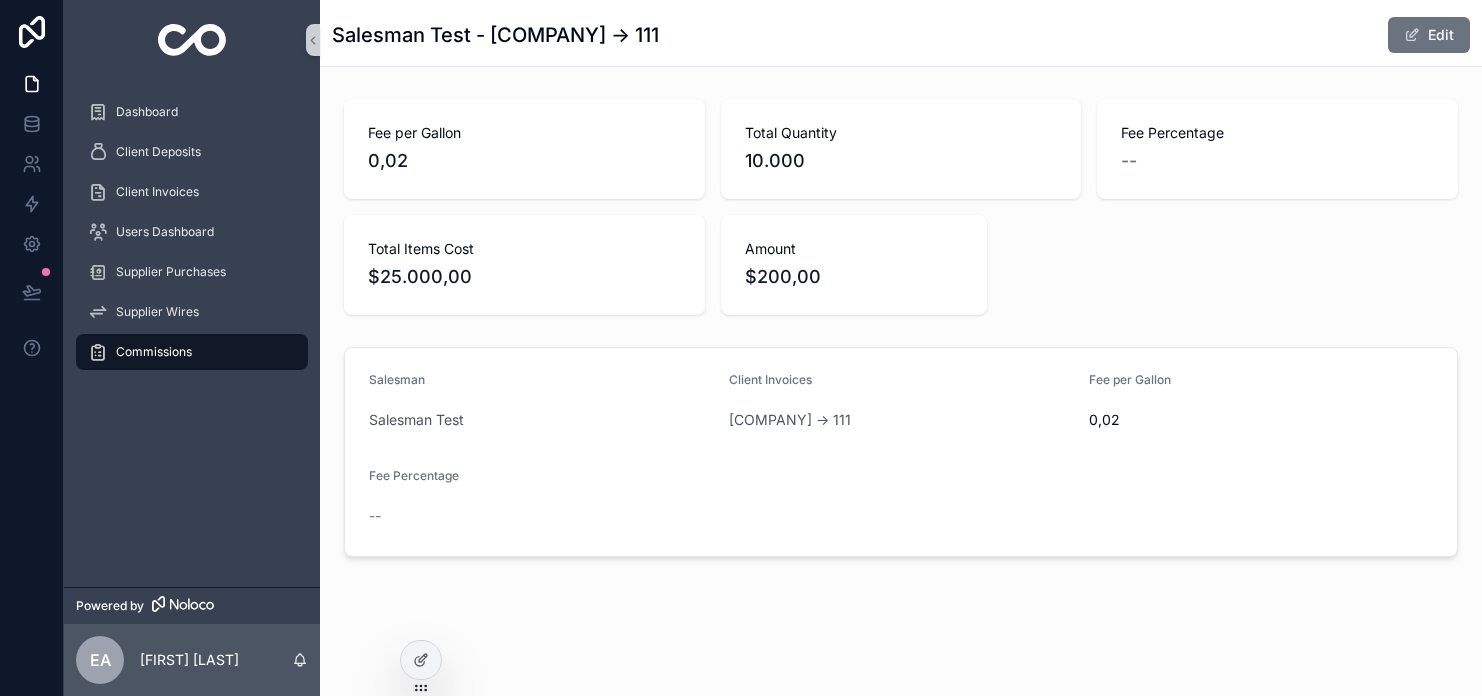 scroll, scrollTop: 0, scrollLeft: 0, axis: both 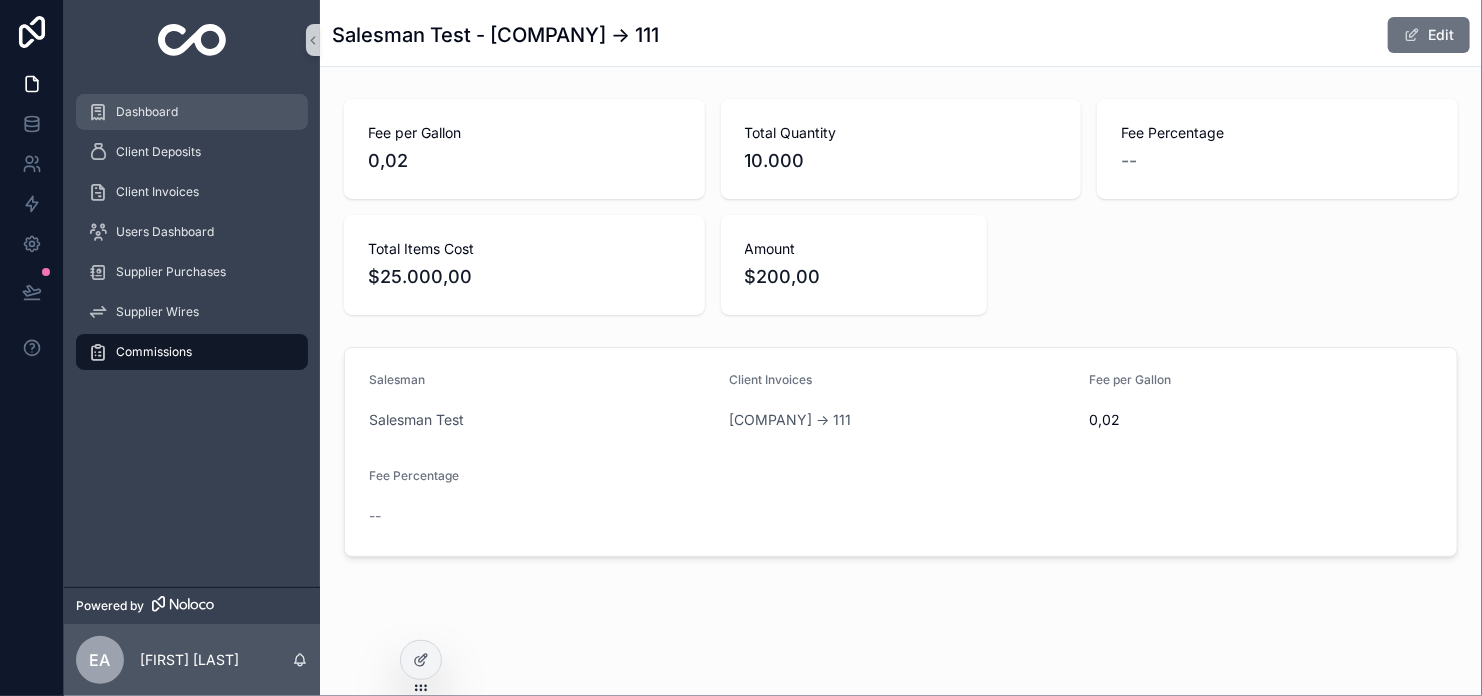 click on "Dashboard" at bounding box center [192, 112] 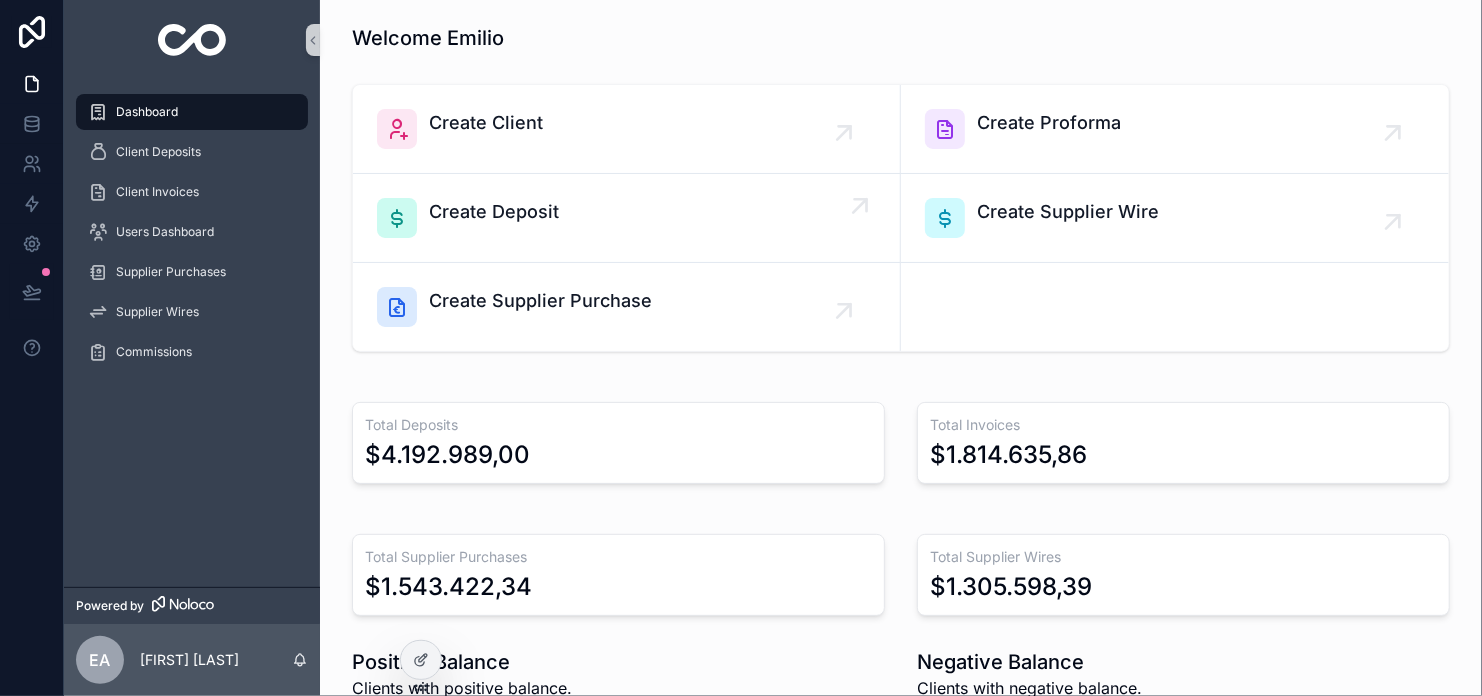 scroll, scrollTop: 100, scrollLeft: 0, axis: vertical 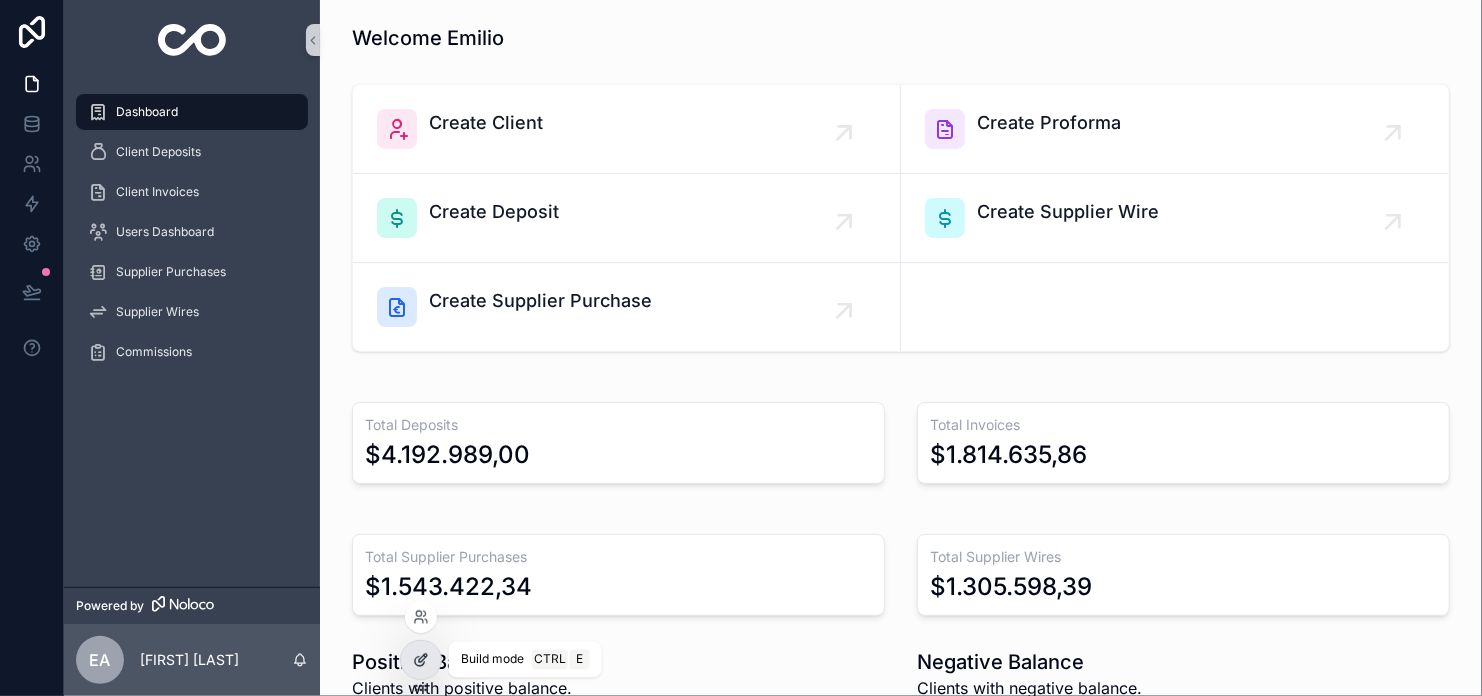 click at bounding box center (421, 660) 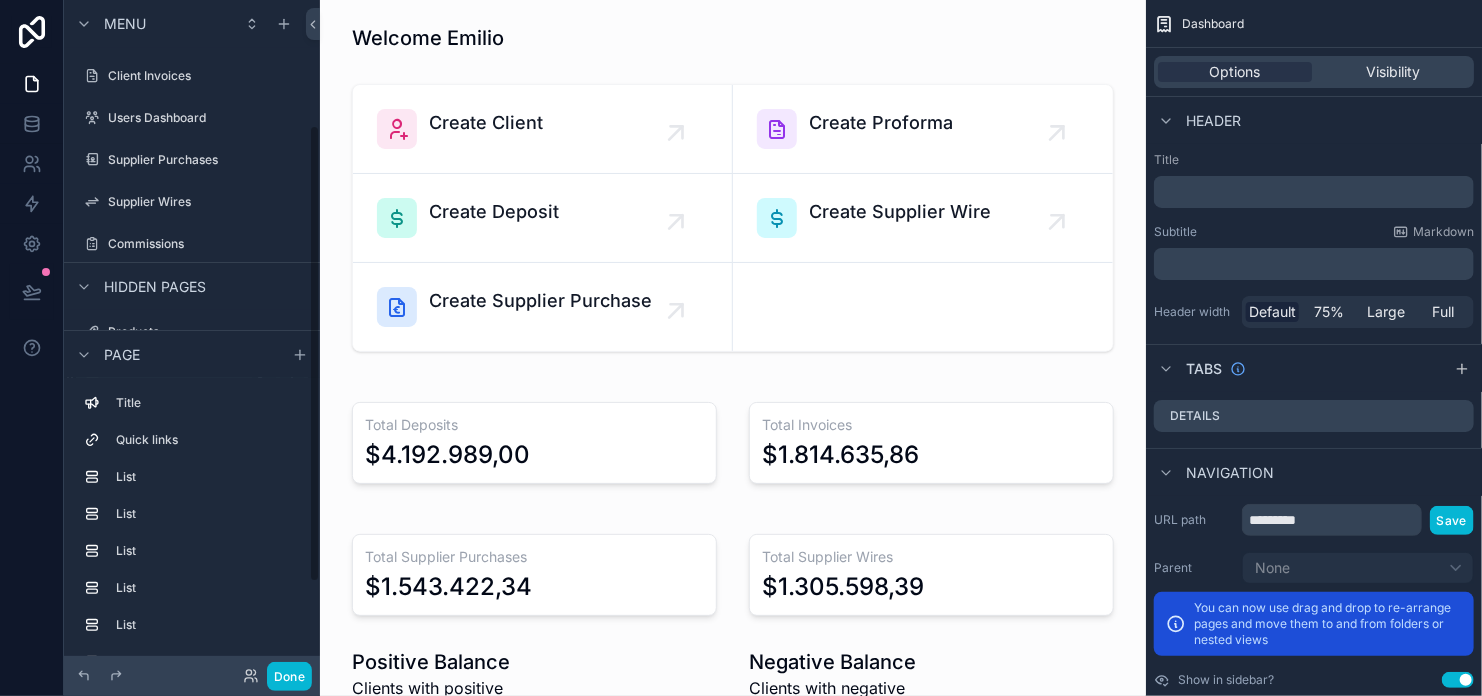 scroll, scrollTop: 0, scrollLeft: 0, axis: both 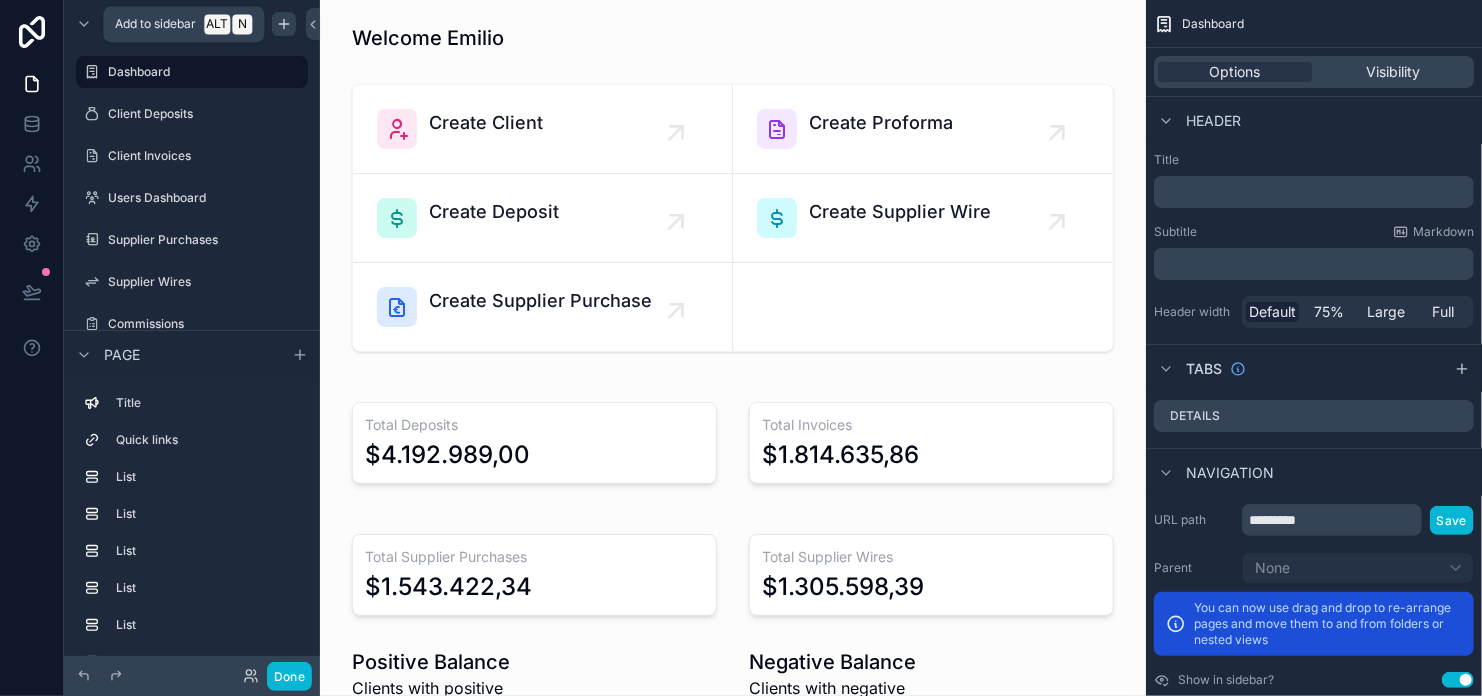 click 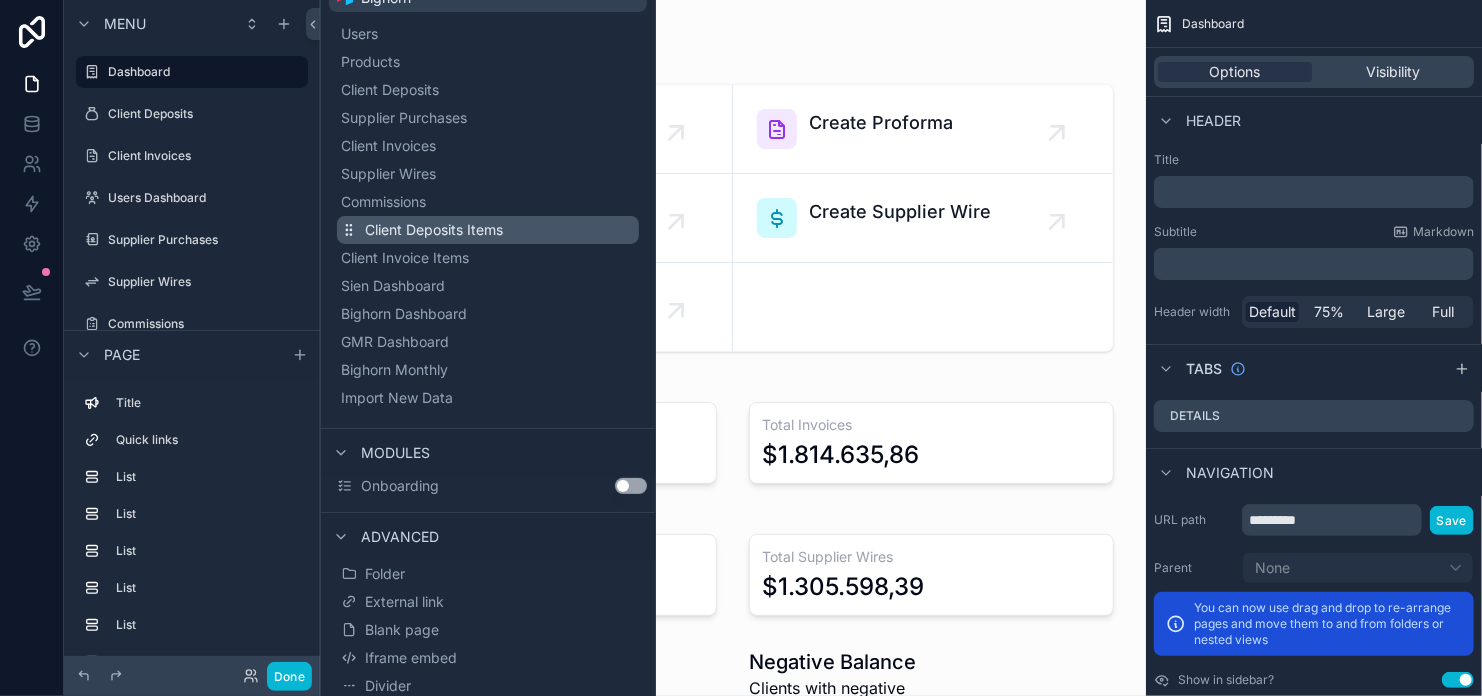 scroll, scrollTop: 204, scrollLeft: 0, axis: vertical 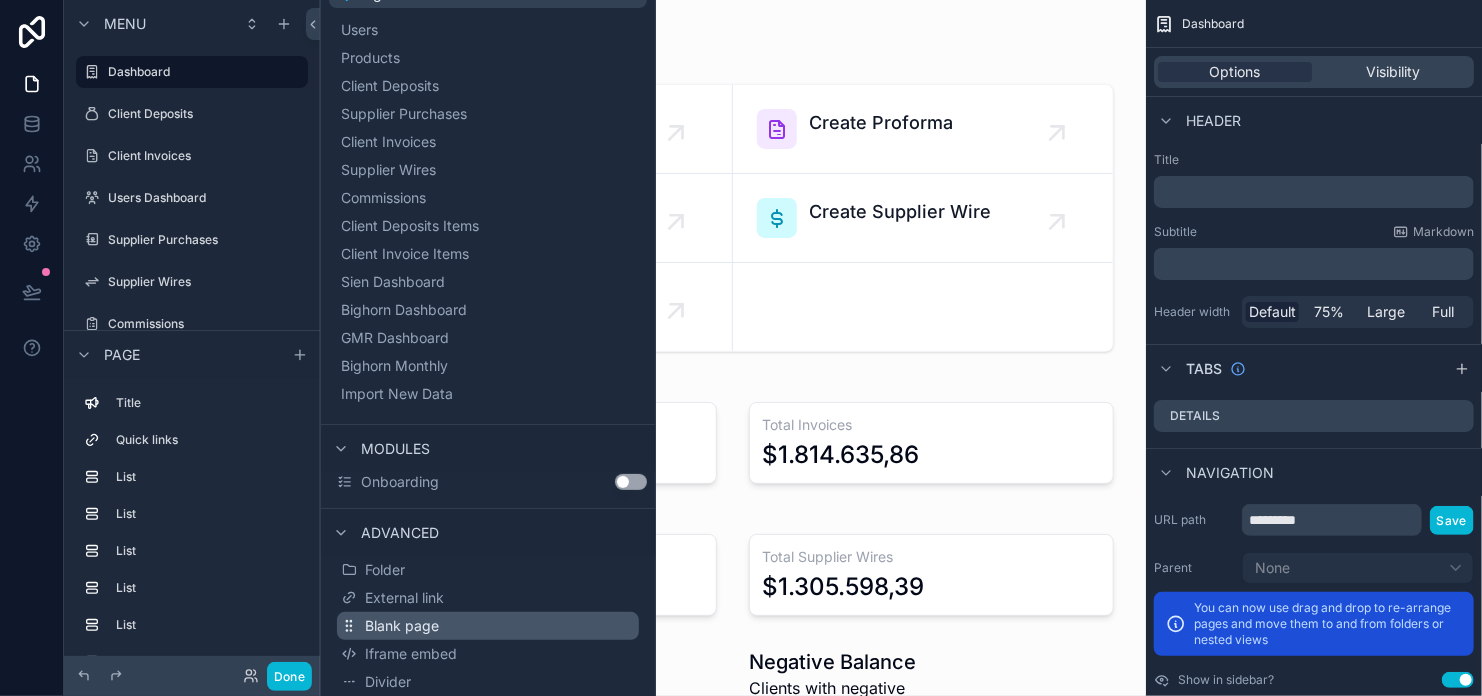click on "Blank page" at bounding box center (488, 626) 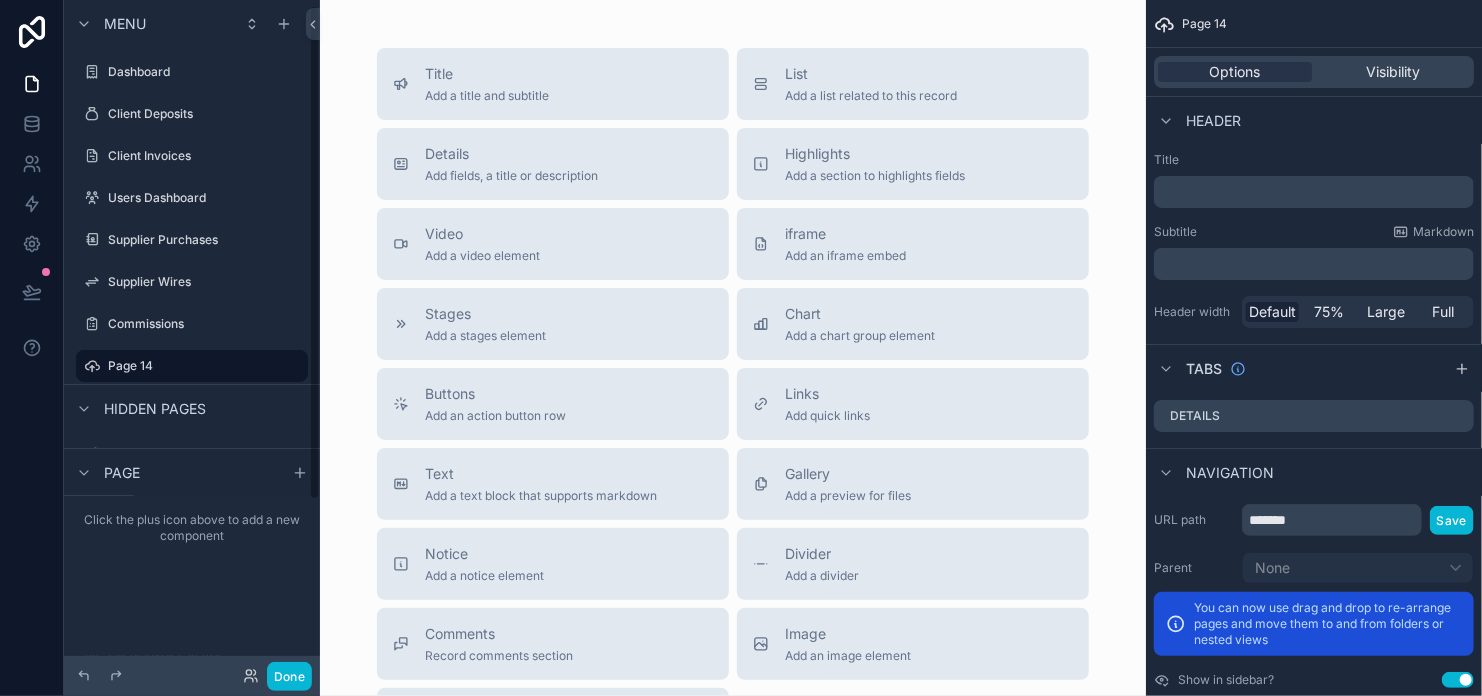 scroll, scrollTop: 8, scrollLeft: 0, axis: vertical 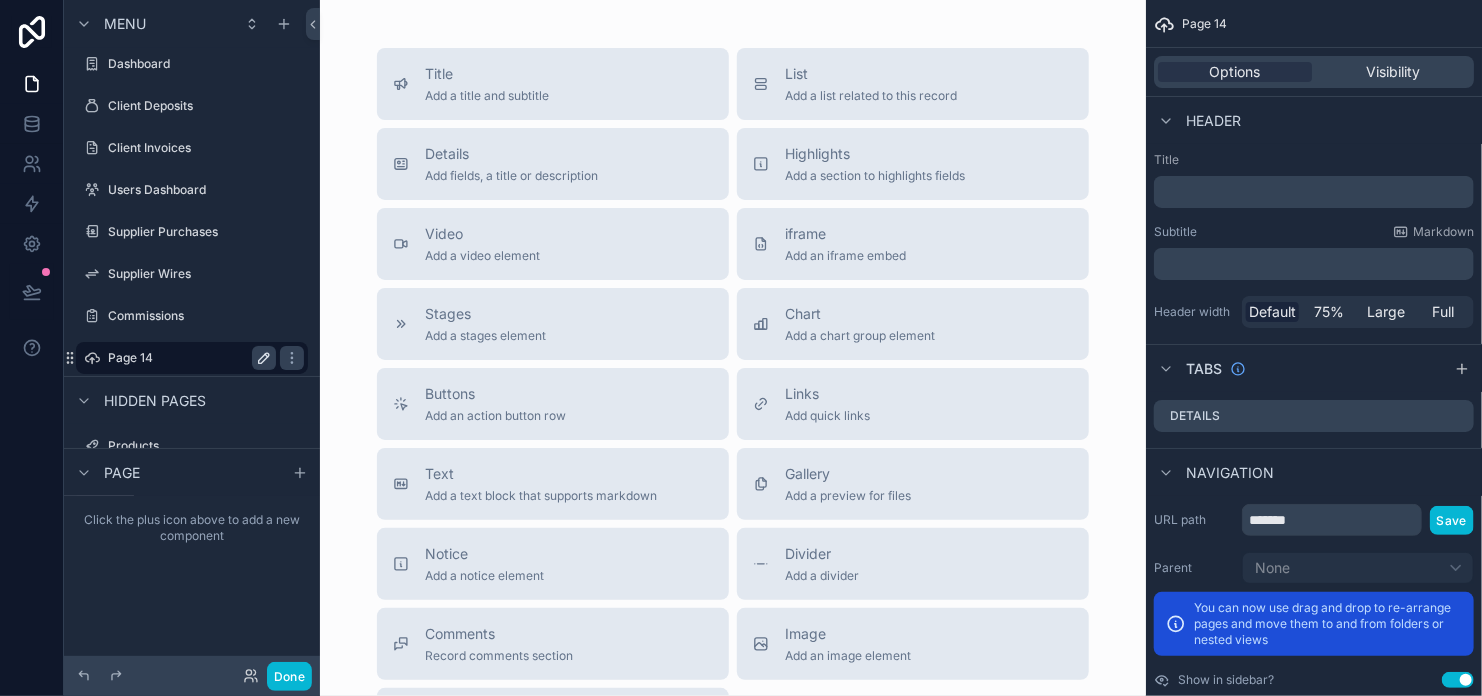 click 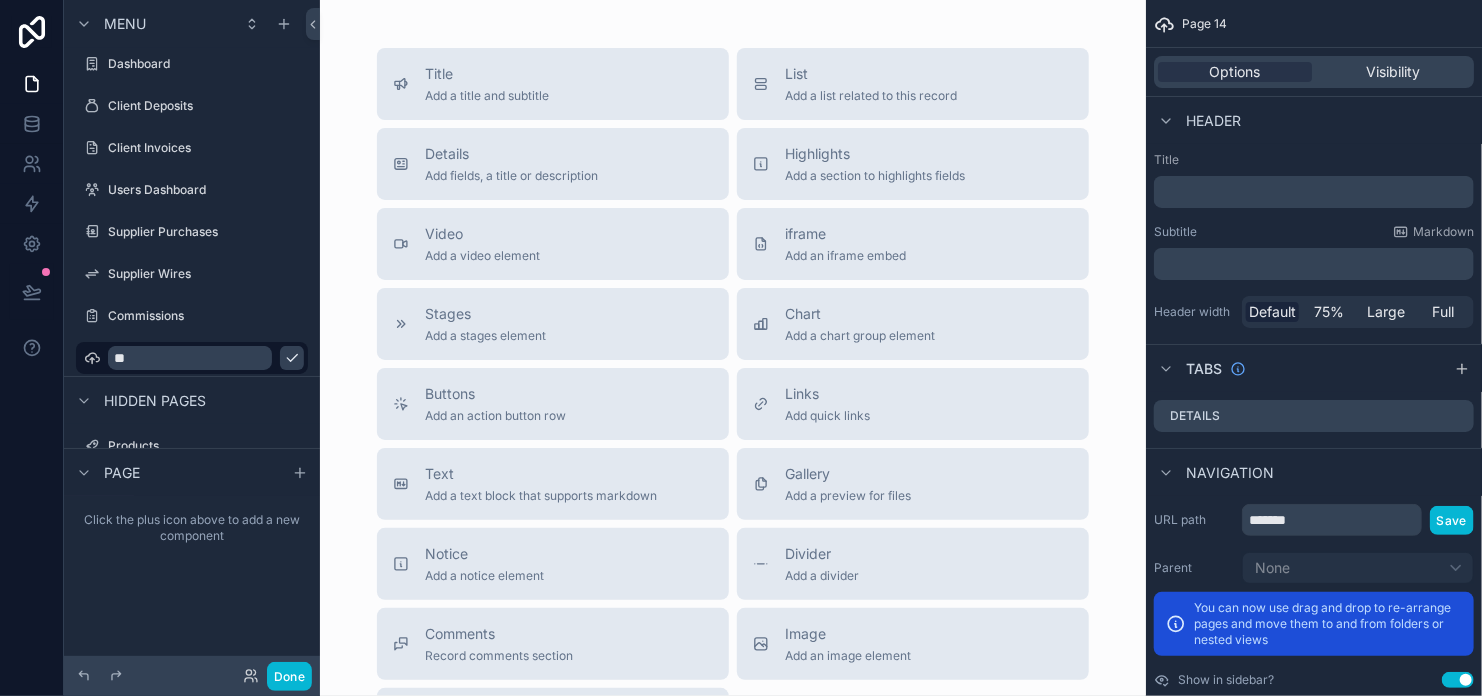type on "*" 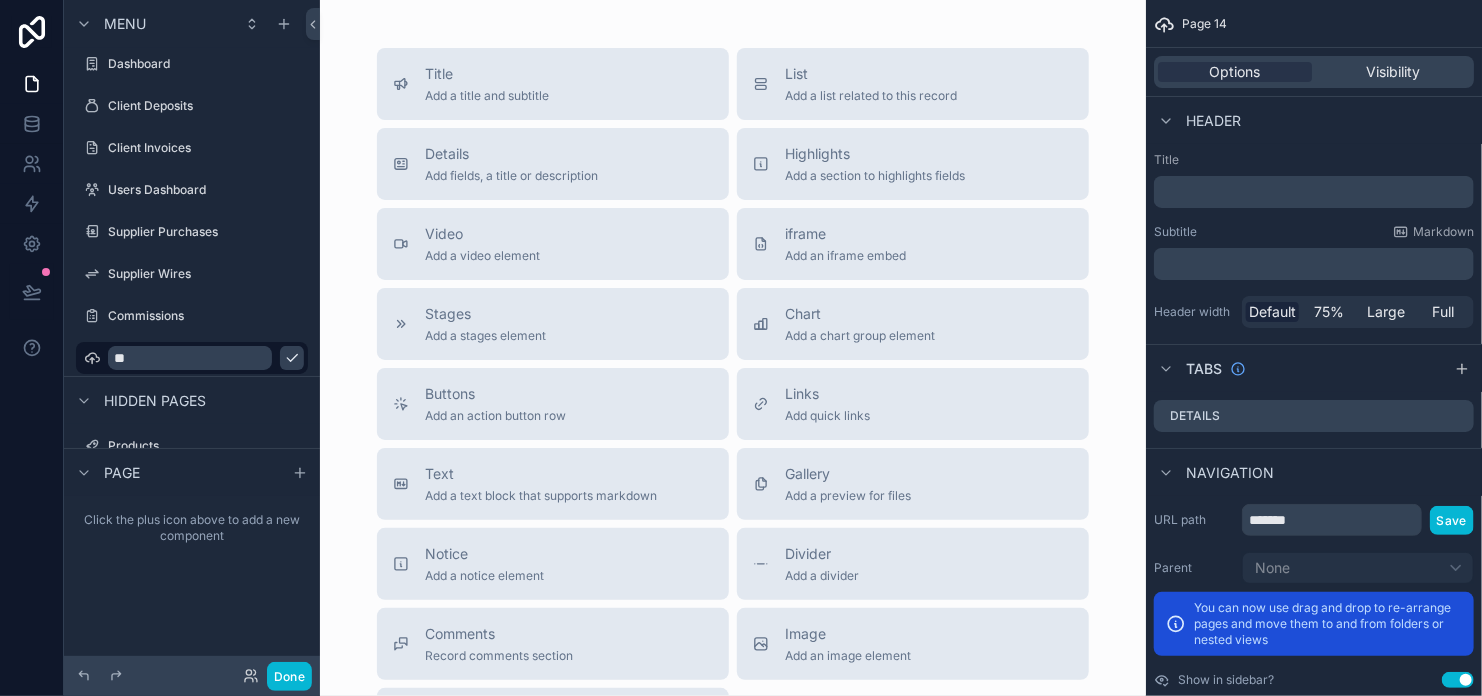 type on "*" 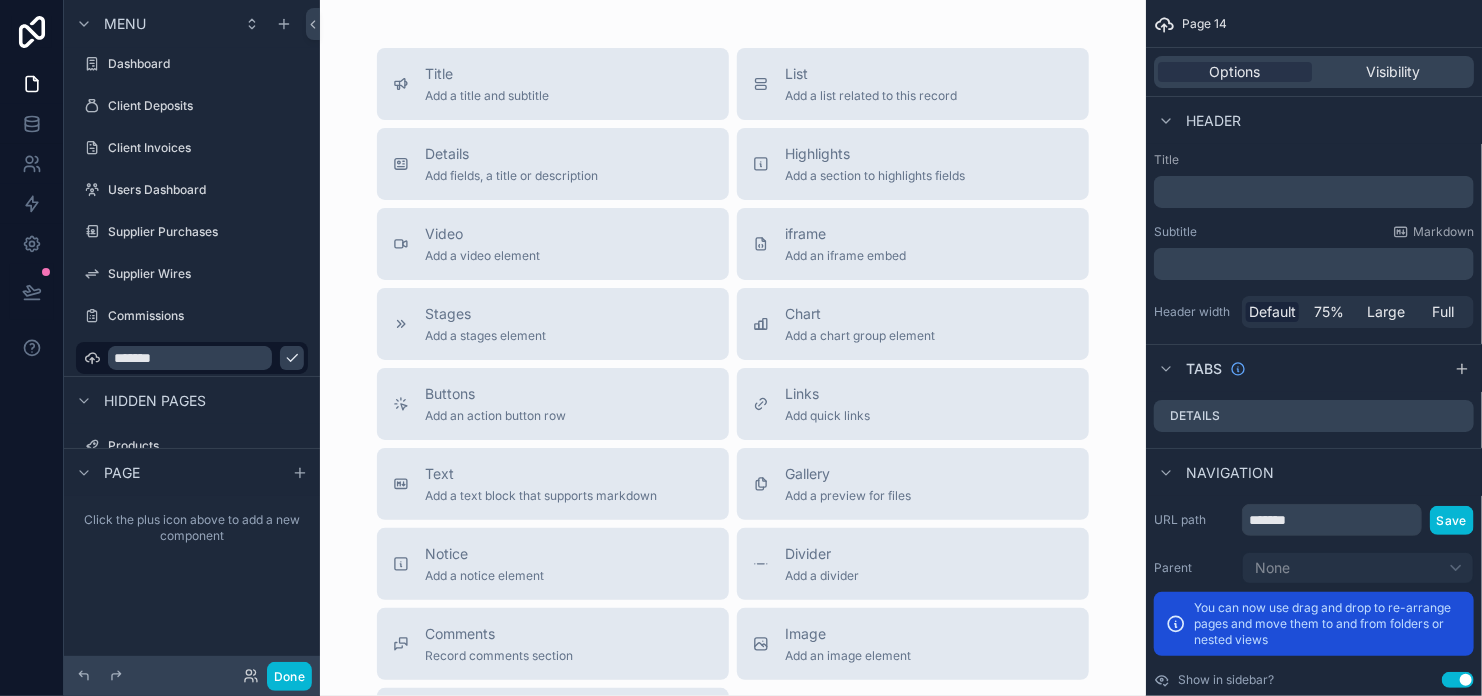 type on "*******" 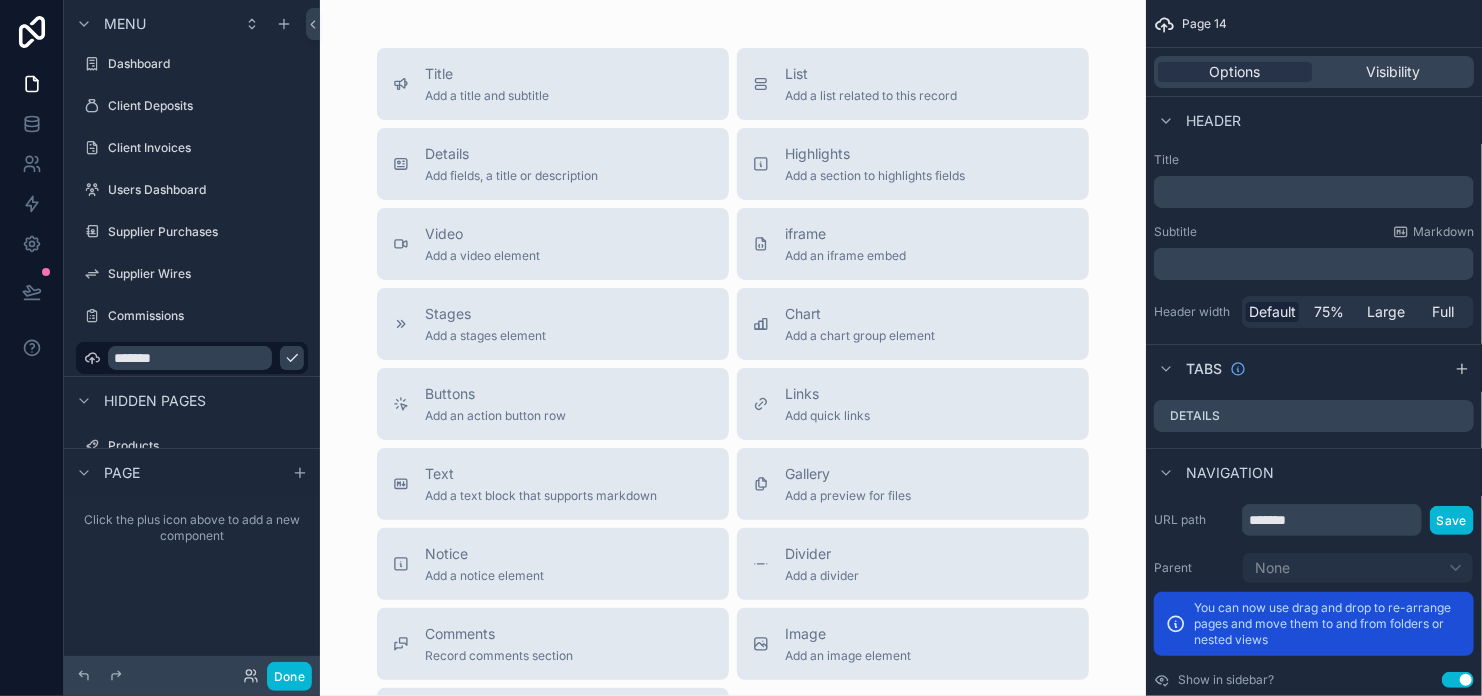 click 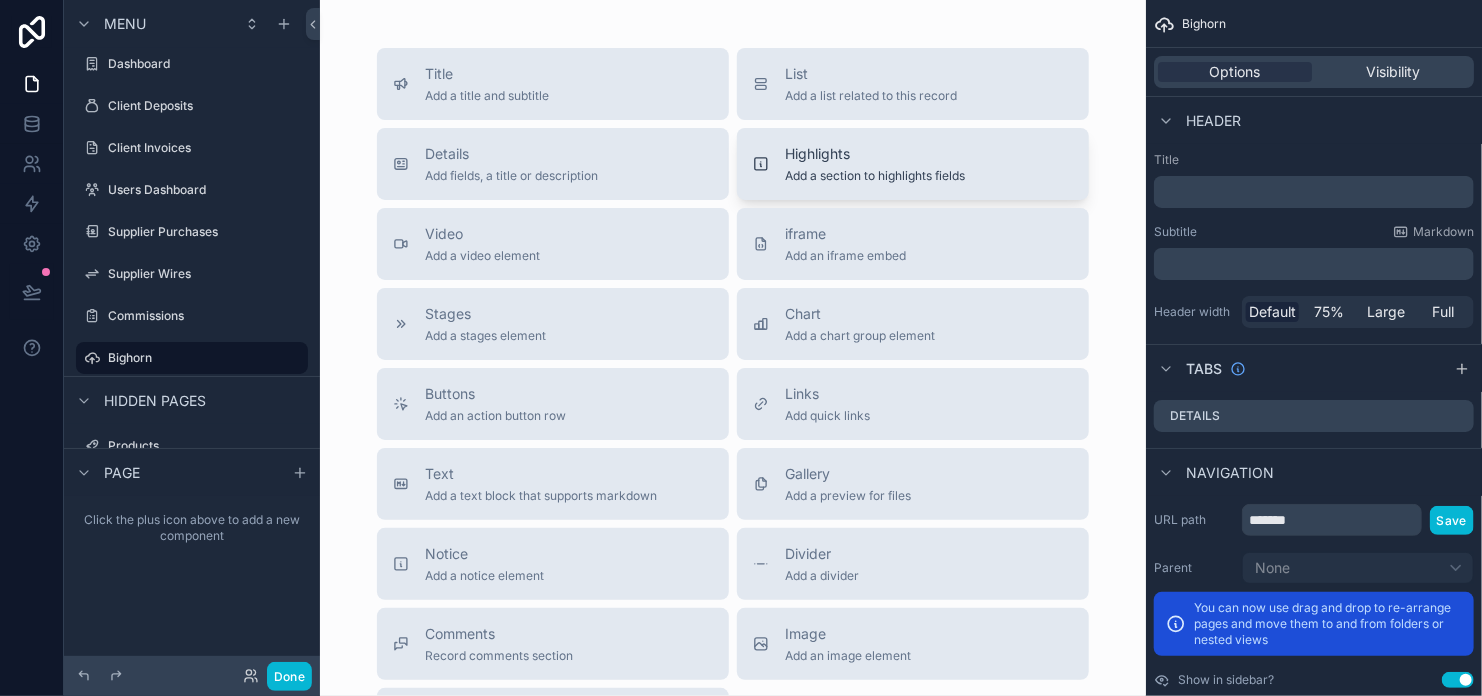 click on "Add a section to highlights fields" at bounding box center (875, 176) 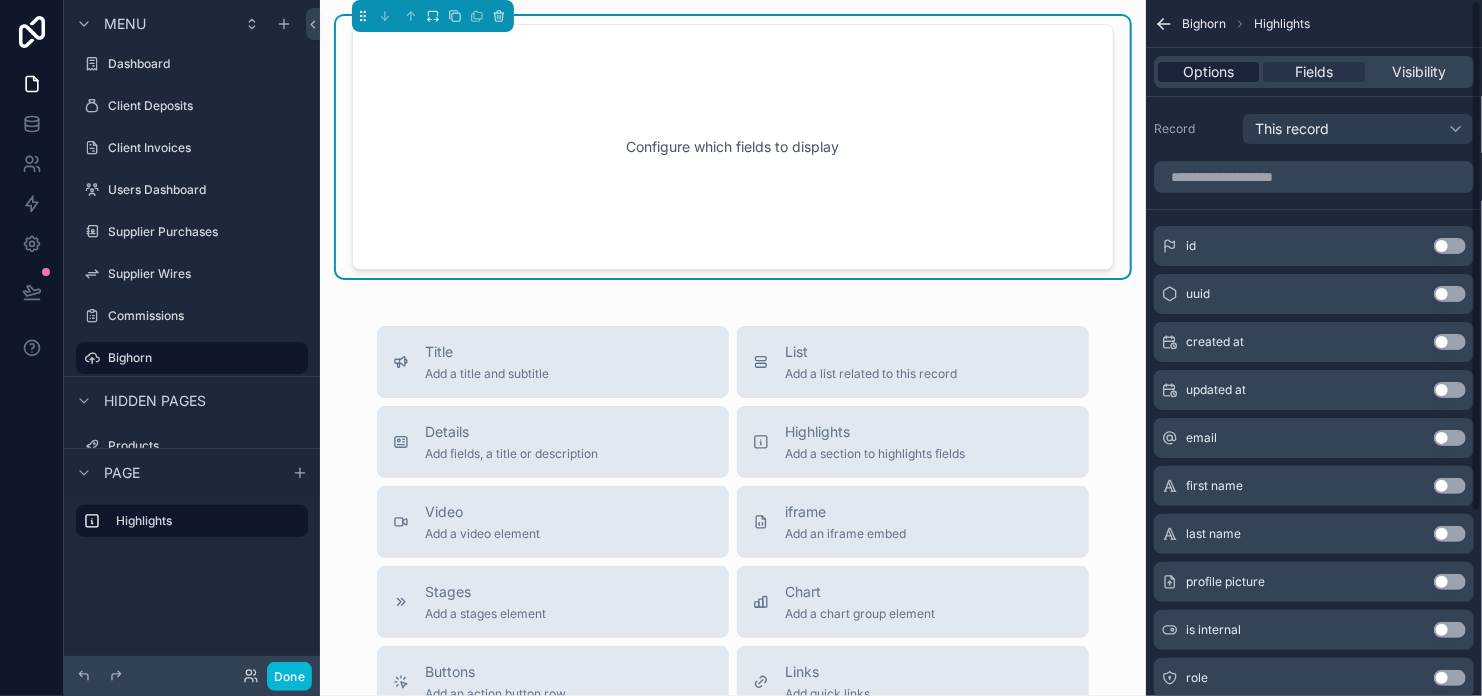 click on "Options" at bounding box center (1208, 72) 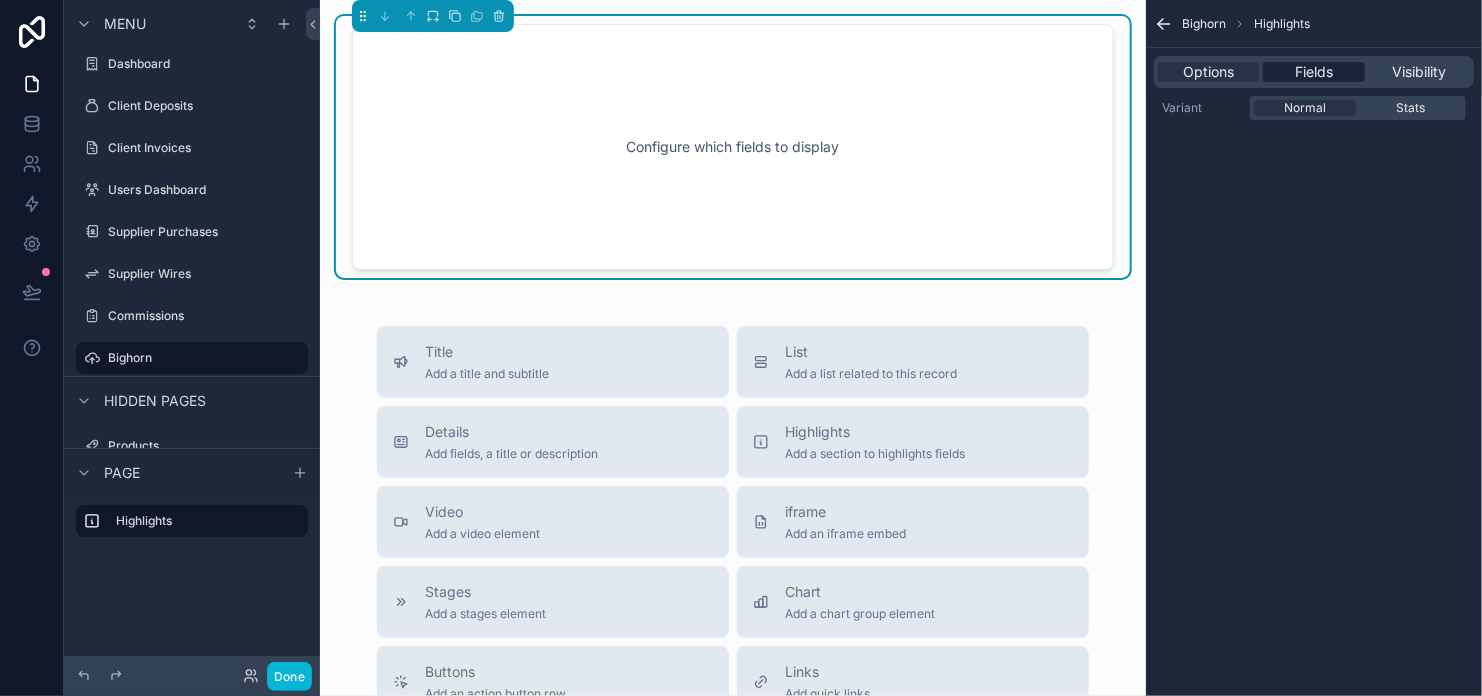 click on "Fields" at bounding box center [1314, 72] 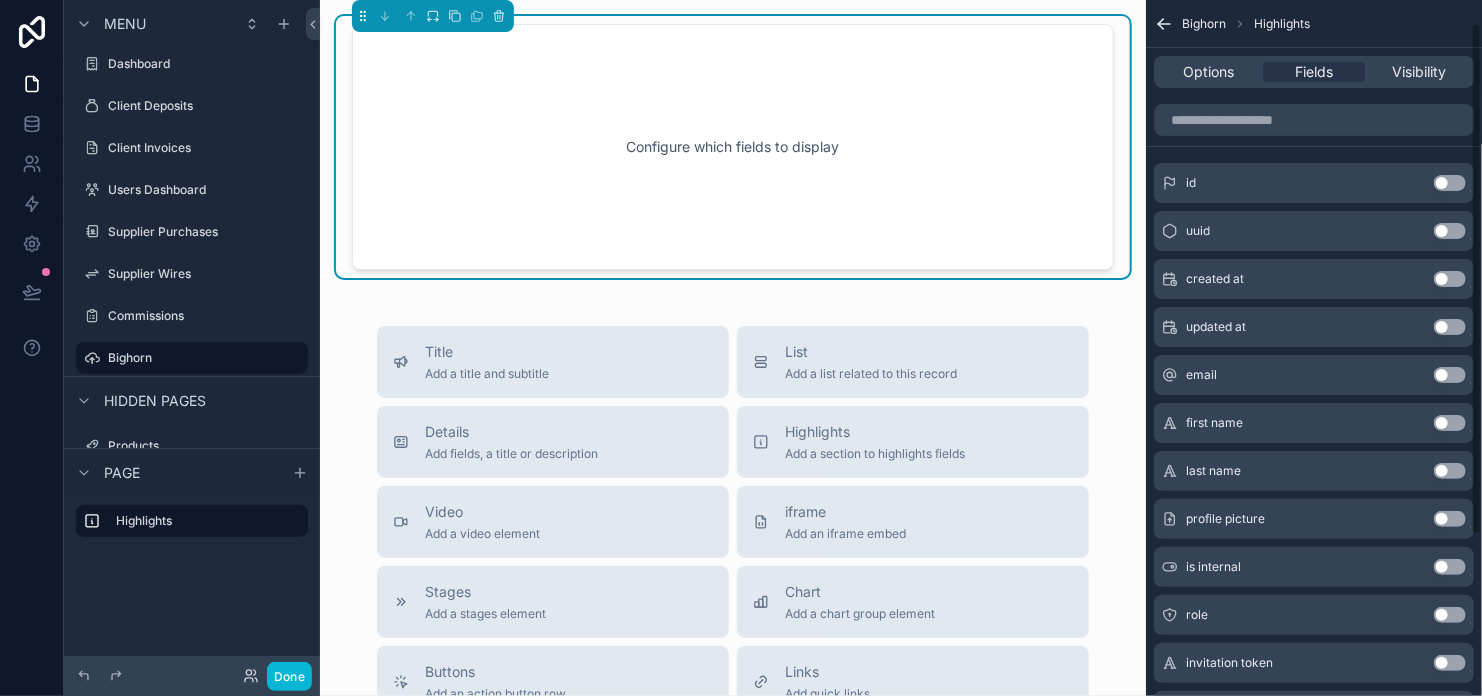 scroll, scrollTop: 0, scrollLeft: 0, axis: both 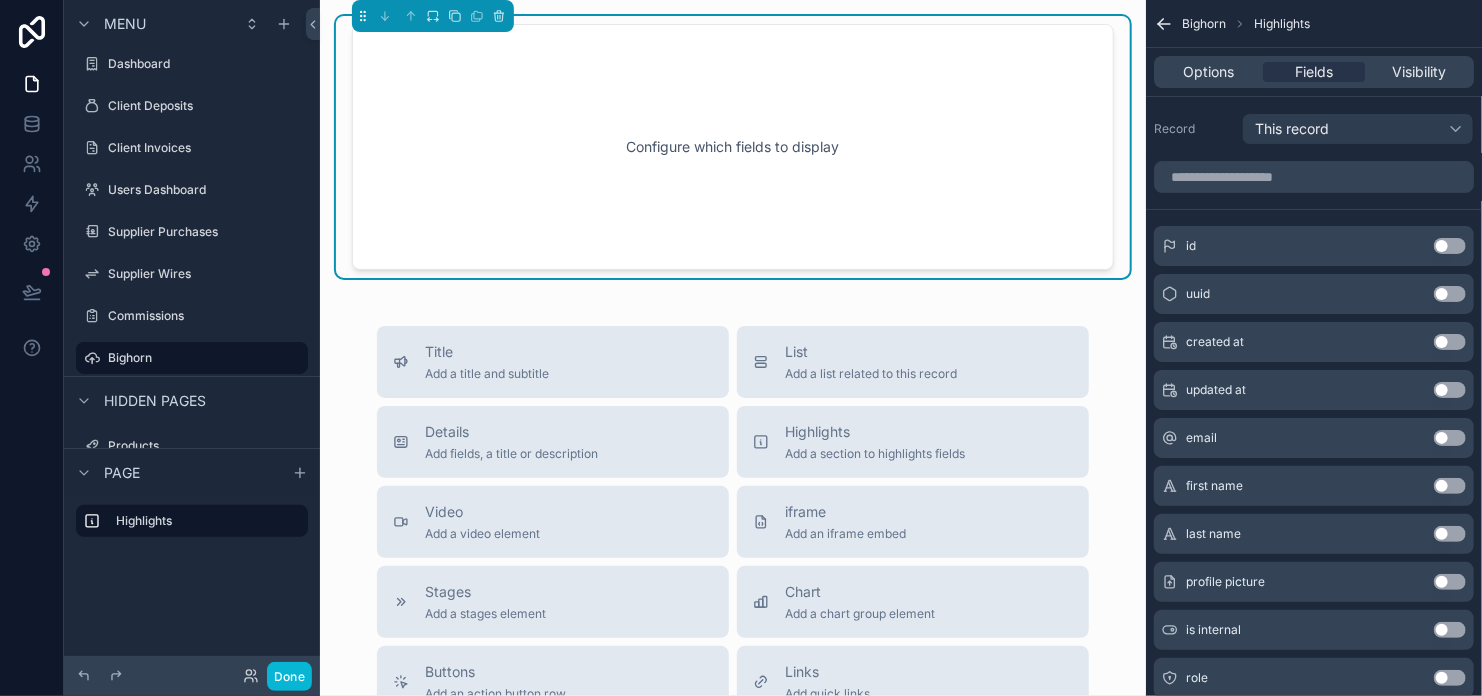 click on "Configure which fields to display" at bounding box center [733, 147] 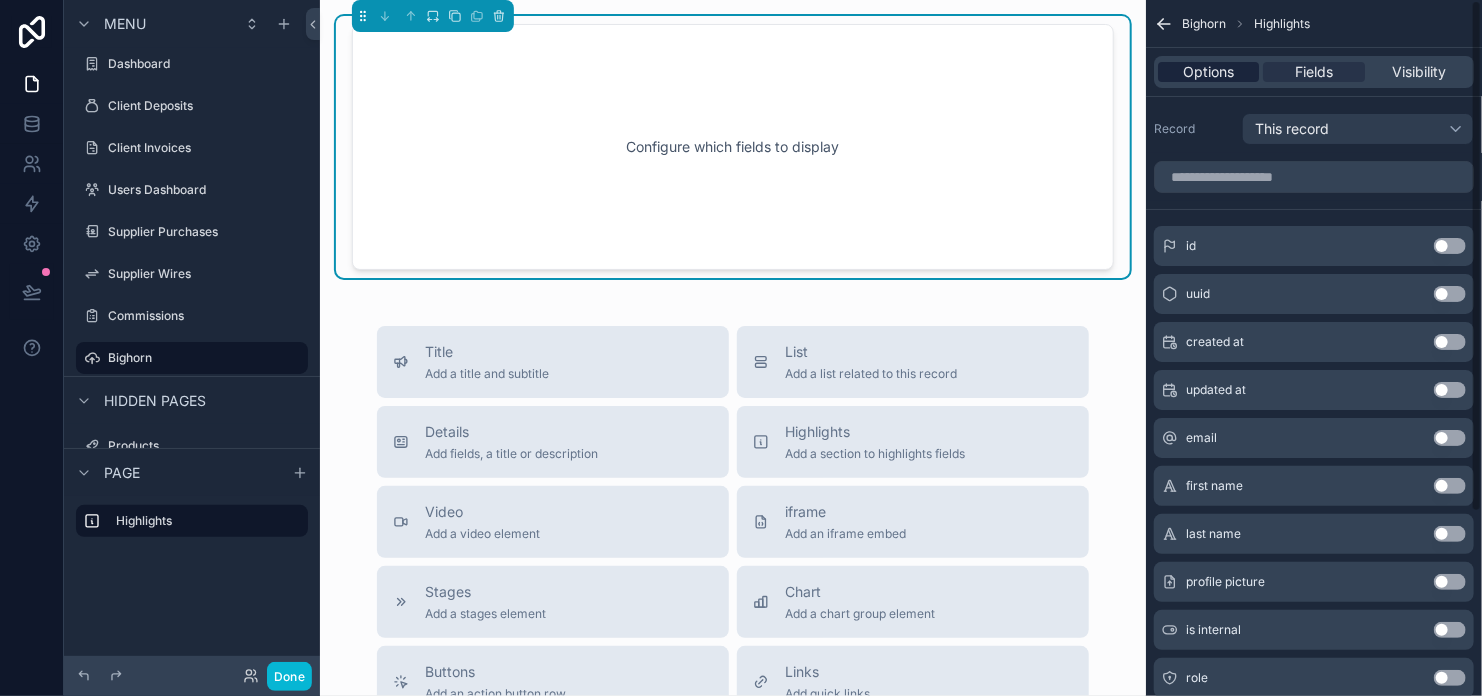 click on "Options" at bounding box center [1208, 72] 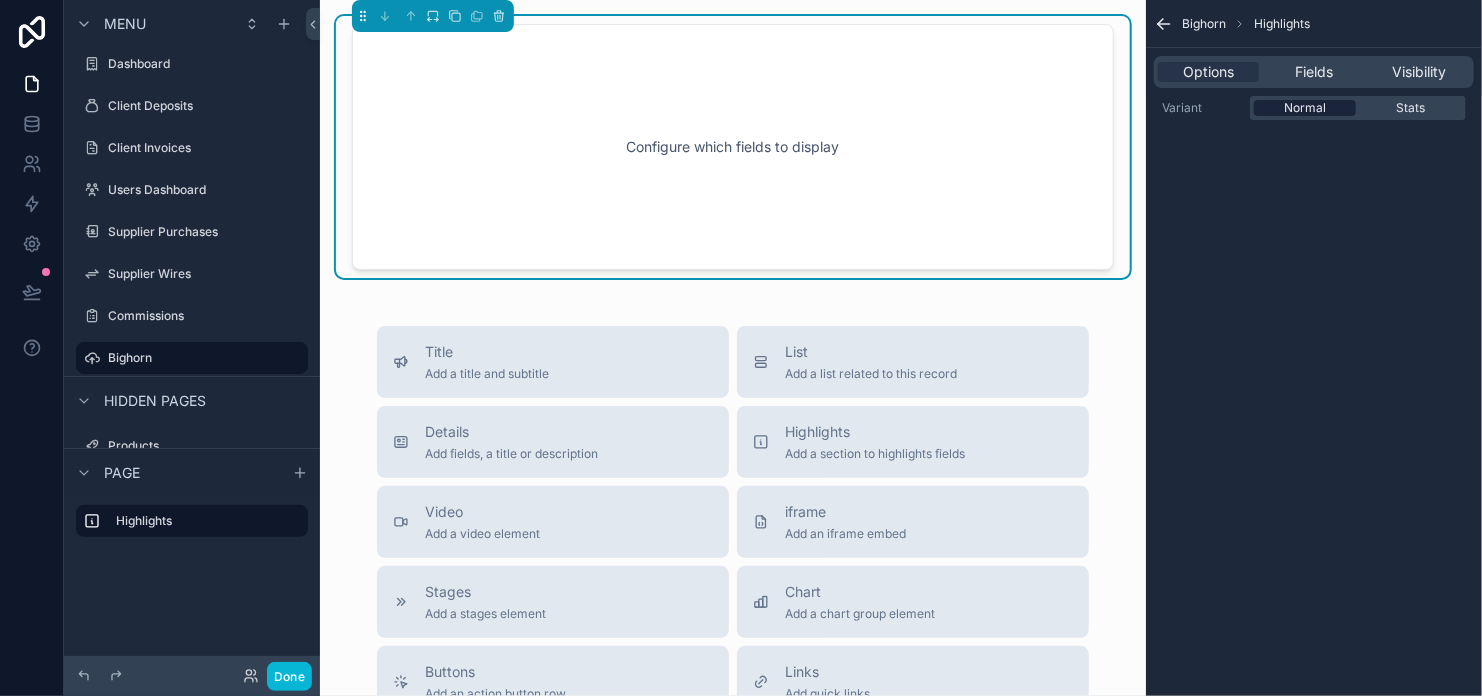 click on "Normal" at bounding box center [1305, 108] 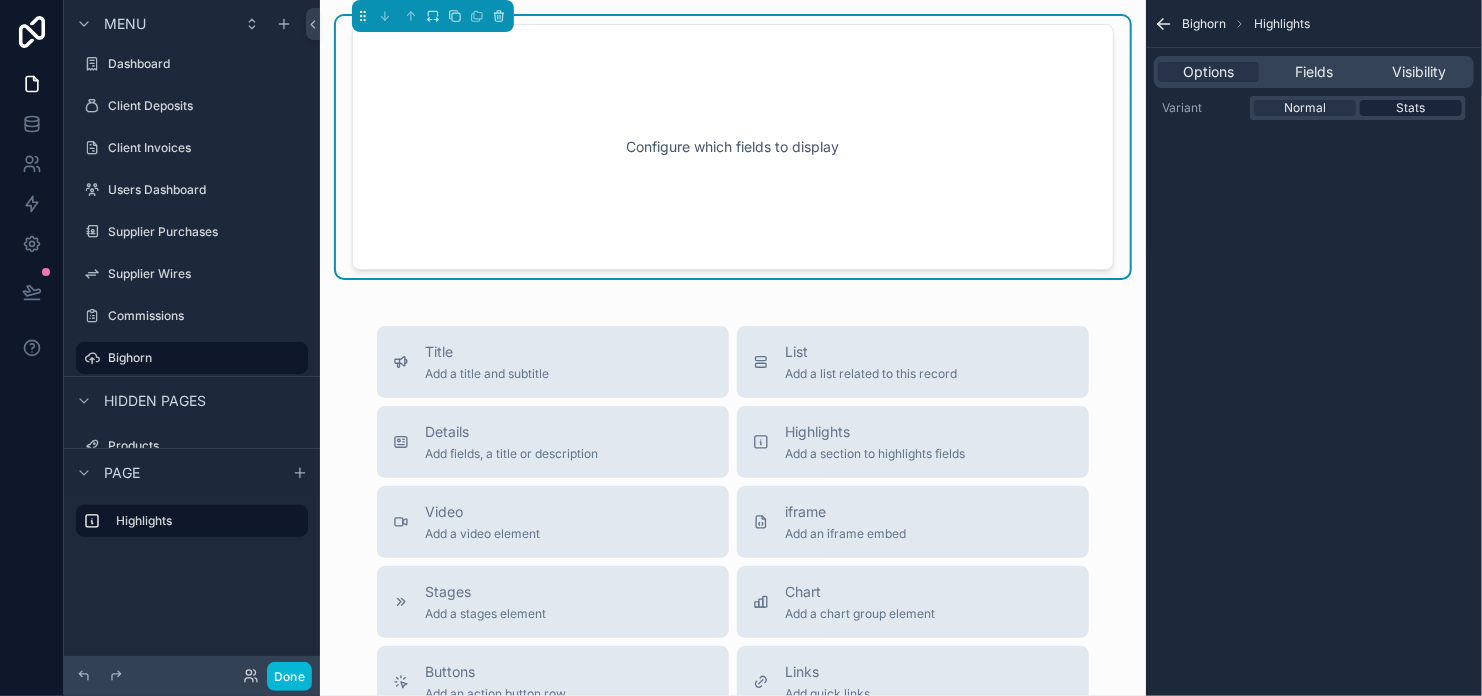 click on "Stats" at bounding box center (1411, 108) 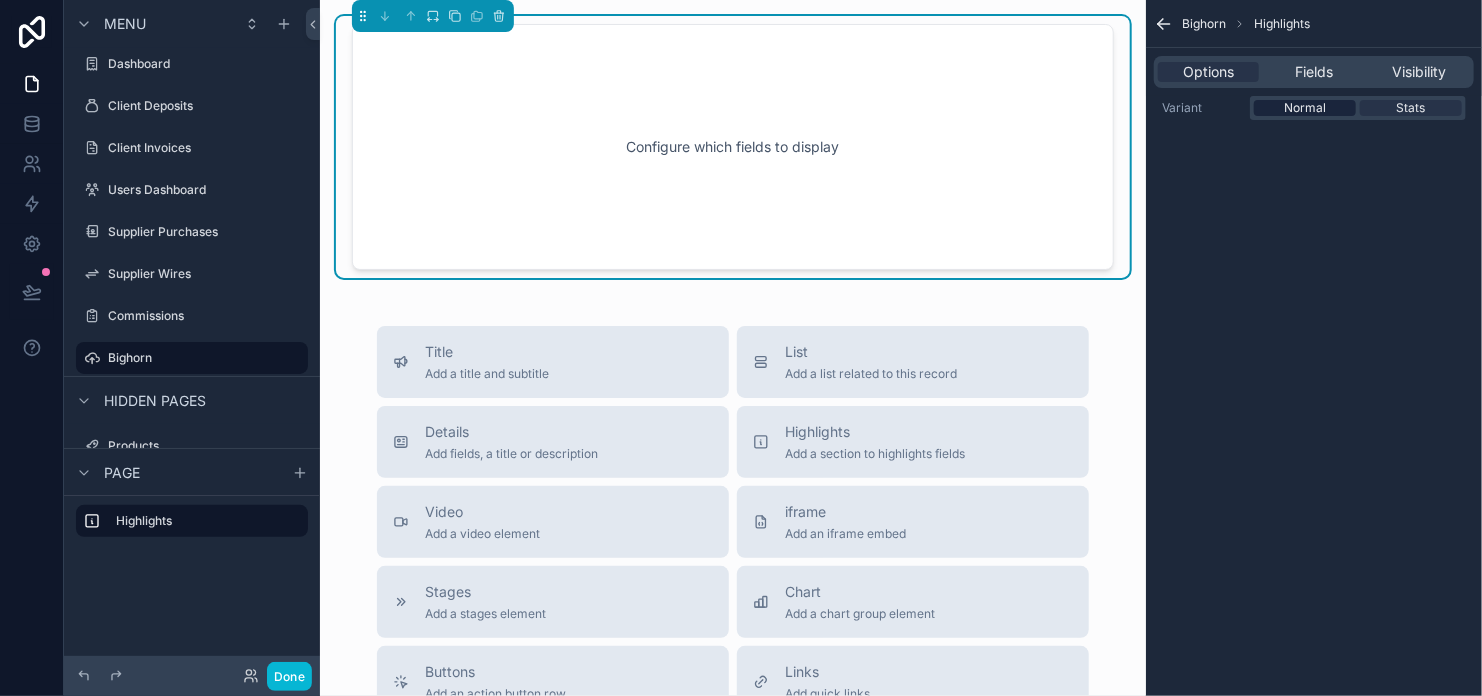 click on "Normal" at bounding box center (1305, 108) 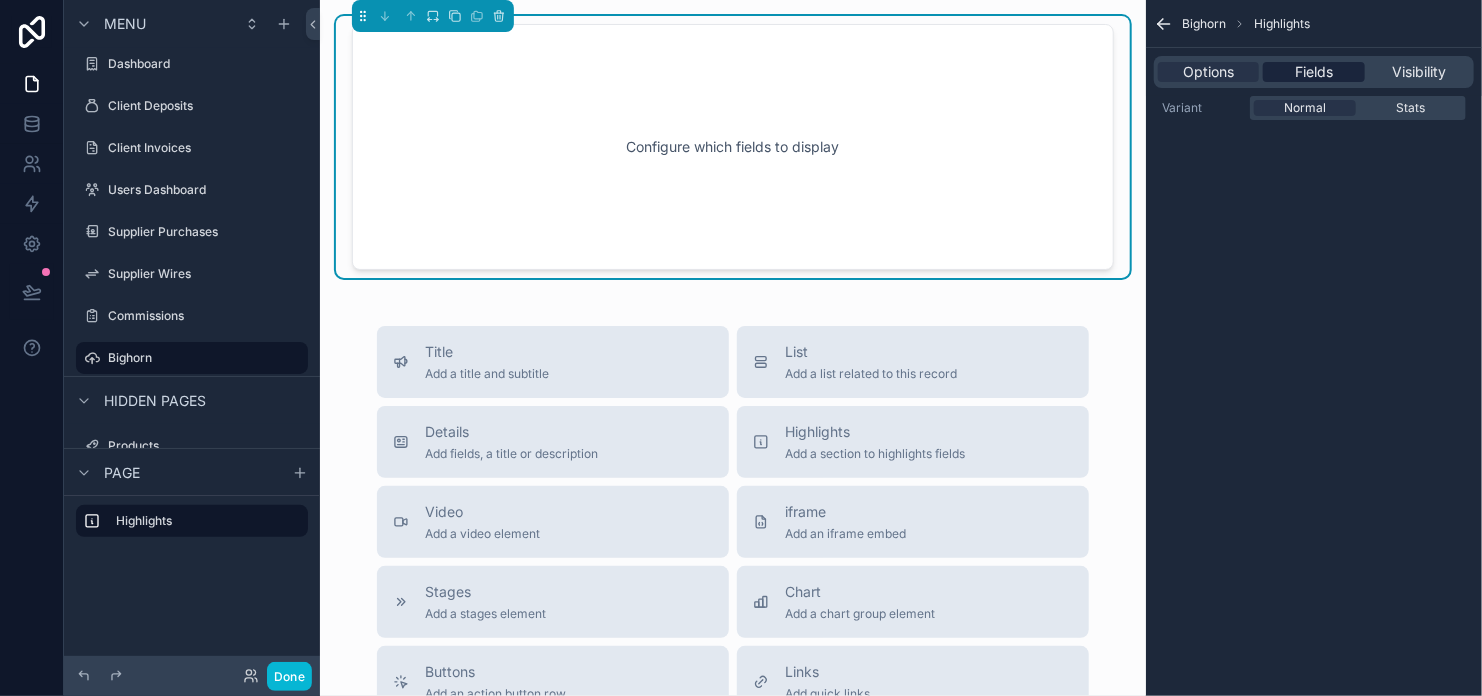 click on "Fields" at bounding box center (1314, 72) 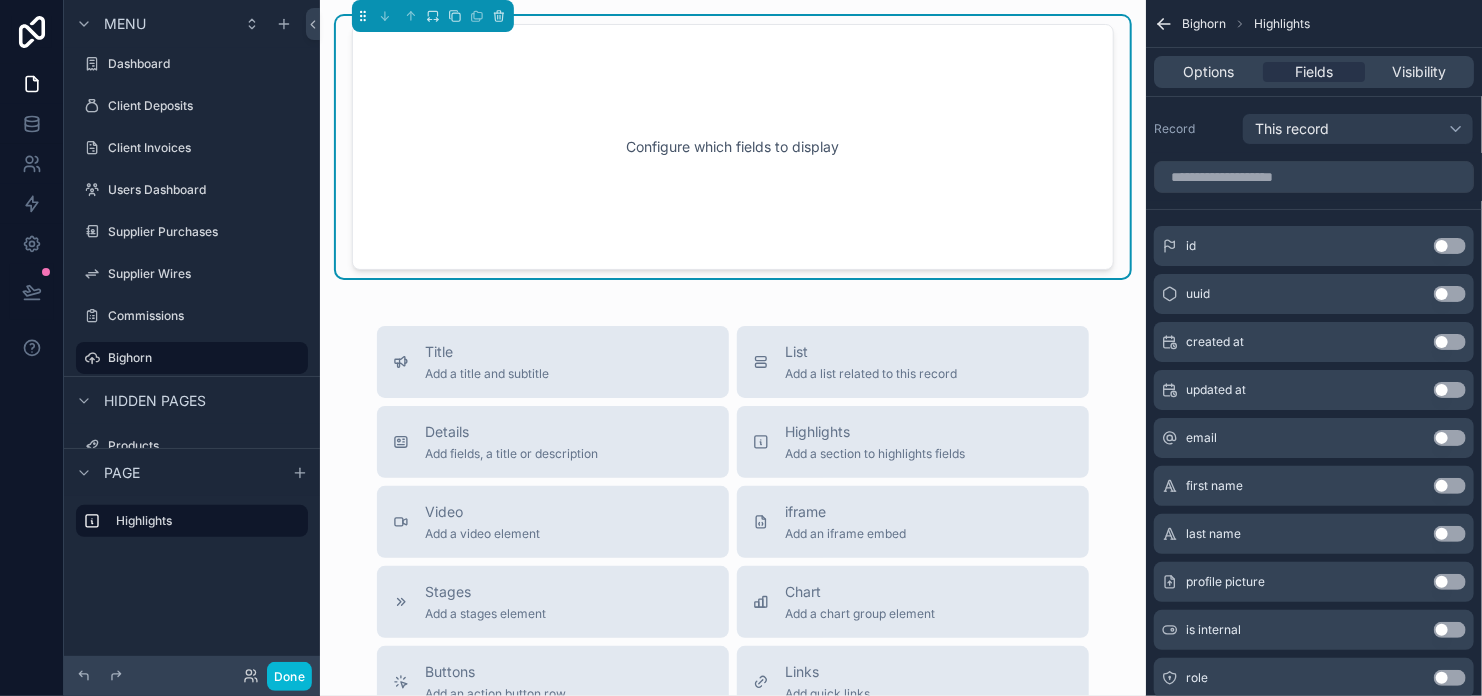 click on "Configure which fields to display" at bounding box center (733, 147) 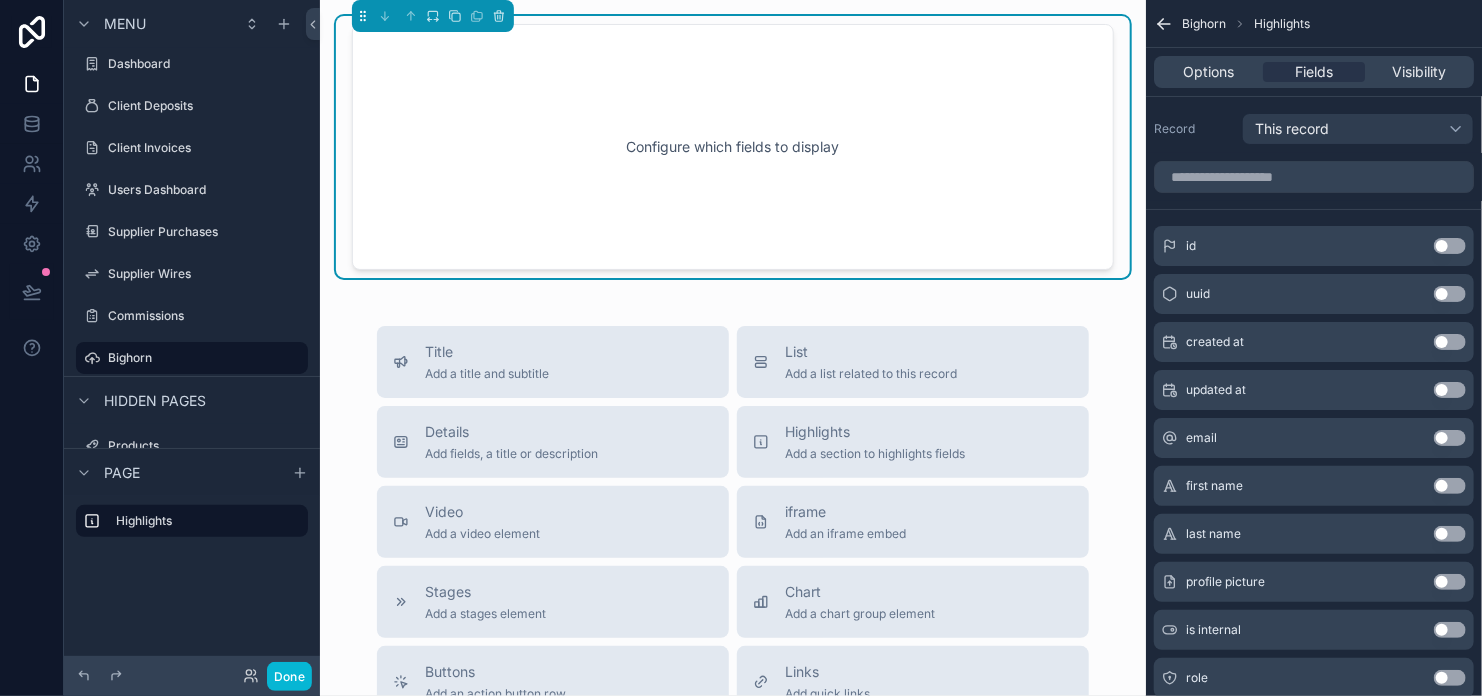 click on "Configure which fields to display" at bounding box center [733, 147] 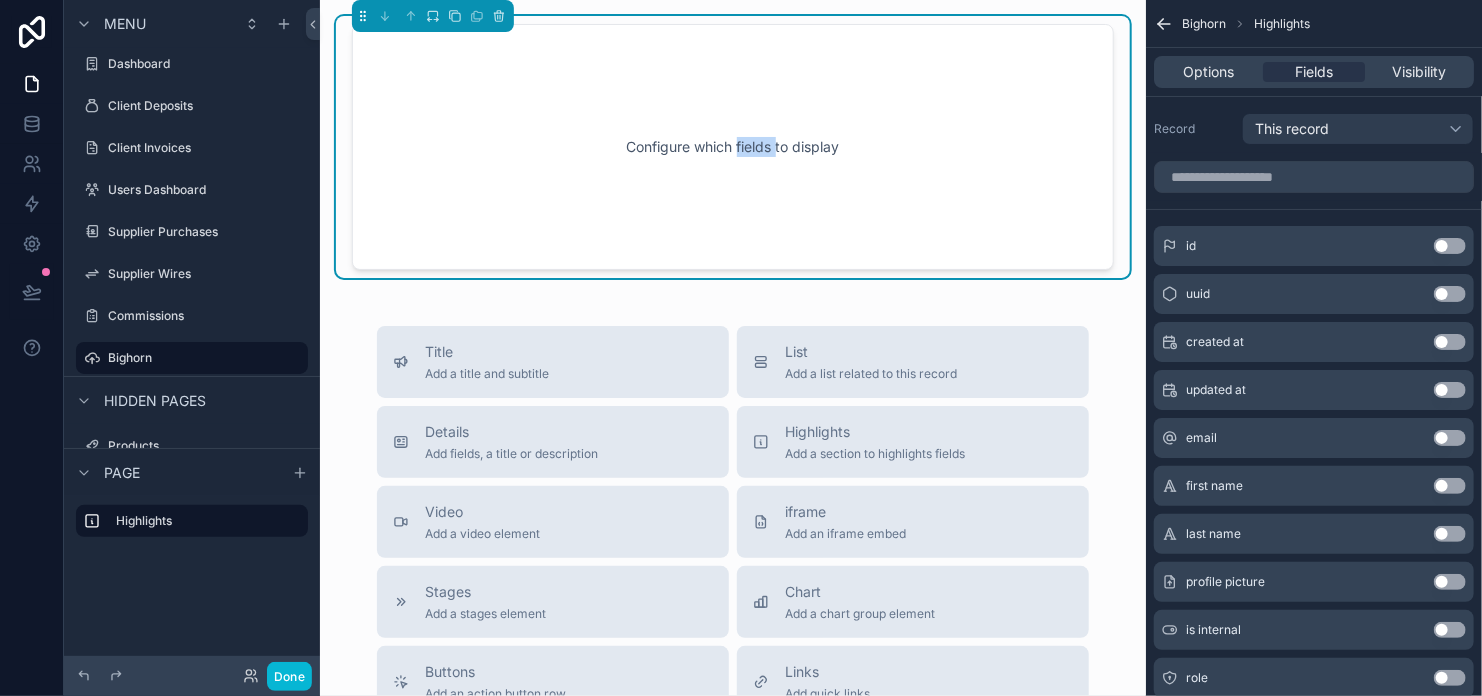 click on "Configure which fields to display" at bounding box center [733, 147] 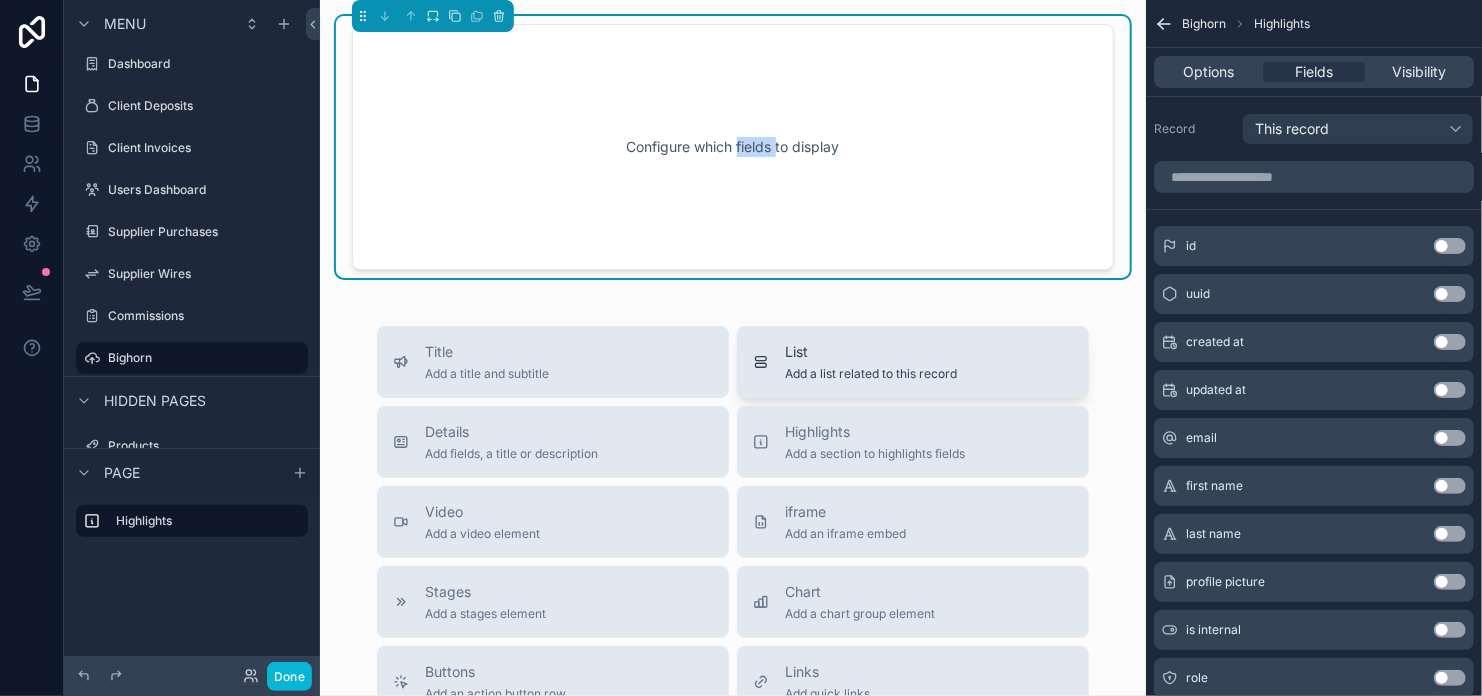 click on "List" at bounding box center (871, 352) 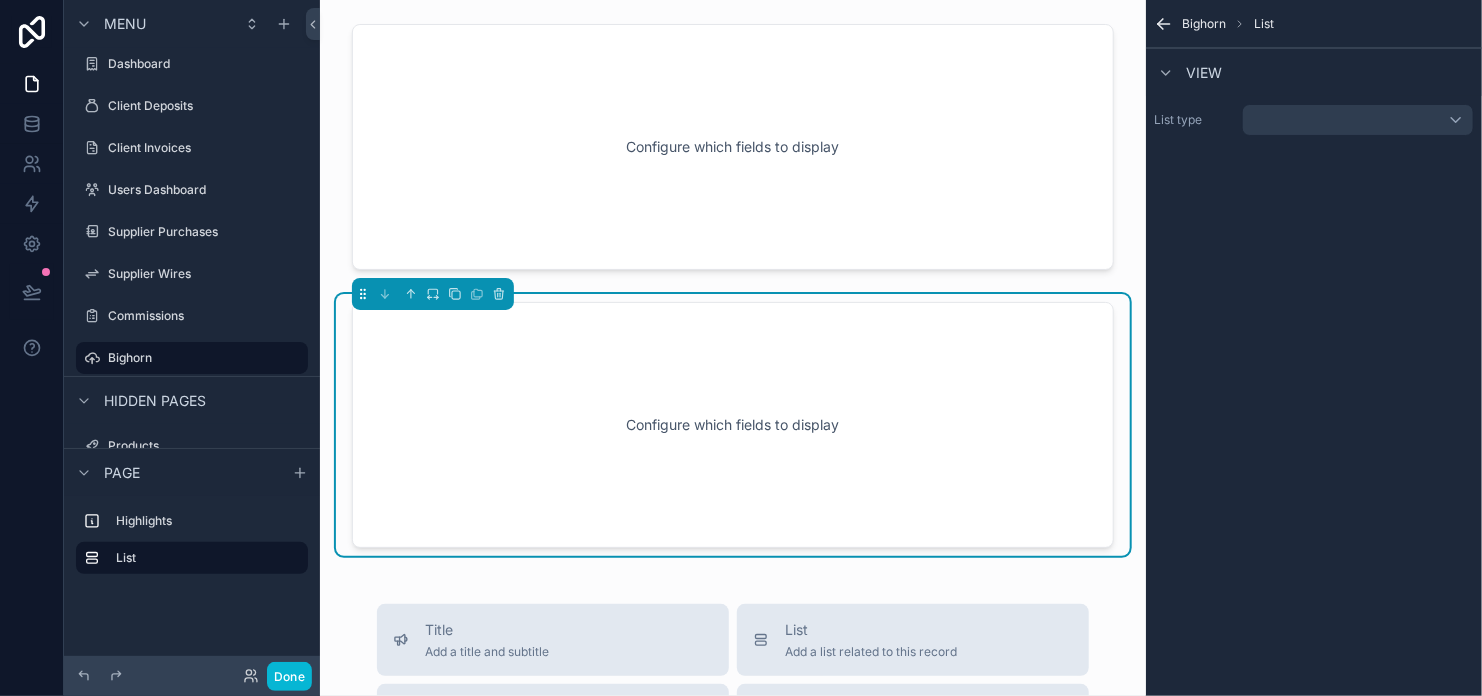 scroll, scrollTop: 76, scrollLeft: 0, axis: vertical 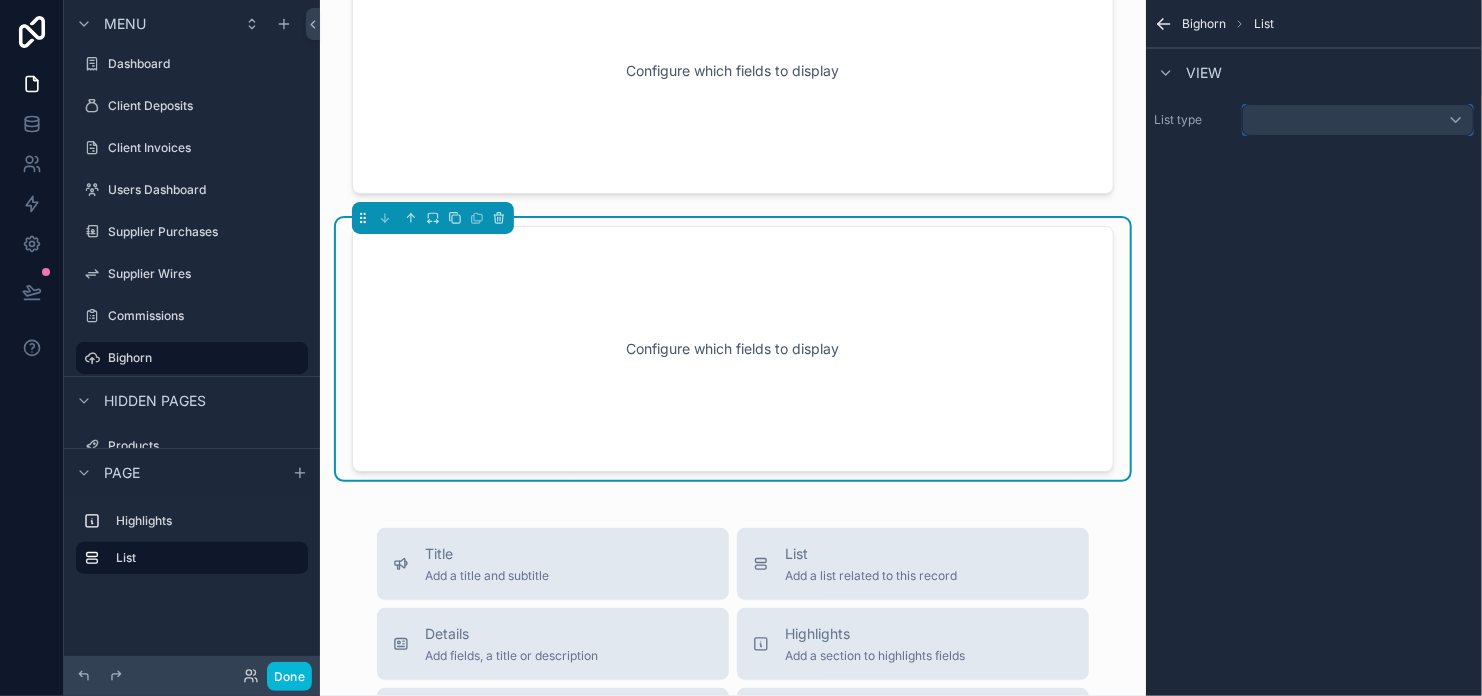 click at bounding box center (1358, 120) 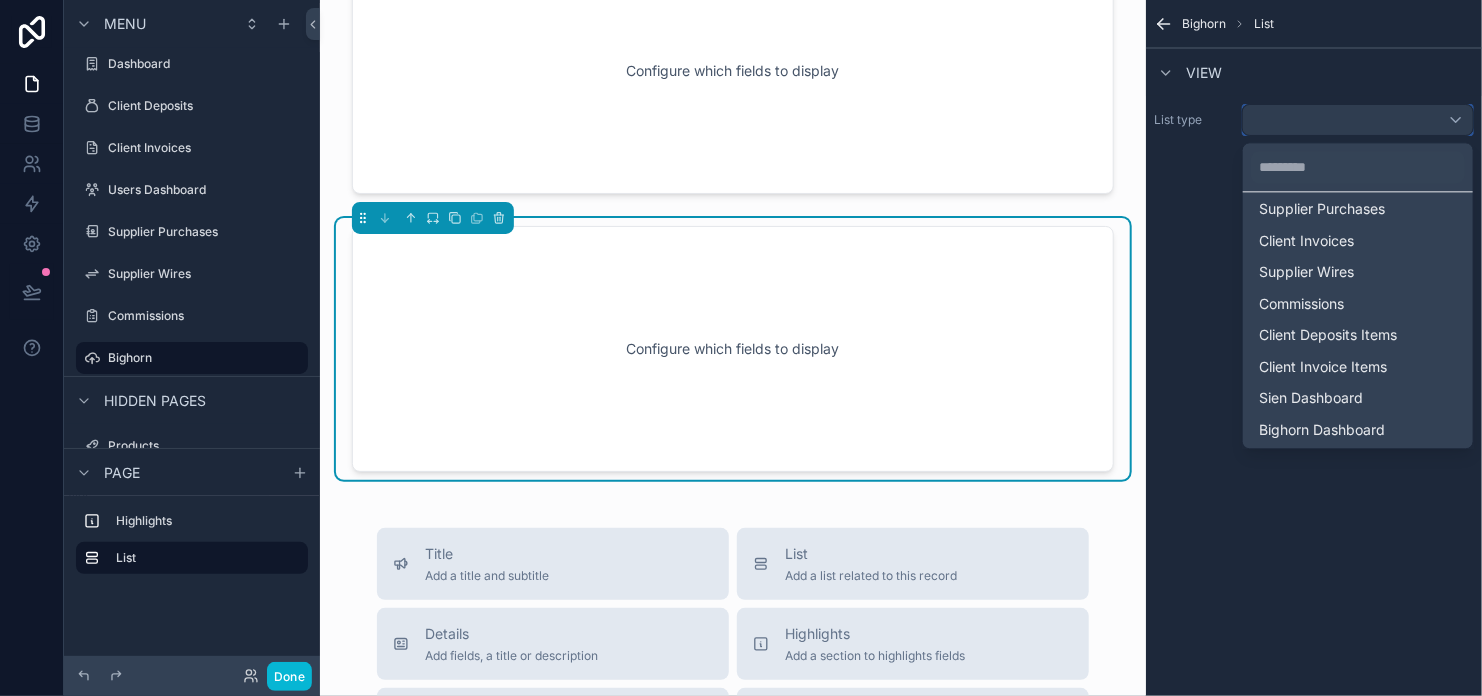 scroll, scrollTop: 294, scrollLeft: 0, axis: vertical 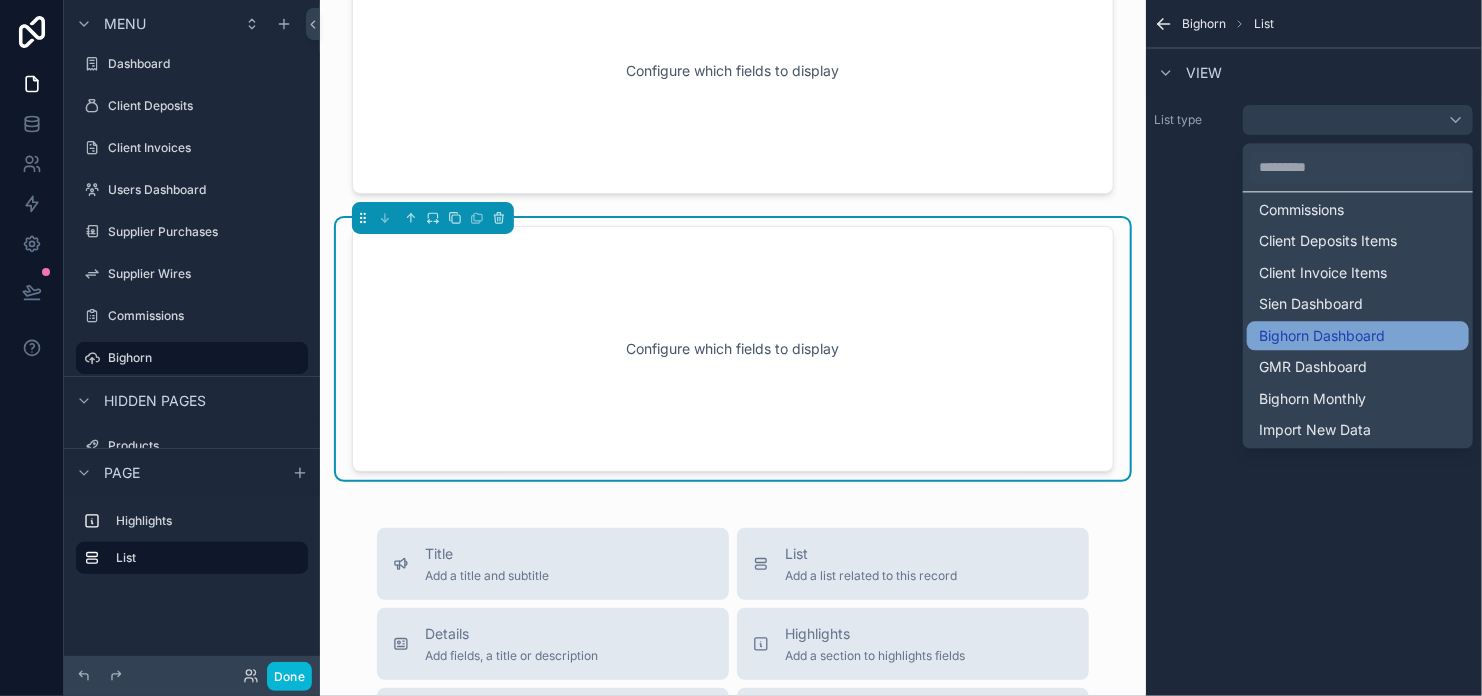click on "Bighorn Dashboard" at bounding box center (1358, 336) 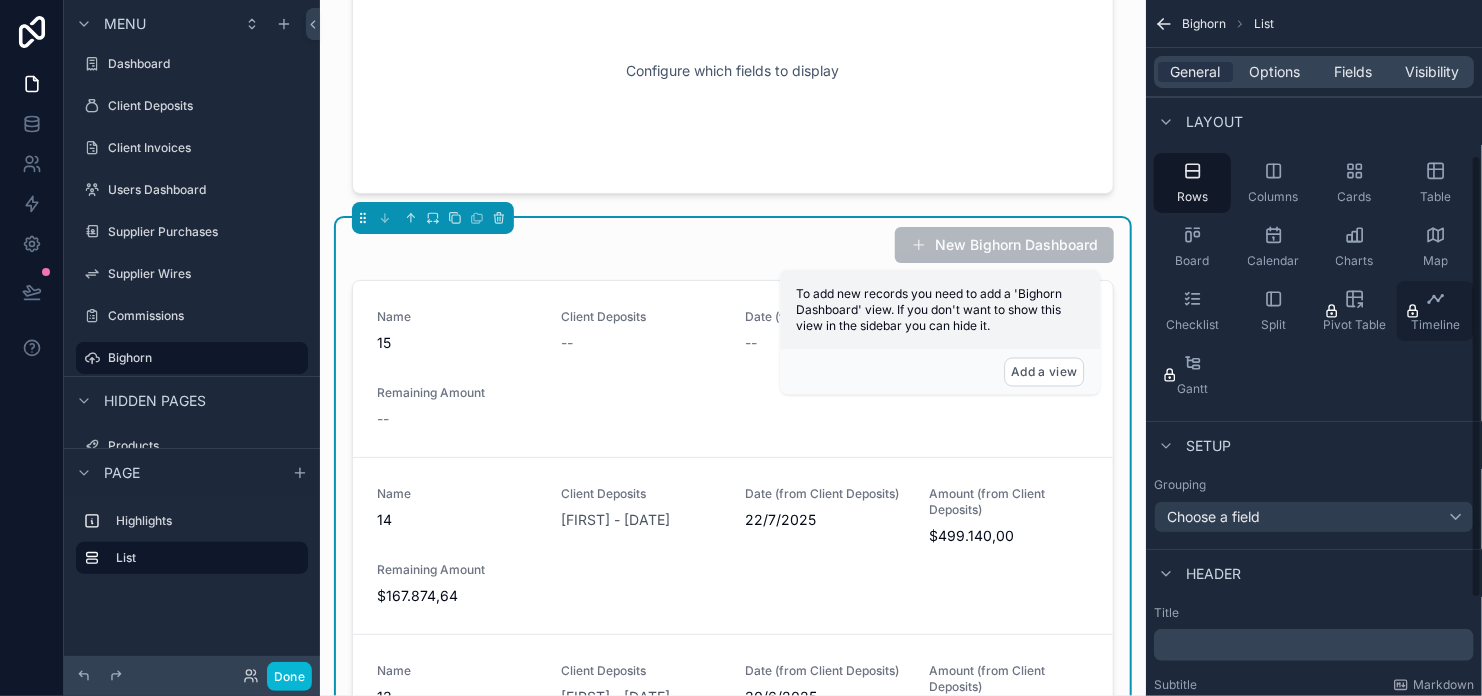 scroll, scrollTop: 396, scrollLeft: 0, axis: vertical 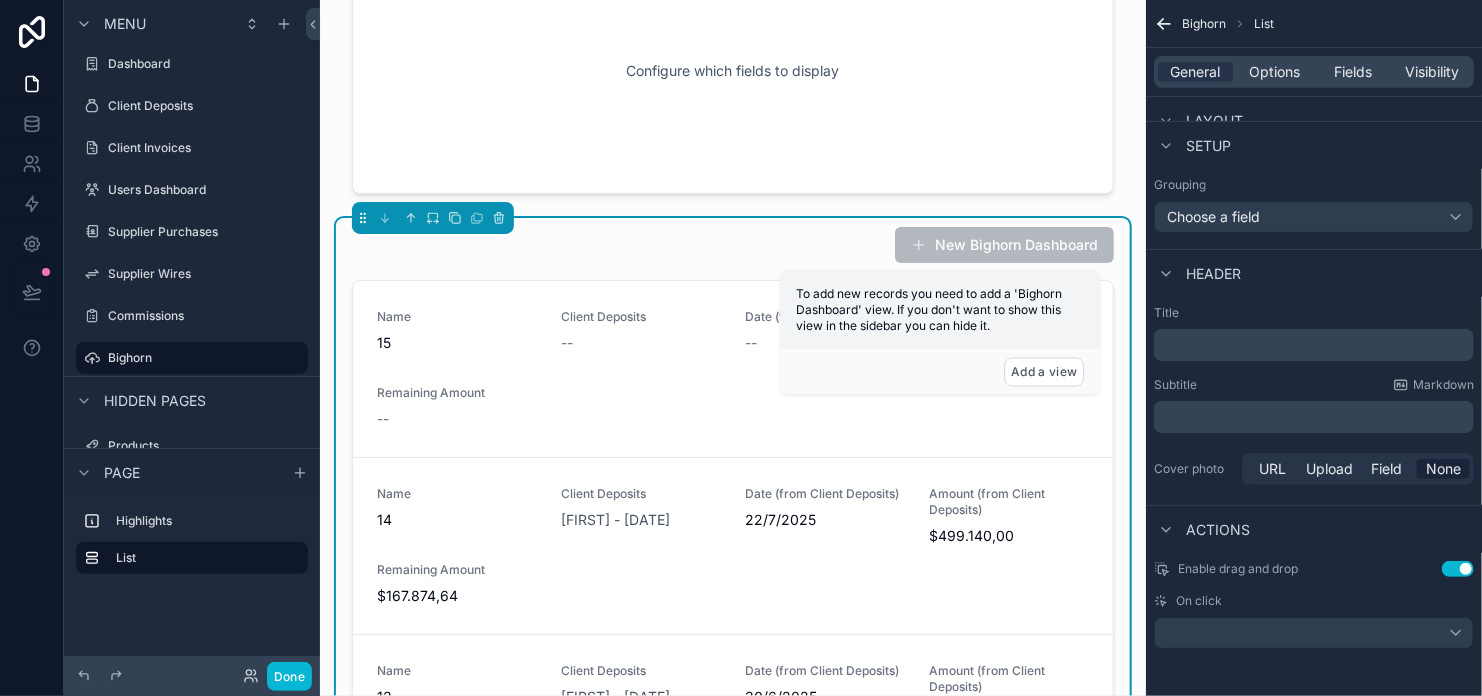 click on "Use setting" at bounding box center (1458, 569) 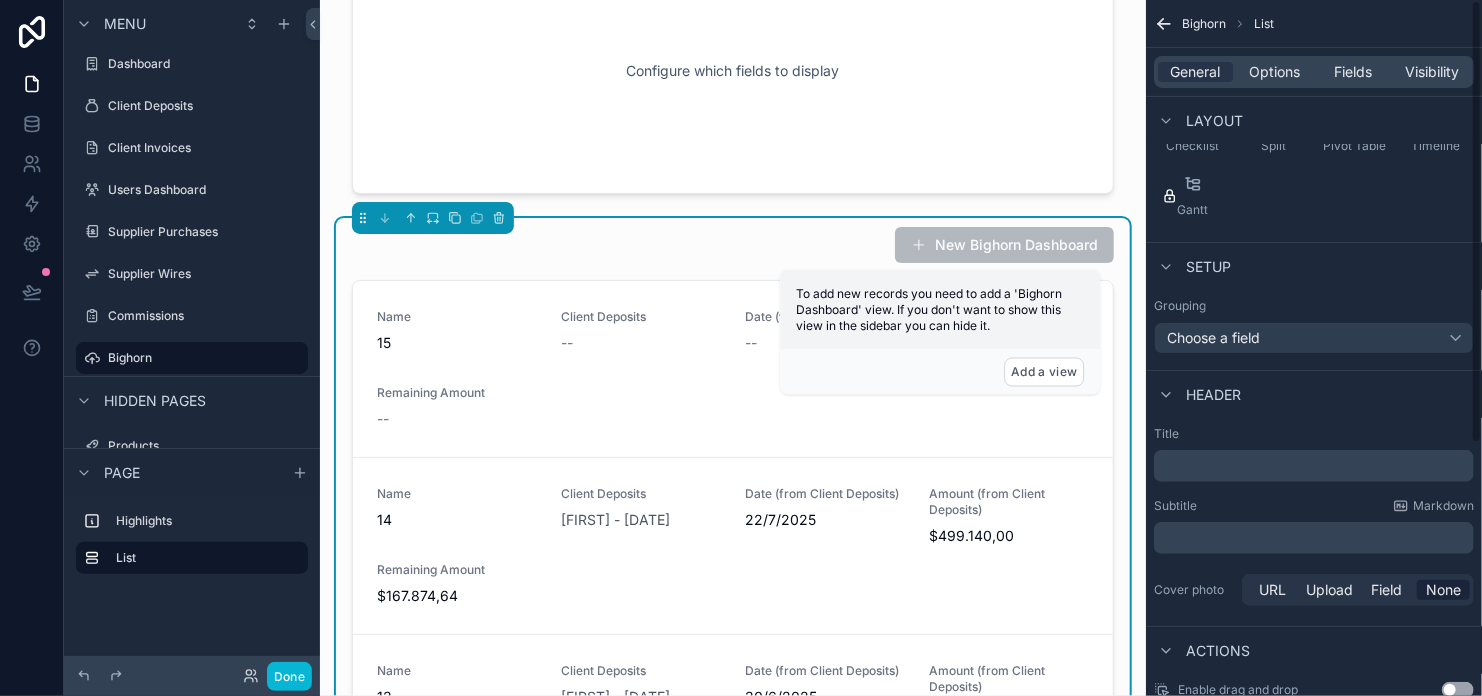 scroll, scrollTop: 0, scrollLeft: 0, axis: both 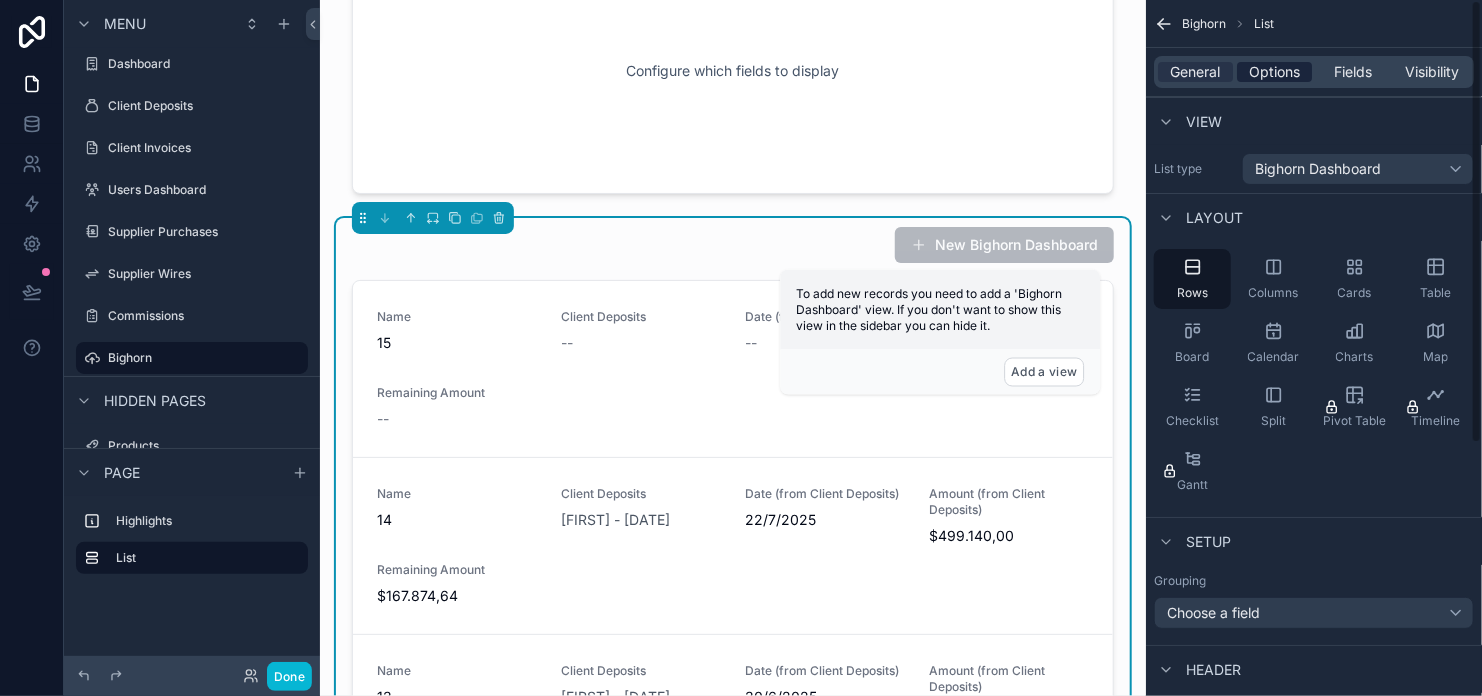 click on "Options" at bounding box center [1274, 72] 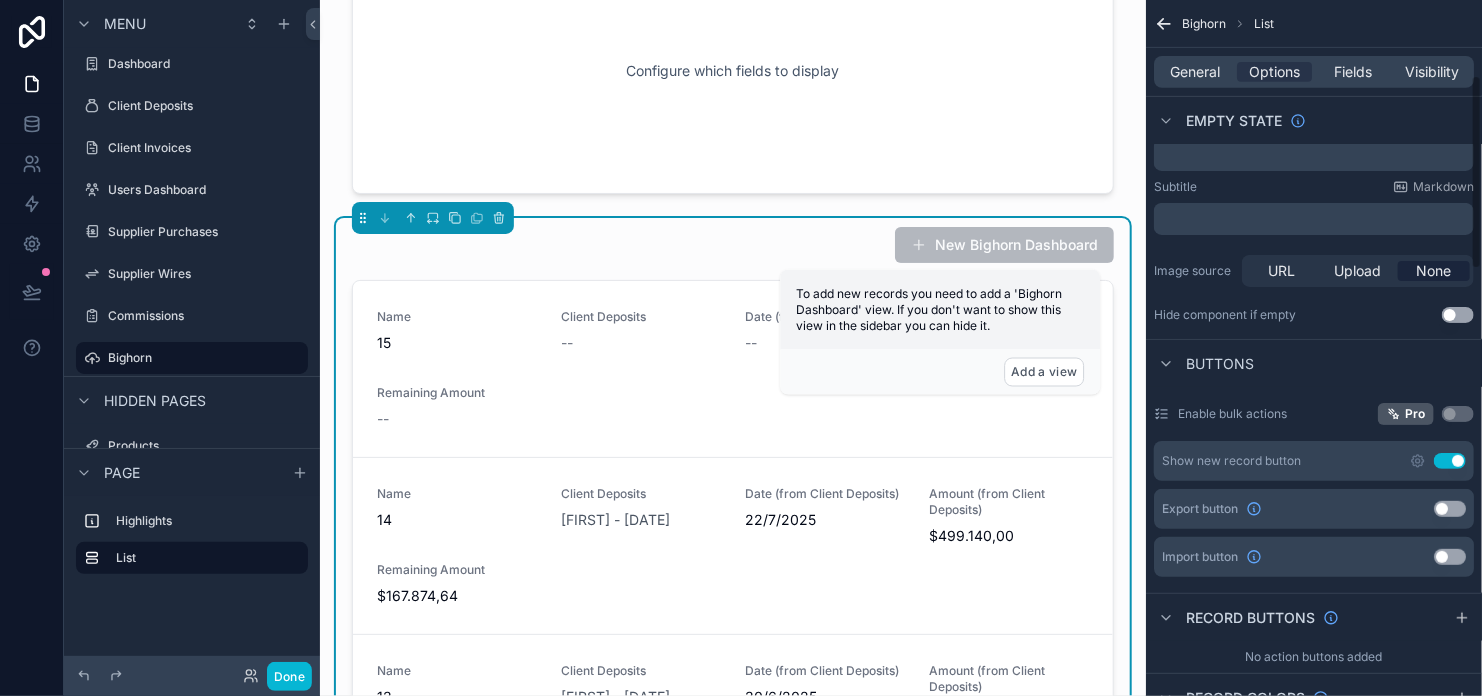 scroll, scrollTop: 400, scrollLeft: 0, axis: vertical 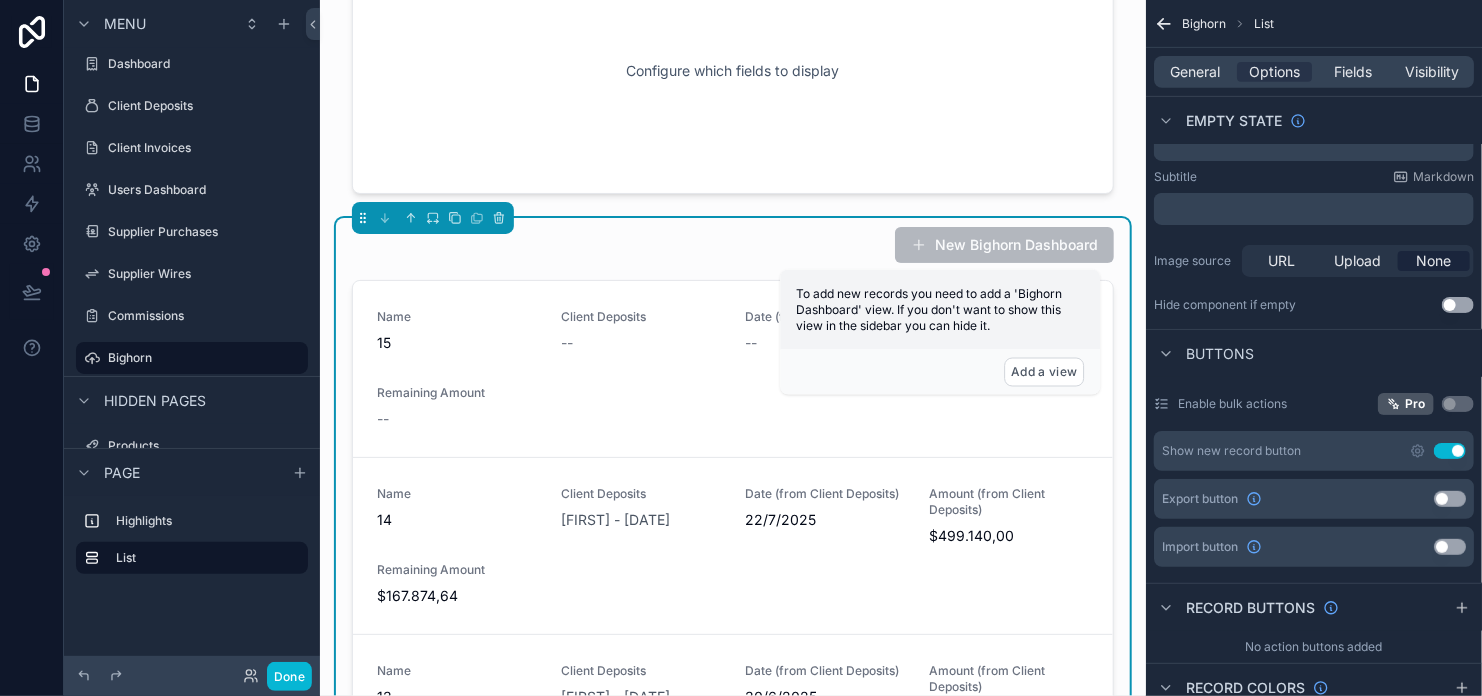 click on "Use setting" at bounding box center (1450, 451) 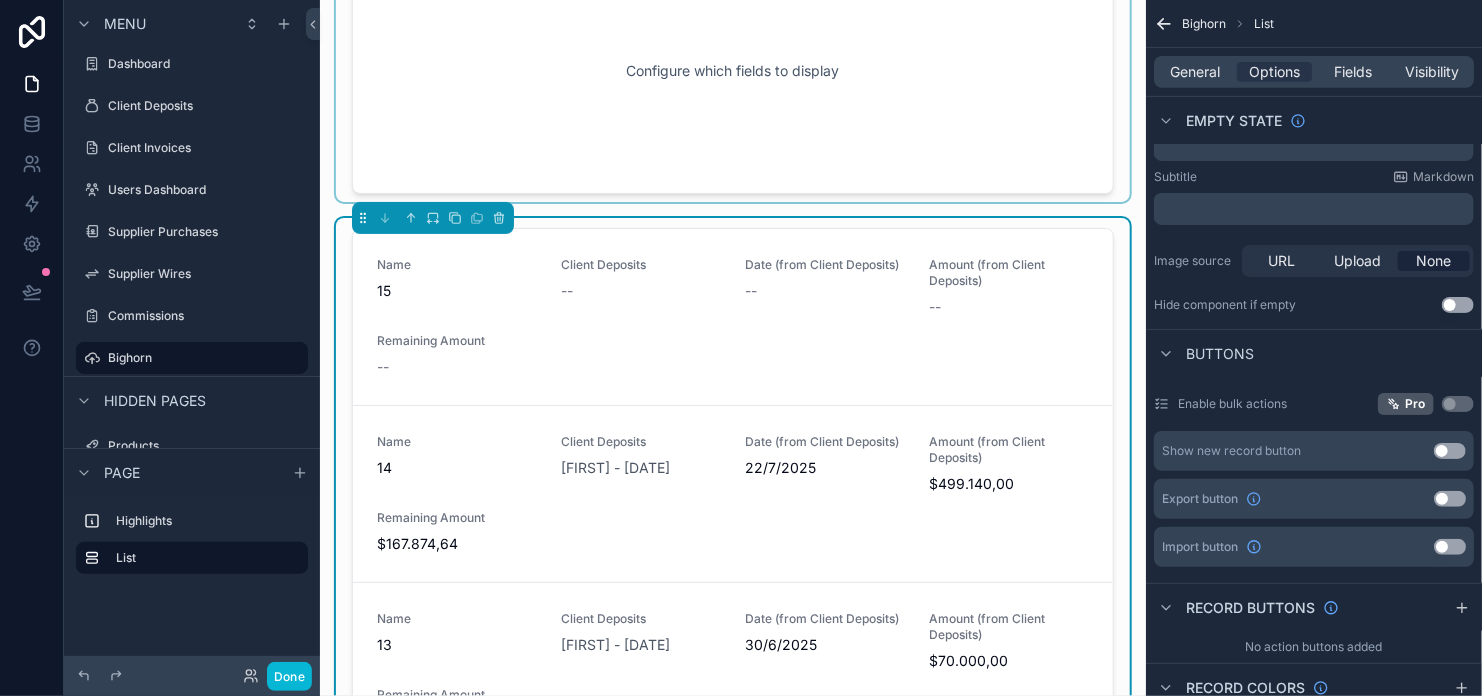 click at bounding box center (733, 71) 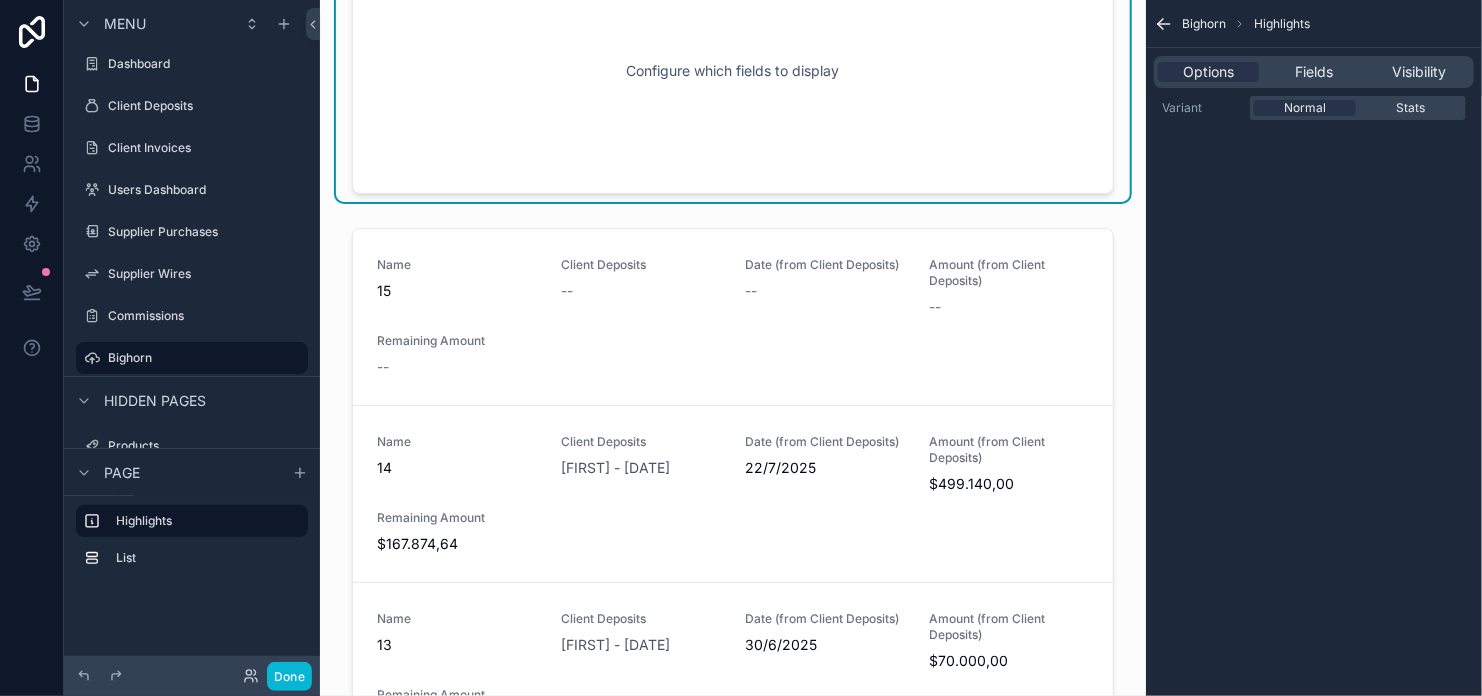 scroll, scrollTop: 0, scrollLeft: 0, axis: both 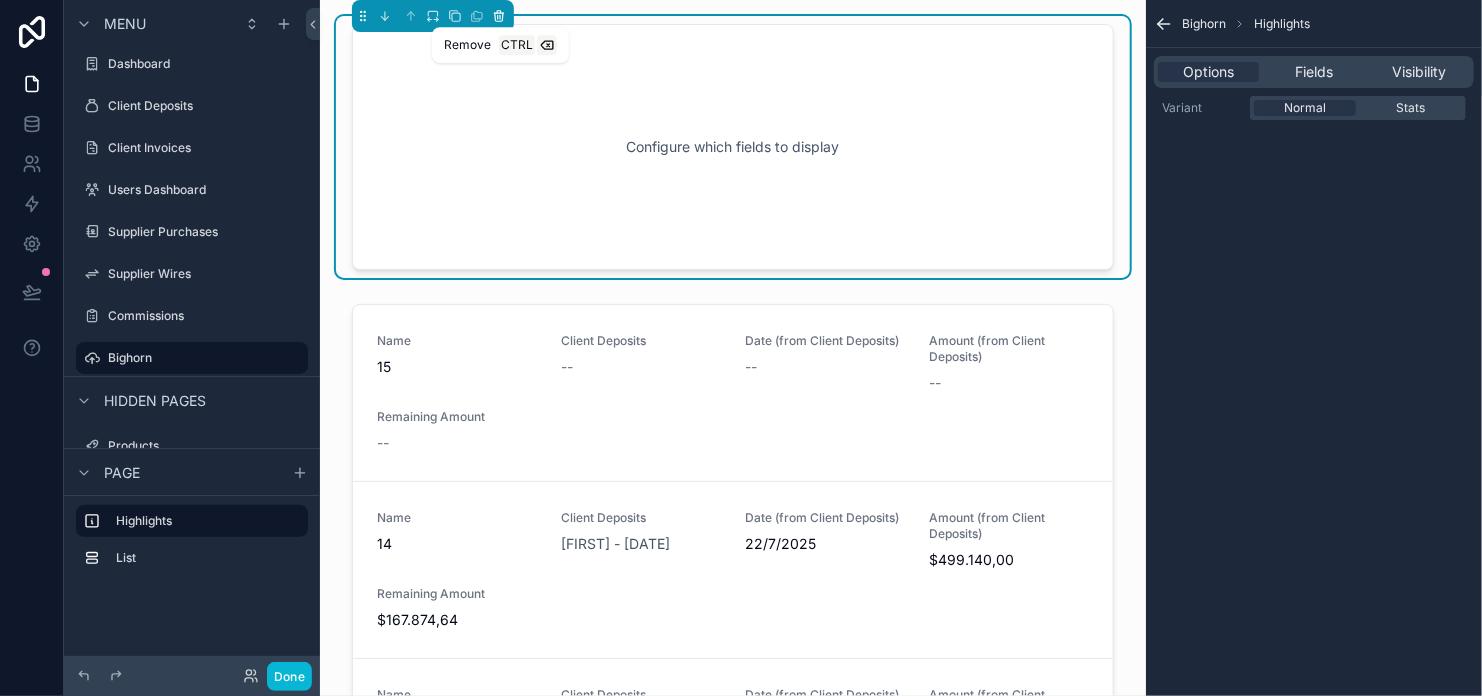click 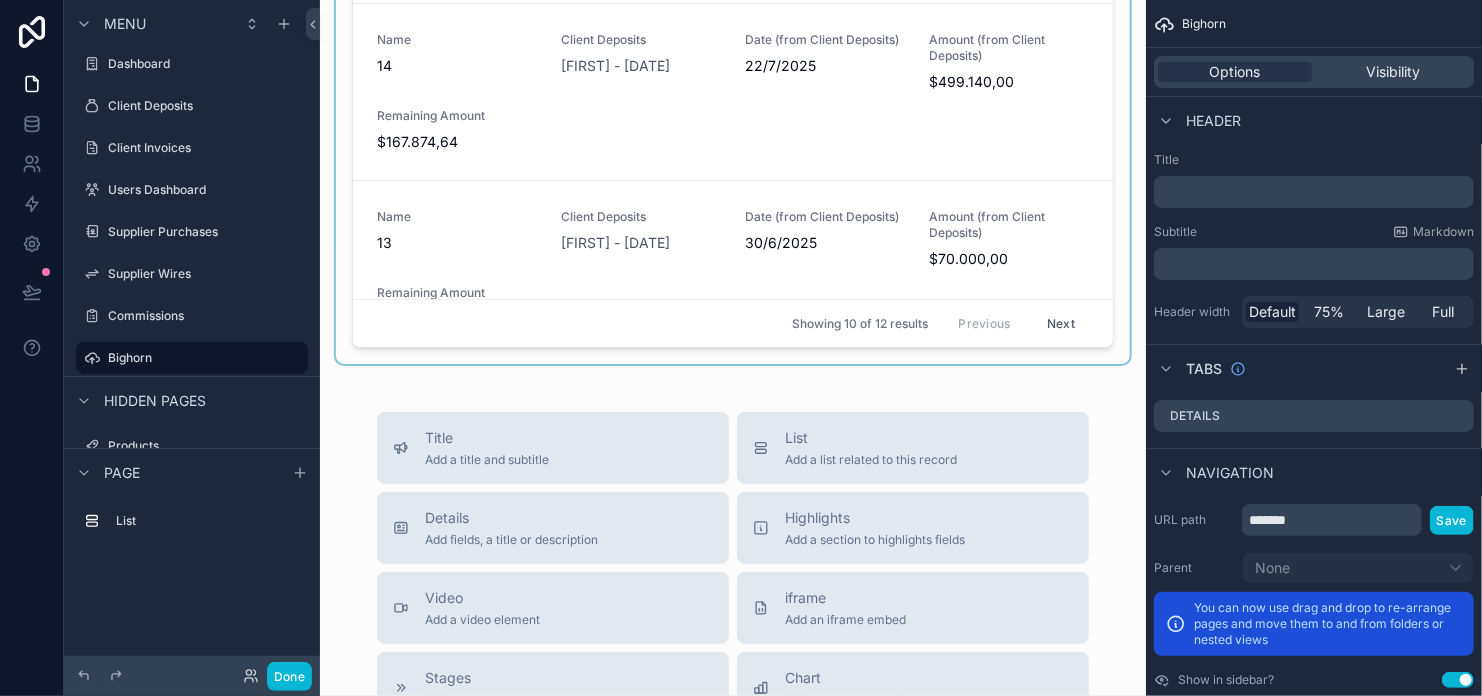 scroll, scrollTop: 0, scrollLeft: 0, axis: both 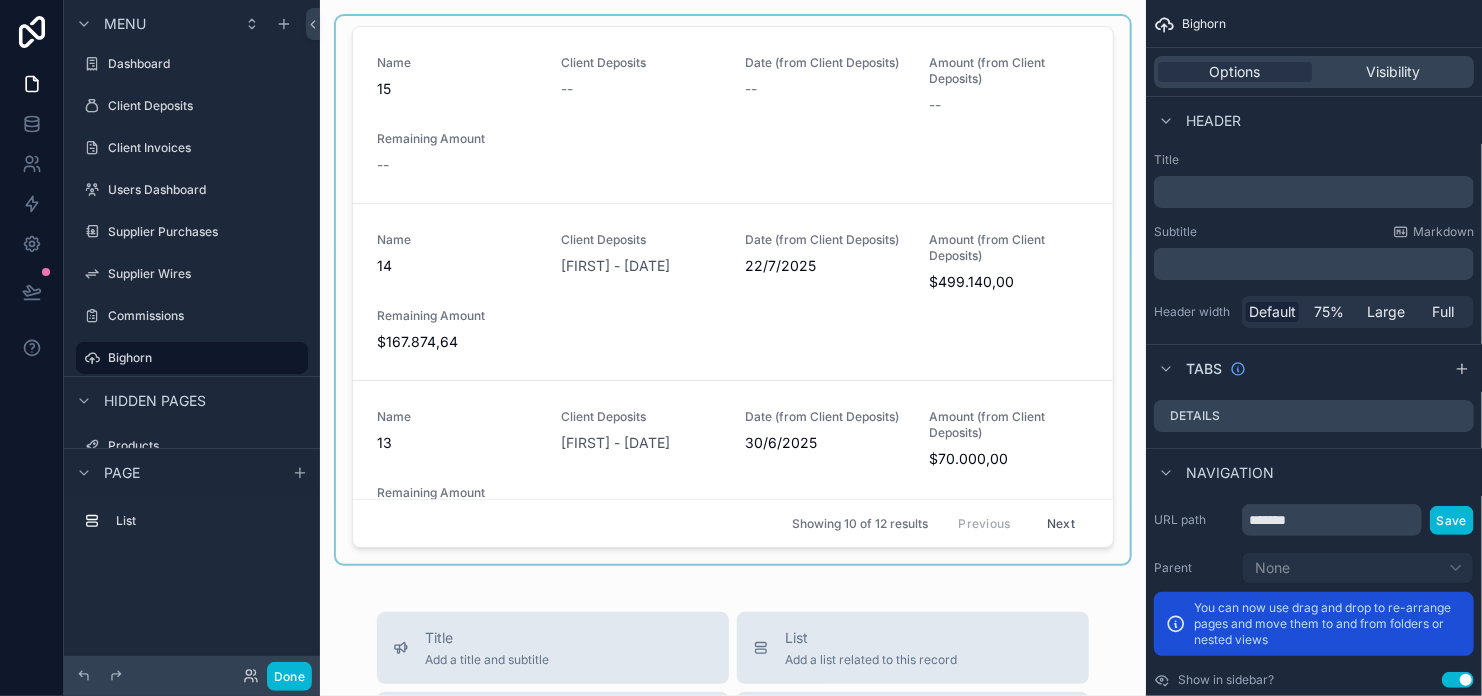 click at bounding box center (733, 290) 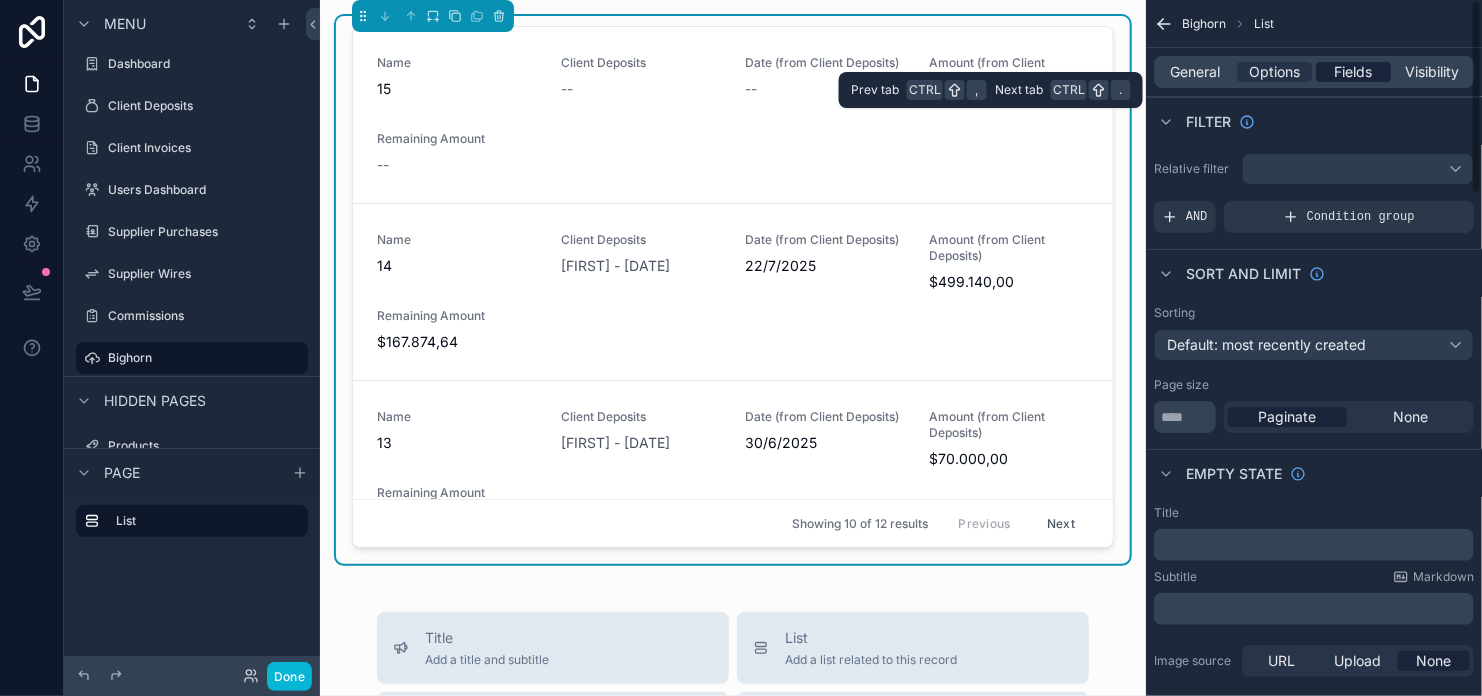 click on "Fields" at bounding box center [1354, 72] 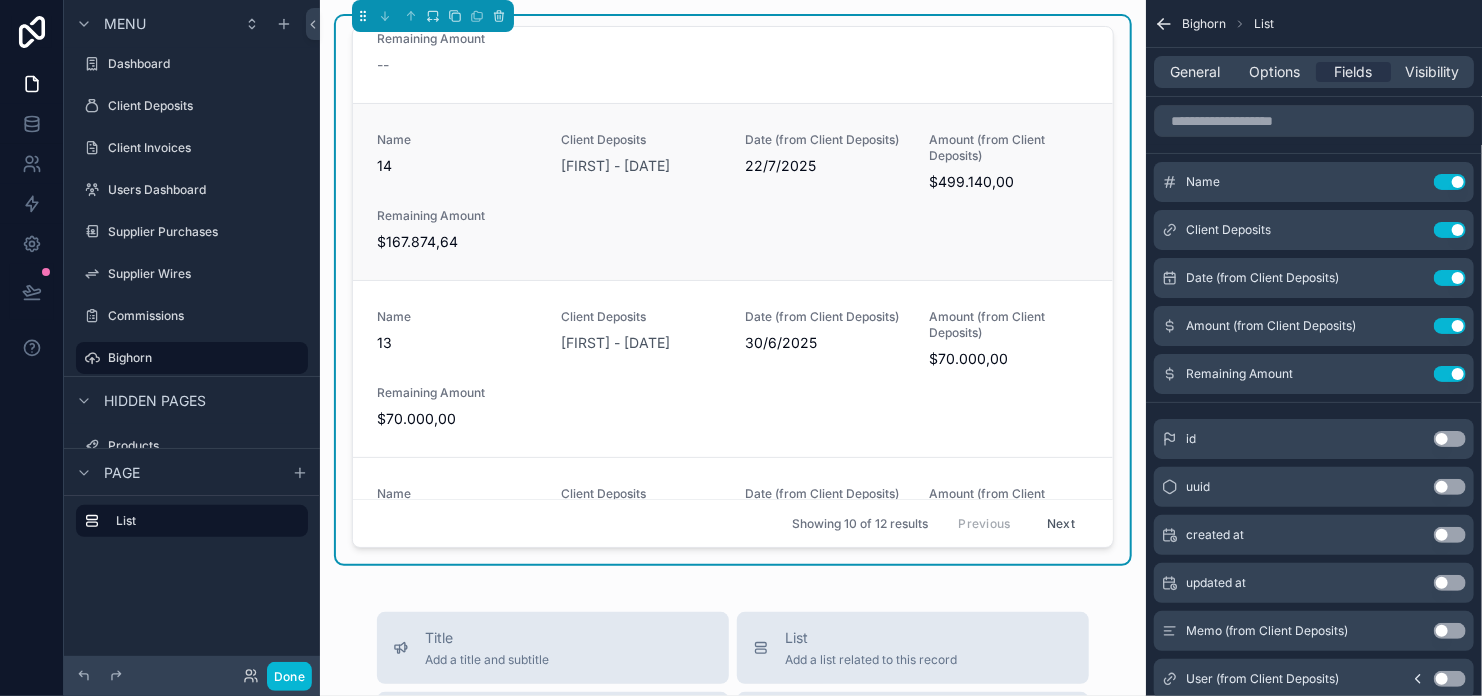 scroll, scrollTop: 0, scrollLeft: 0, axis: both 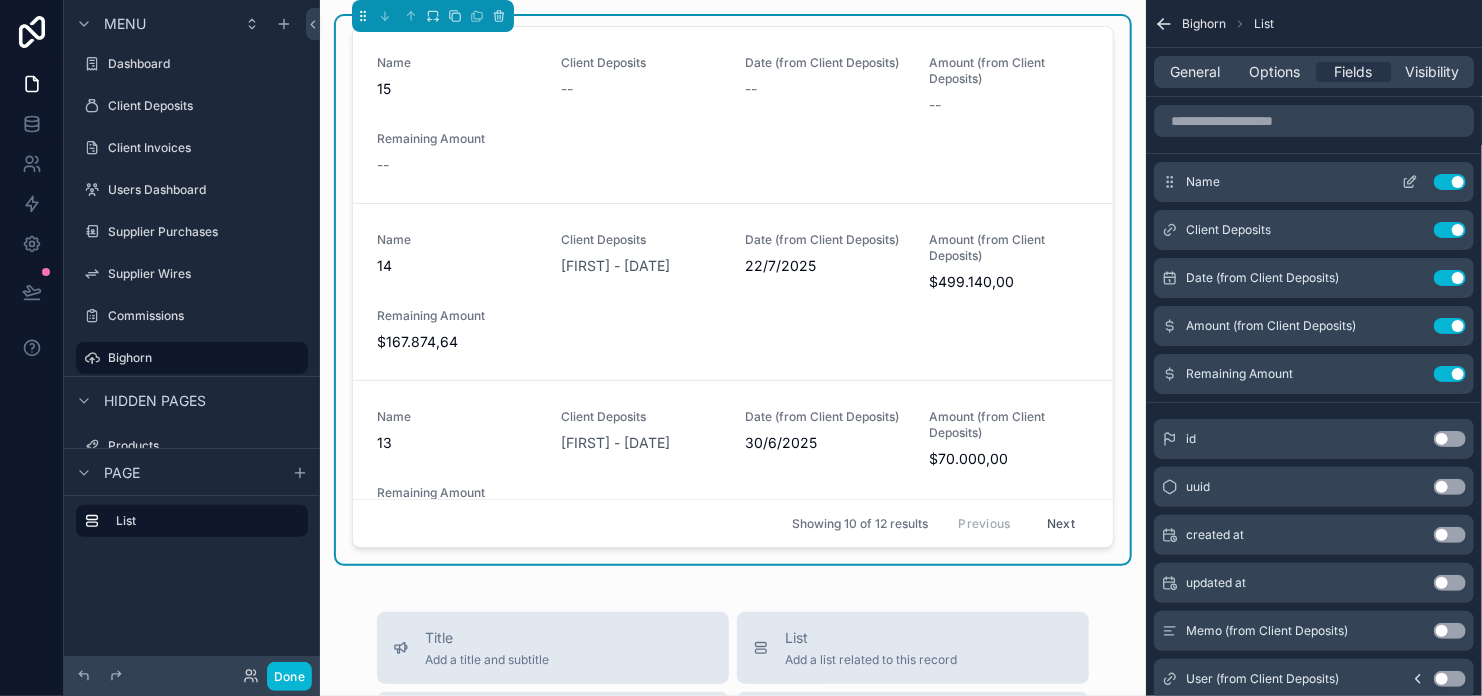 click on "Use setting" at bounding box center [1450, 182] 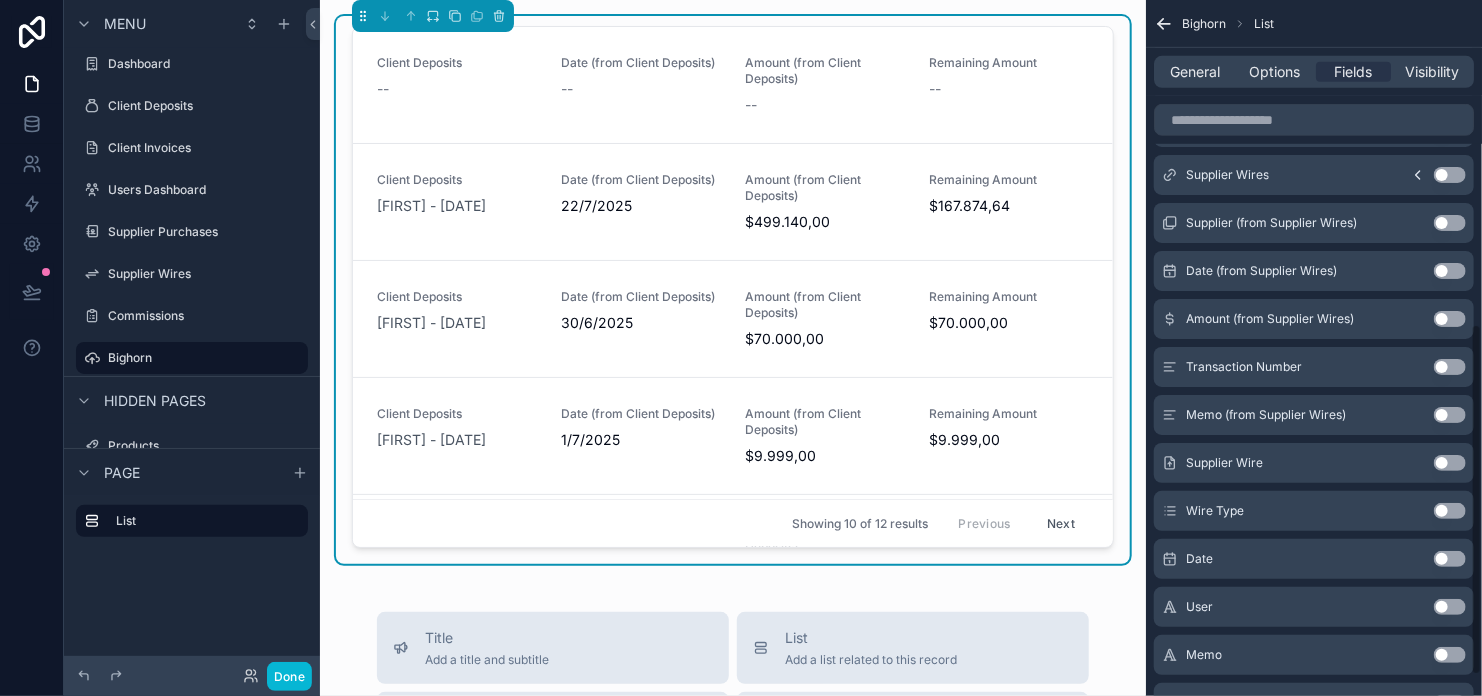 scroll, scrollTop: 682, scrollLeft: 0, axis: vertical 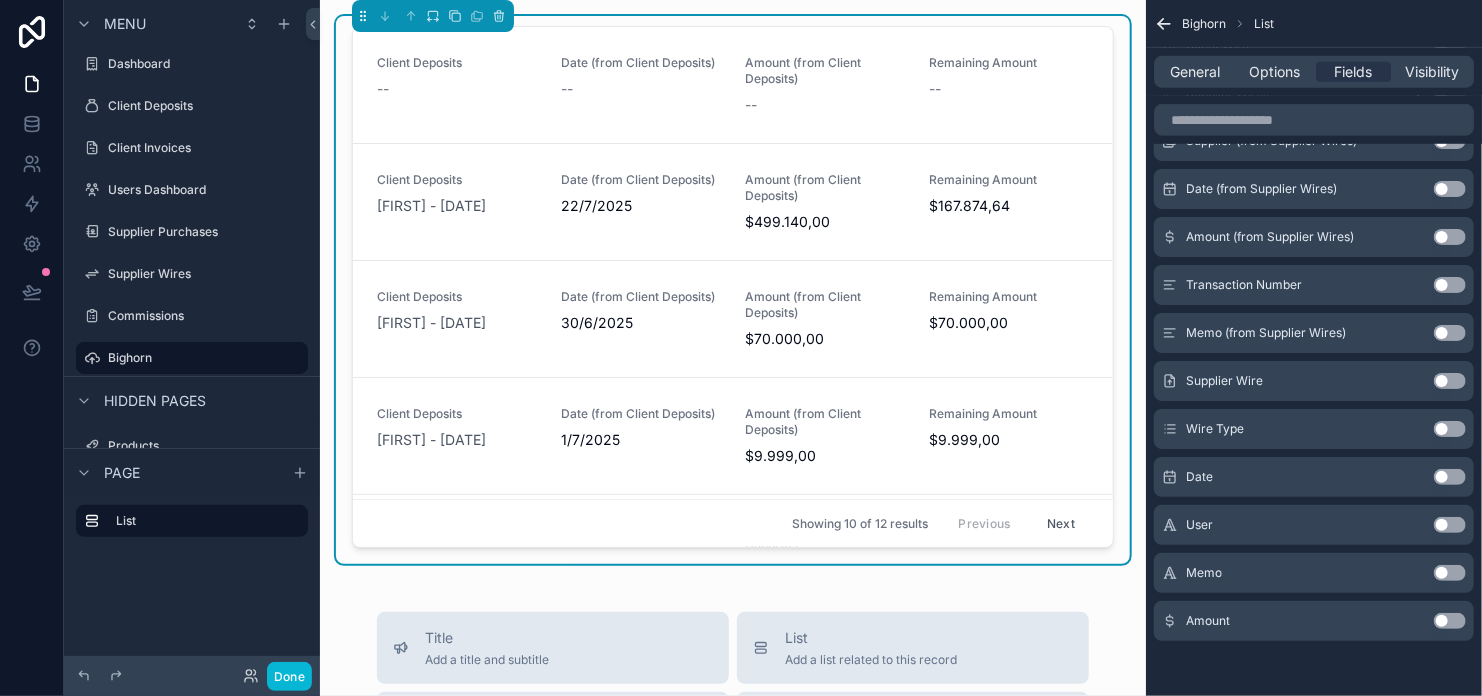 click on "Use setting" at bounding box center [1450, 429] 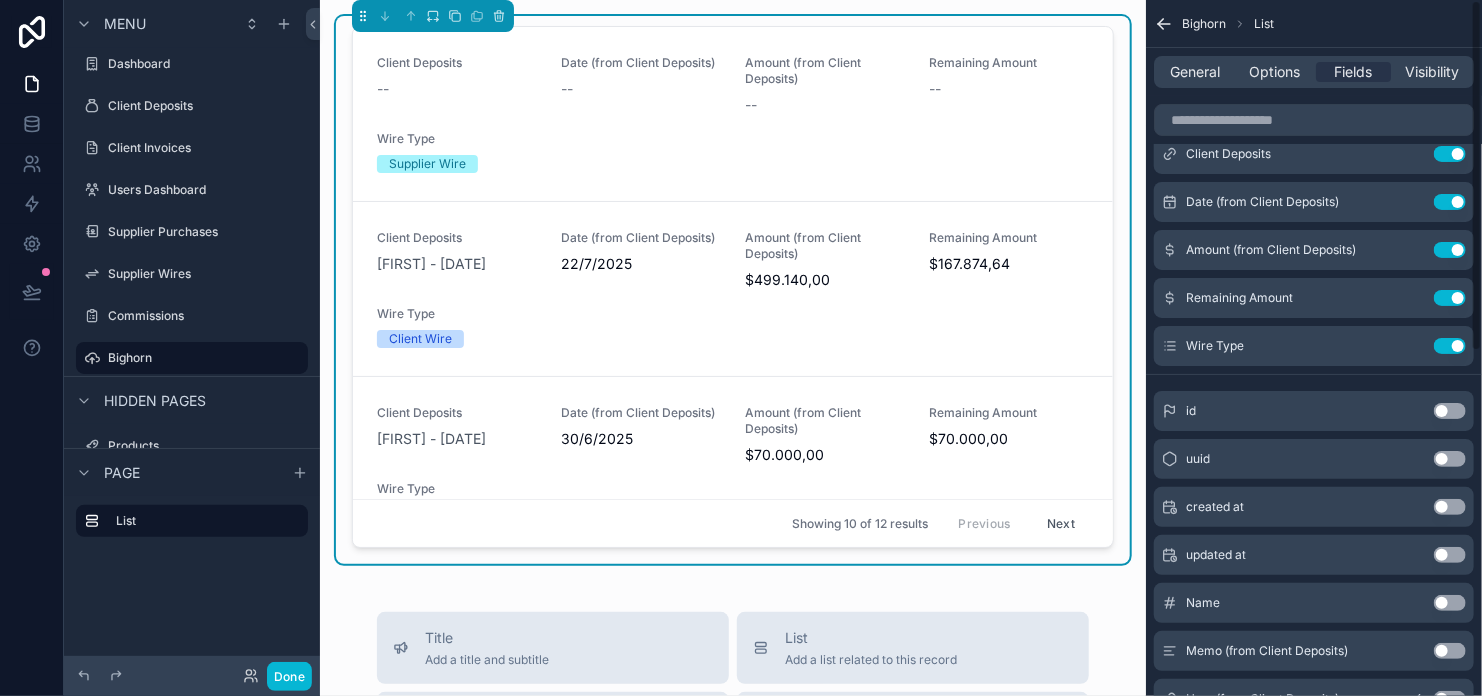 scroll, scrollTop: 0, scrollLeft: 0, axis: both 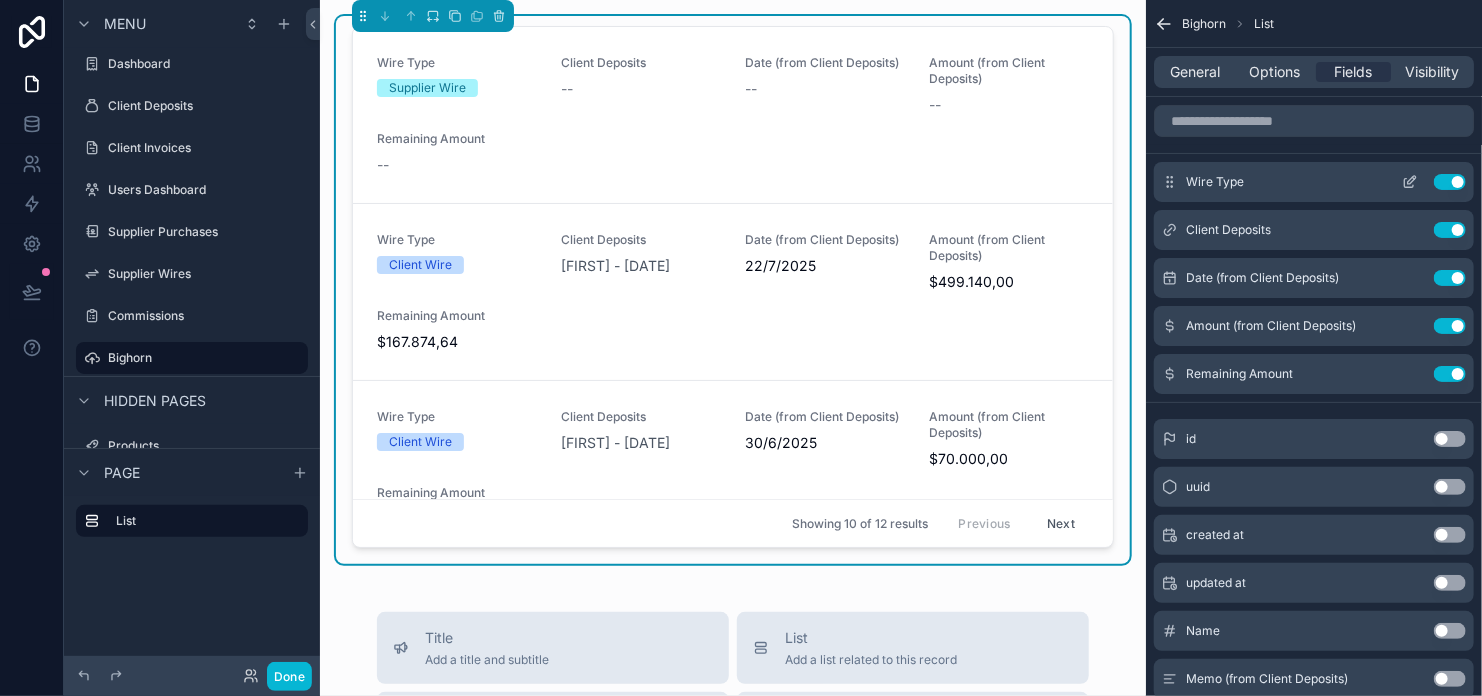 click 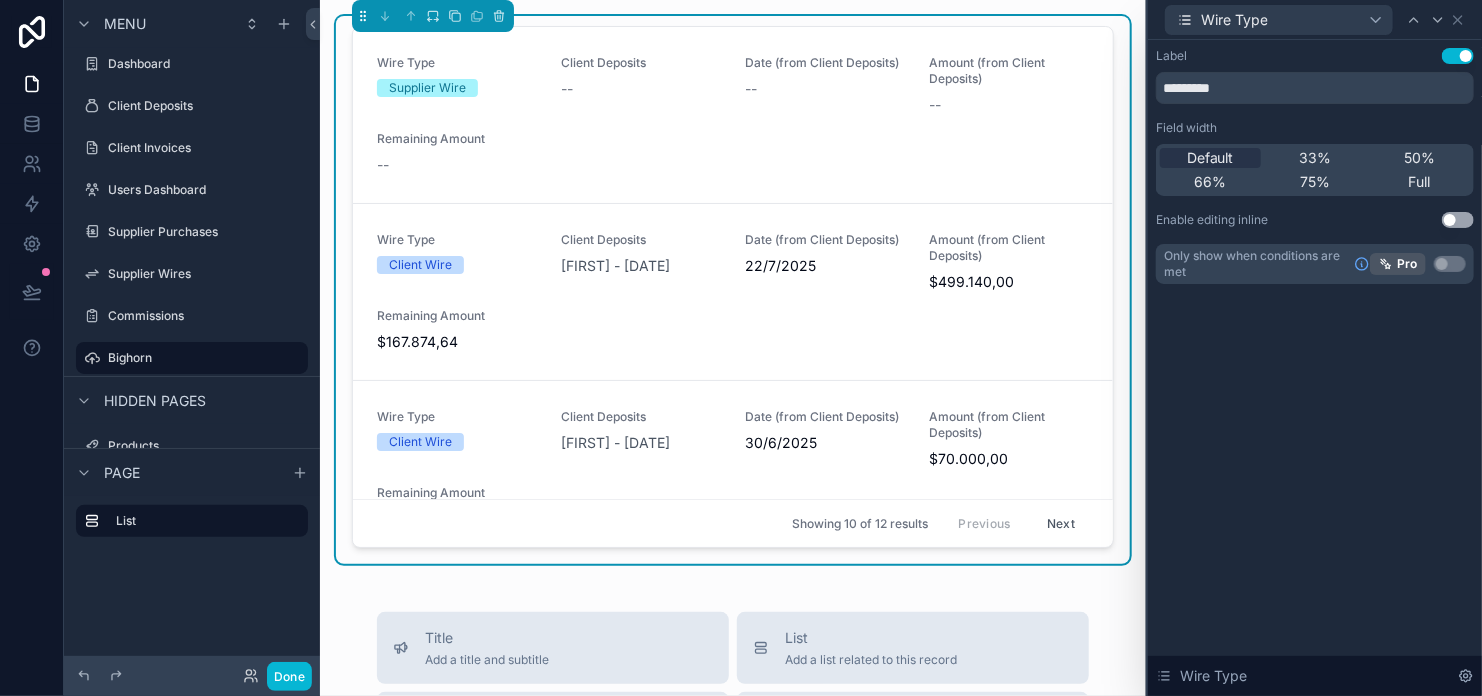 click on "Use setting" at bounding box center [1458, 56] 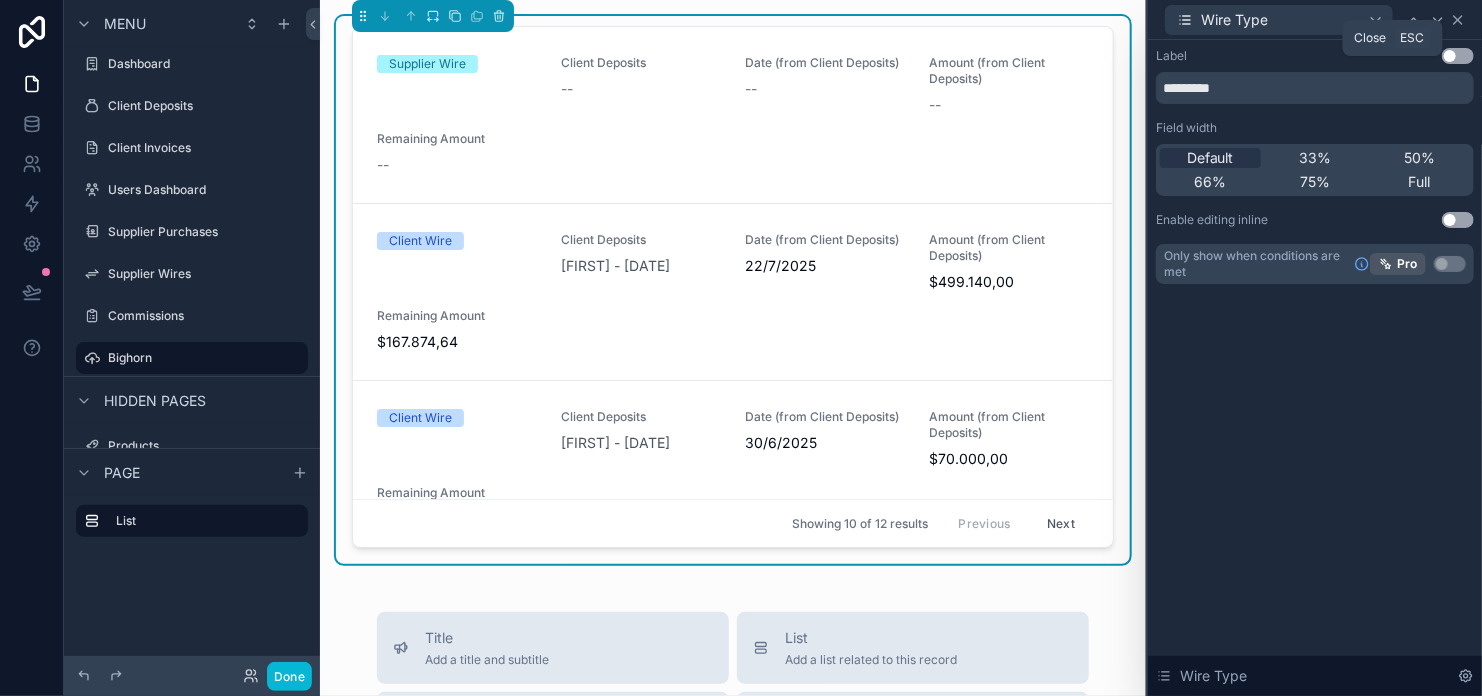 click 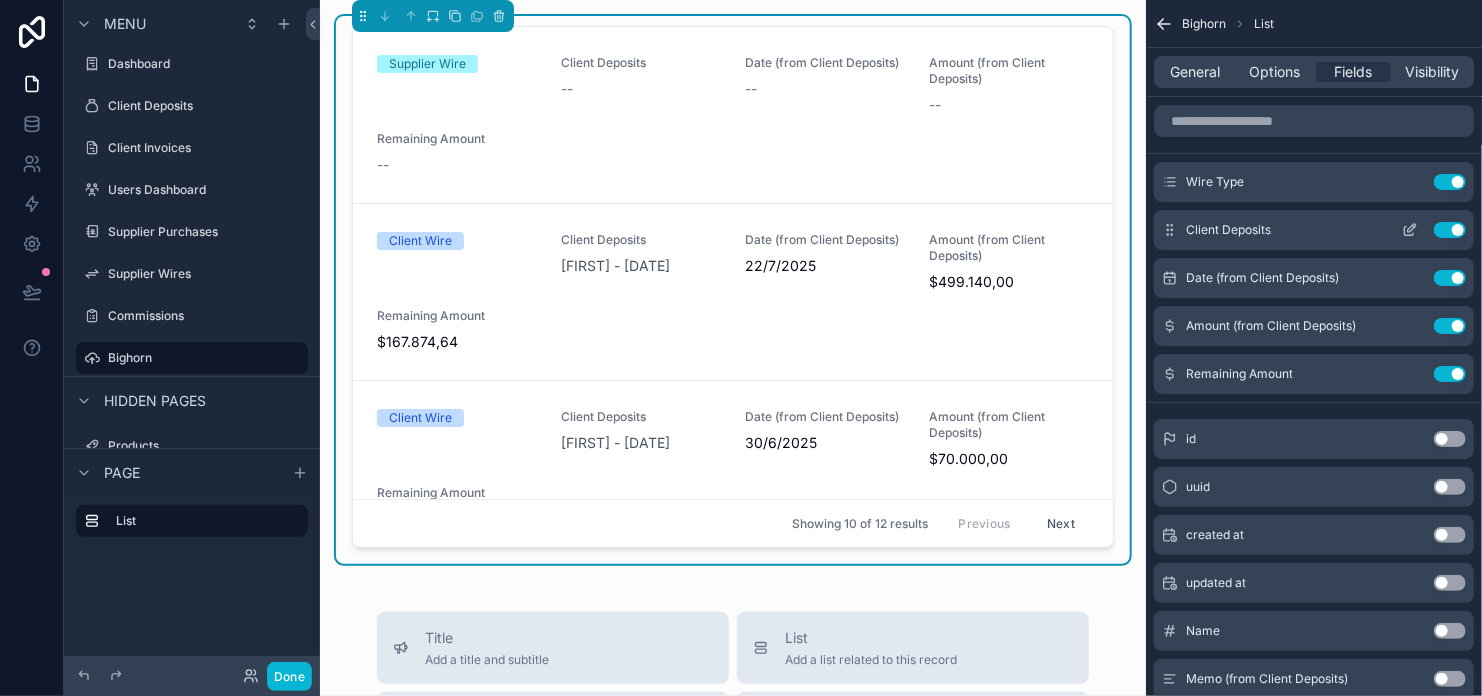 click on "Use setting" at bounding box center (1450, 230) 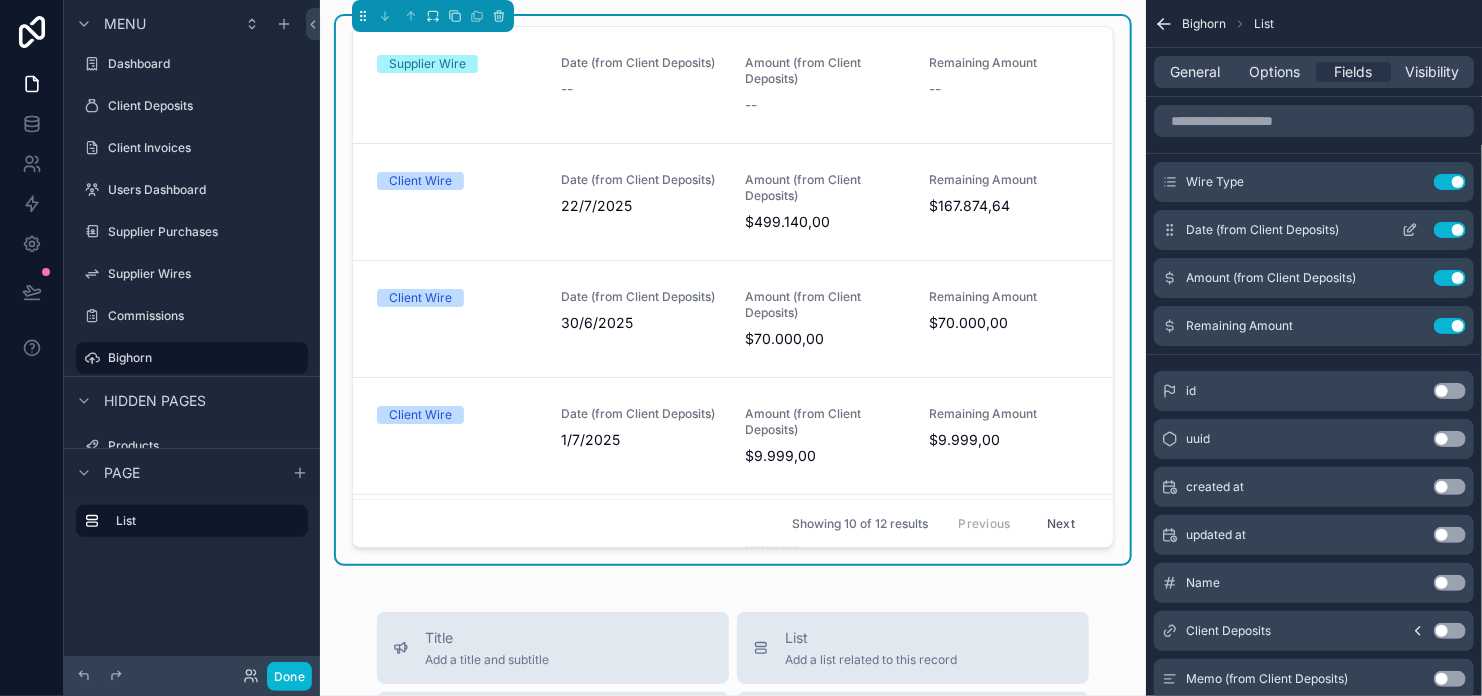 click on "Use setting" at bounding box center (1450, 230) 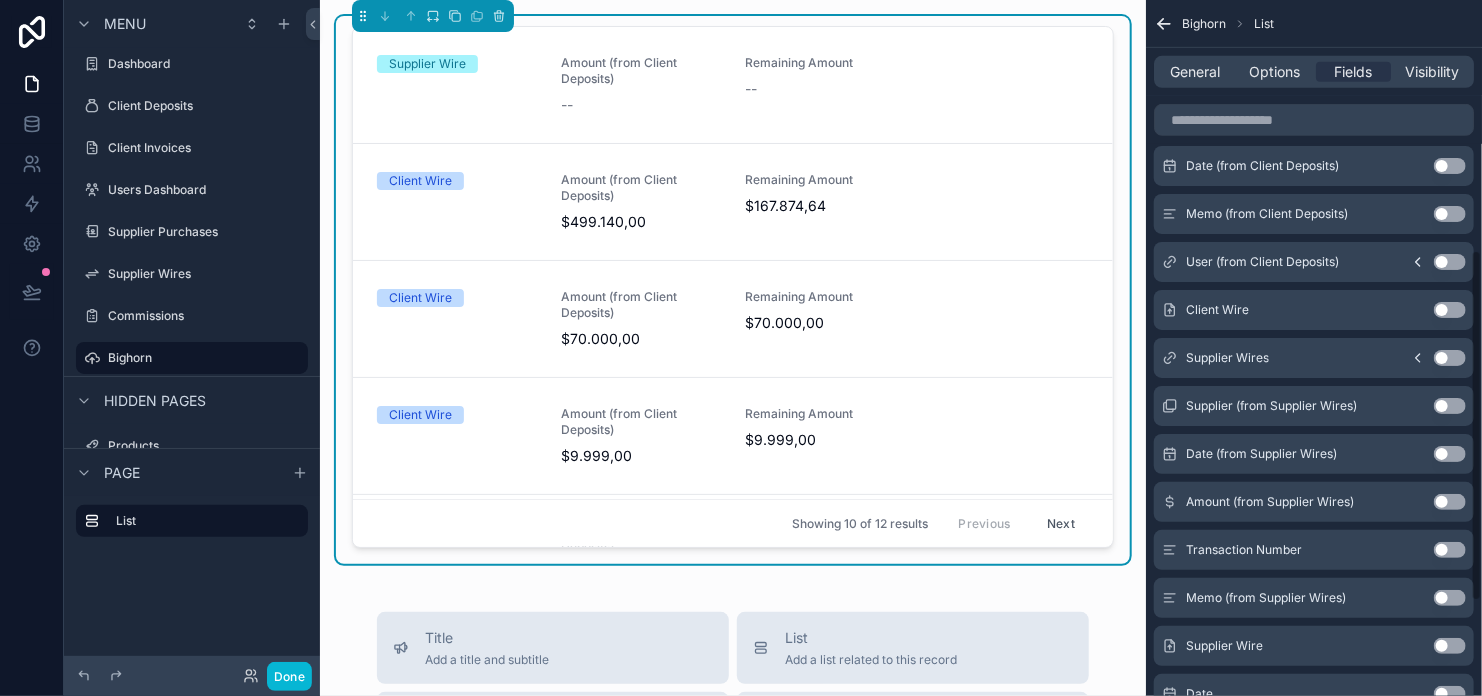 scroll, scrollTop: 500, scrollLeft: 0, axis: vertical 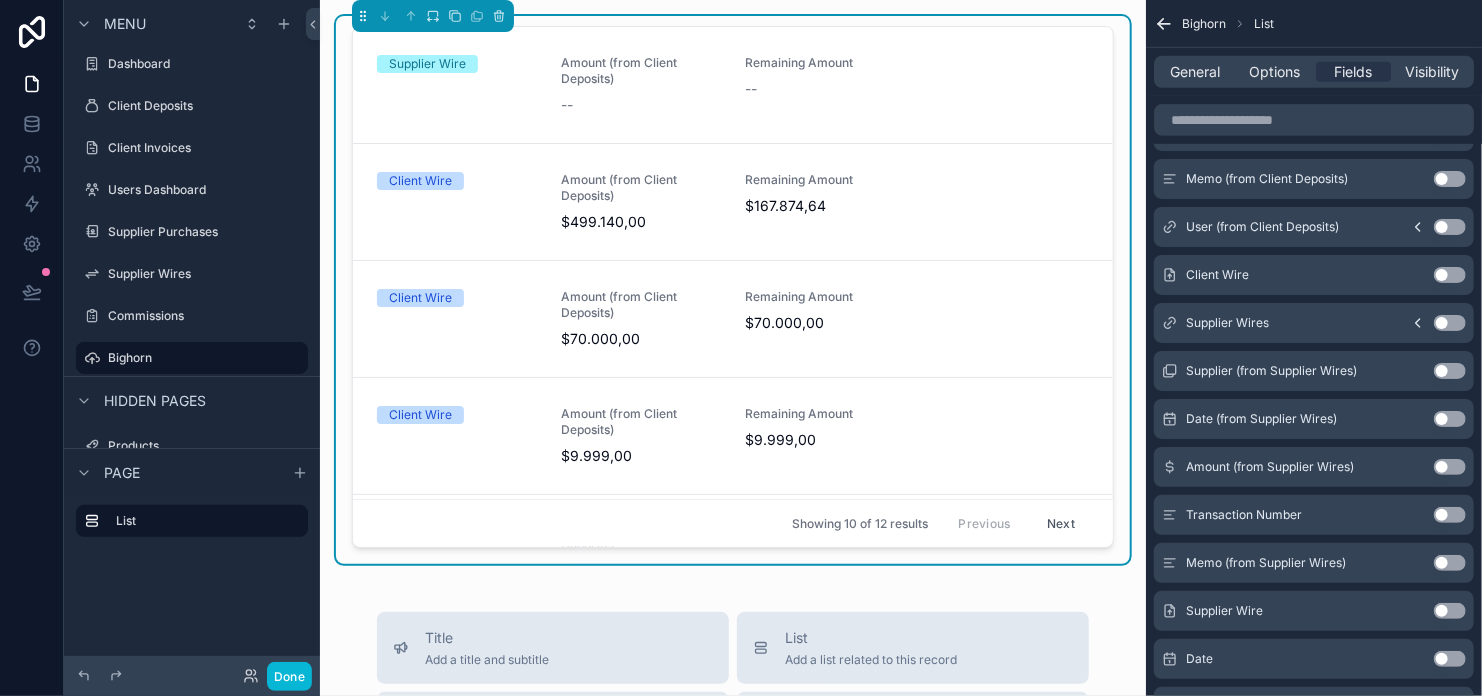 click on "Use setting" at bounding box center [1450, 467] 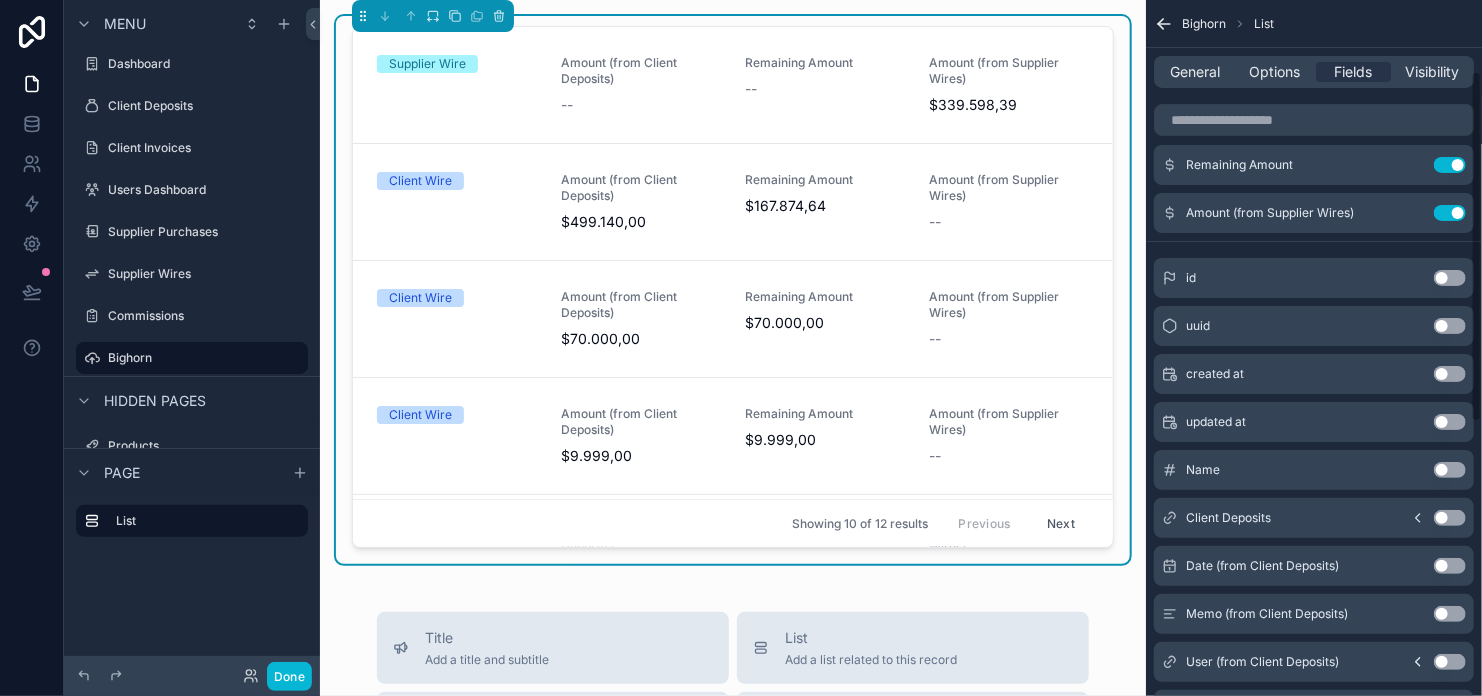 scroll, scrollTop: 0, scrollLeft: 0, axis: both 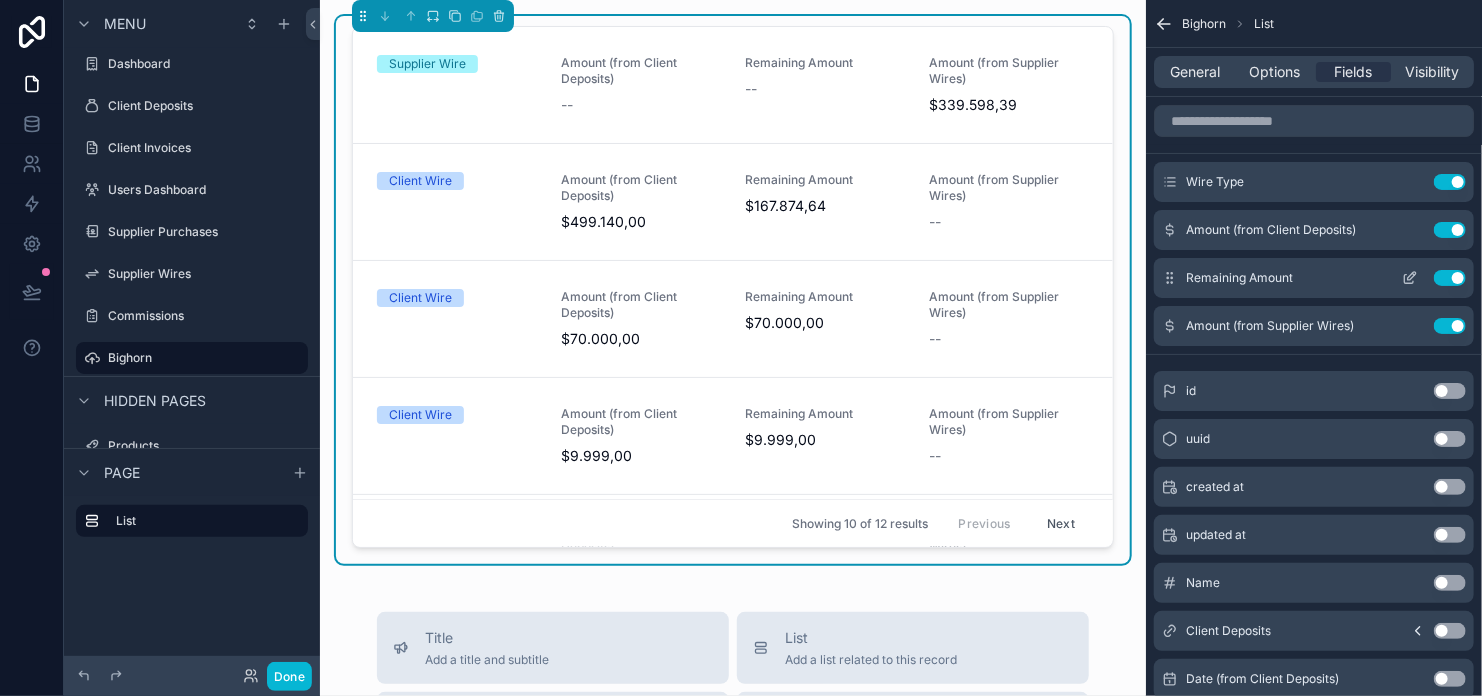 click on "Use setting" at bounding box center [1450, 278] 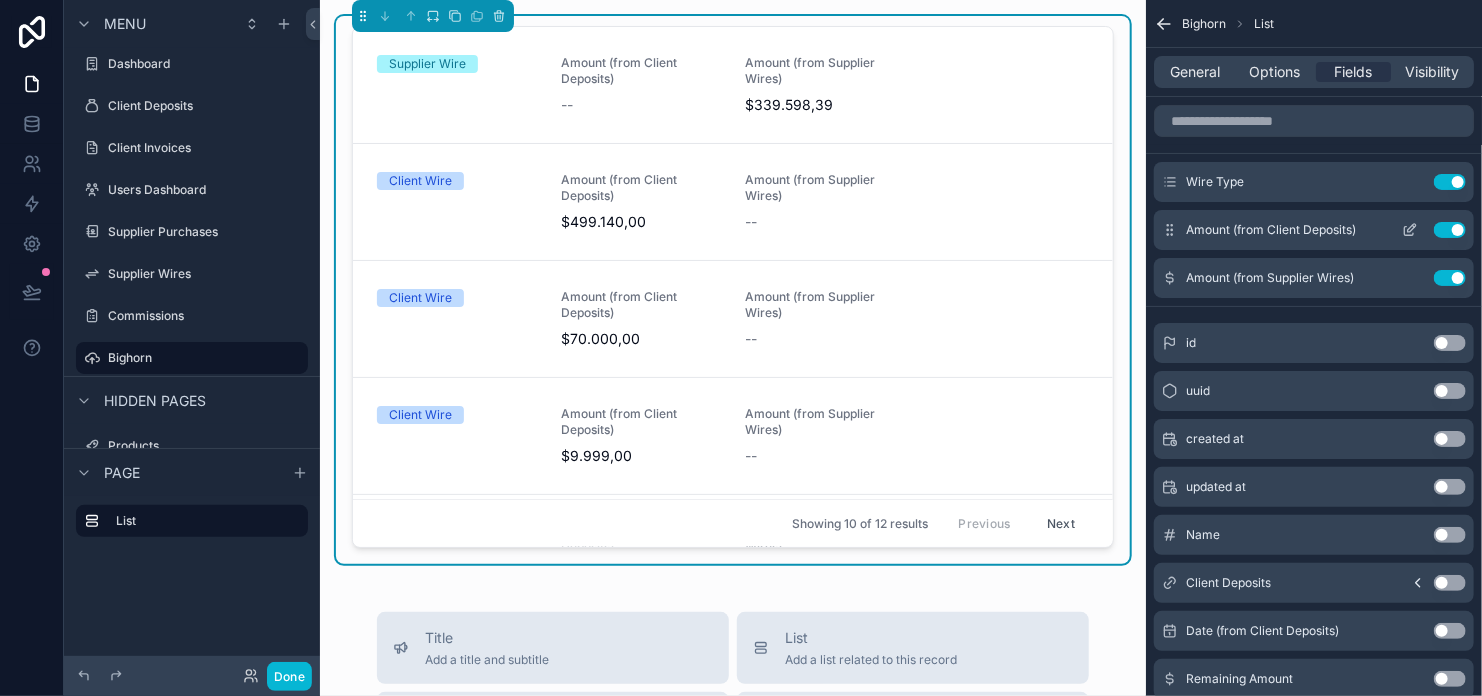 click 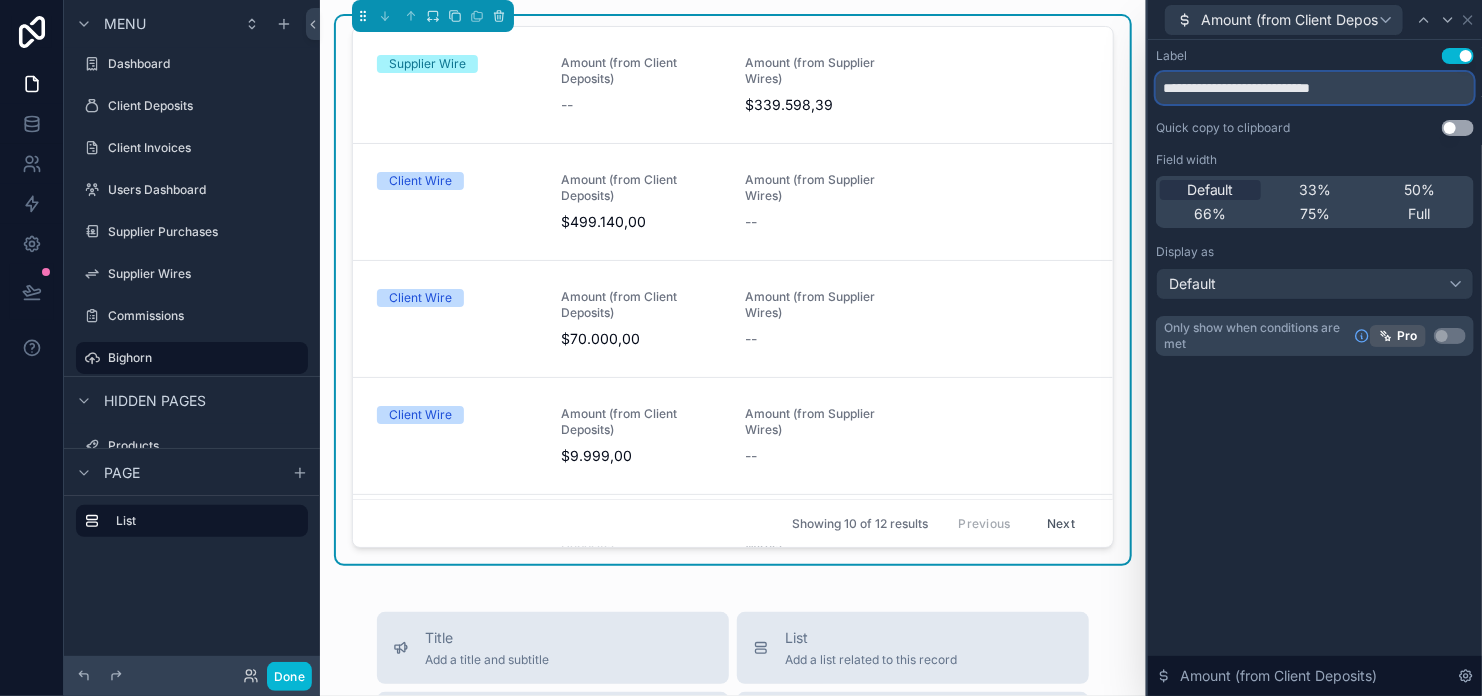 drag, startPoint x: 1371, startPoint y: 91, endPoint x: 1153, endPoint y: 84, distance: 218.11235 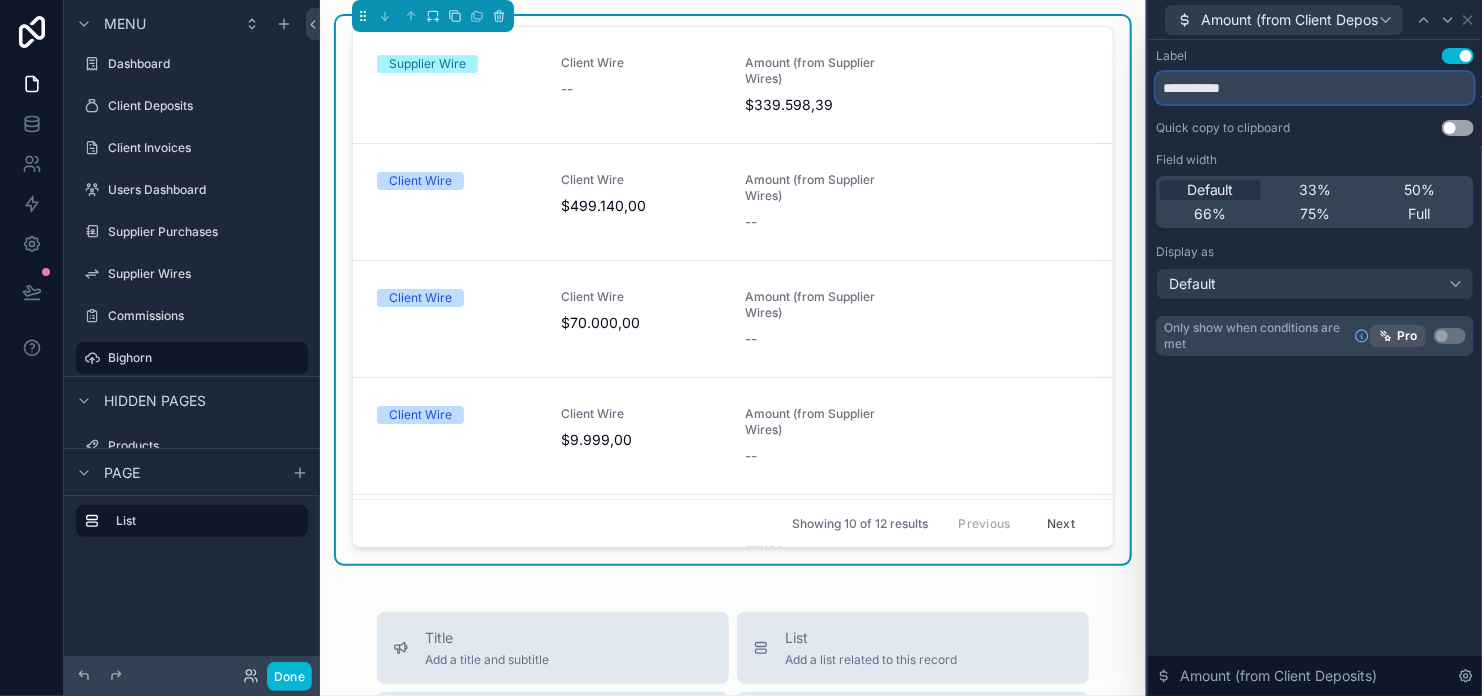 type on "**********" 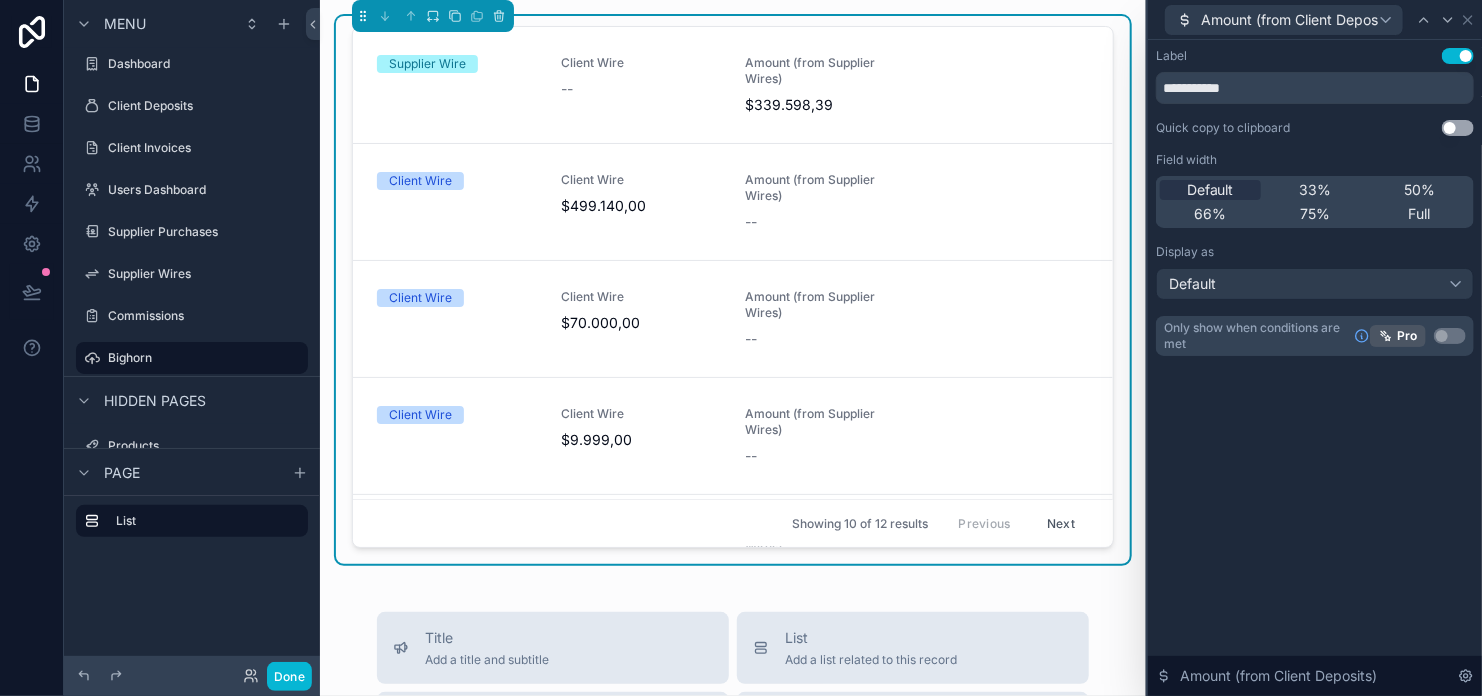 click on "**********" at bounding box center (1315, 202) 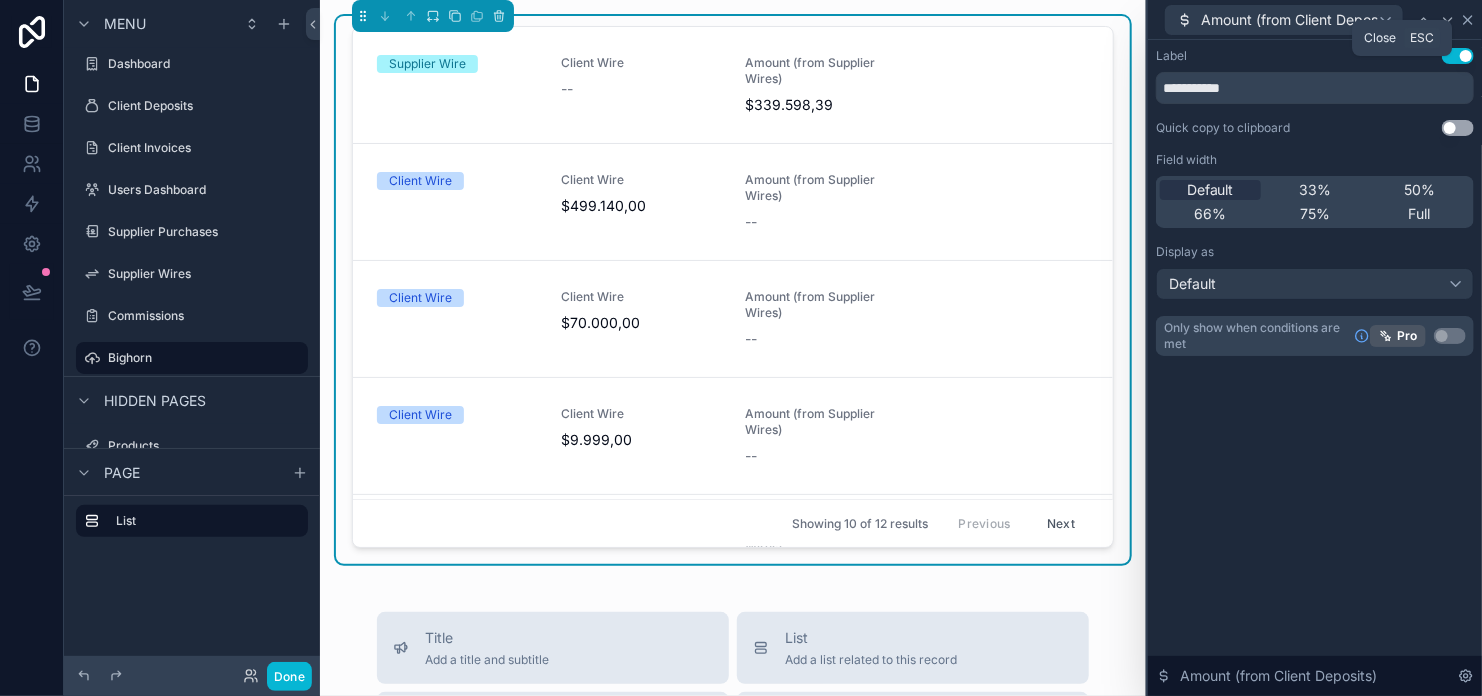 click 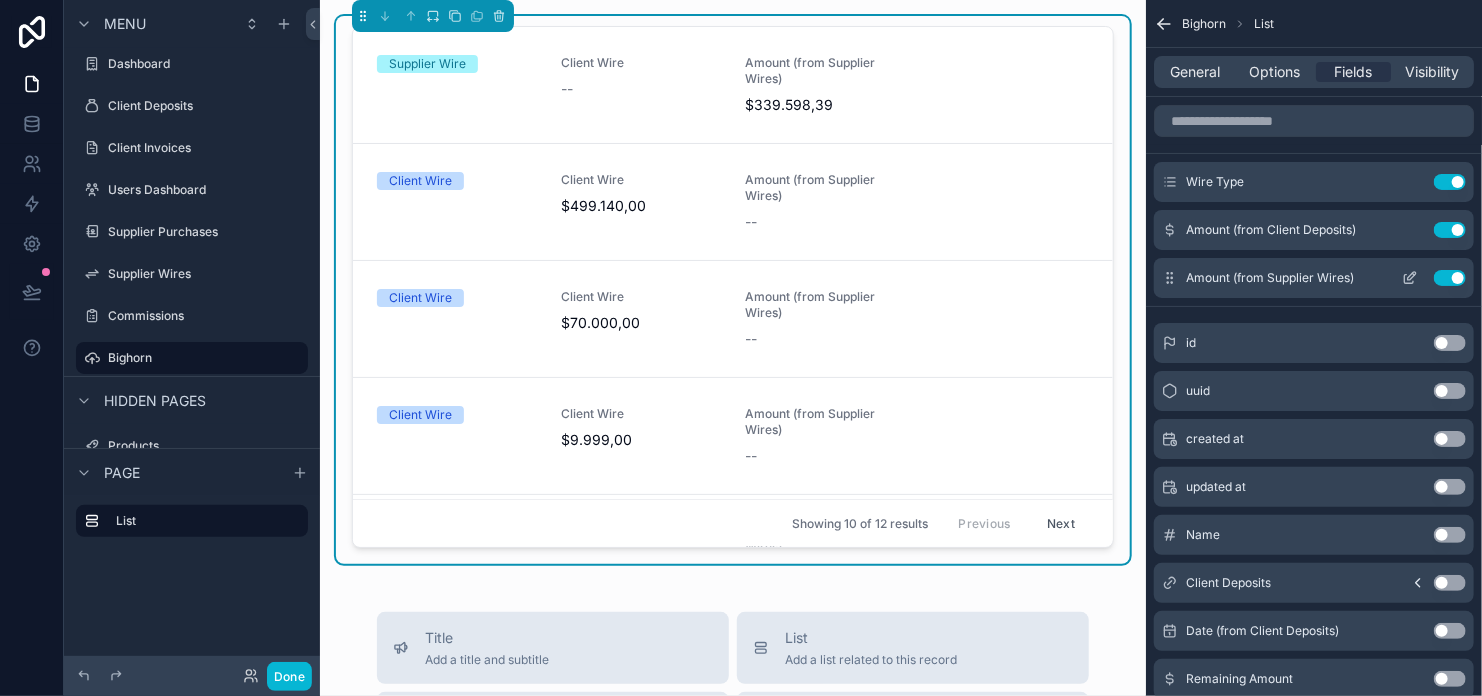 click 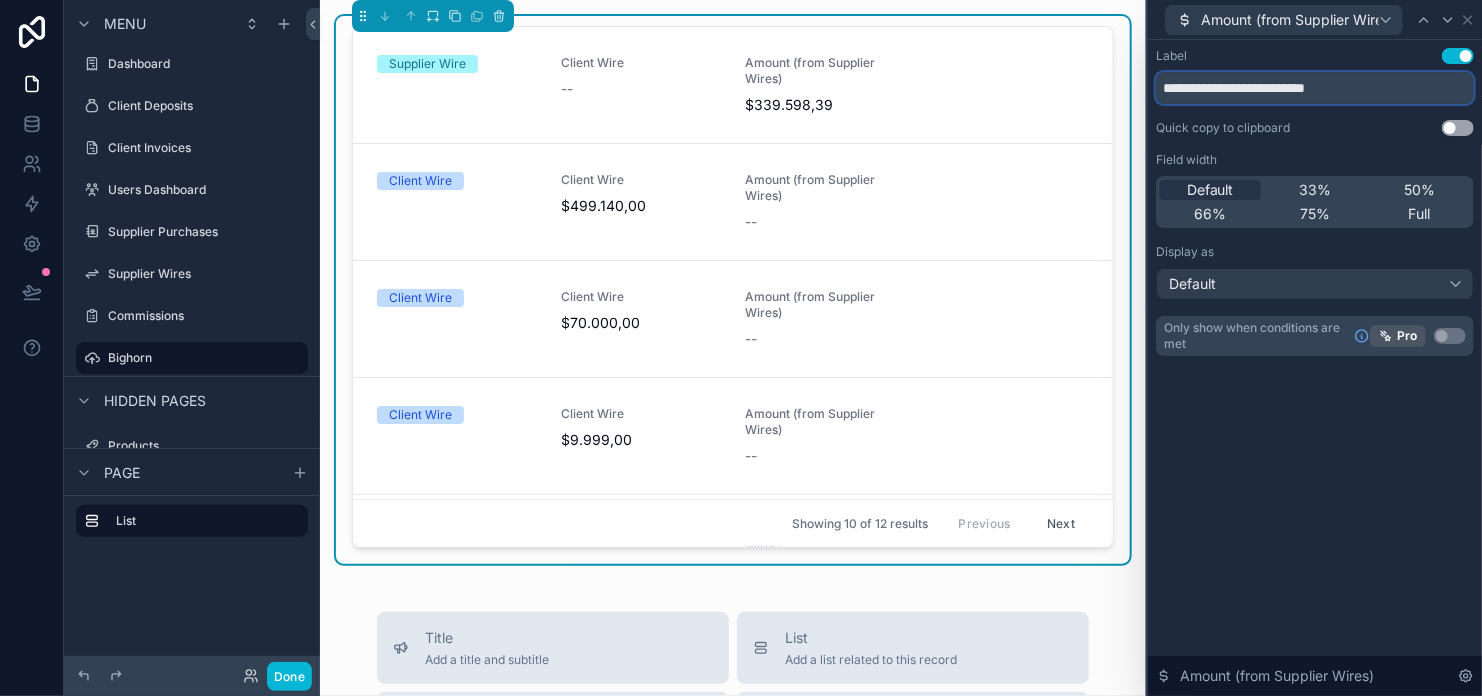 drag, startPoint x: 1367, startPoint y: 95, endPoint x: 1116, endPoint y: 97, distance: 251.00797 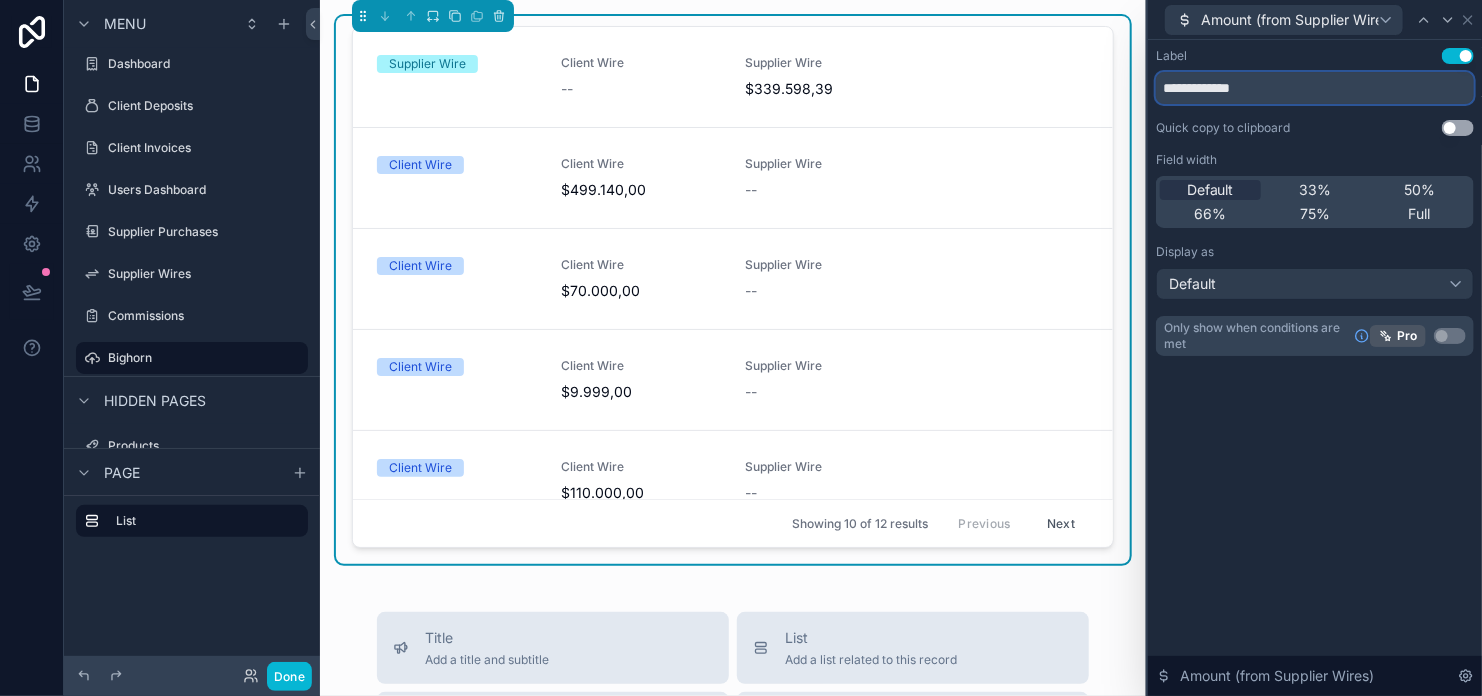 type on "**********" 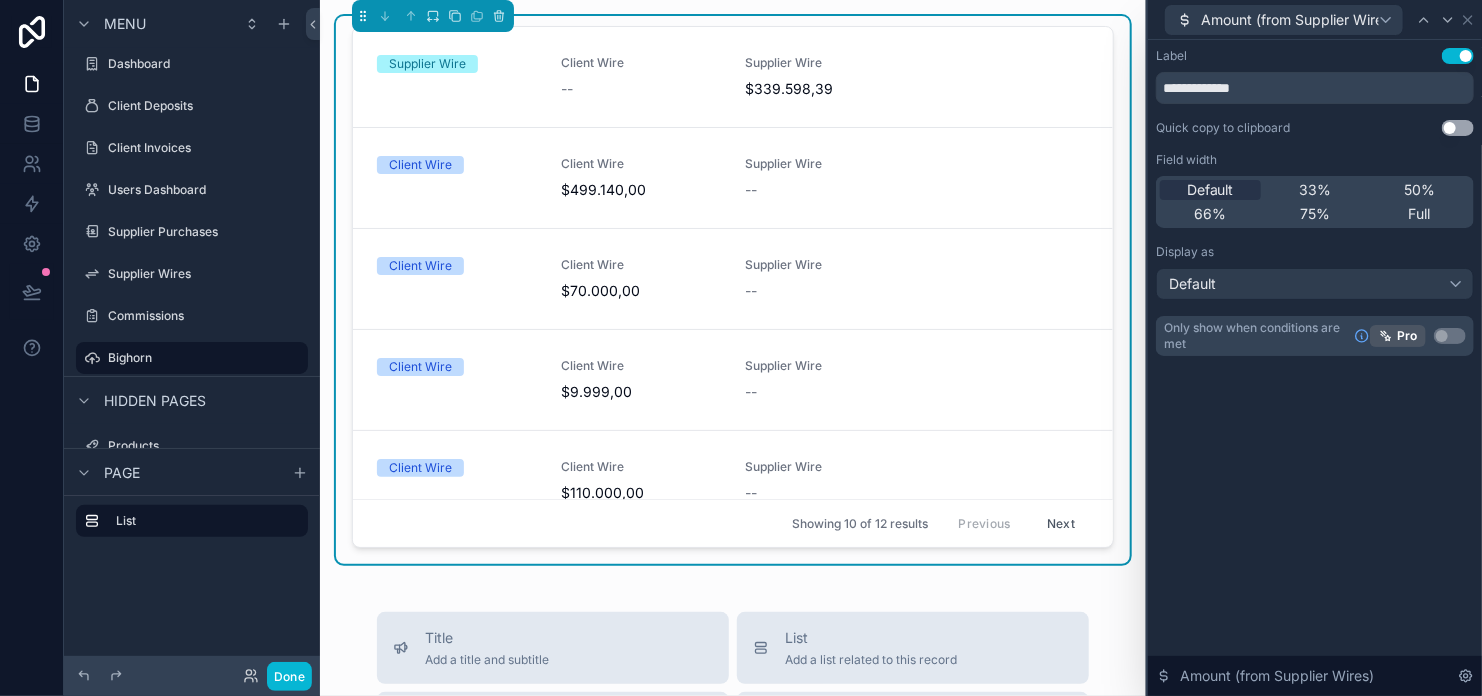 click on "Label Use setting" at bounding box center (1315, 56) 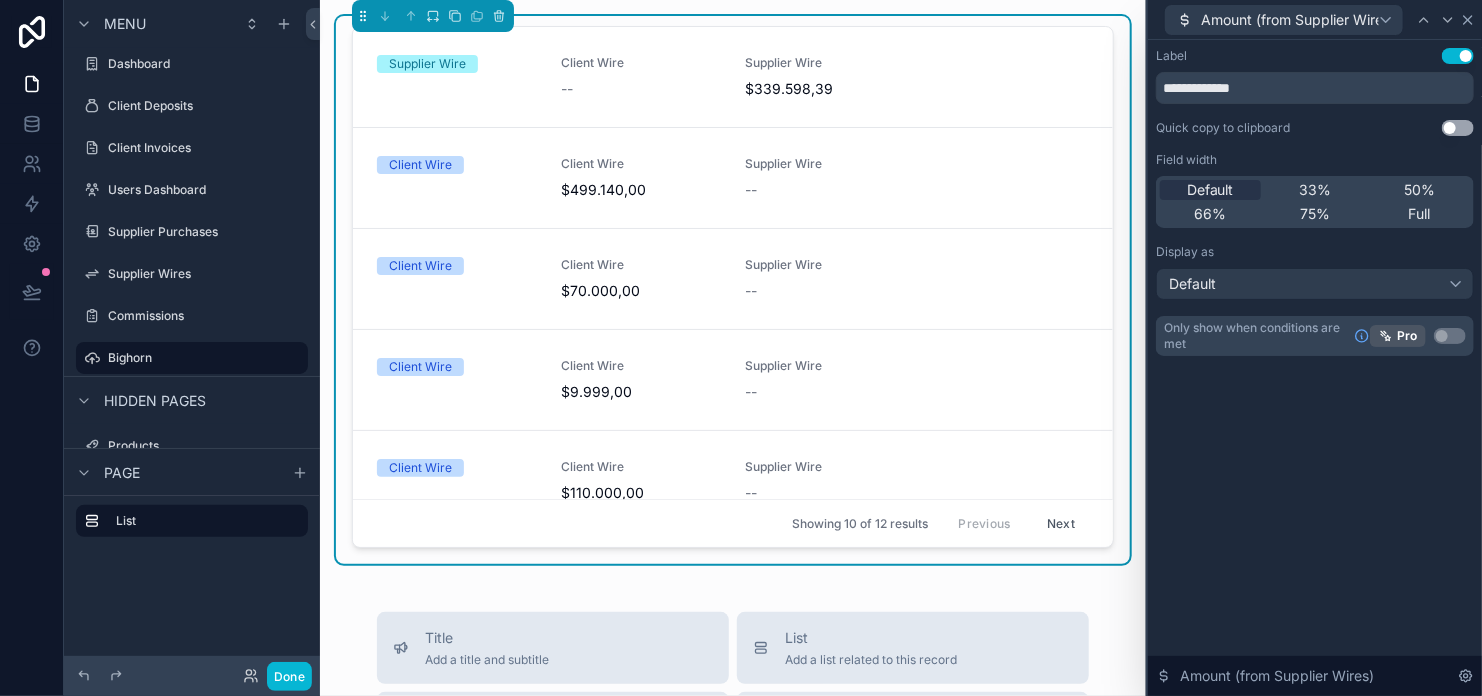 click 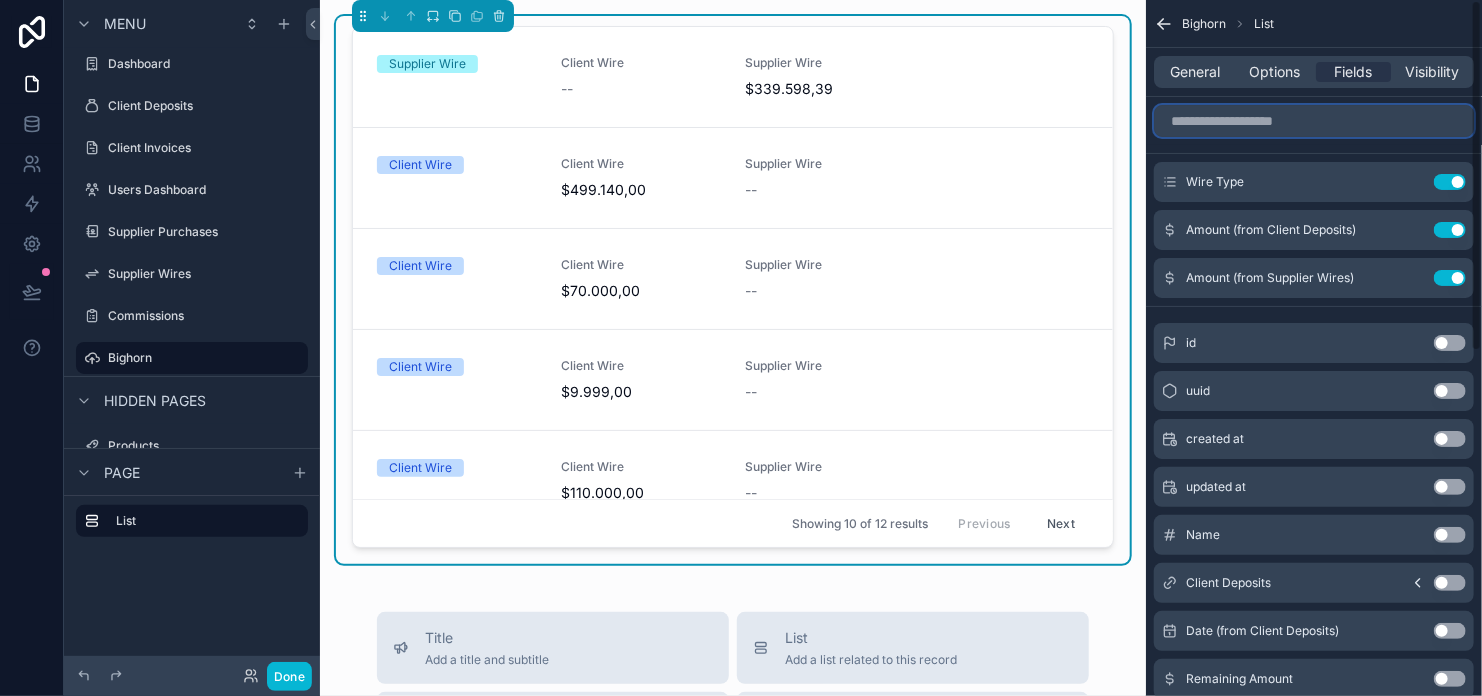 click at bounding box center [1314, 121] 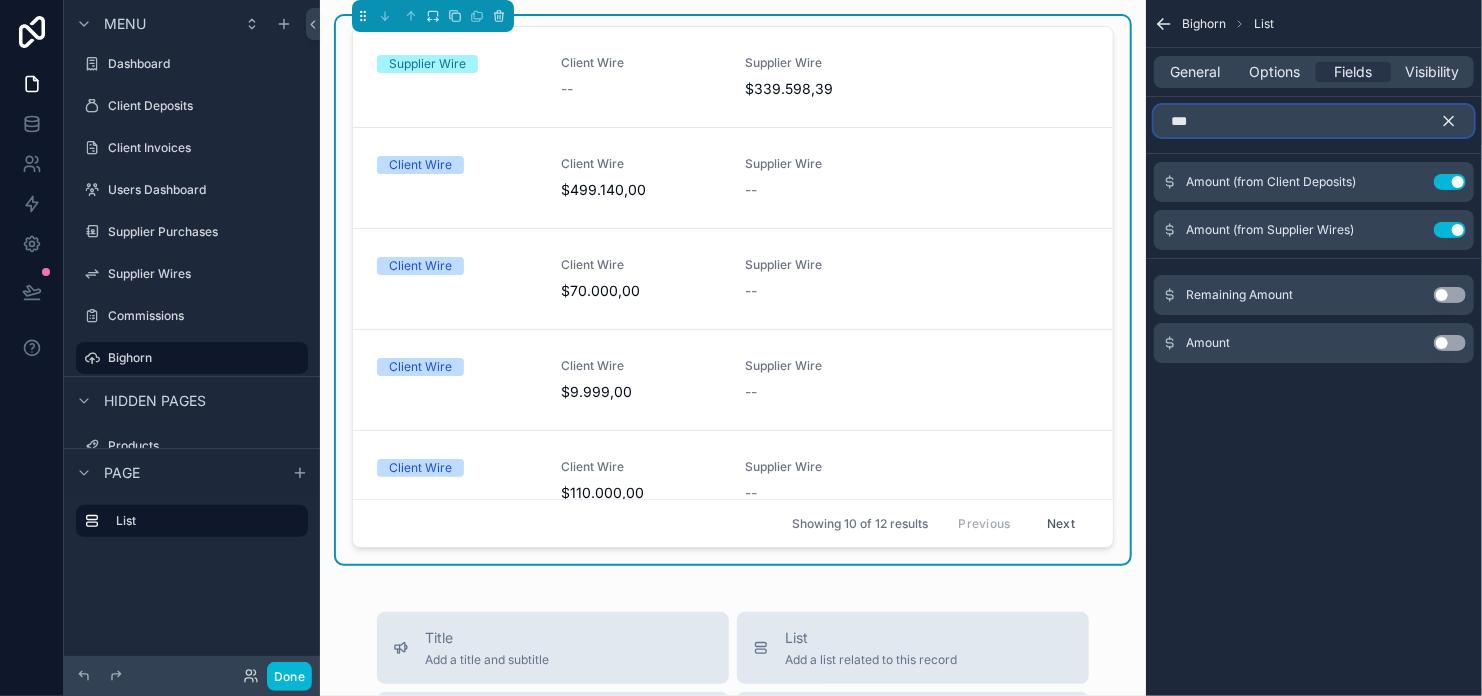 type on "***" 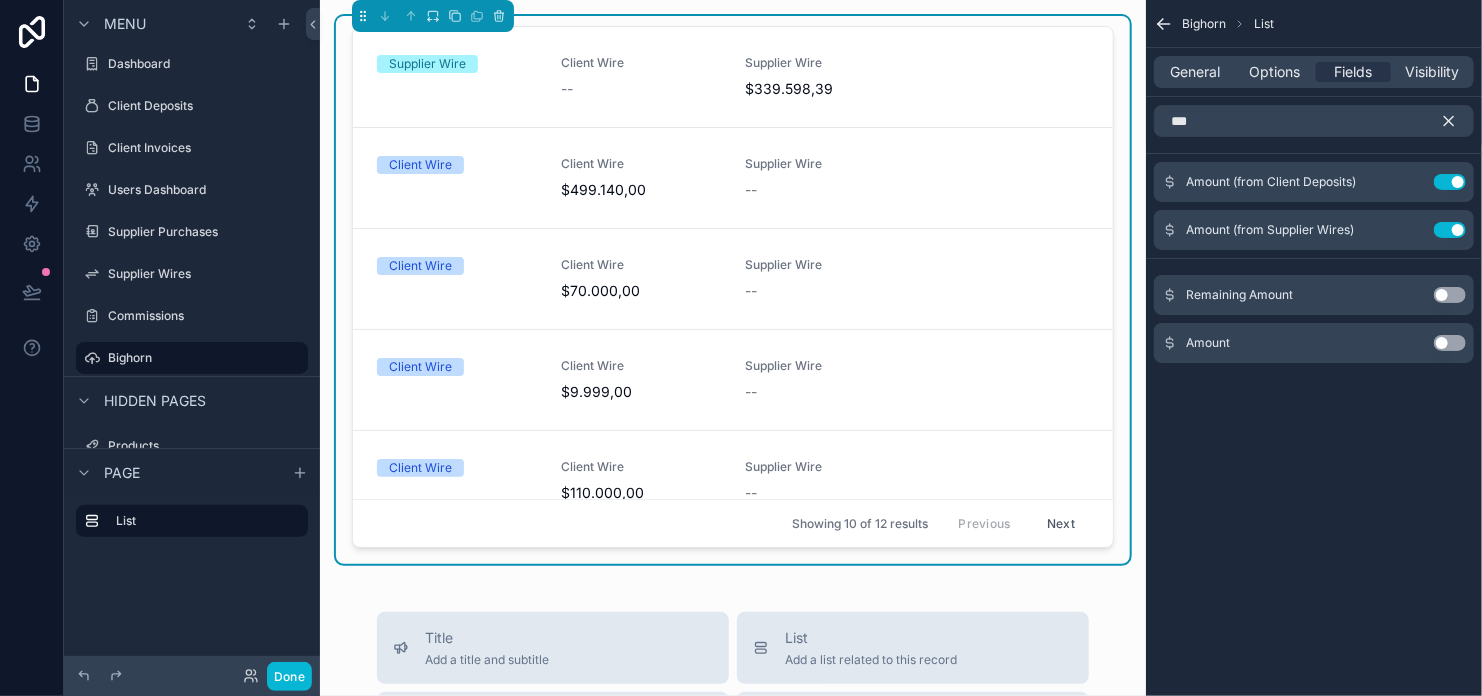 click on "Use setting" at bounding box center (1450, 343) 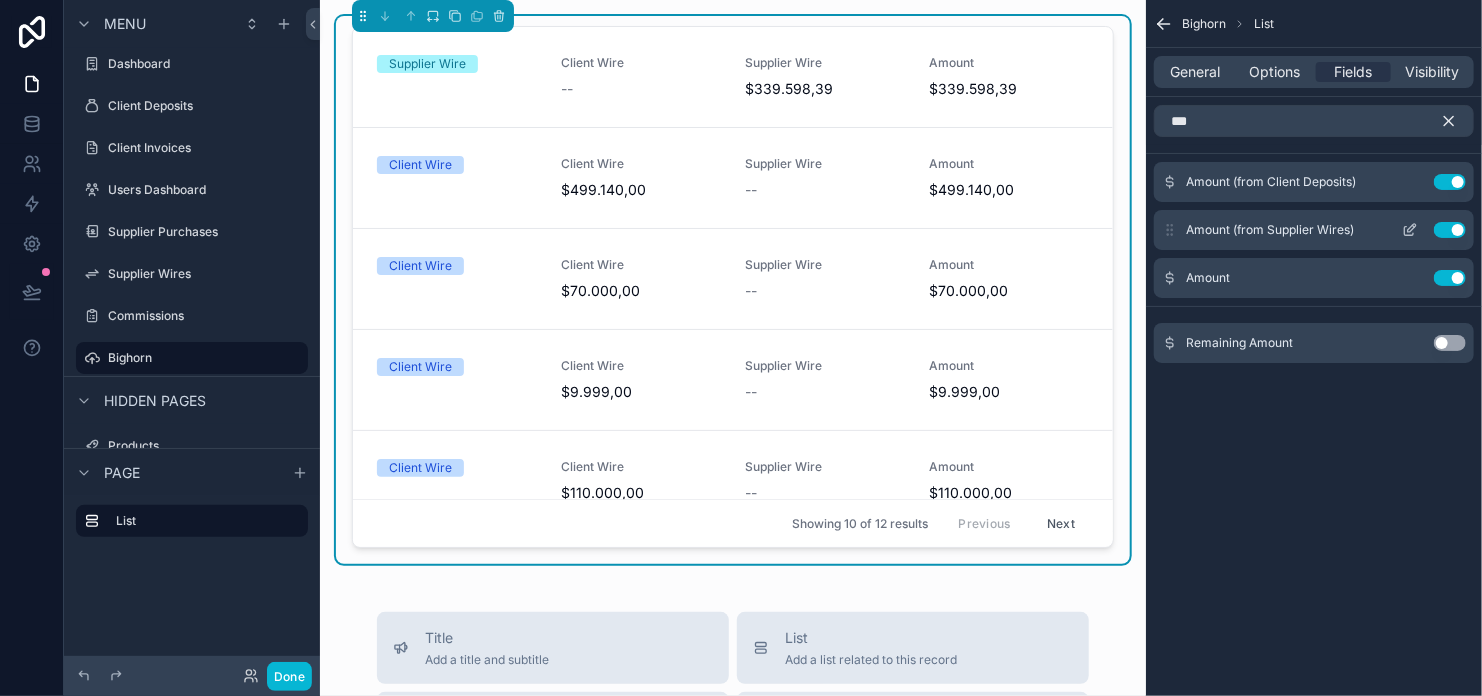 click on "Use setting" at bounding box center [1450, 230] 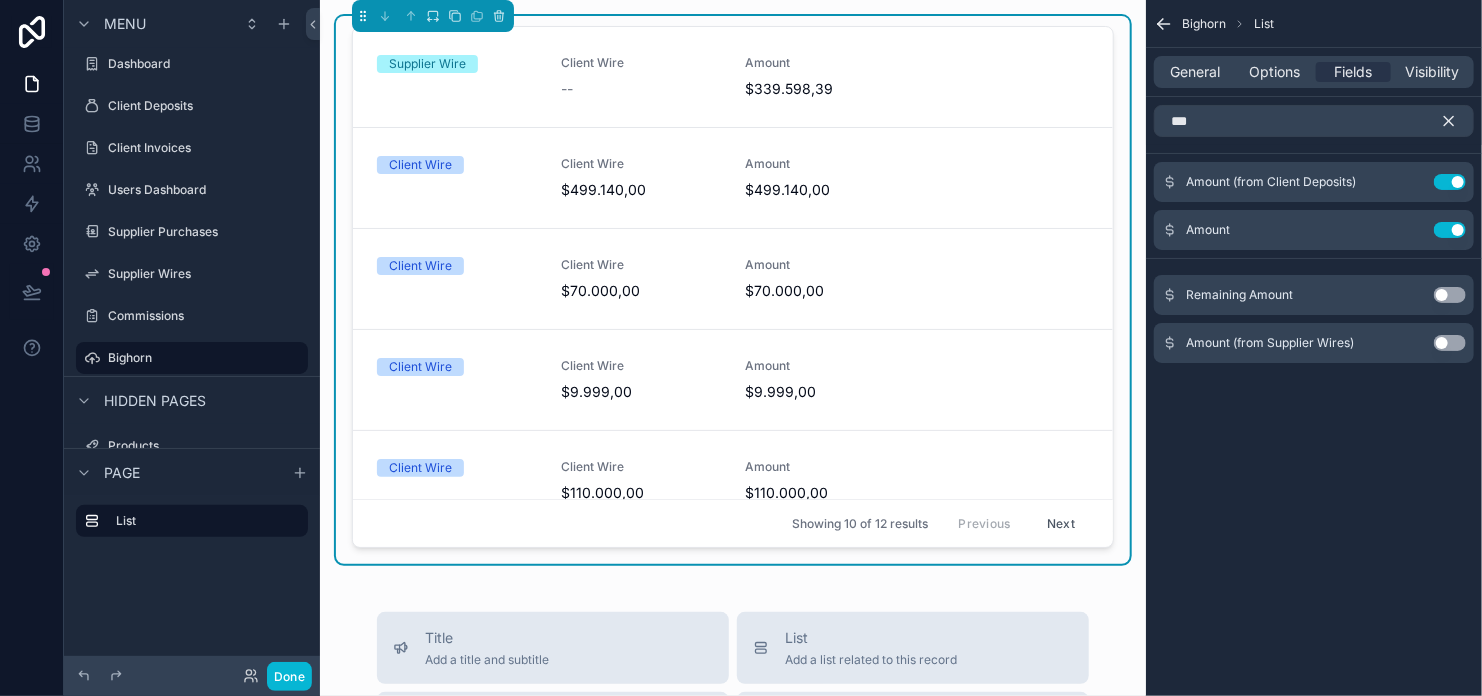 click on "Use setting" at bounding box center (1450, 230) 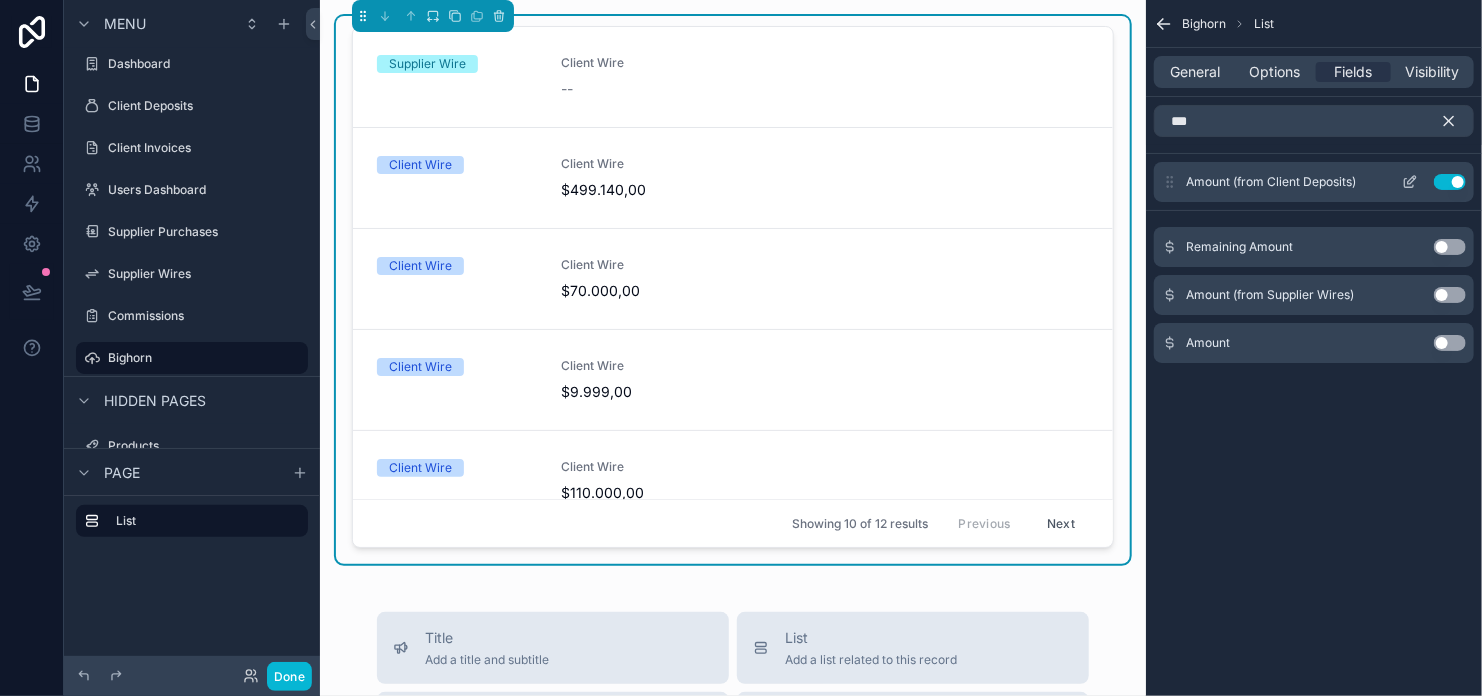 click on "Use setting" at bounding box center (1450, 182) 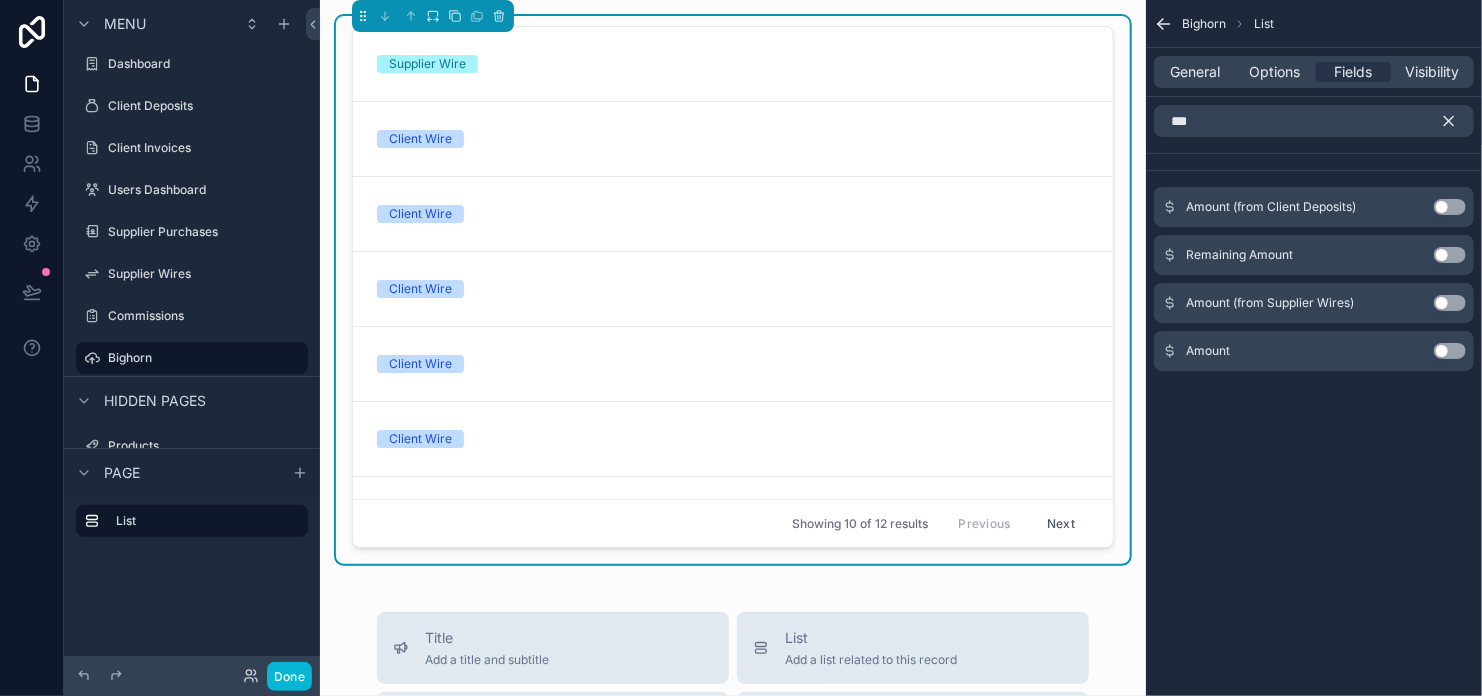 click on "Use setting" at bounding box center (1450, 351) 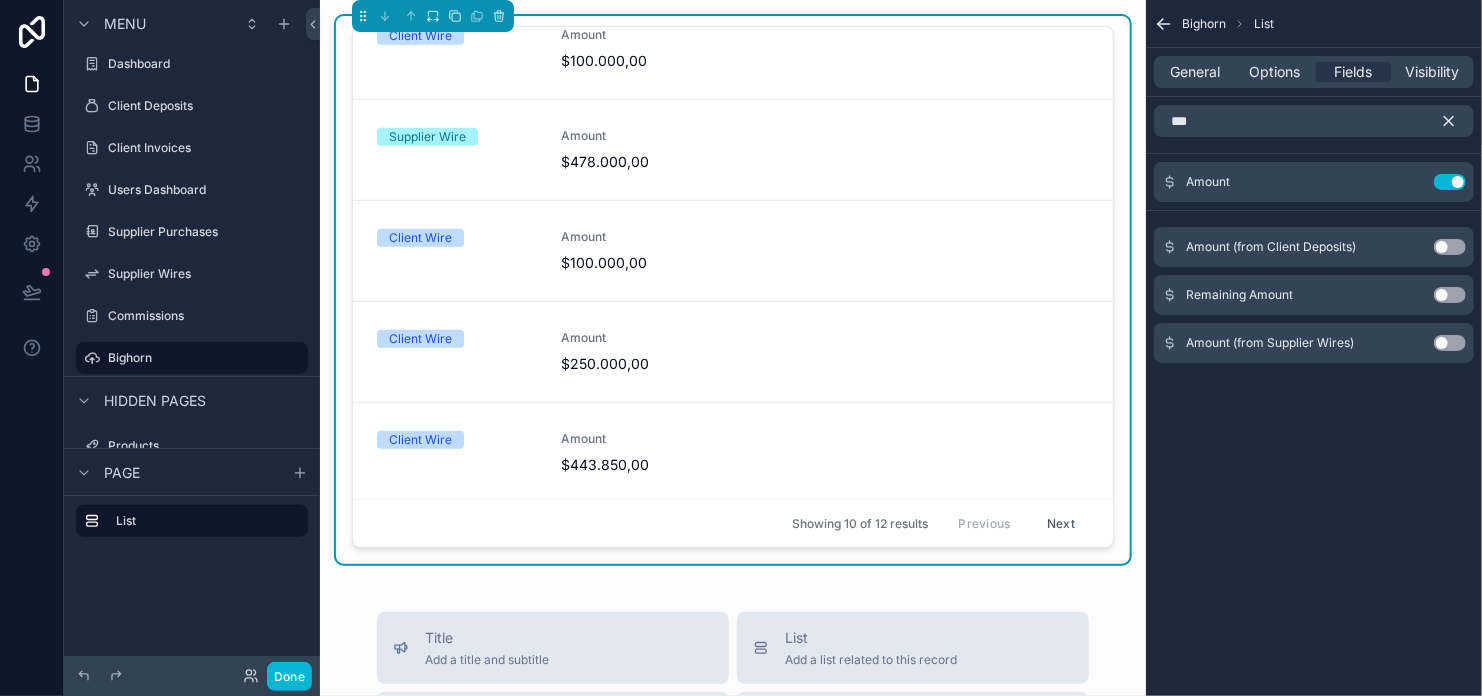 scroll, scrollTop: 0, scrollLeft: 0, axis: both 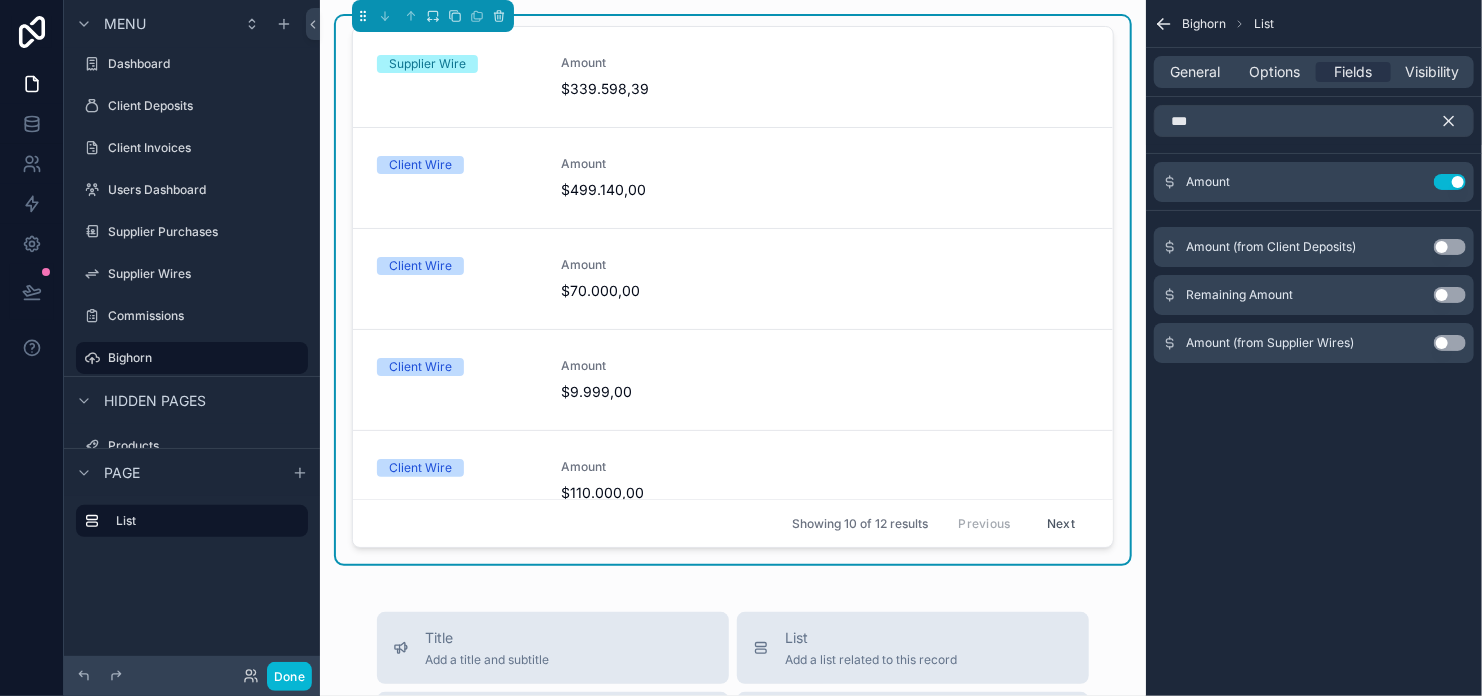 click 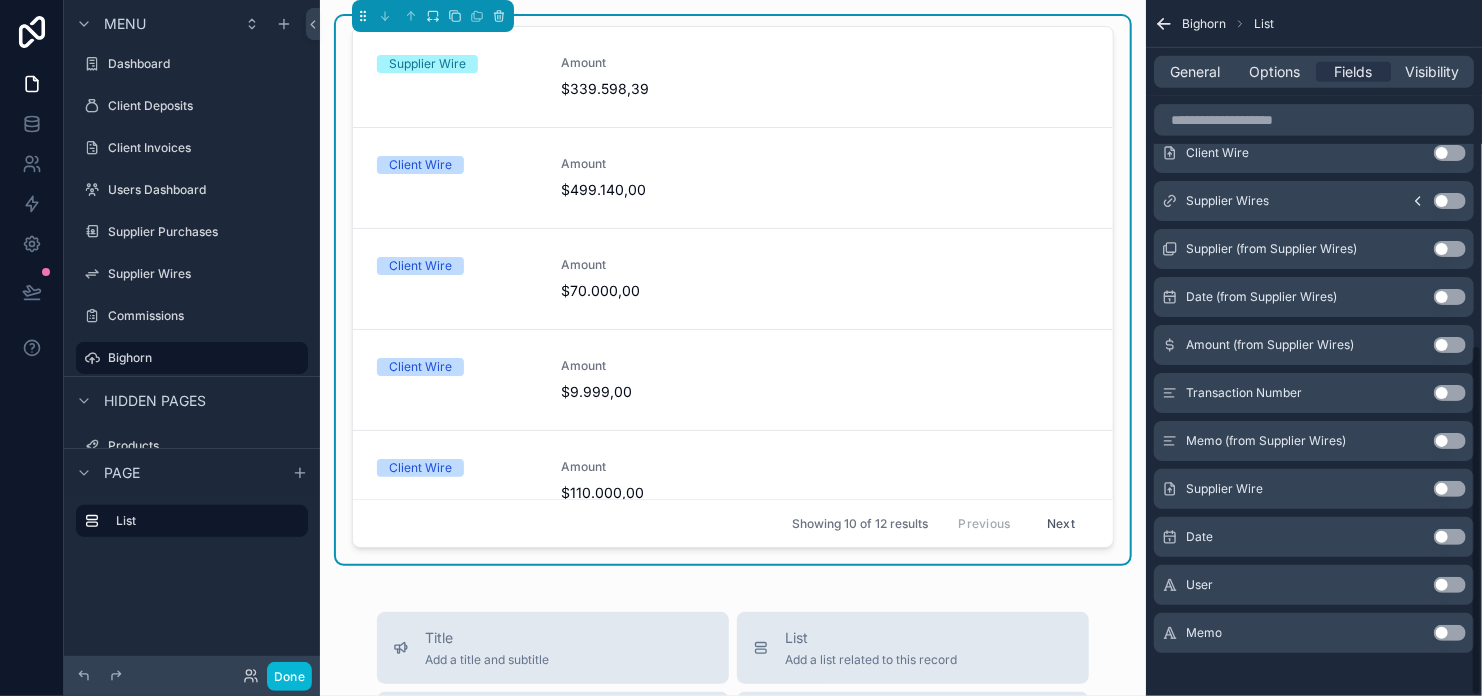 scroll, scrollTop: 682, scrollLeft: 0, axis: vertical 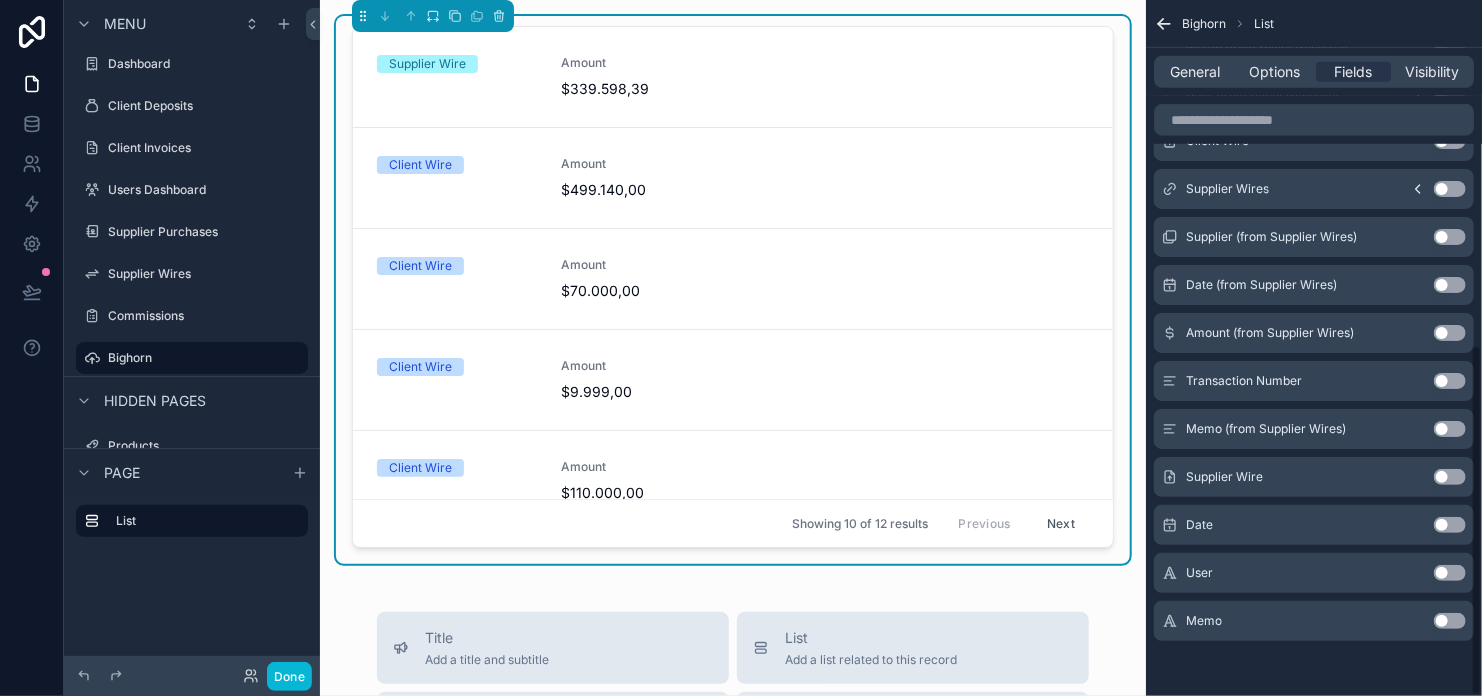 click on "Use setting" at bounding box center [1450, 525] 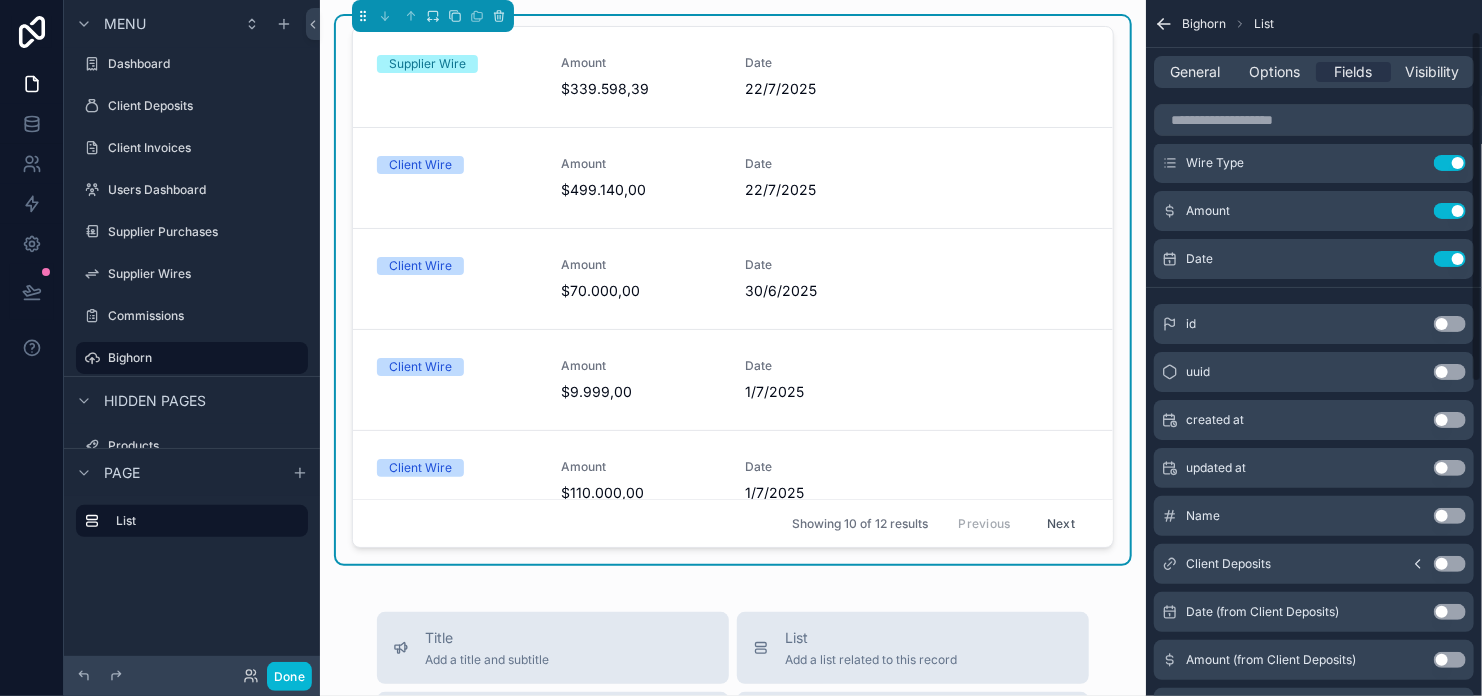 scroll, scrollTop: 0, scrollLeft: 0, axis: both 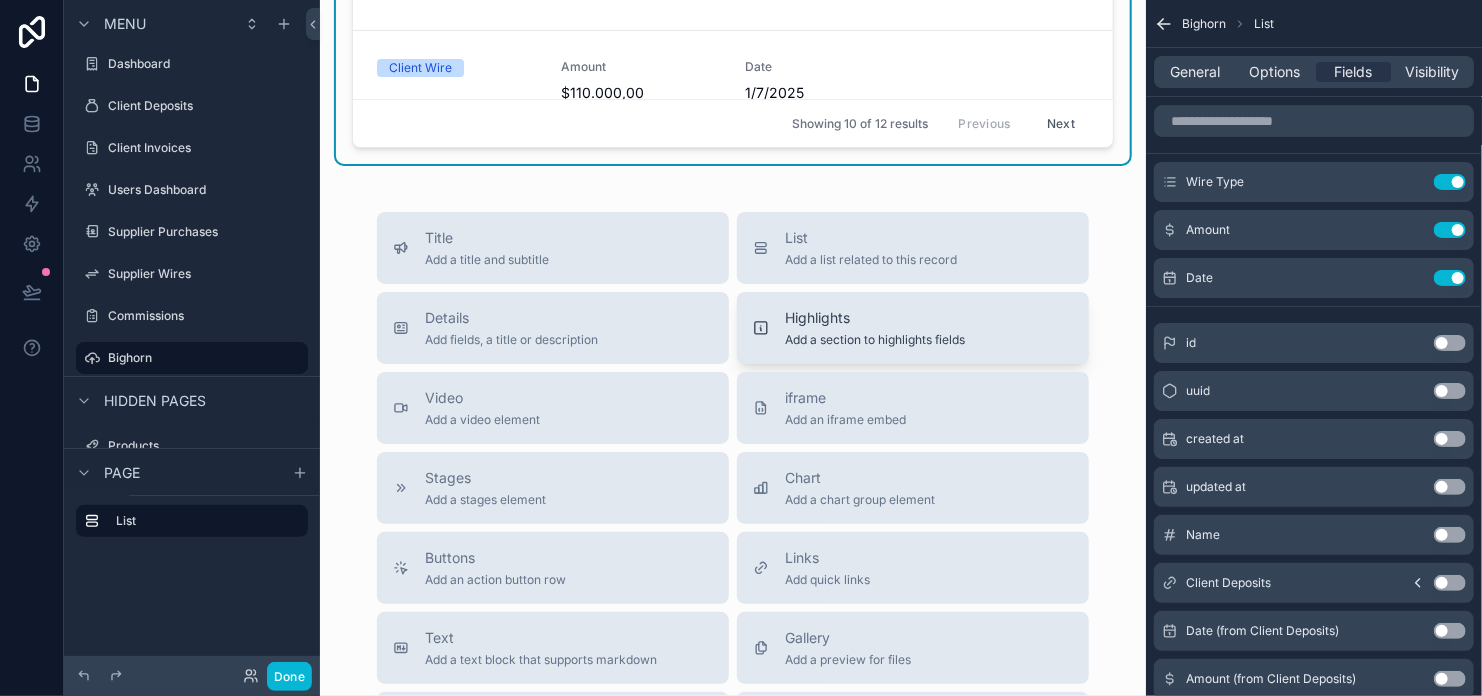 click on "Highlights Add a section to highlights fields" at bounding box center (913, 328) 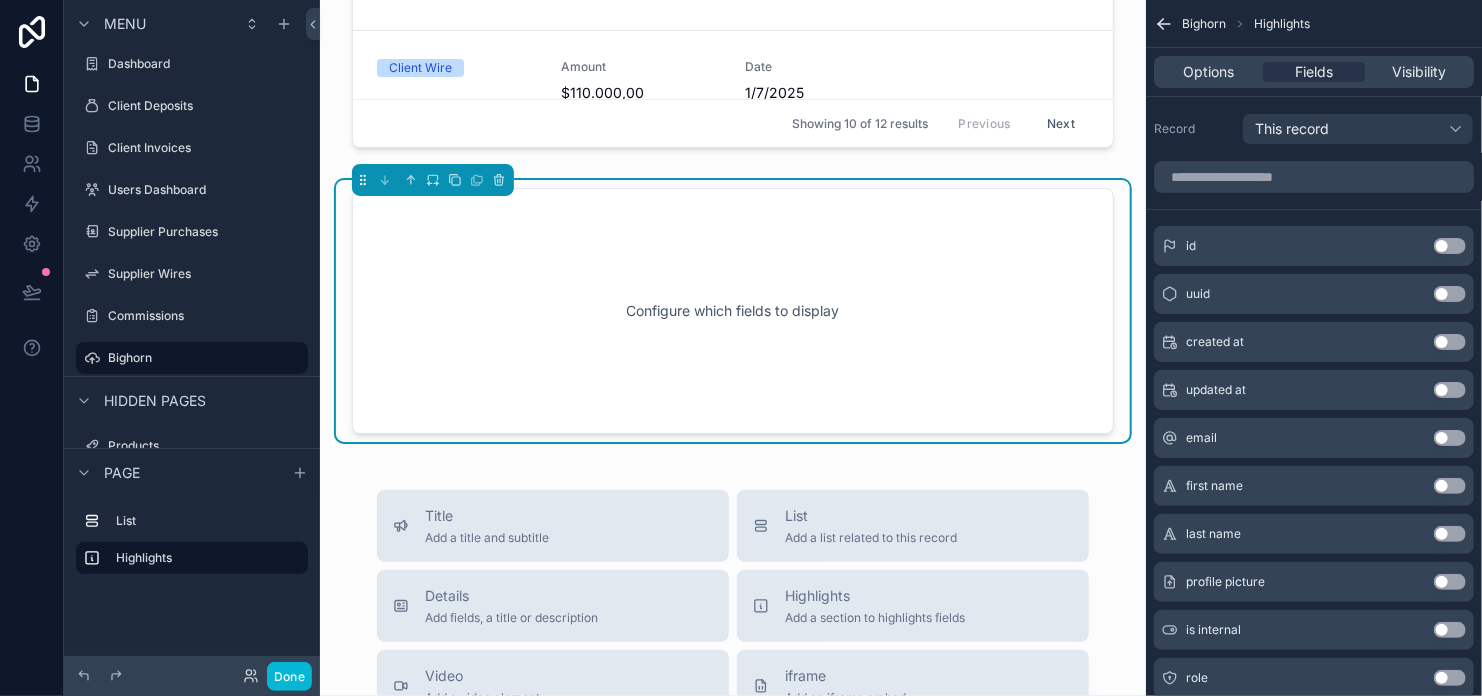 scroll, scrollTop: 363, scrollLeft: 0, axis: vertical 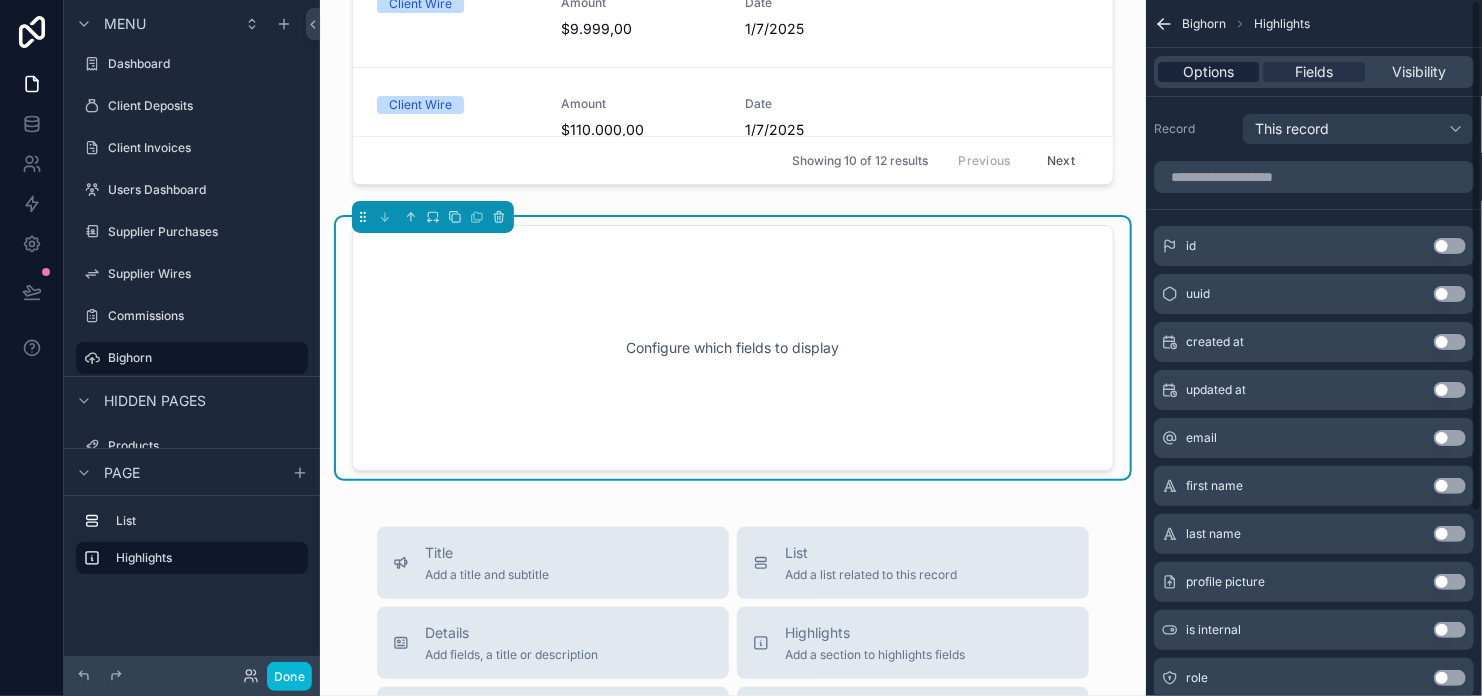 click on "Options" at bounding box center (1208, 72) 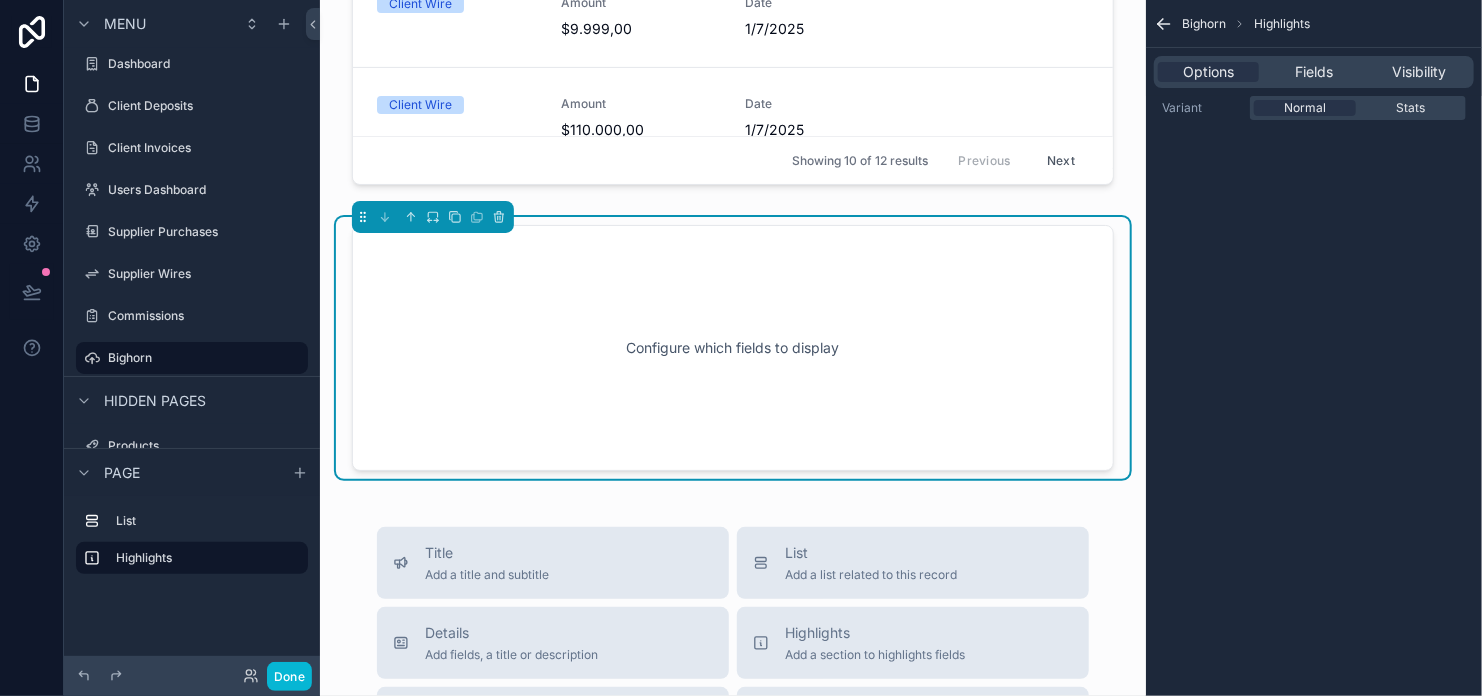 click on "Bighorn Highlights Options Fields Visibility Variant Normal Stats" at bounding box center (1314, 348) 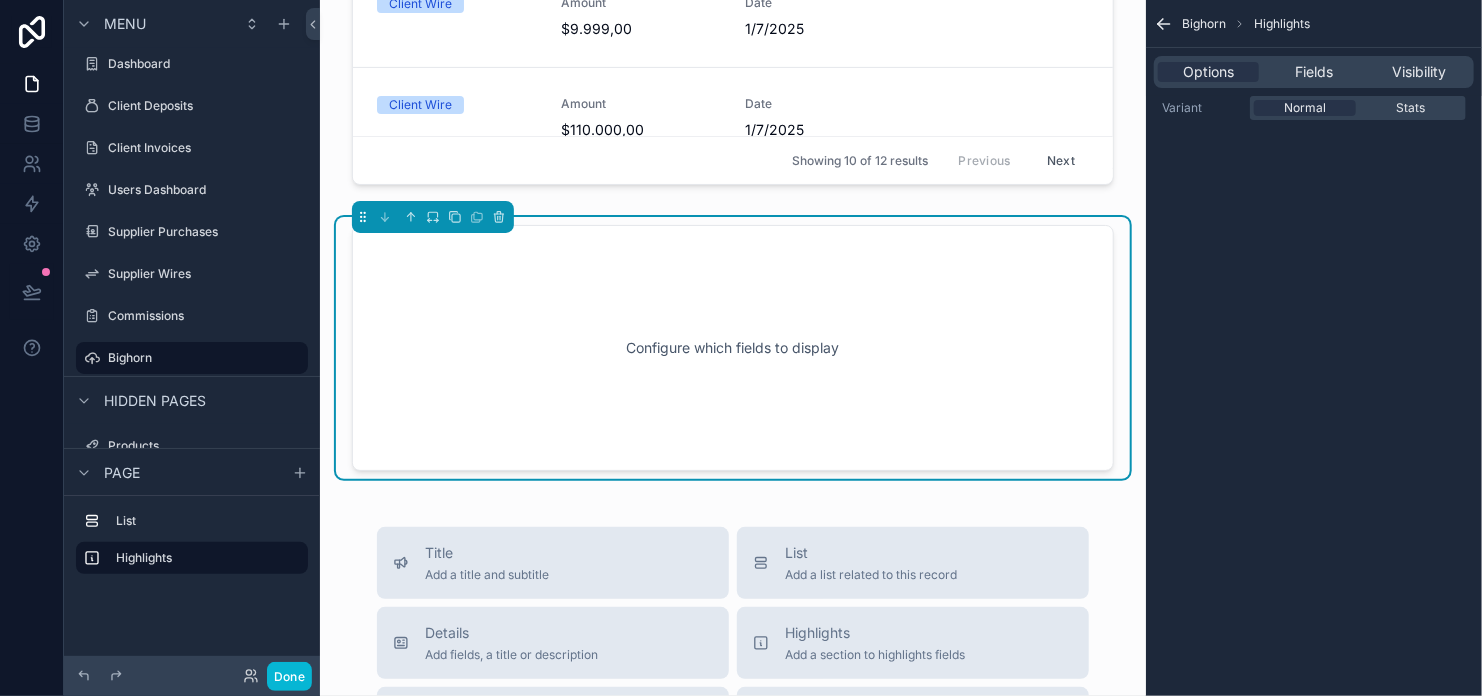click 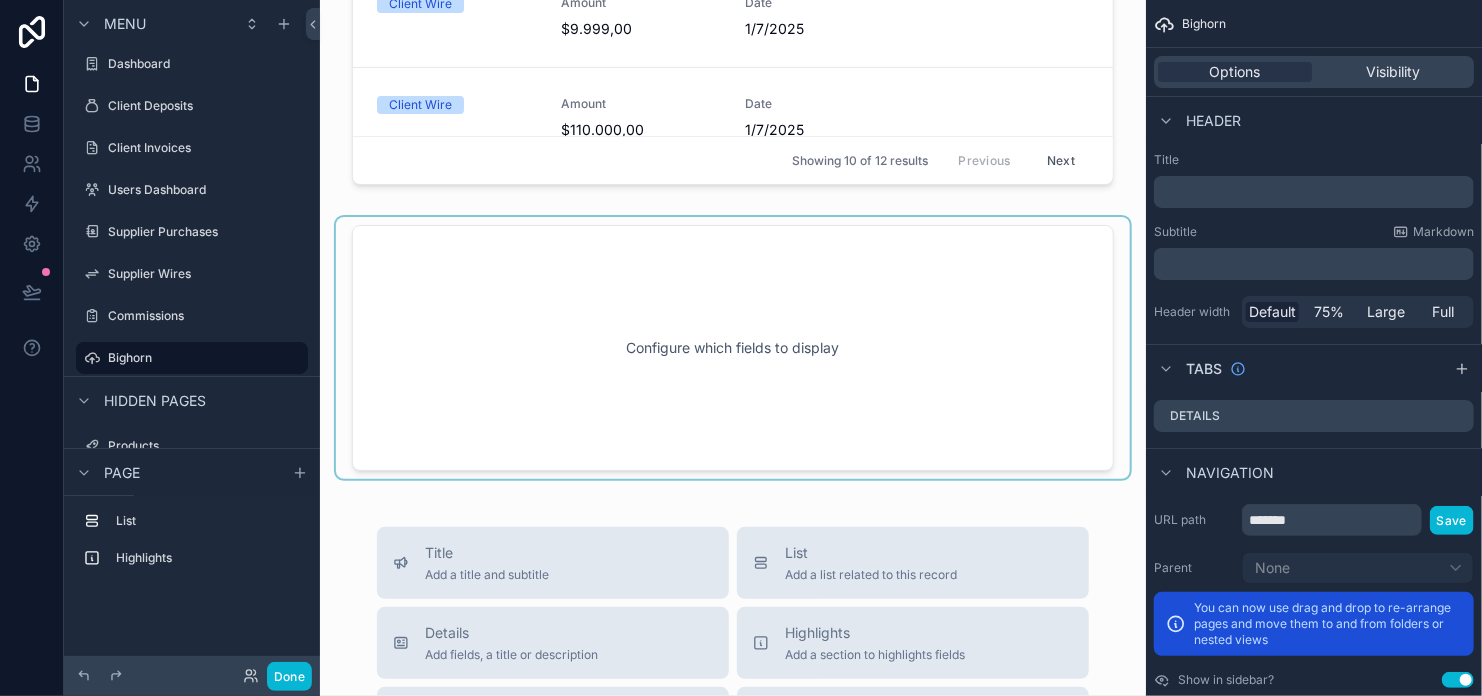 click at bounding box center [733, 348] 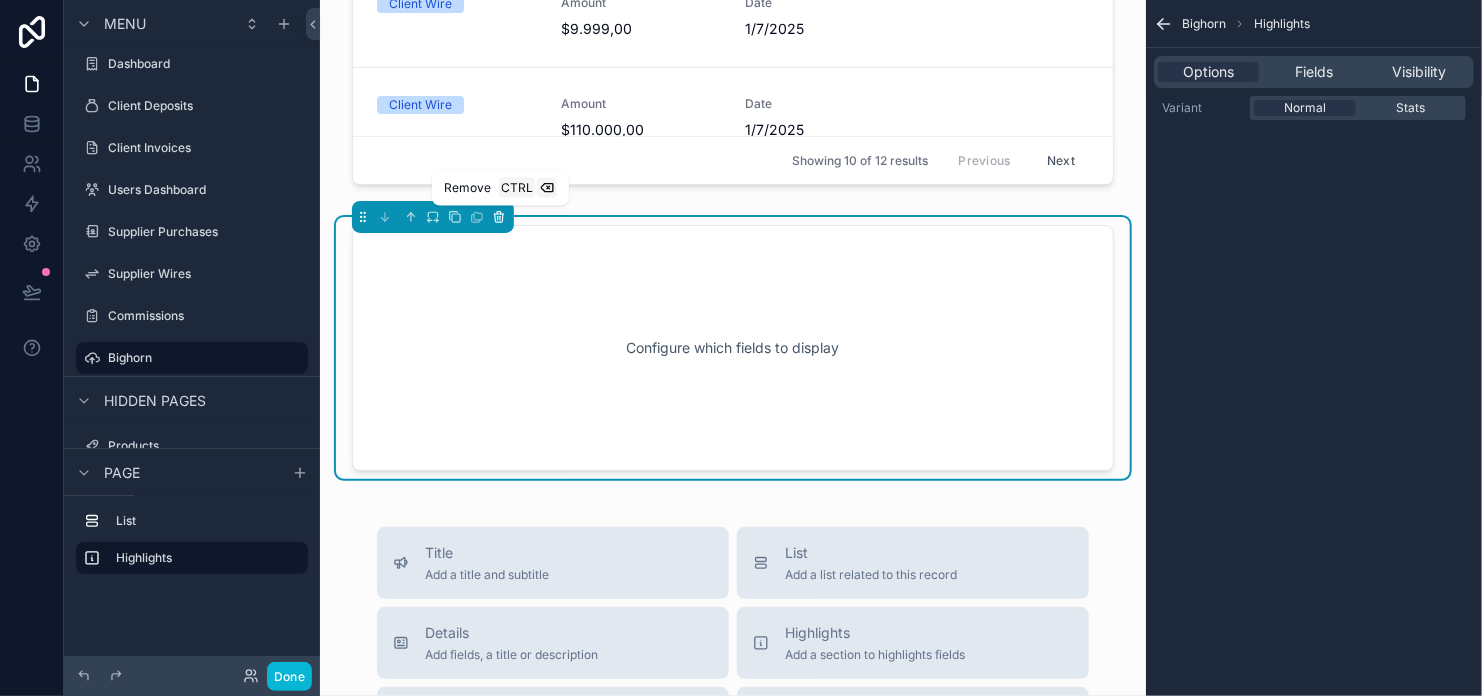 click 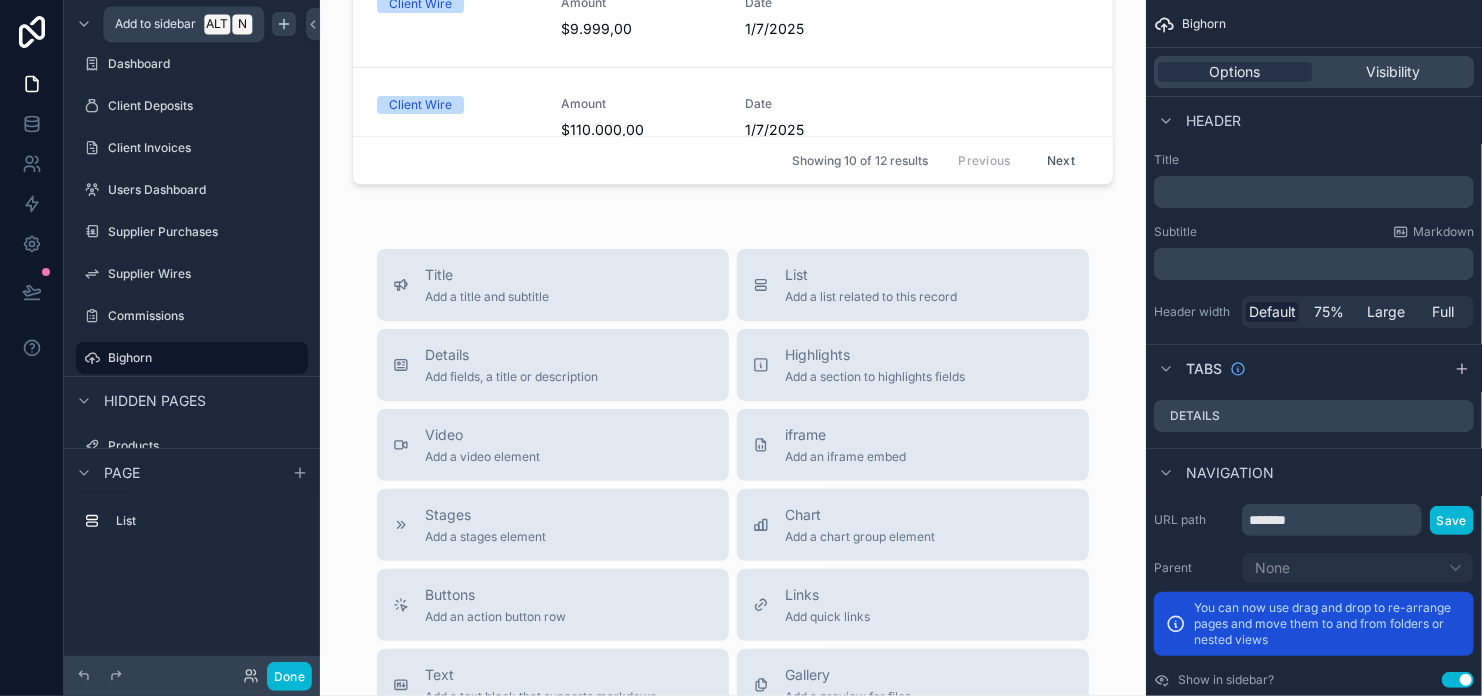 click 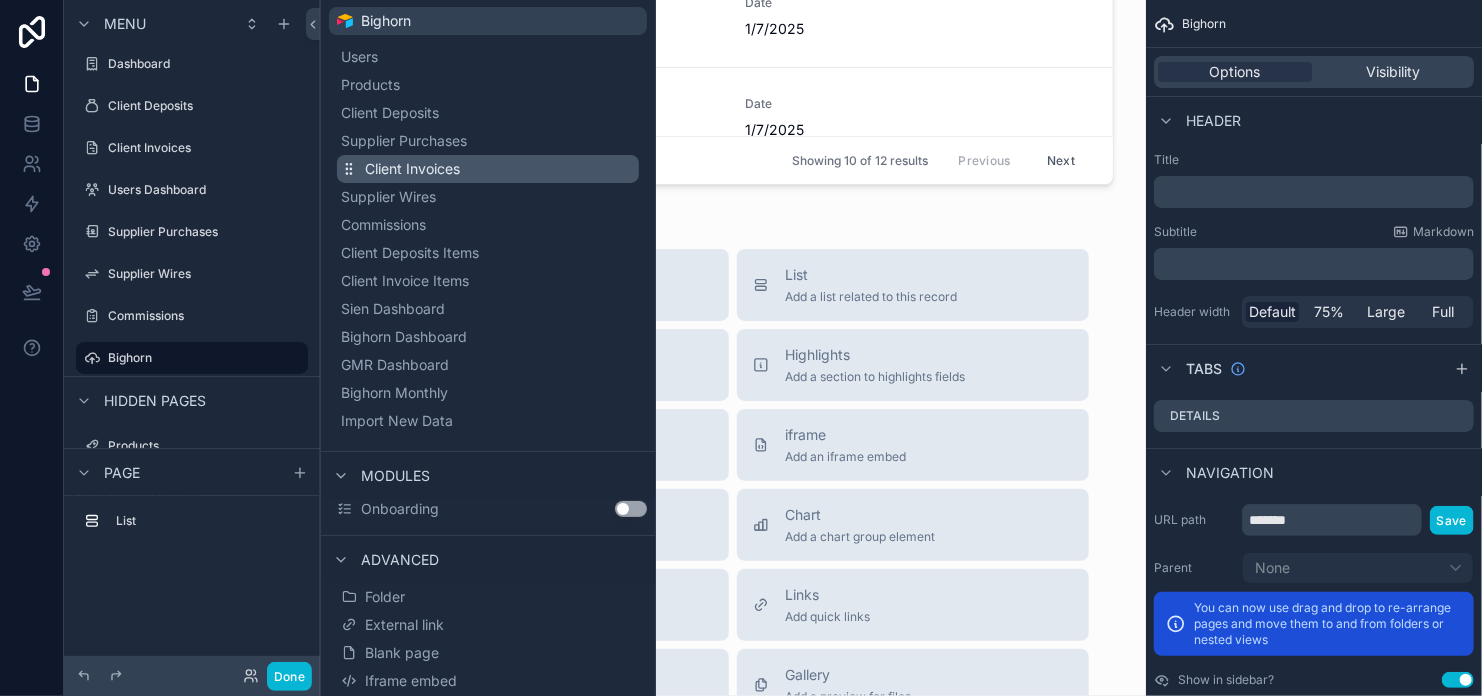 scroll, scrollTop: 200, scrollLeft: 0, axis: vertical 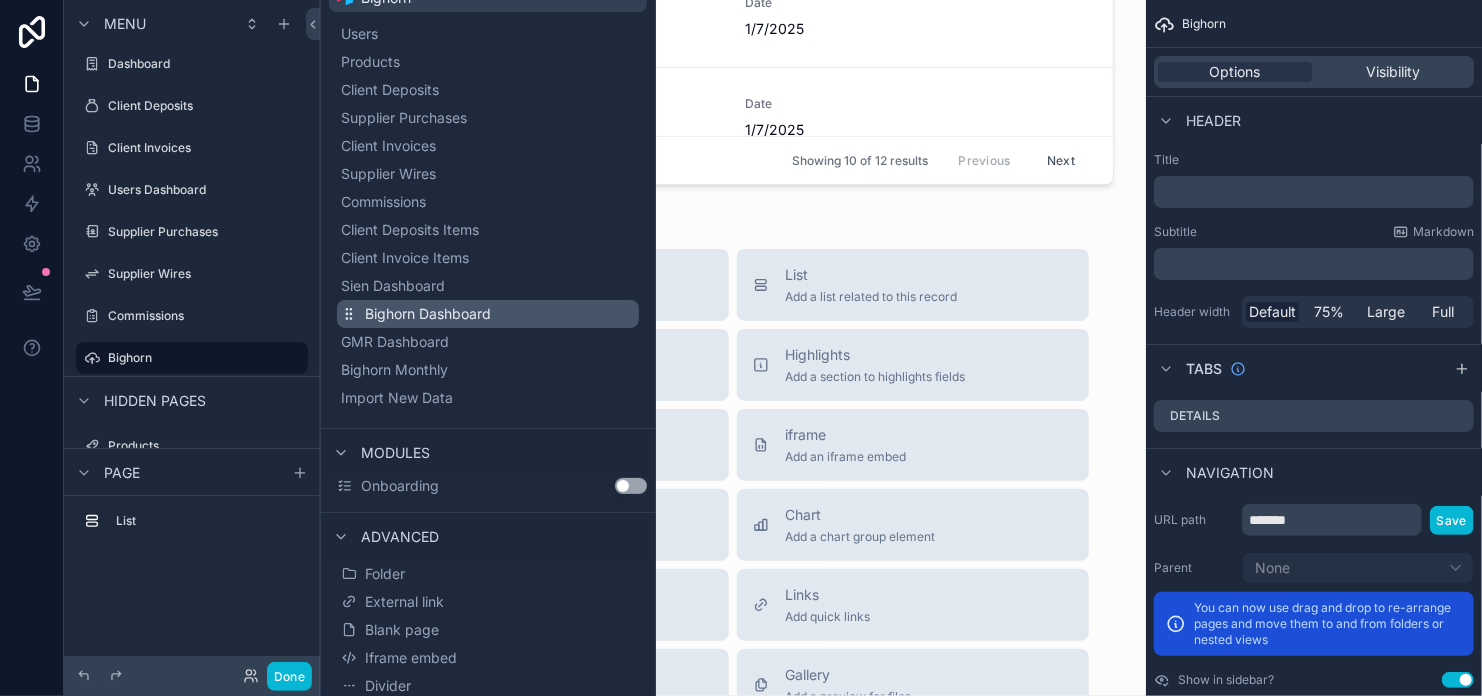 click on "Bighorn Dashboard" at bounding box center (428, 314) 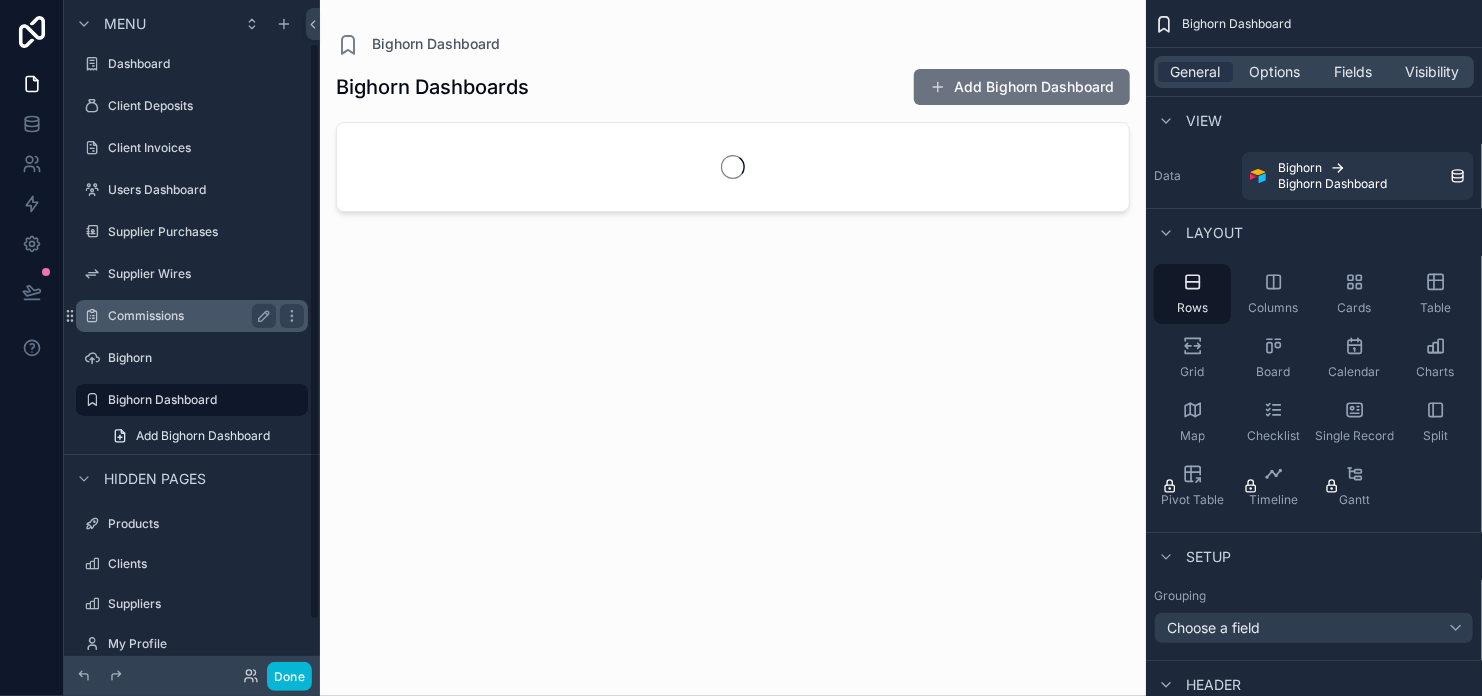 scroll, scrollTop: 50, scrollLeft: 0, axis: vertical 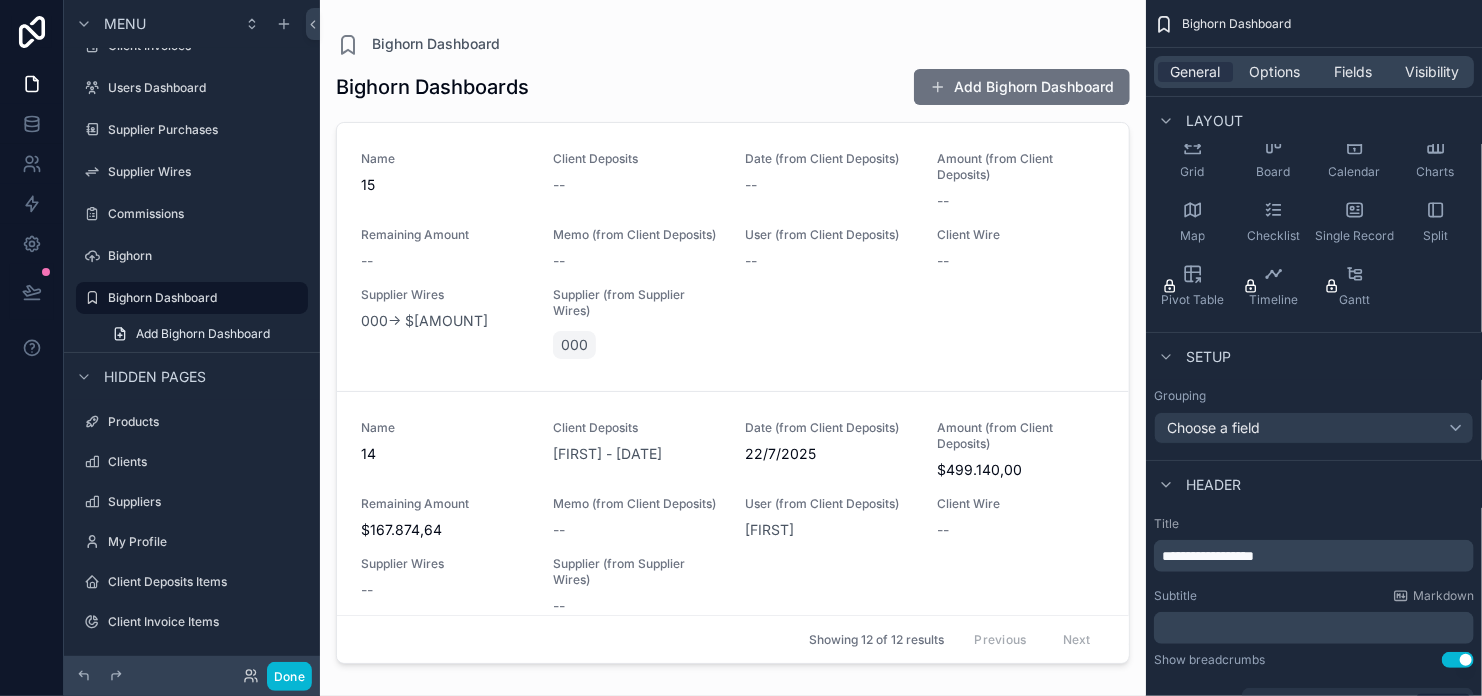 click at bounding box center (733, 336) 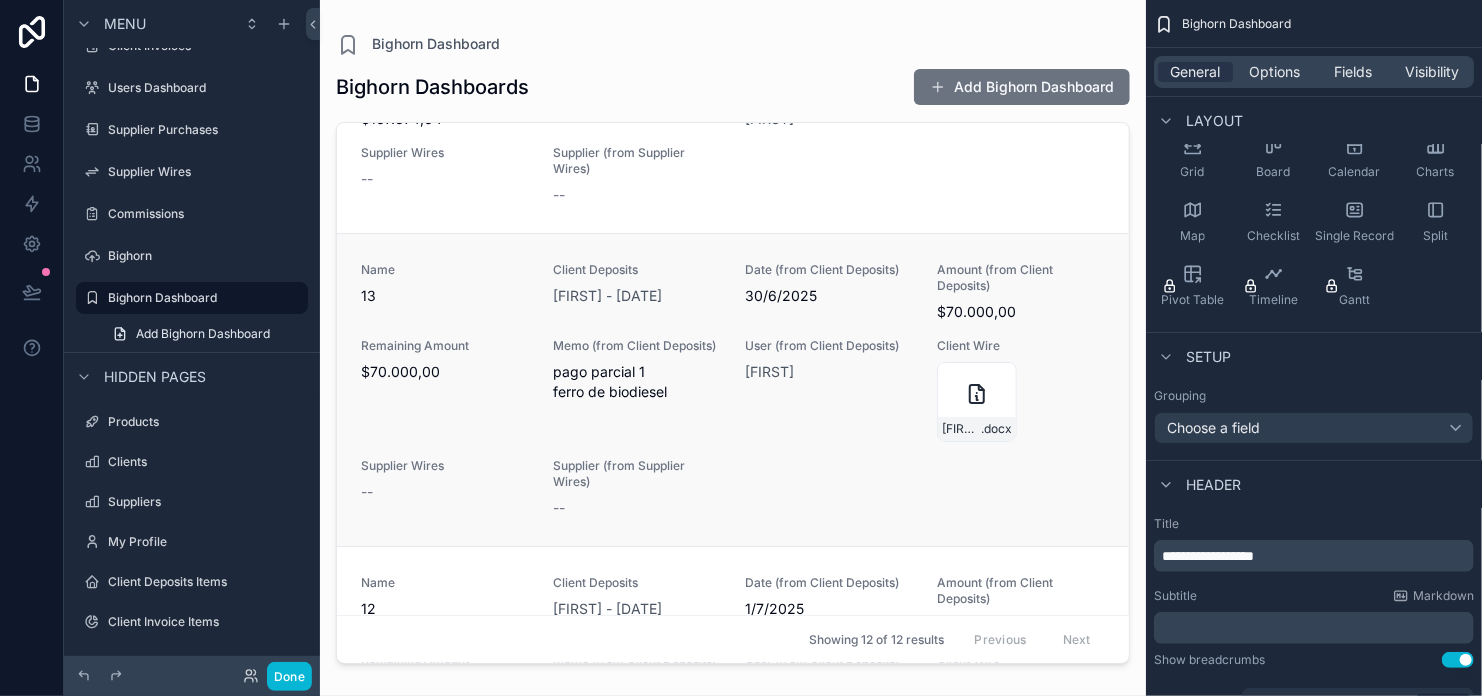 scroll, scrollTop: 0, scrollLeft: 0, axis: both 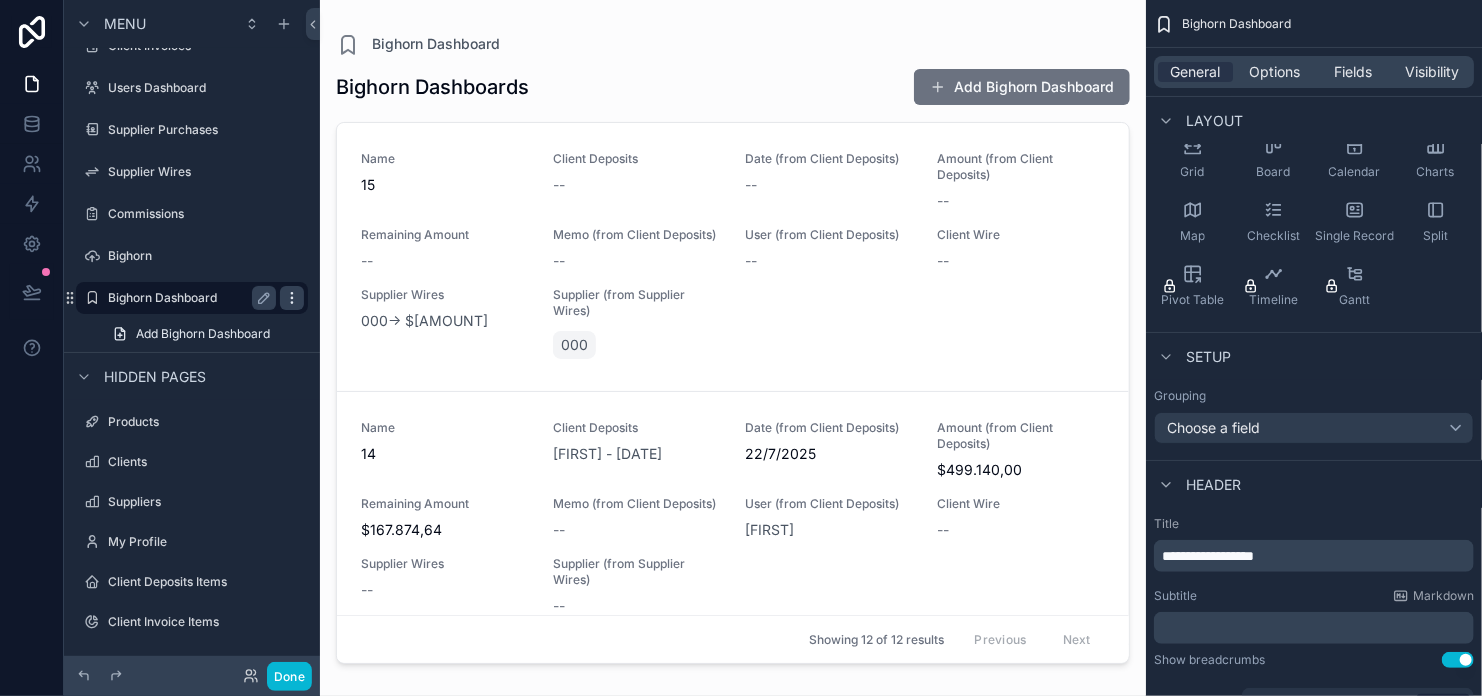 click 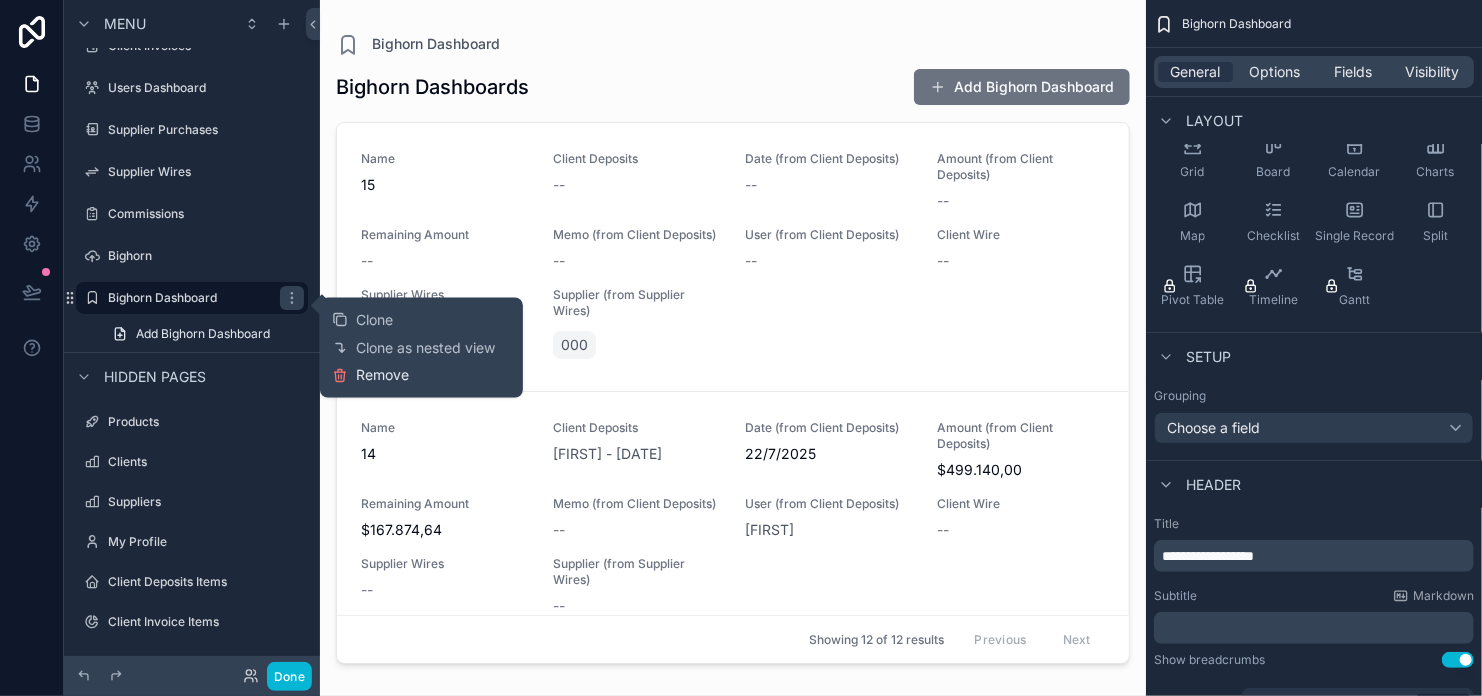 click on "Remove" at bounding box center (370, 376) 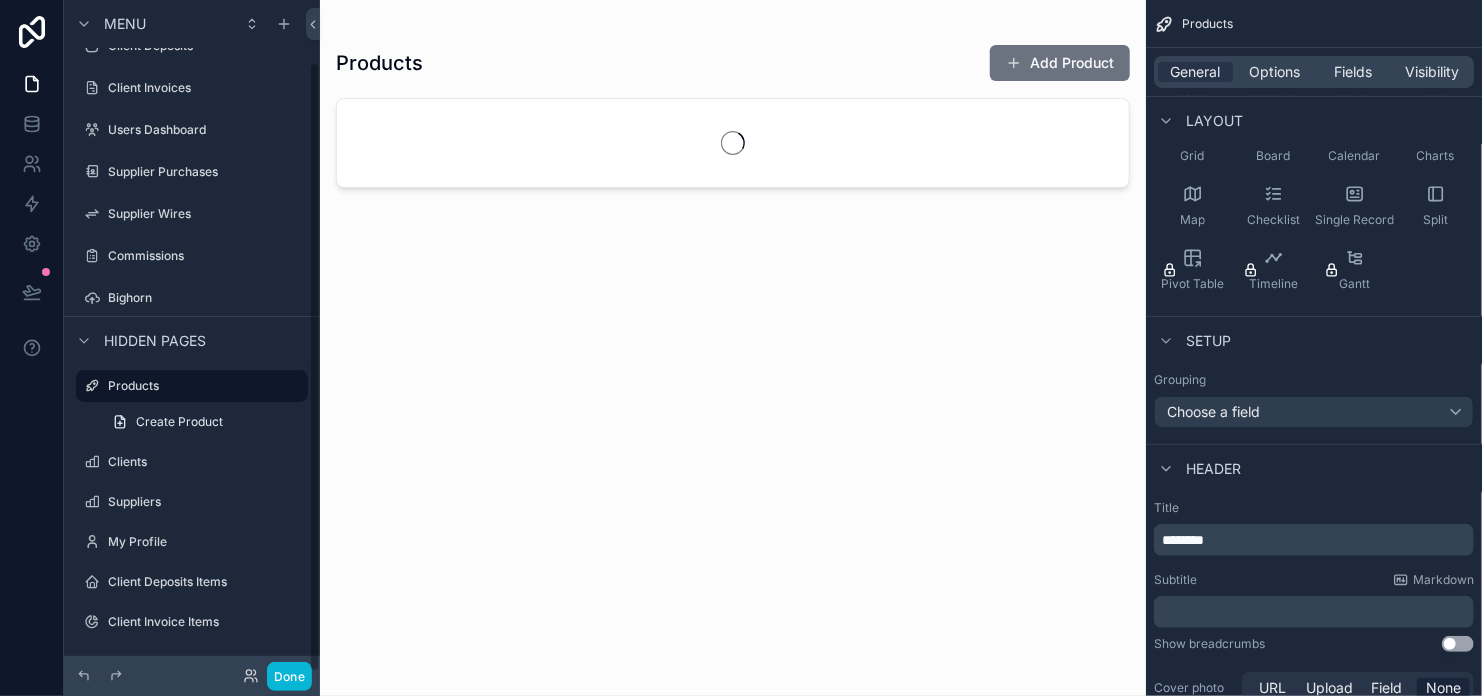 scroll, scrollTop: 68, scrollLeft: 0, axis: vertical 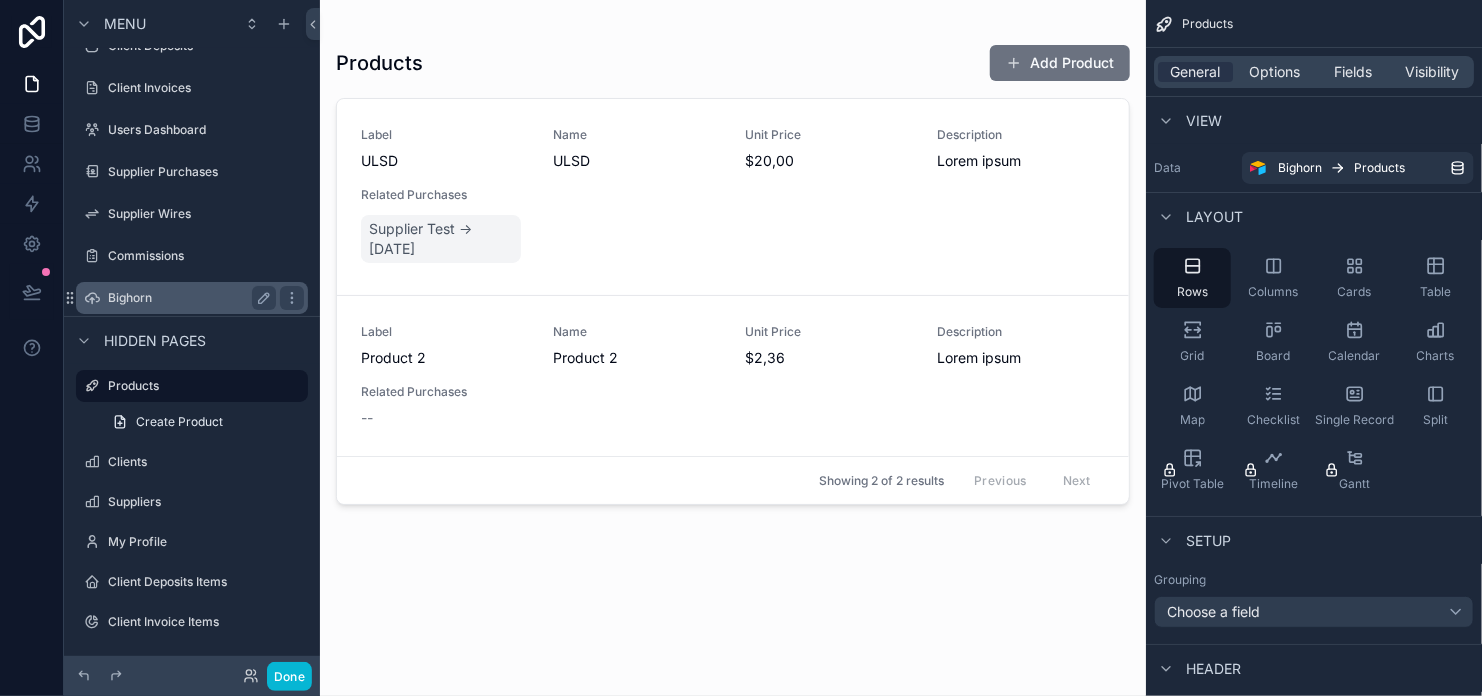 click on "Bighorn" at bounding box center (192, 298) 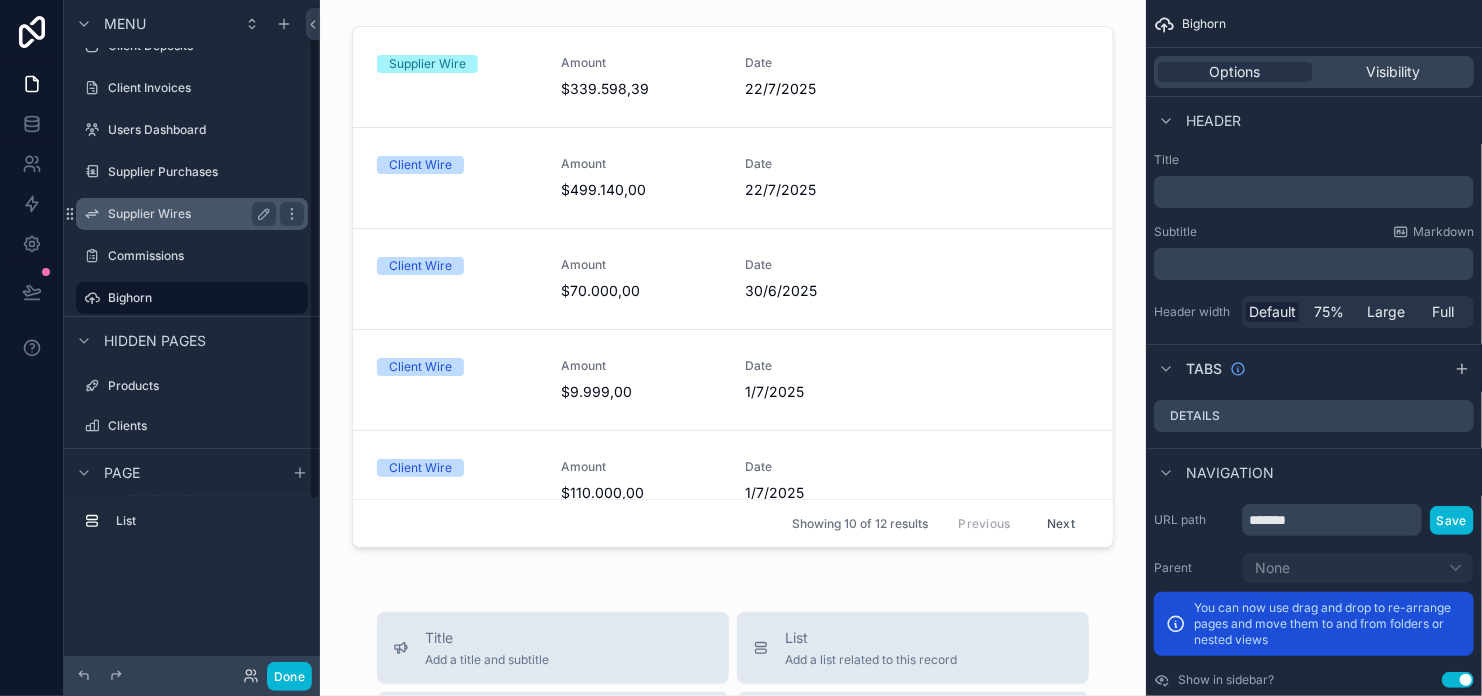 scroll, scrollTop: 8, scrollLeft: 0, axis: vertical 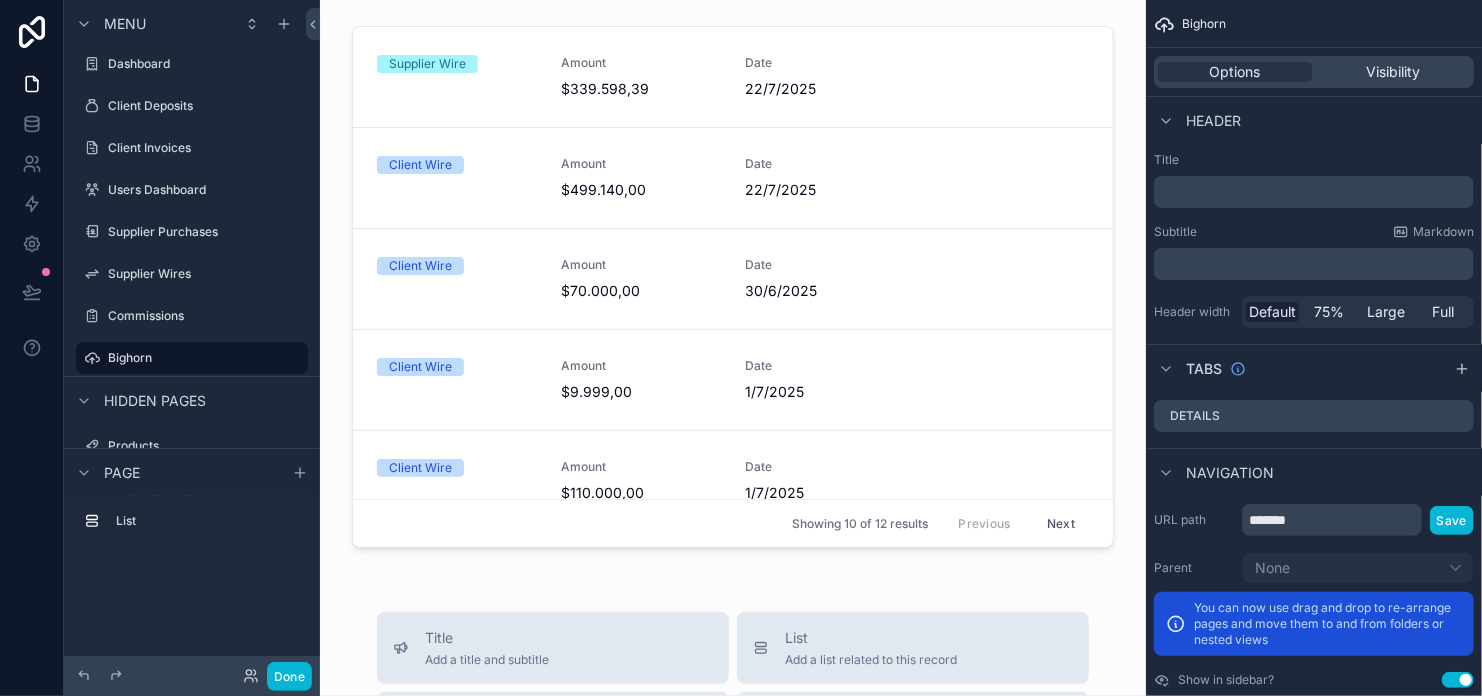 click on "﻿" at bounding box center (1316, 192) 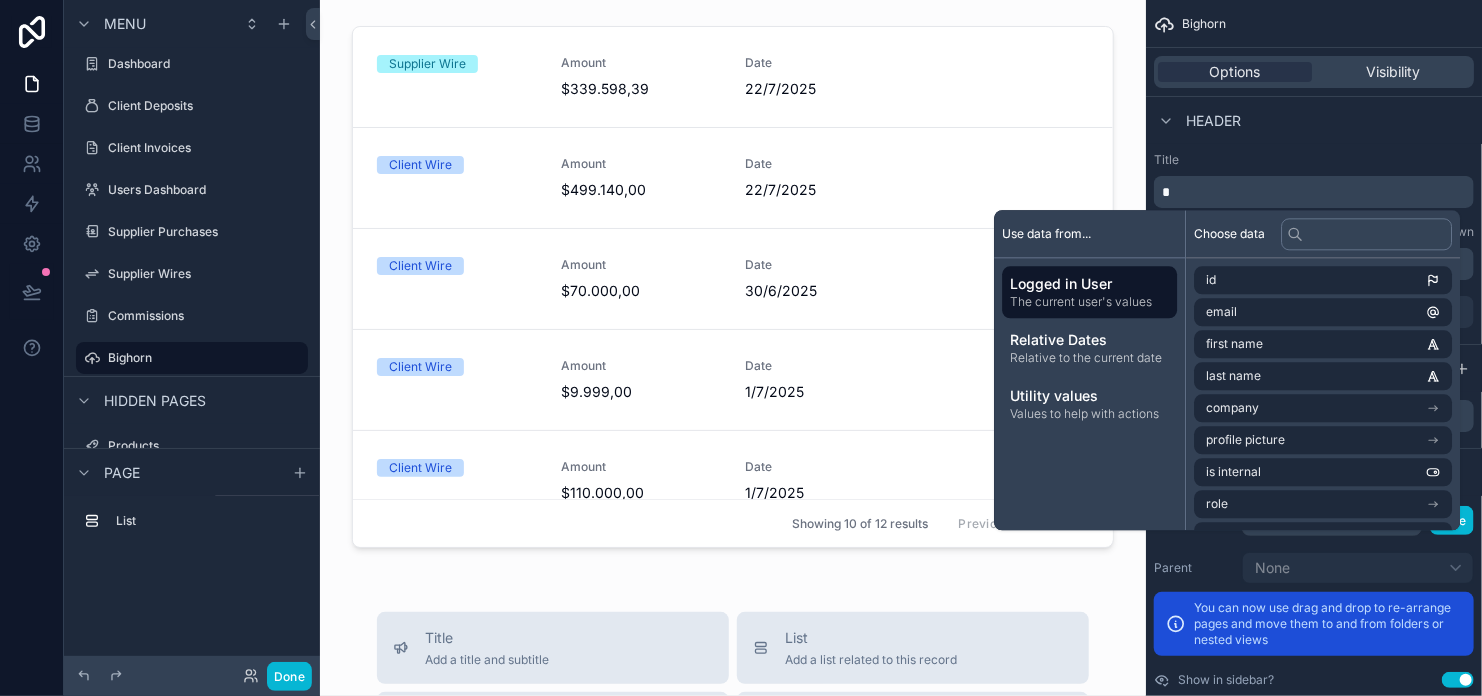 type 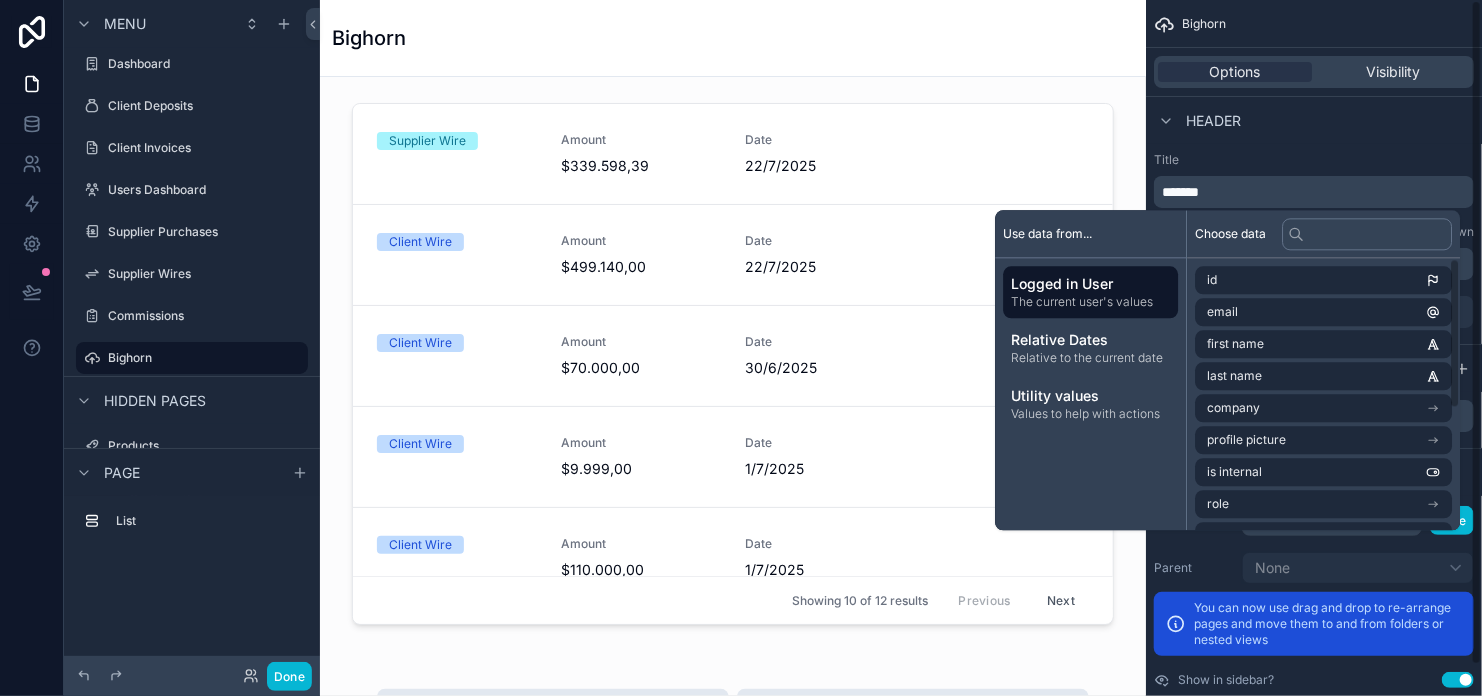 click on "Header" at bounding box center (1314, 120) 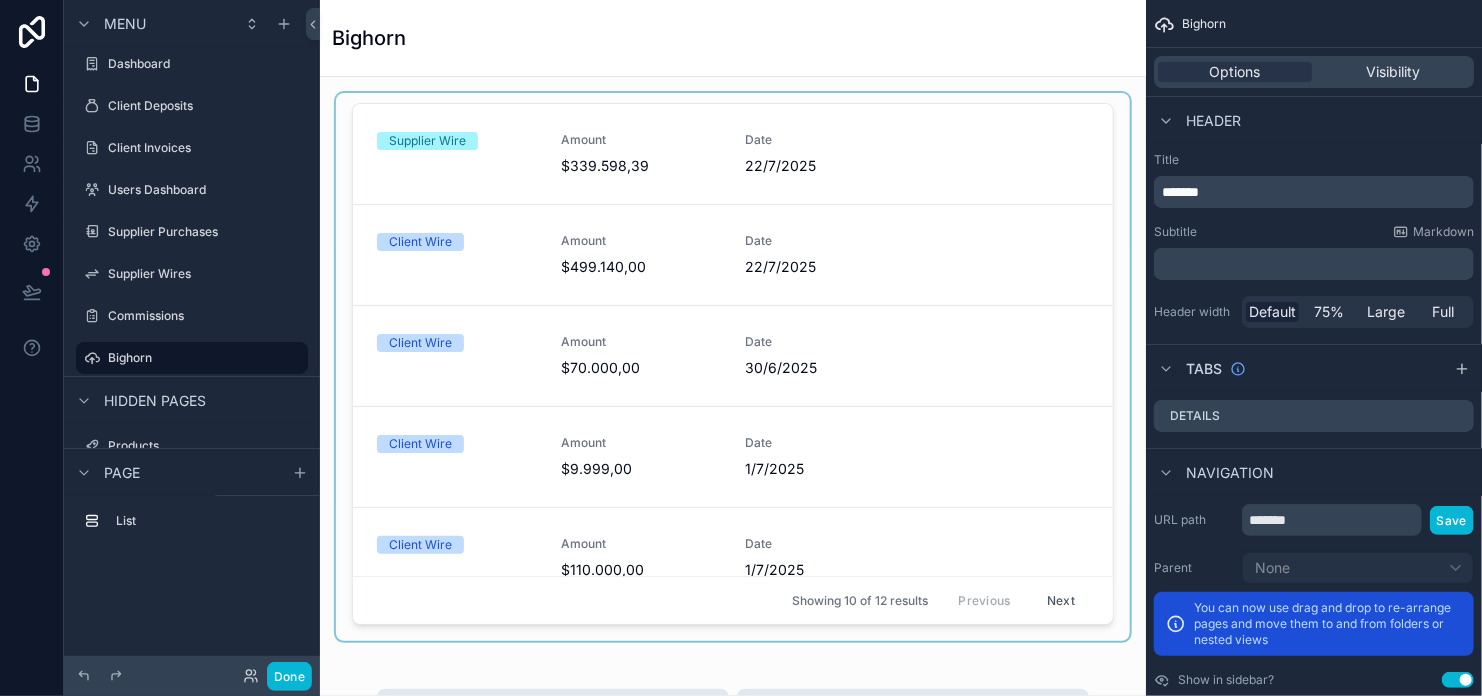 click at bounding box center (733, 367) 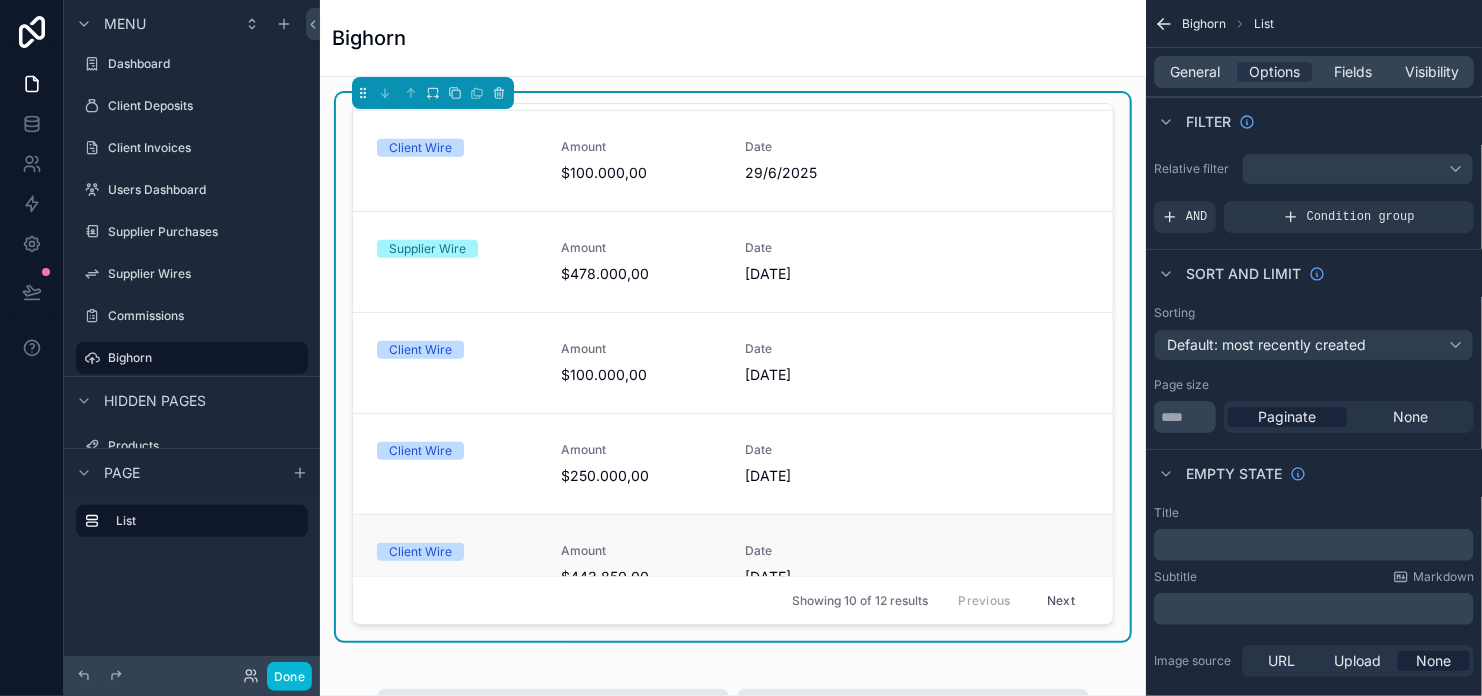 scroll, scrollTop: 500, scrollLeft: 0, axis: vertical 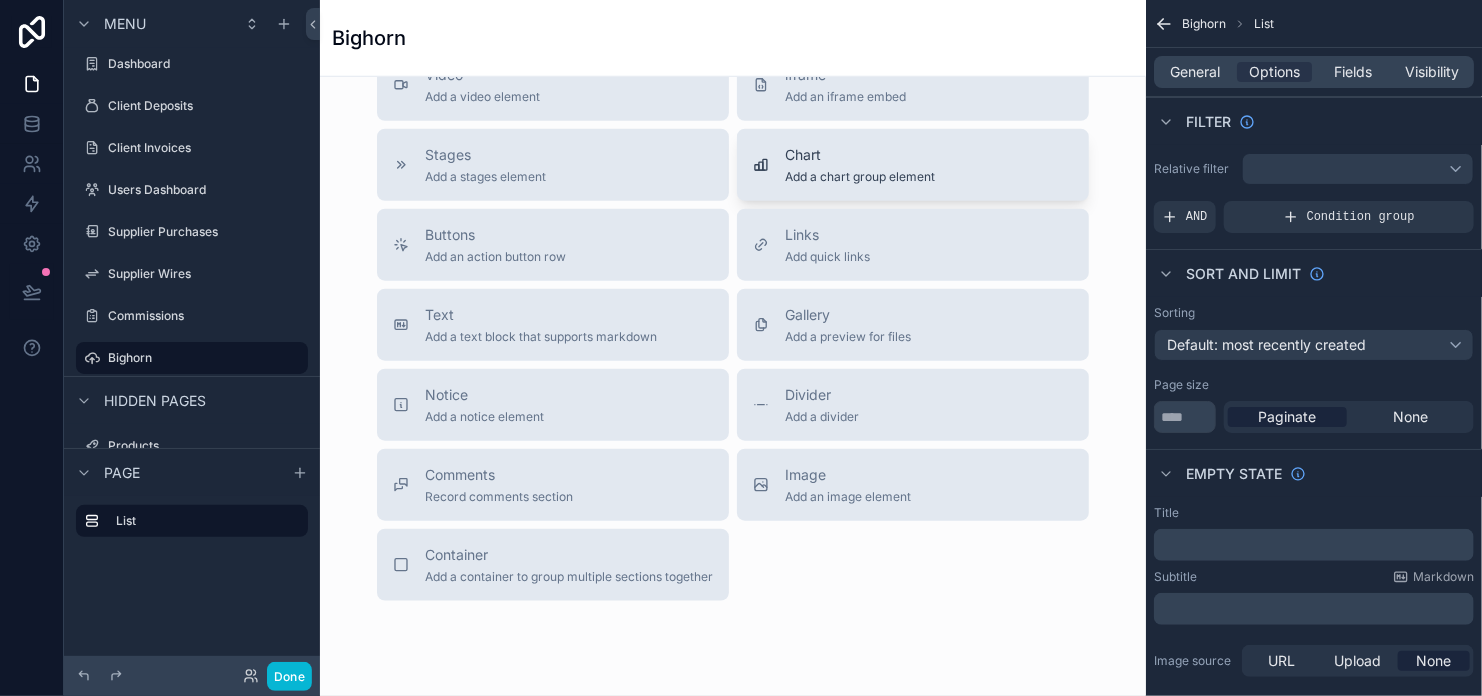 click on "Add a chart group element" at bounding box center [860, 177] 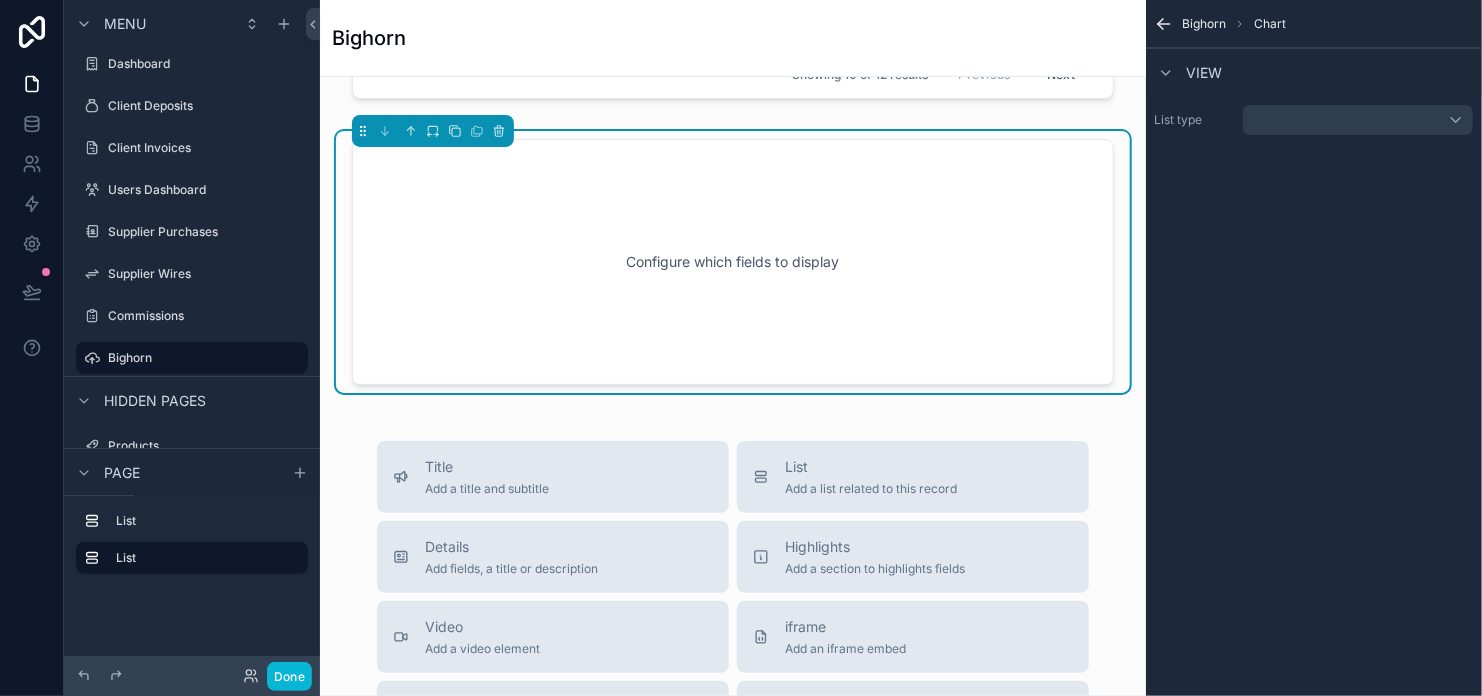 scroll, scrollTop: 440, scrollLeft: 0, axis: vertical 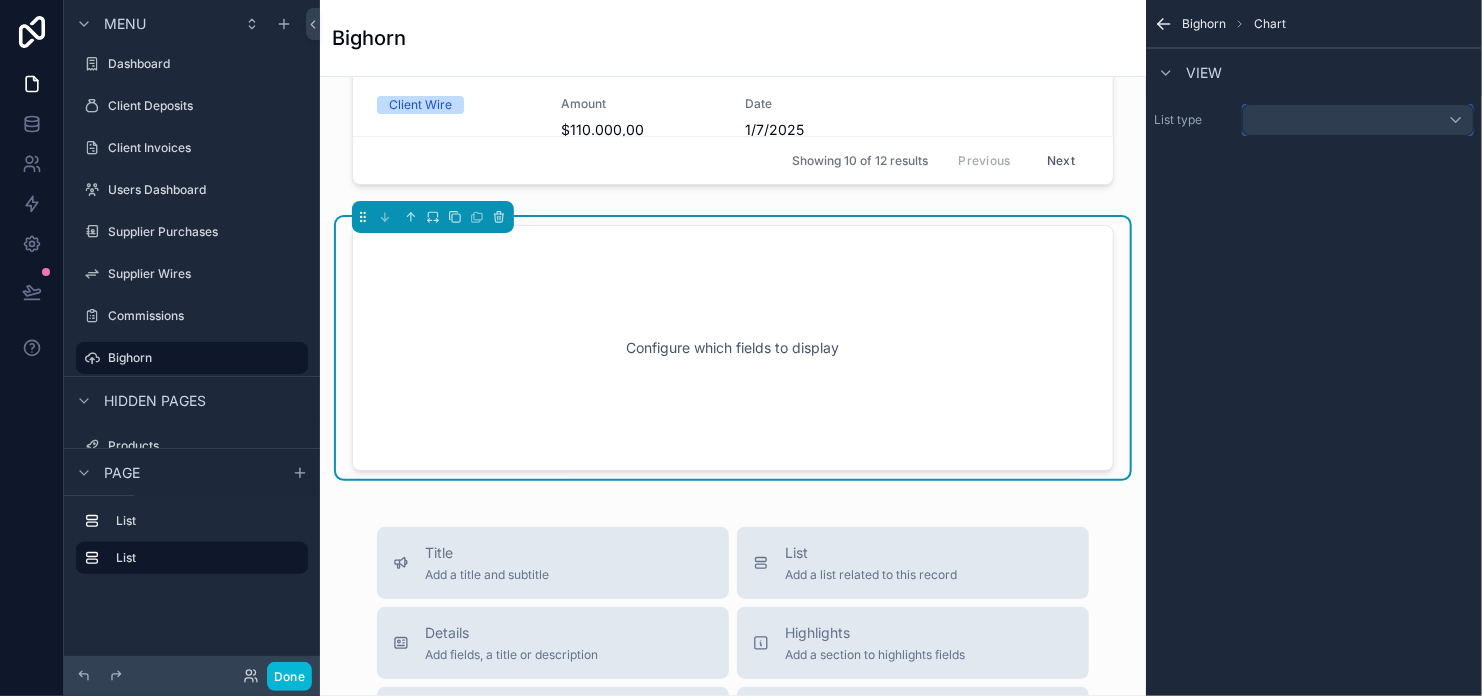click at bounding box center [1358, 120] 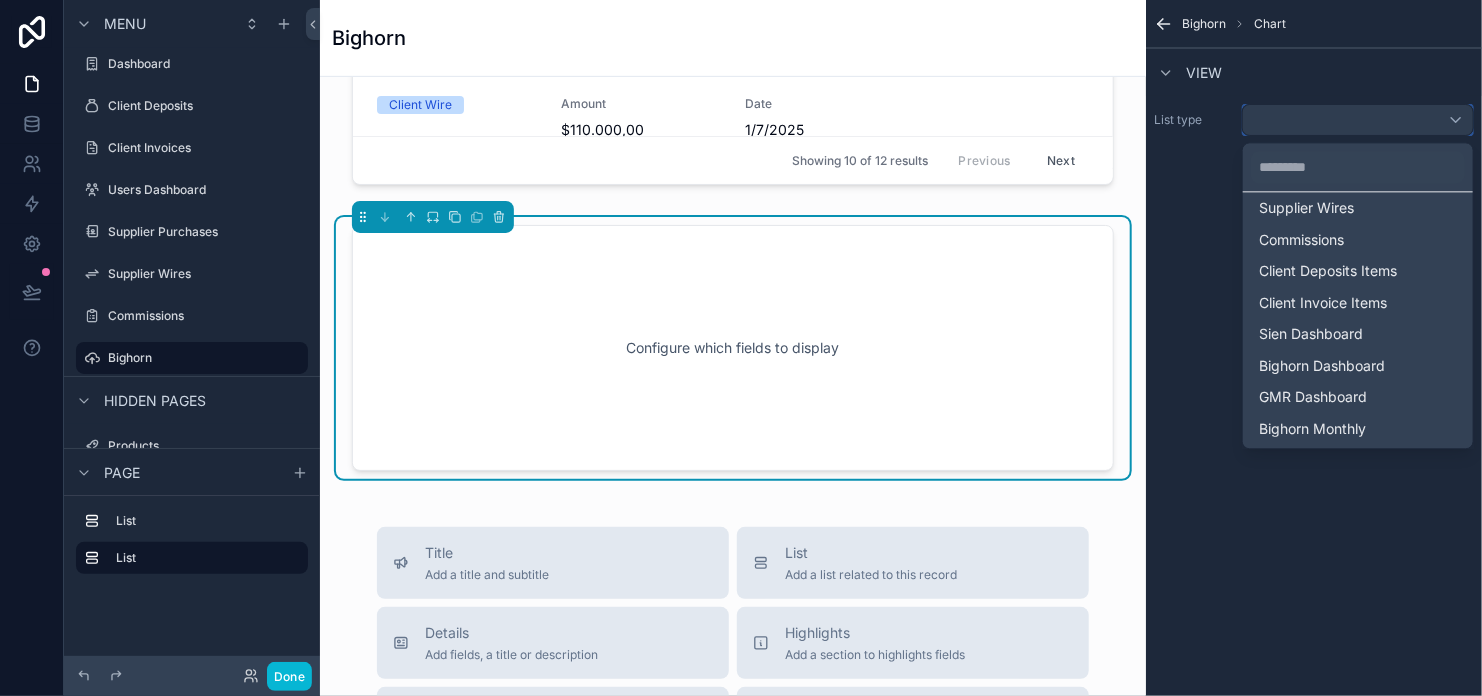 scroll, scrollTop: 294, scrollLeft: 0, axis: vertical 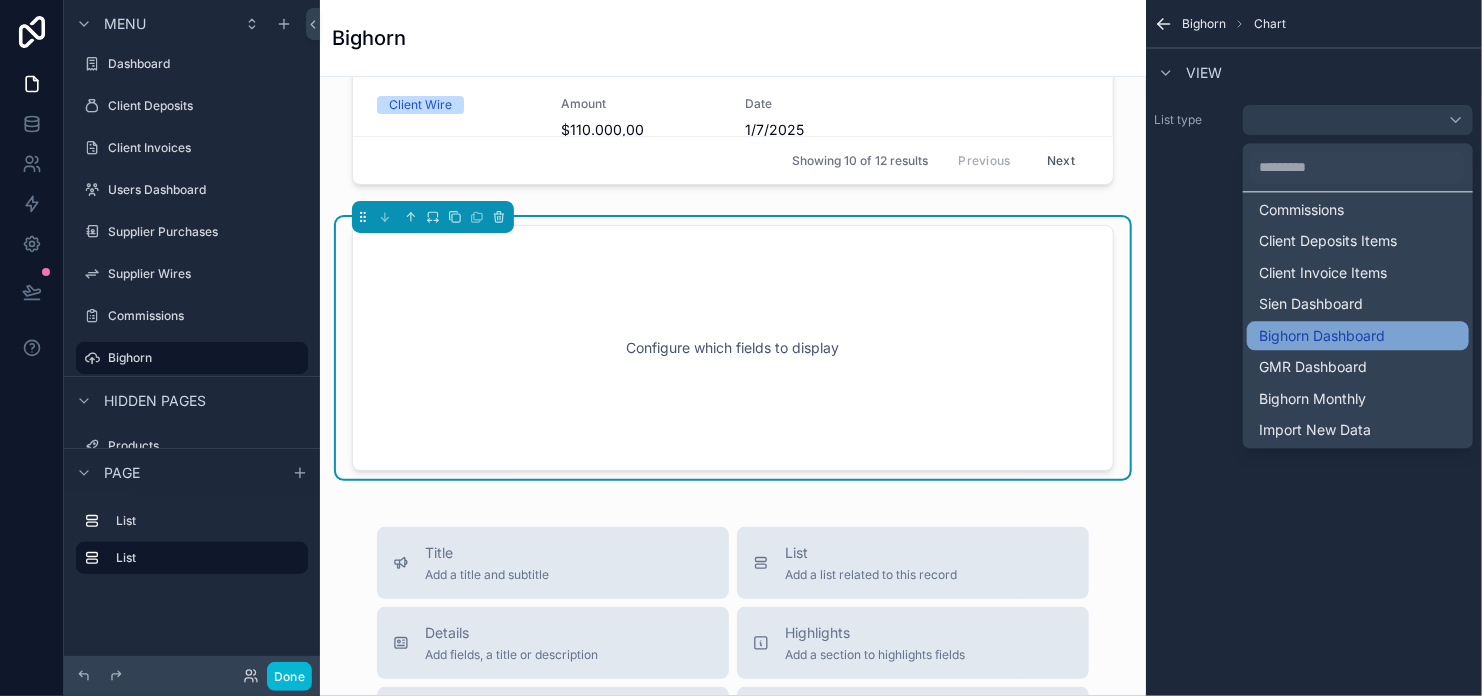 click on "Bighorn Dashboard" at bounding box center (1358, 336) 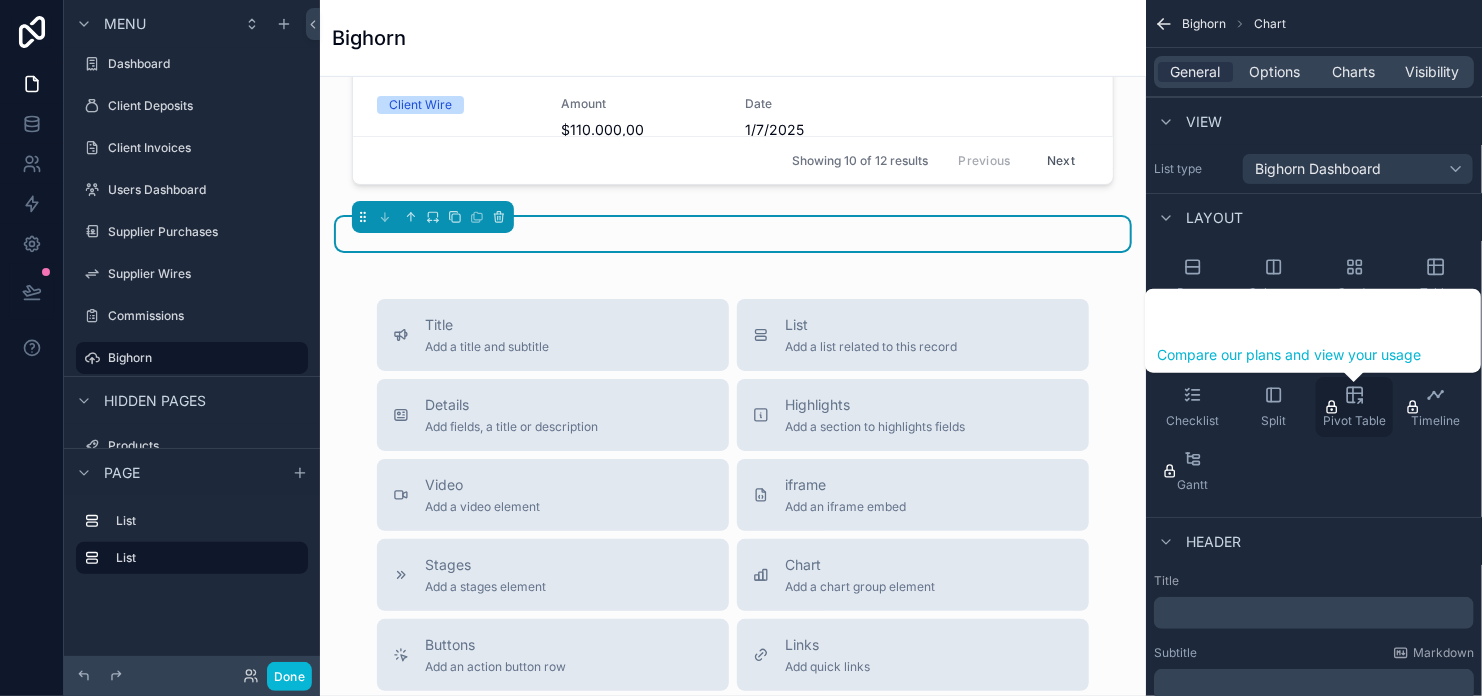 scroll, scrollTop: 108, scrollLeft: 0, axis: vertical 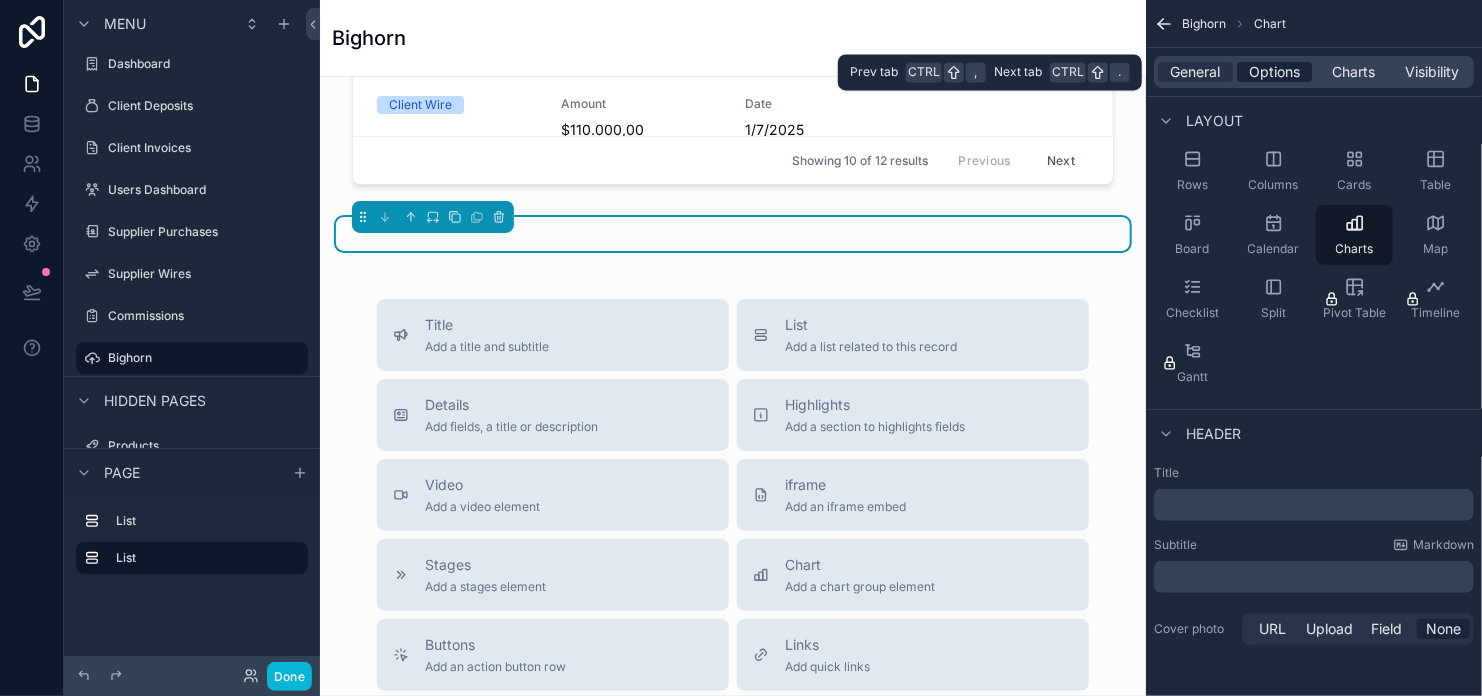 click on "Options" at bounding box center [1274, 72] 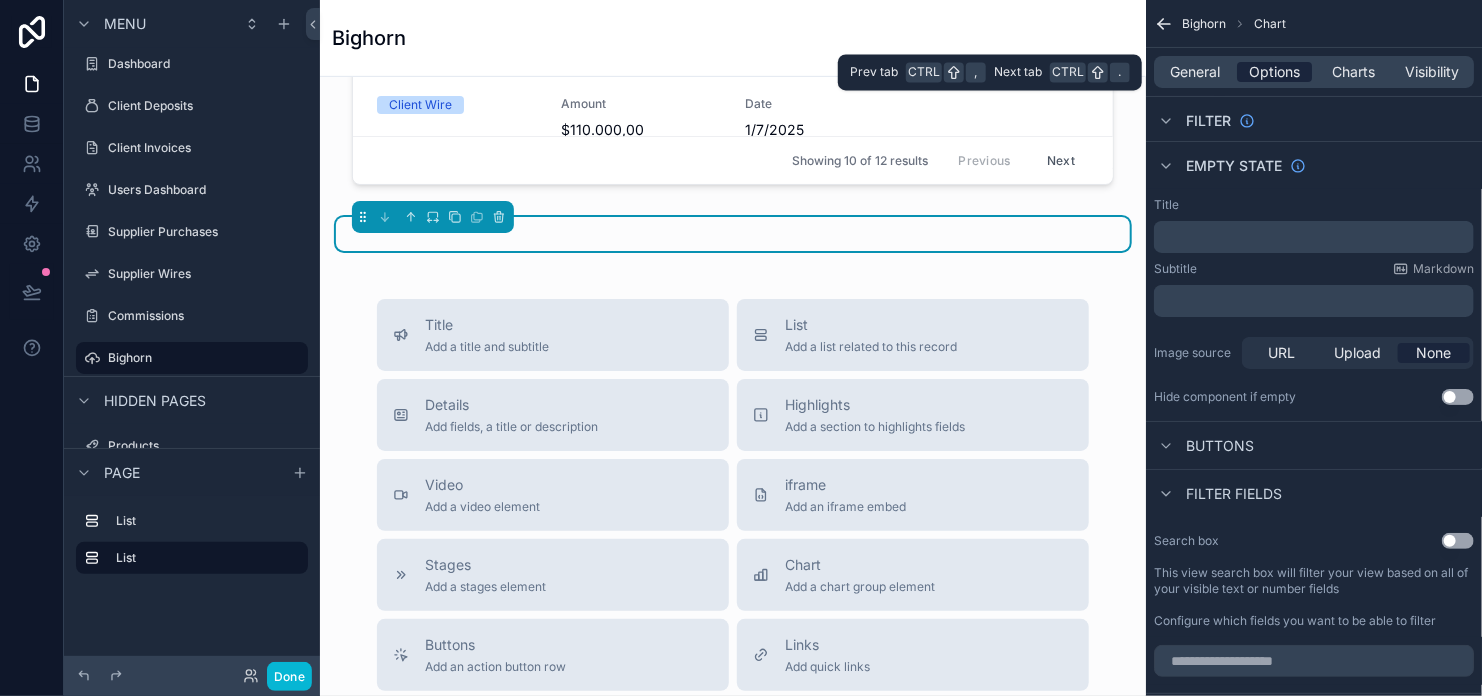 click on "Options" at bounding box center [1274, 72] 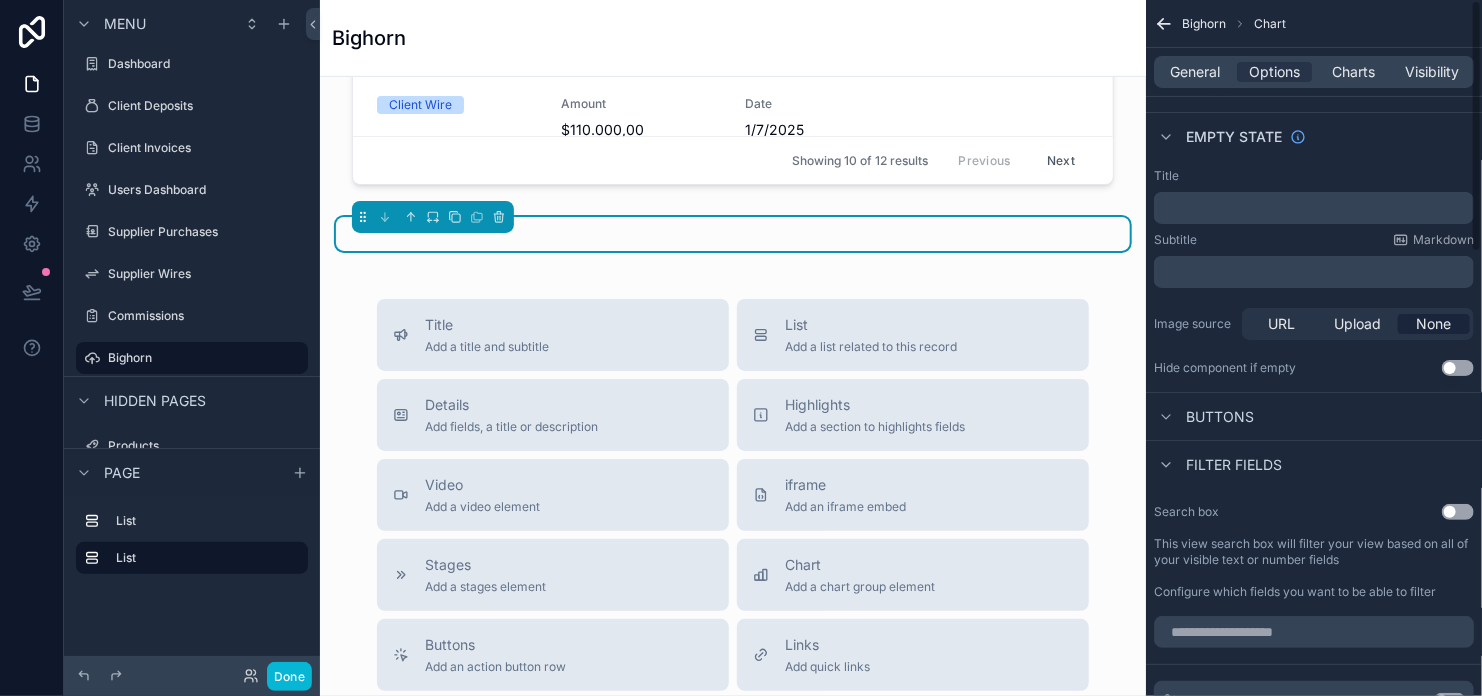 scroll, scrollTop: 0, scrollLeft: 0, axis: both 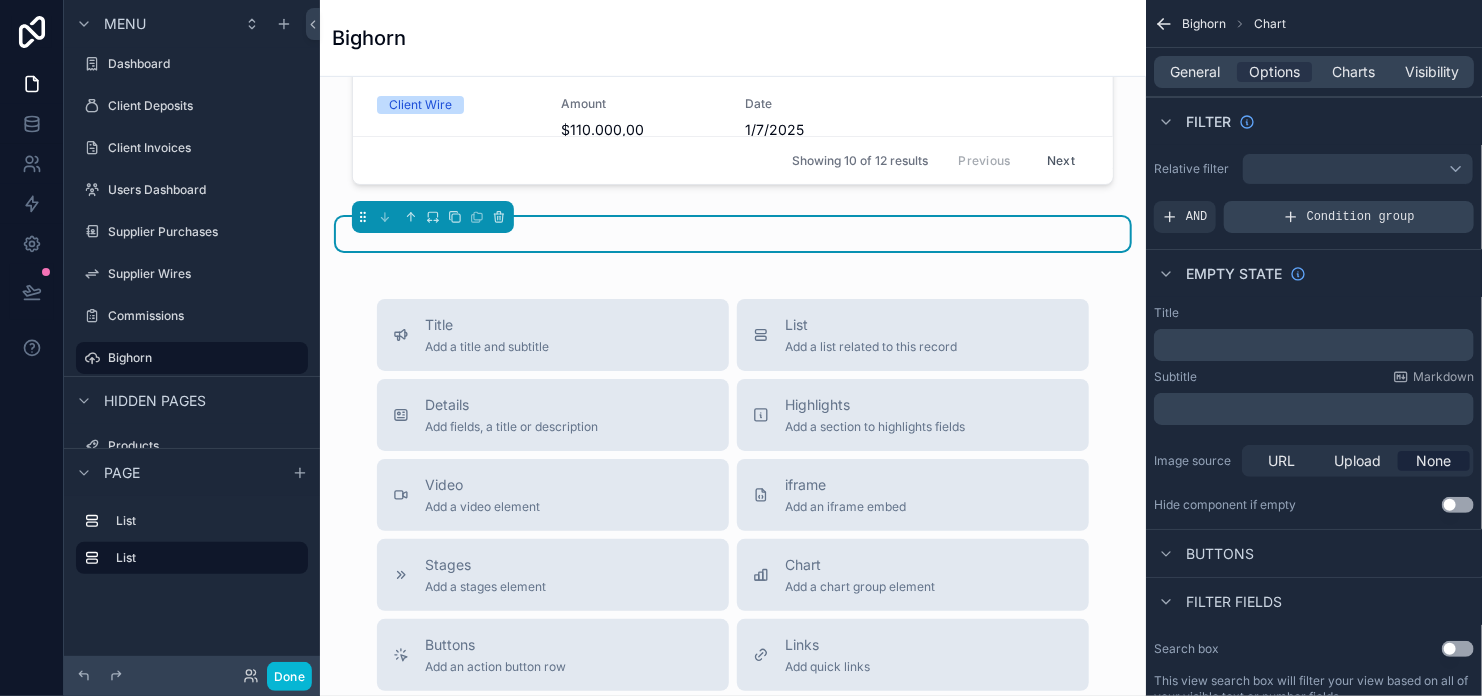 click on "Condition group" at bounding box center [1349, 217] 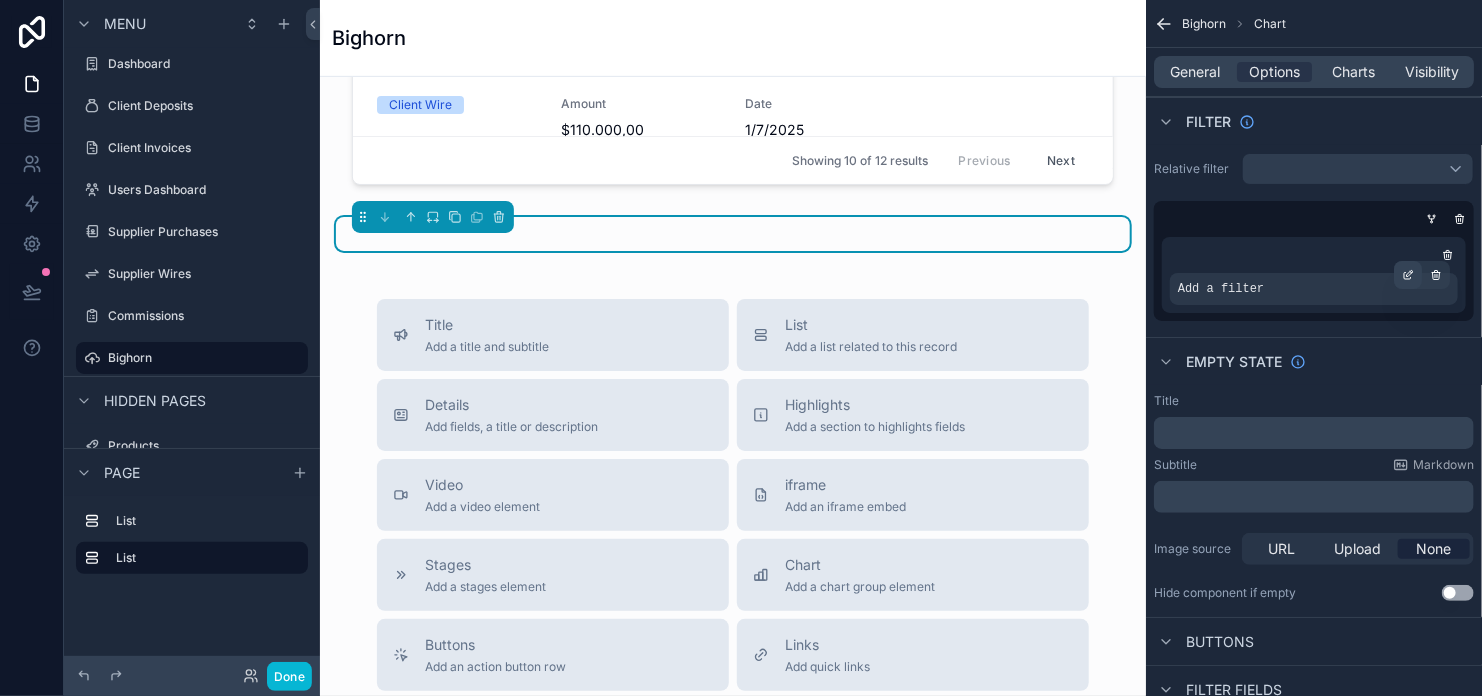 click 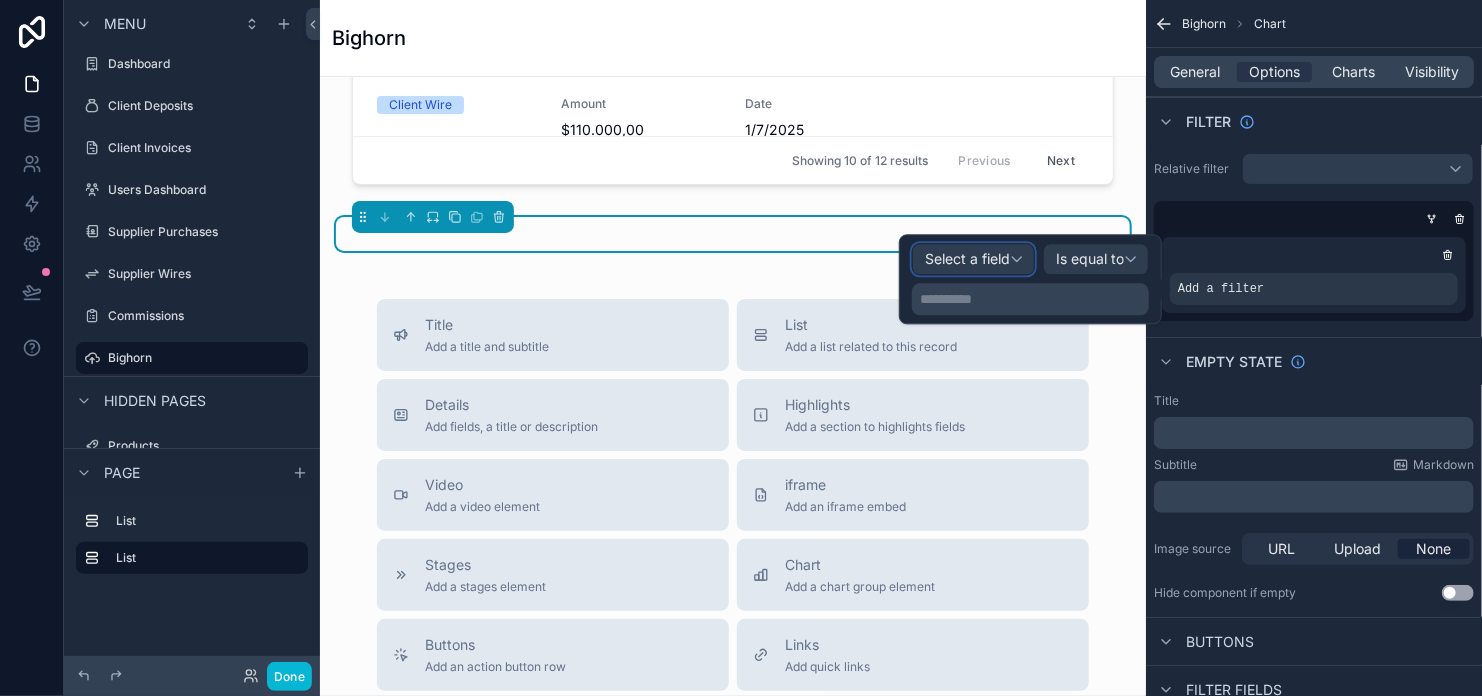 click on "Select a field" at bounding box center [973, 259] 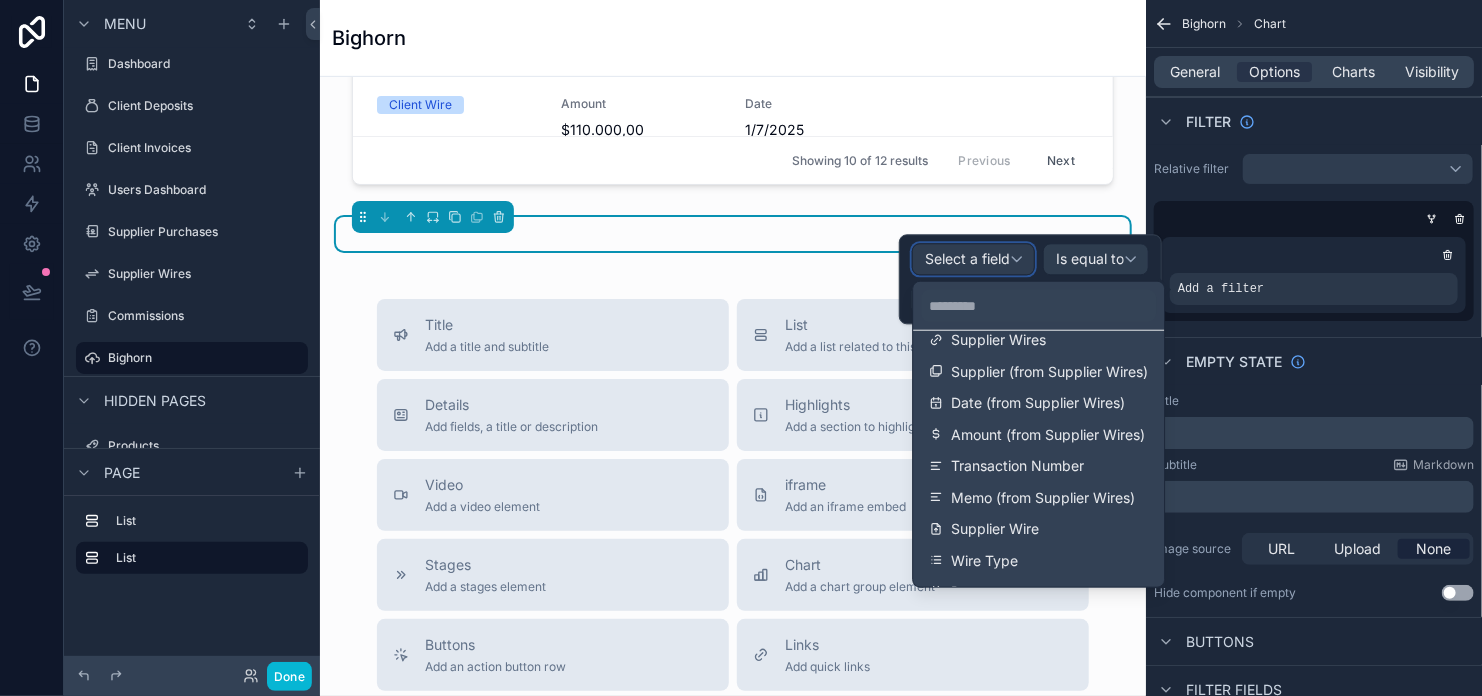 scroll, scrollTop: 500, scrollLeft: 0, axis: vertical 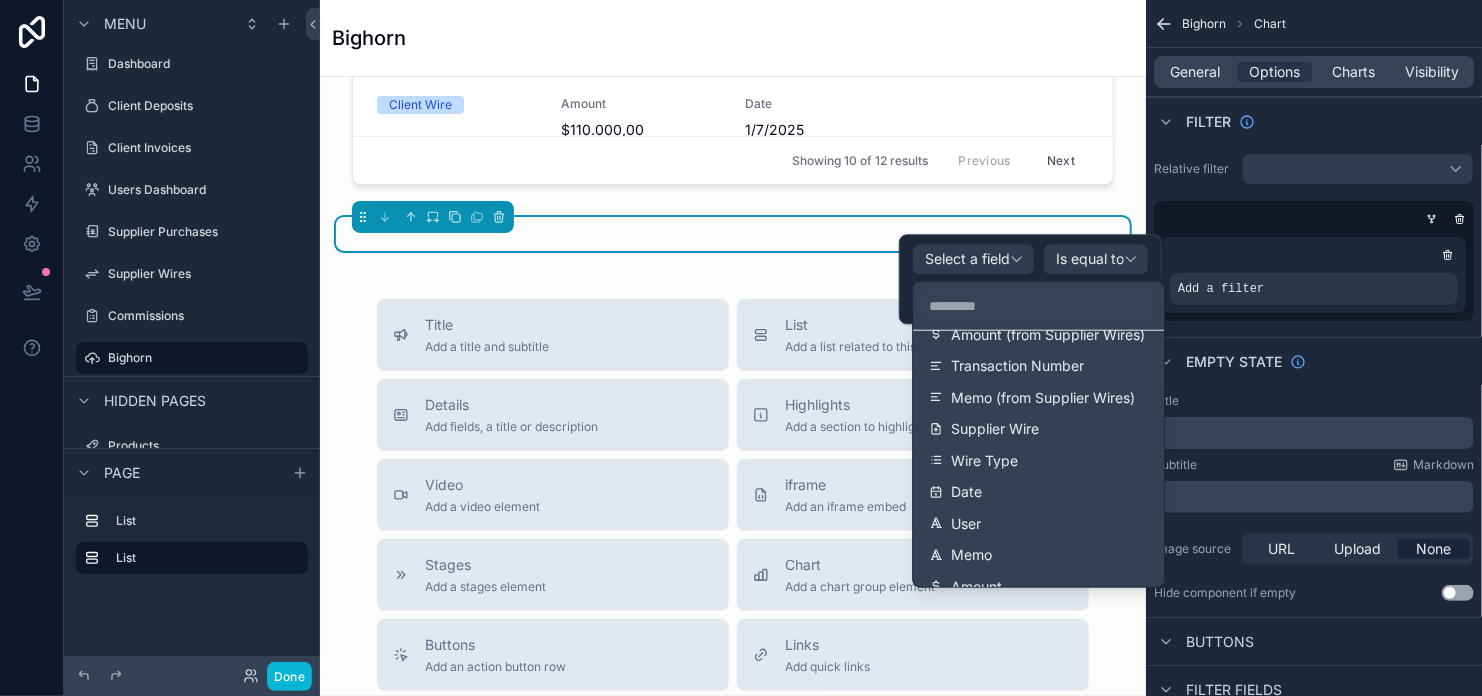 click on "Wire Type" at bounding box center (1038, 460) 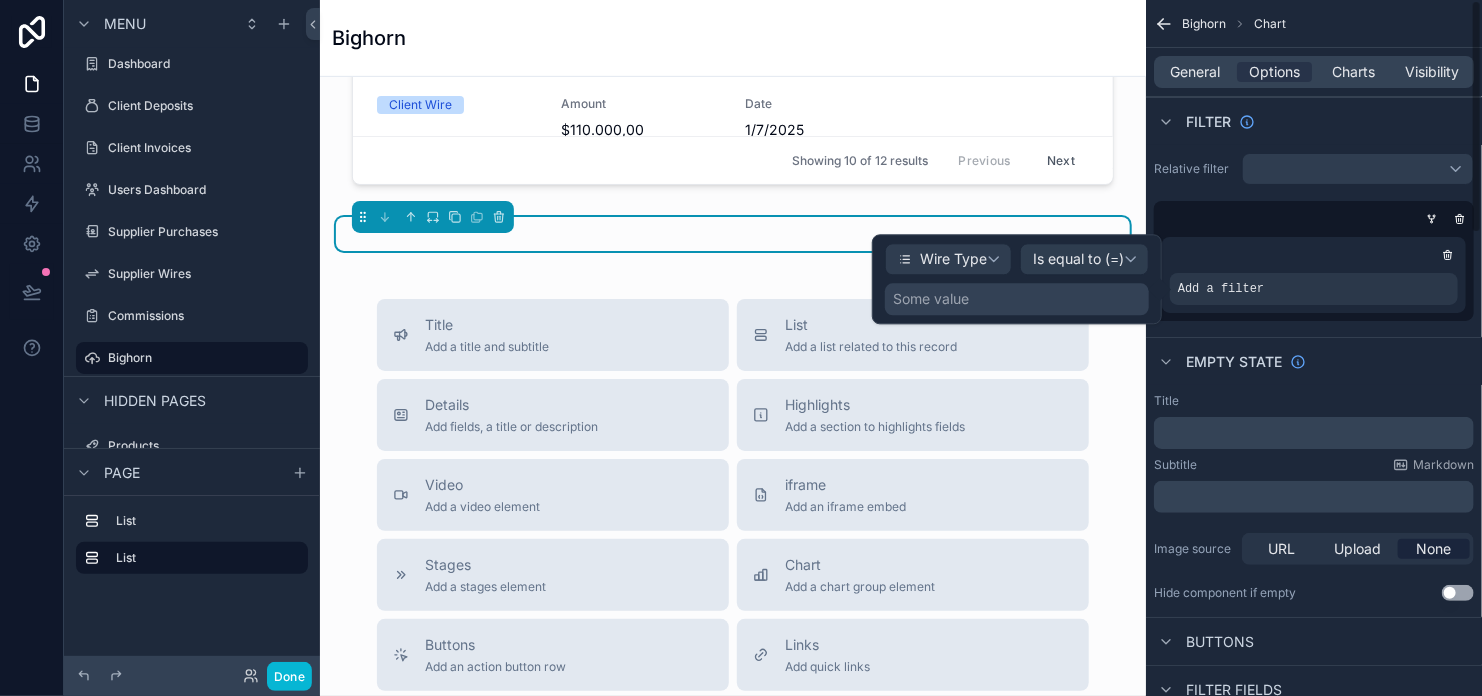 click on "Some value" at bounding box center [1017, 299] 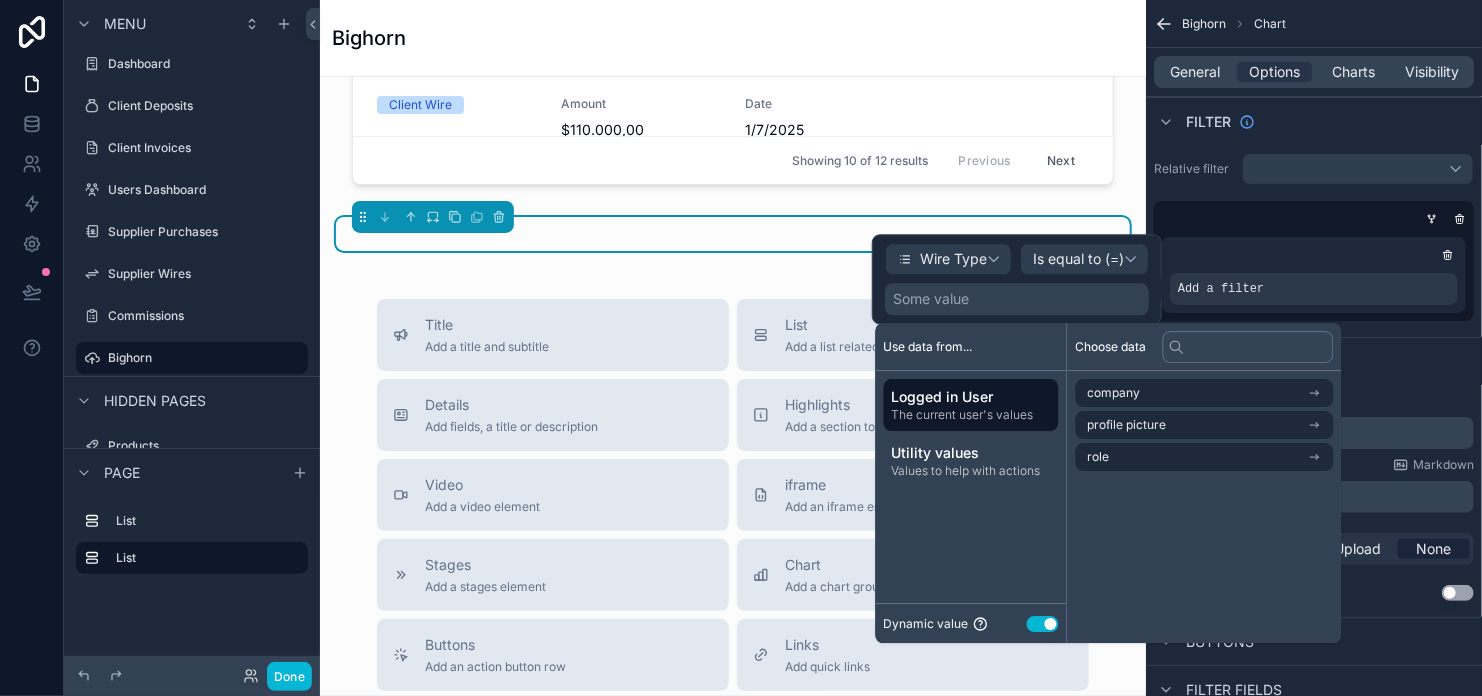 click on "Use setting" at bounding box center (1043, 624) 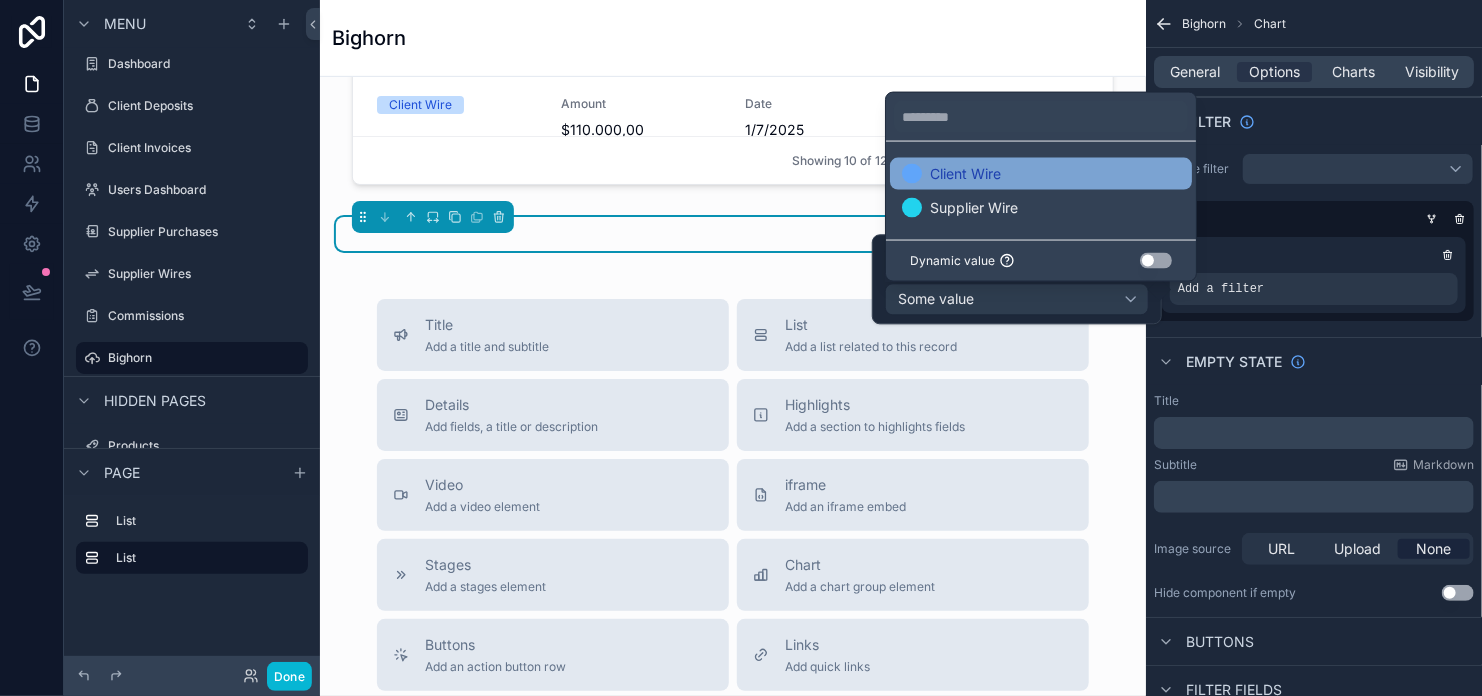 click on "Client Wire" at bounding box center (1041, 174) 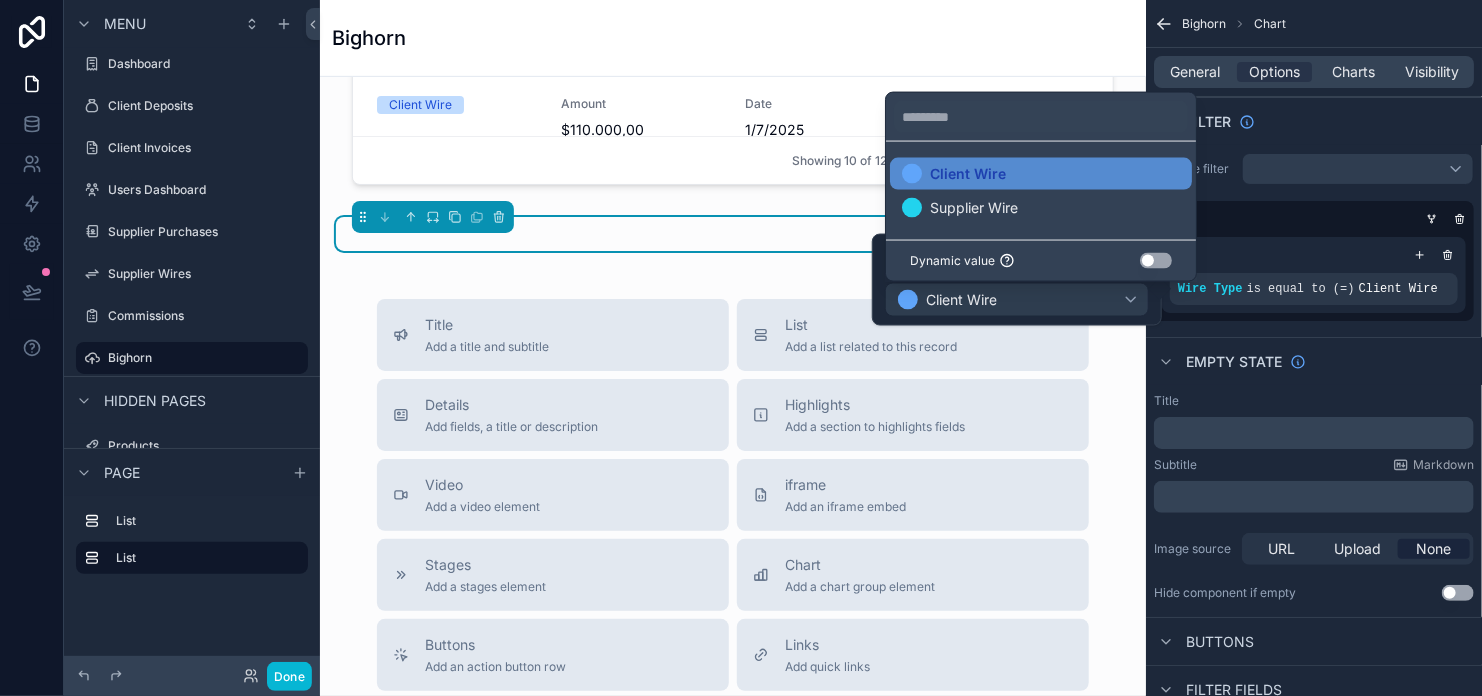 click on "Filter" at bounding box center (1314, 121) 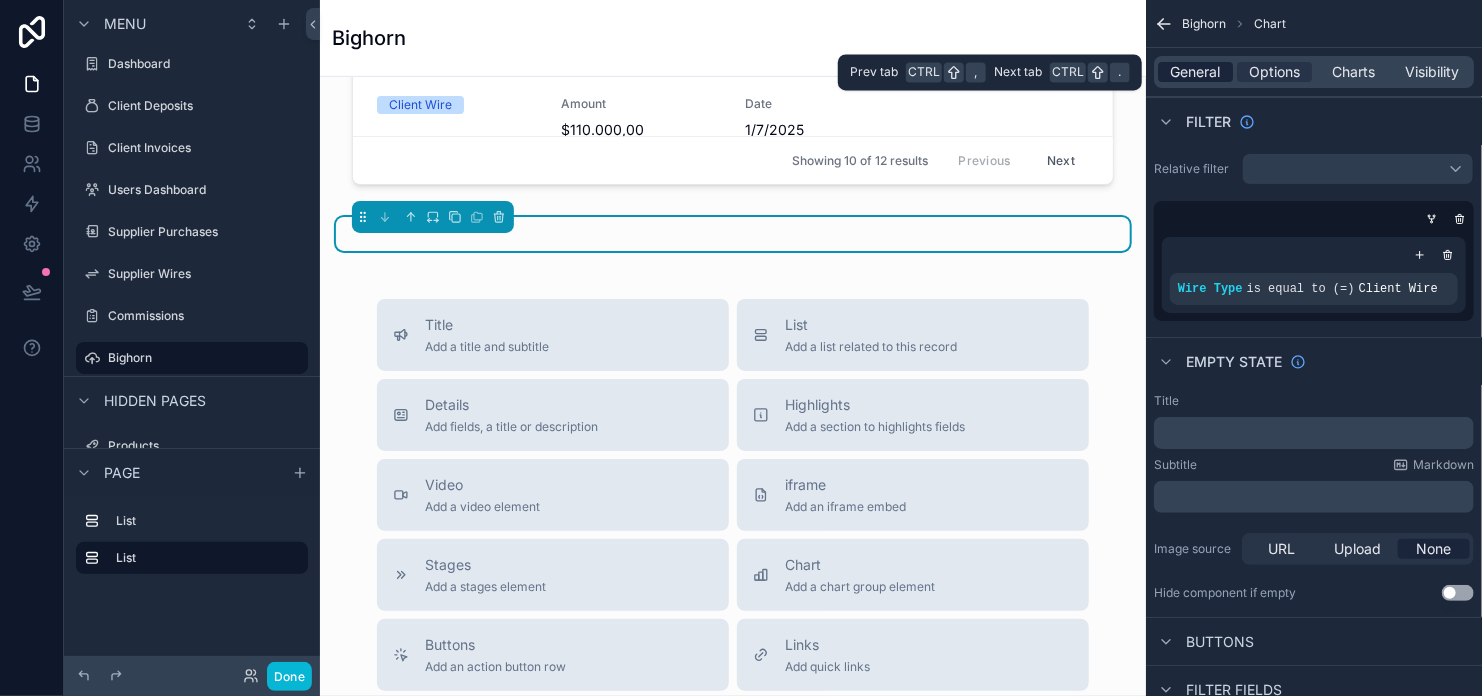 click on "General" at bounding box center [1196, 72] 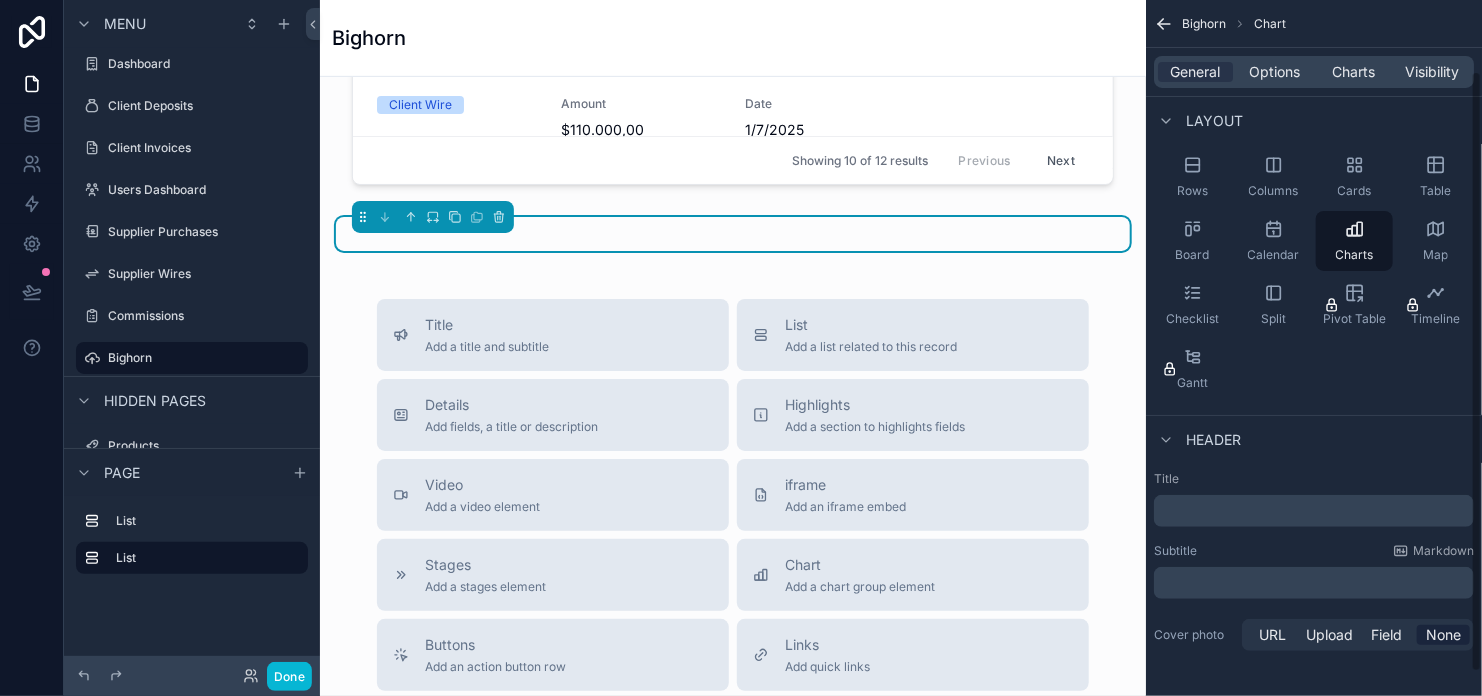scroll, scrollTop: 108, scrollLeft: 0, axis: vertical 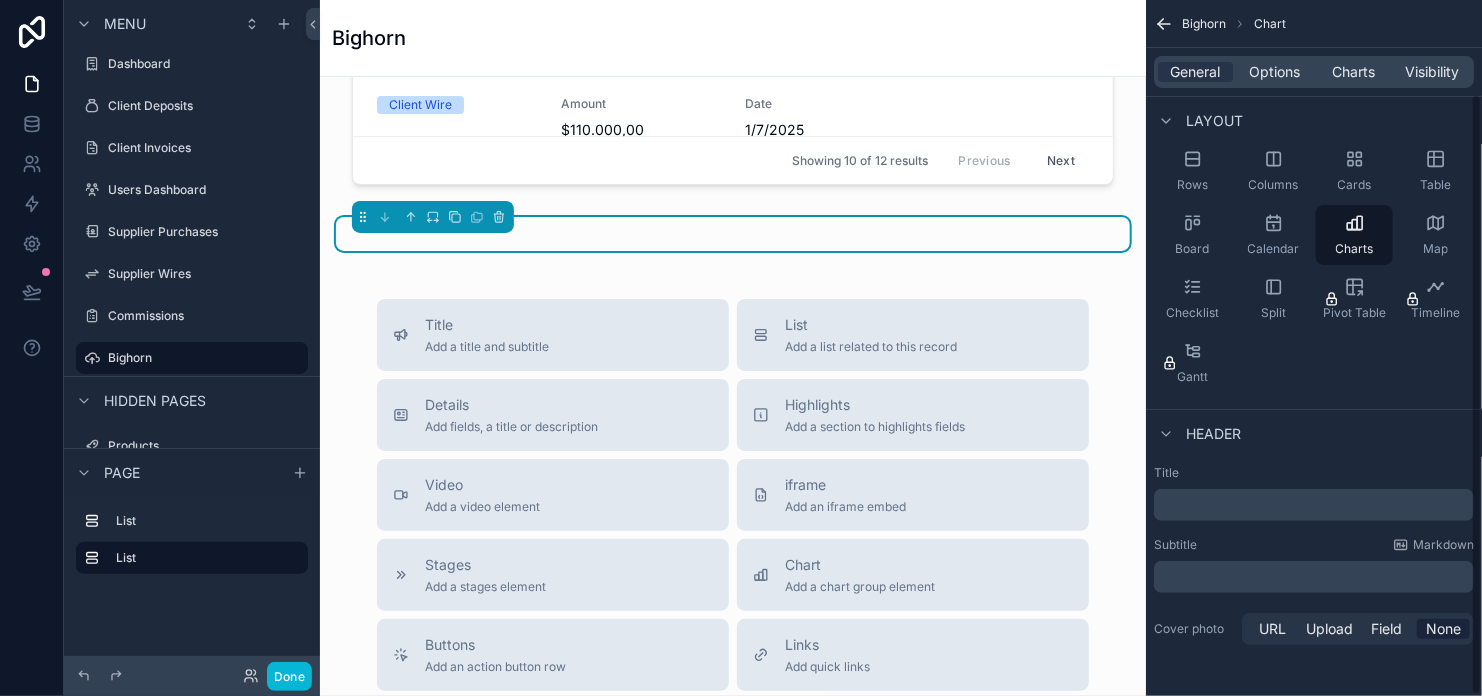 click on "﻿" at bounding box center (1316, 505) 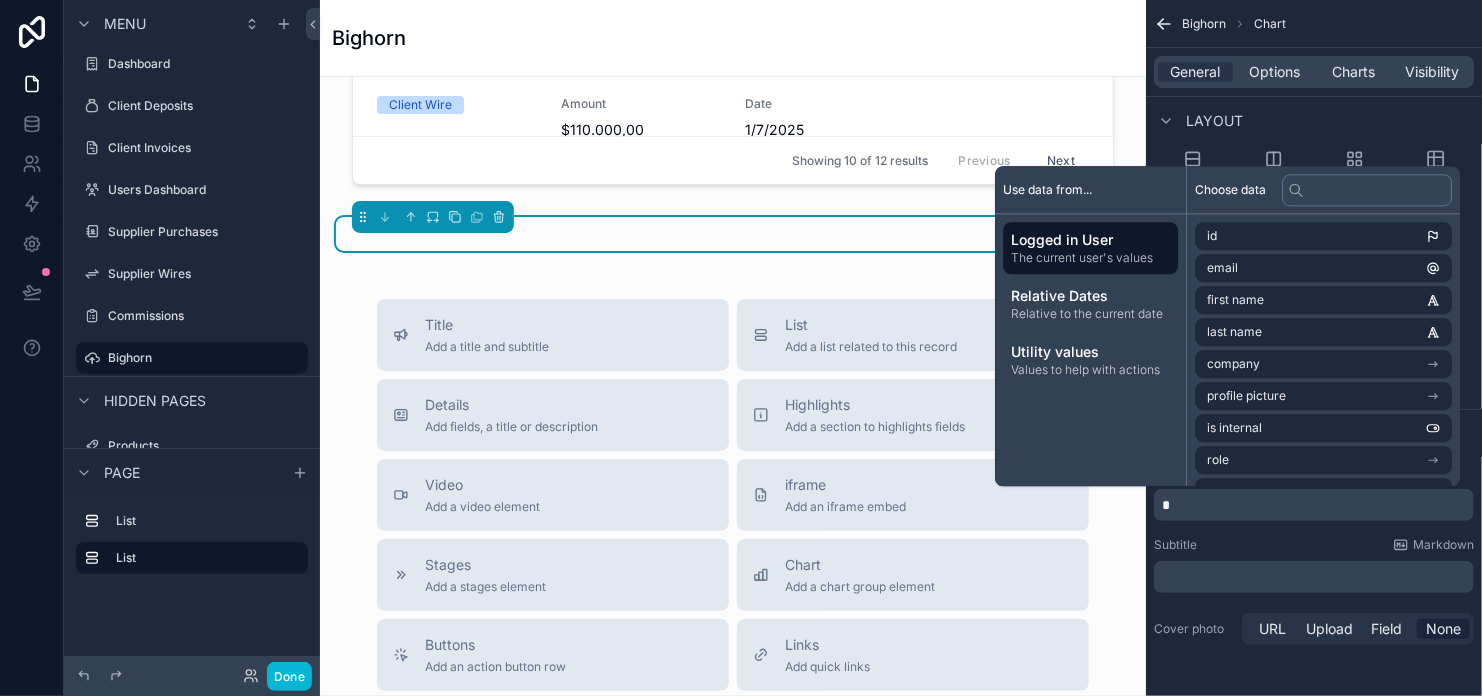 type 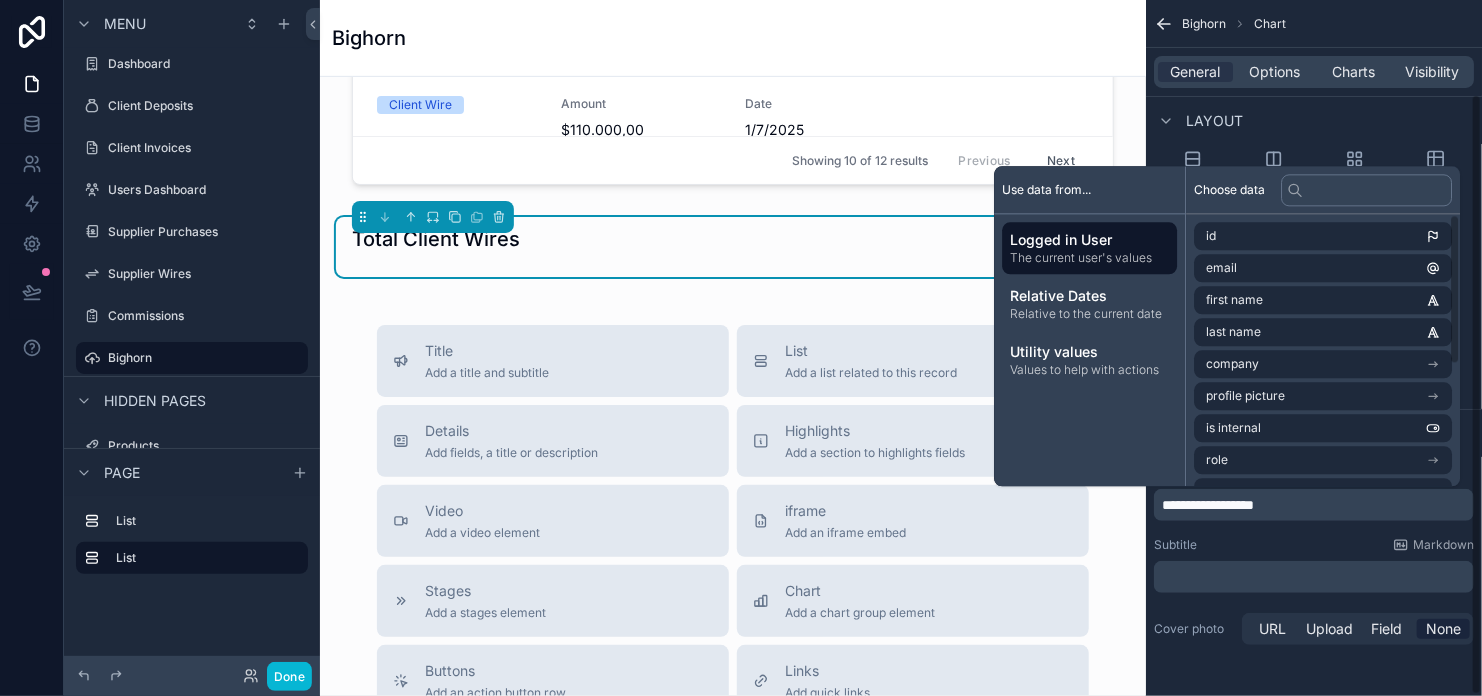 click on "Layout" at bounding box center [1314, 120] 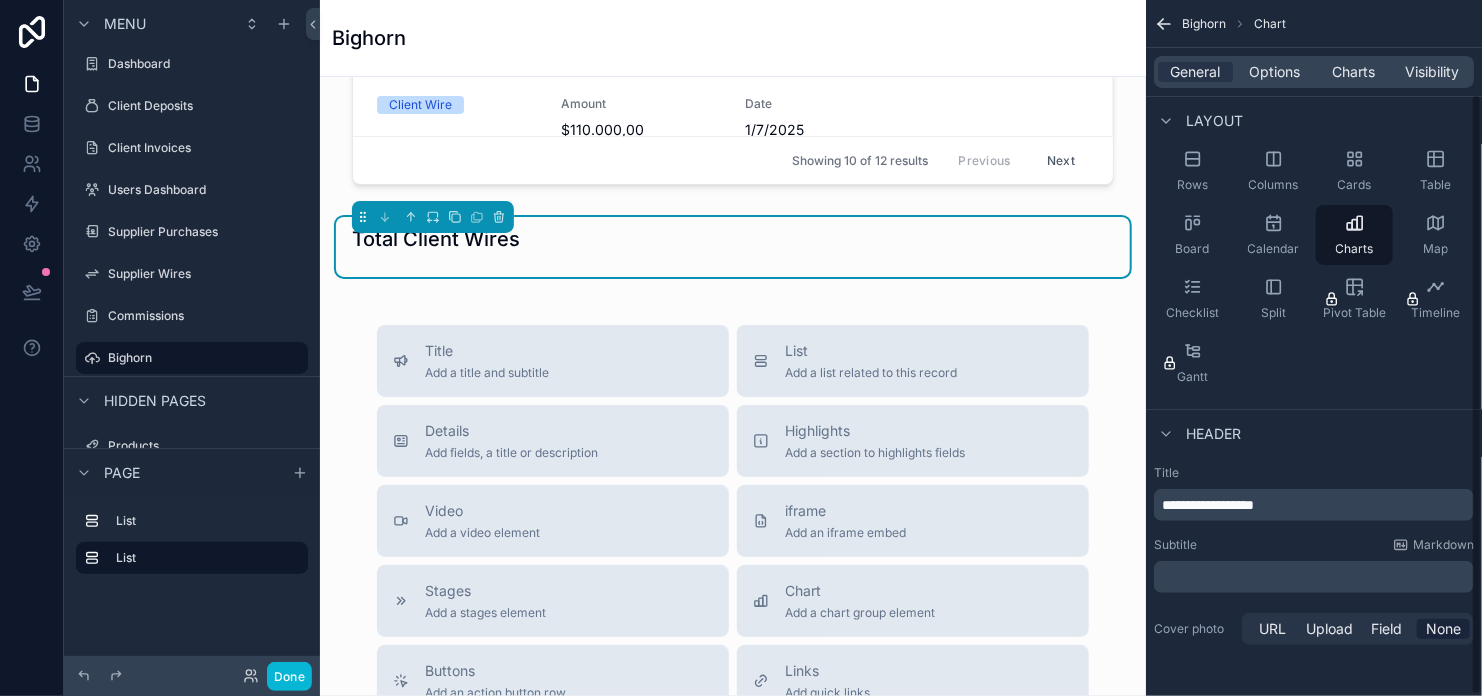 click on "General Options Charts Visibility" at bounding box center [1314, 72] 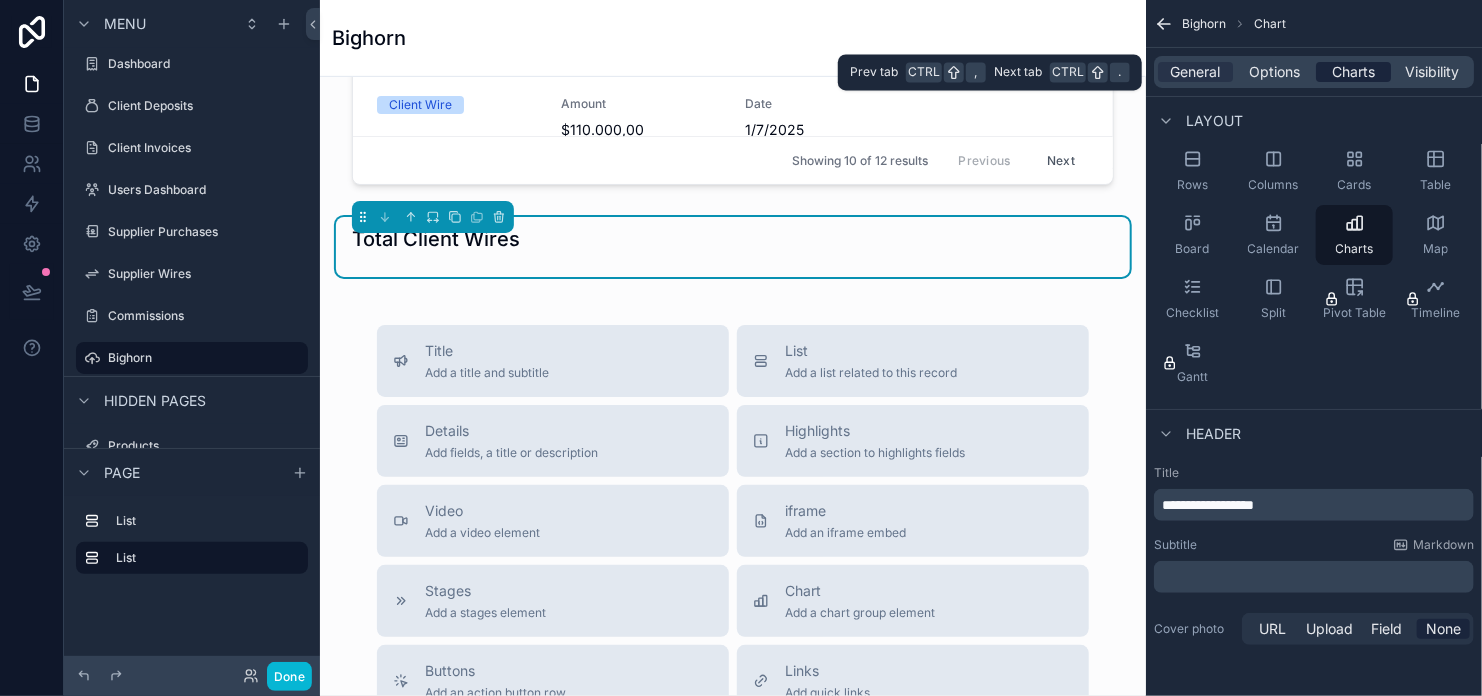 click on "Charts" at bounding box center [1353, 72] 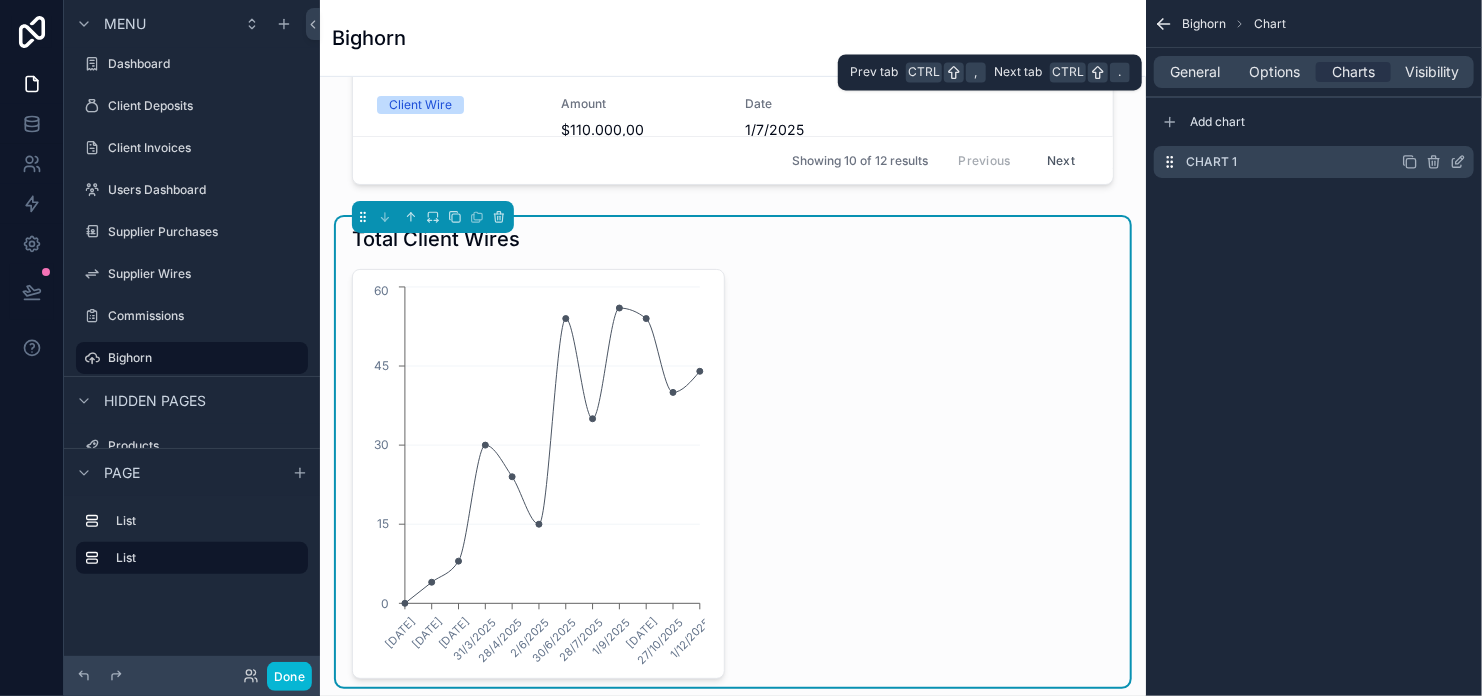 scroll, scrollTop: 0, scrollLeft: 0, axis: both 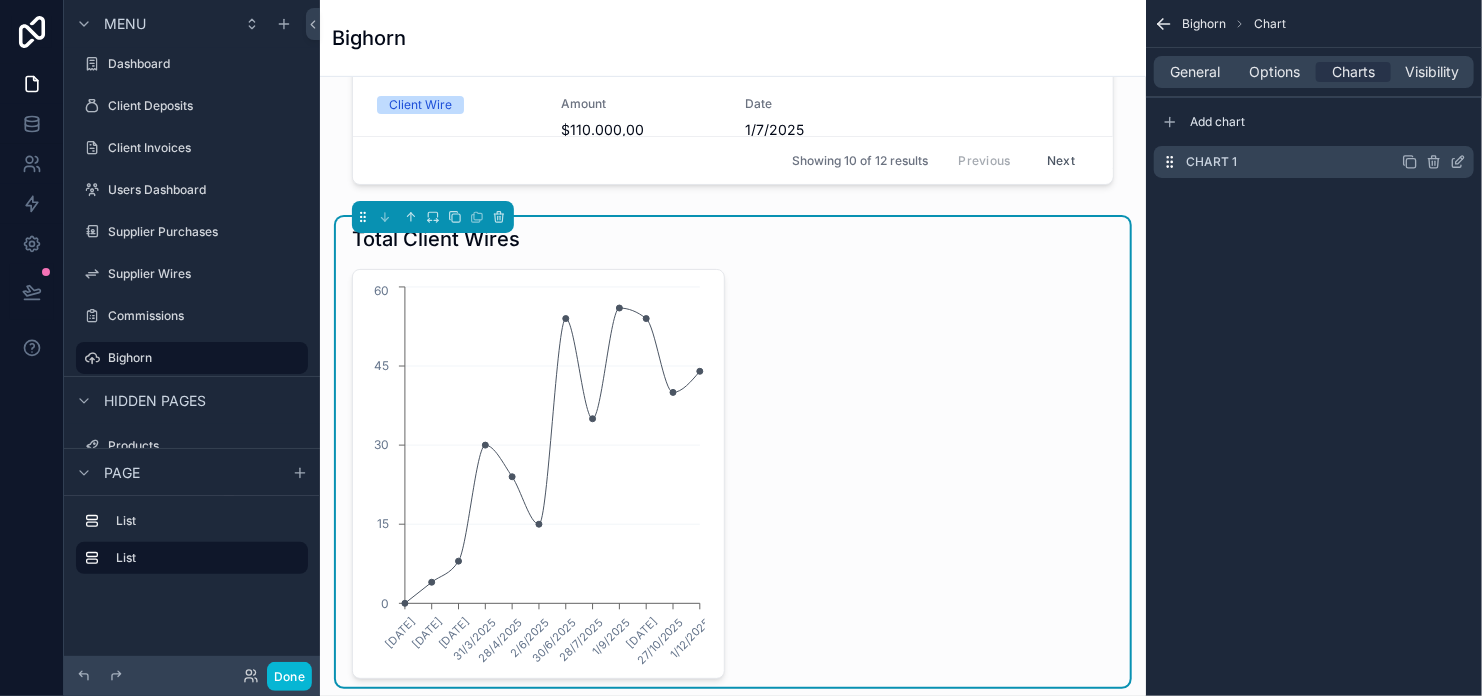 click 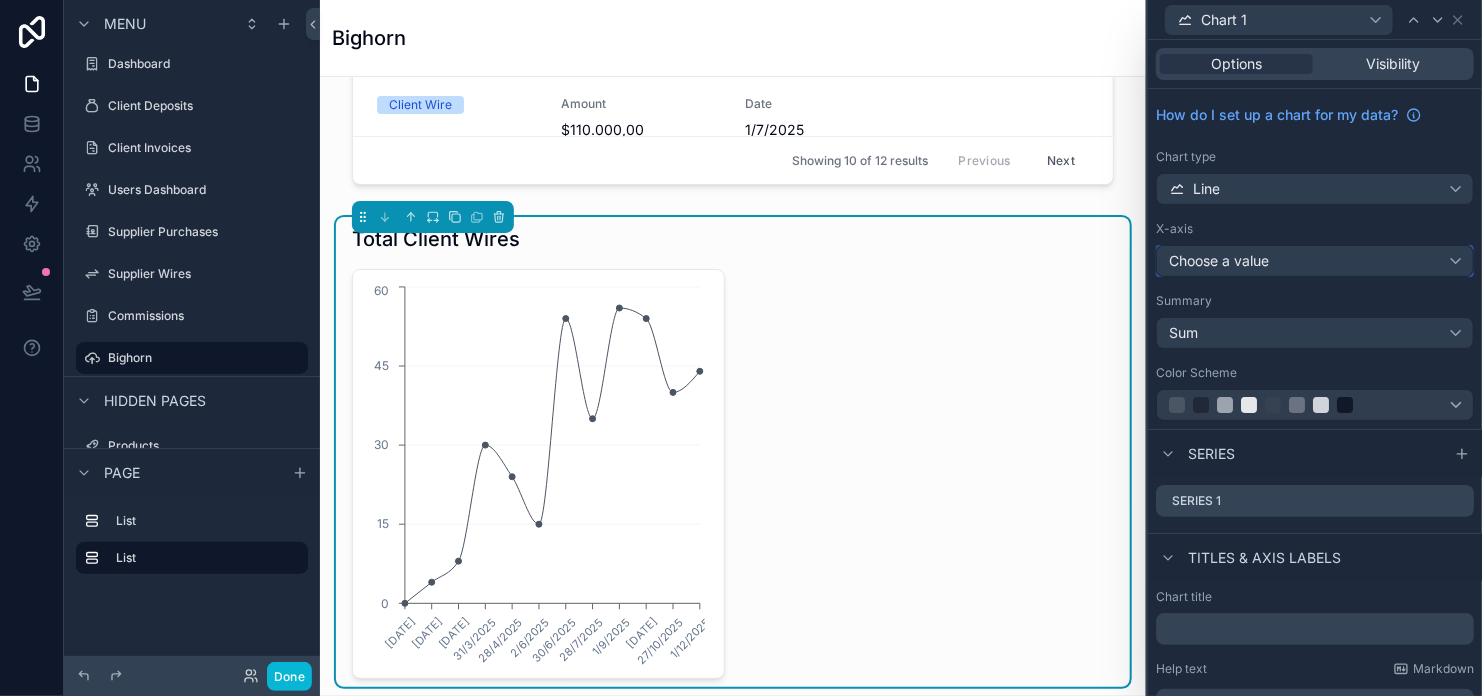 click on "Choose a value" at bounding box center [1315, 261] 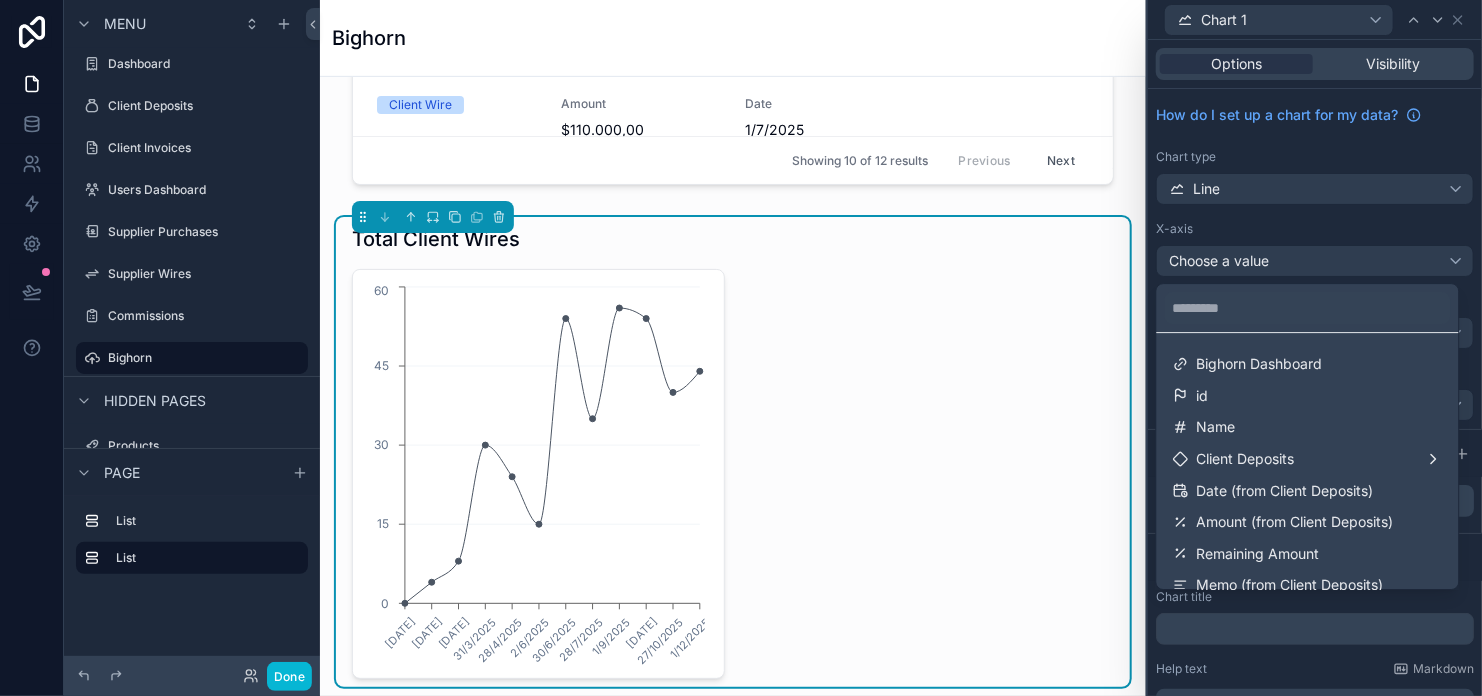 click at bounding box center (1315, 348) 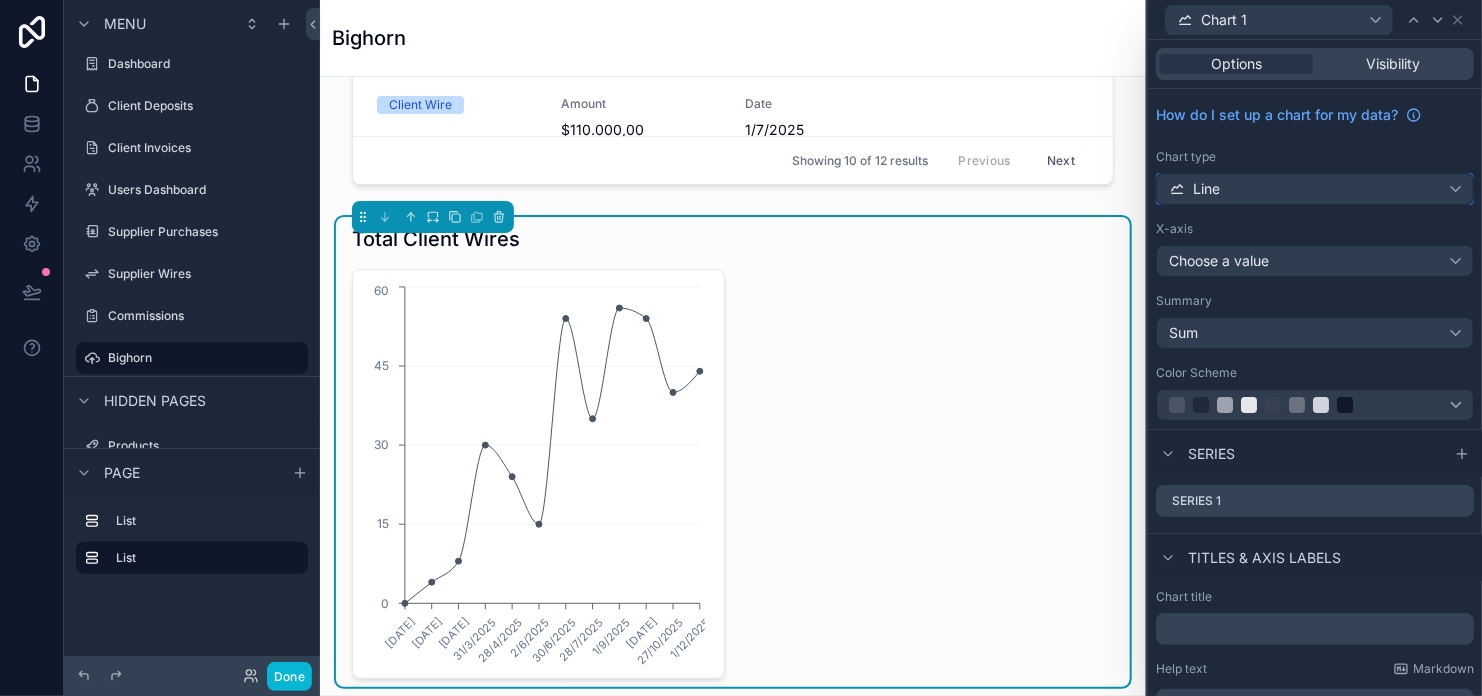 click on "Line" at bounding box center (1315, 189) 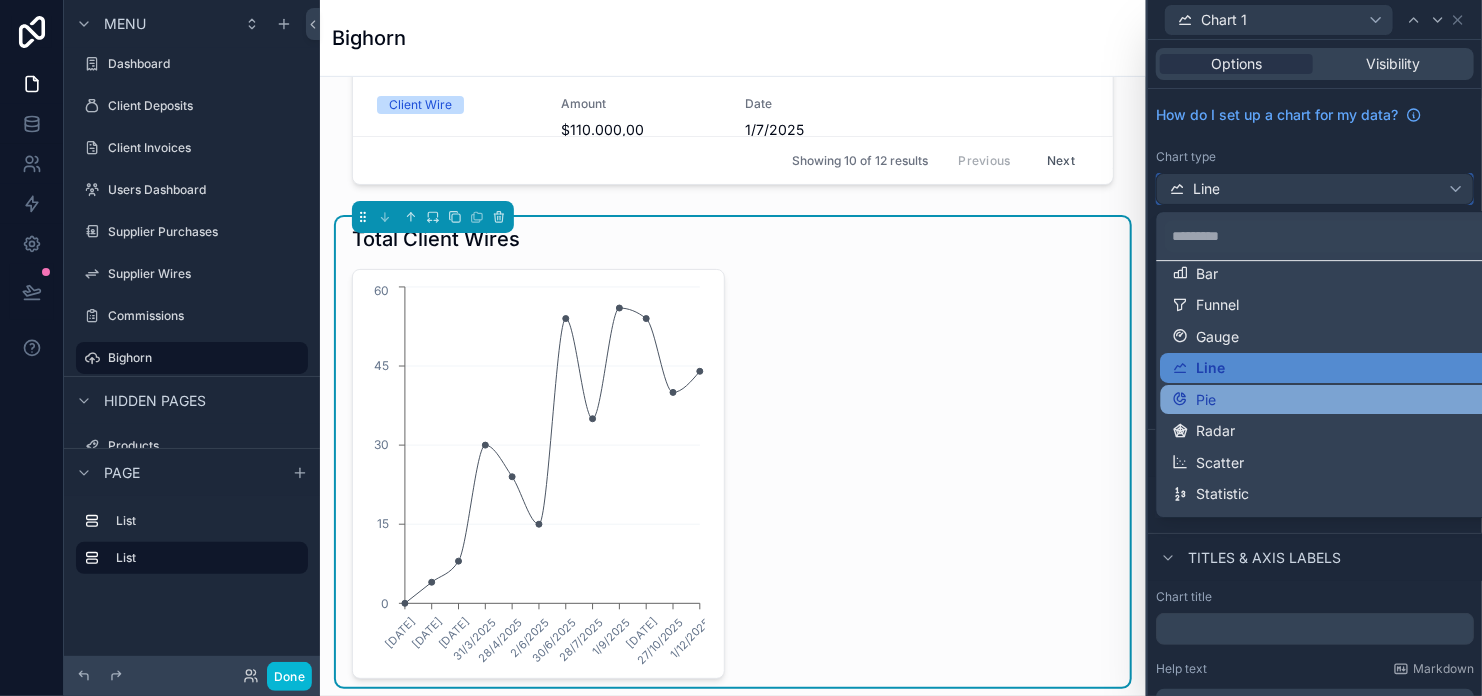 scroll, scrollTop: 76, scrollLeft: 0, axis: vertical 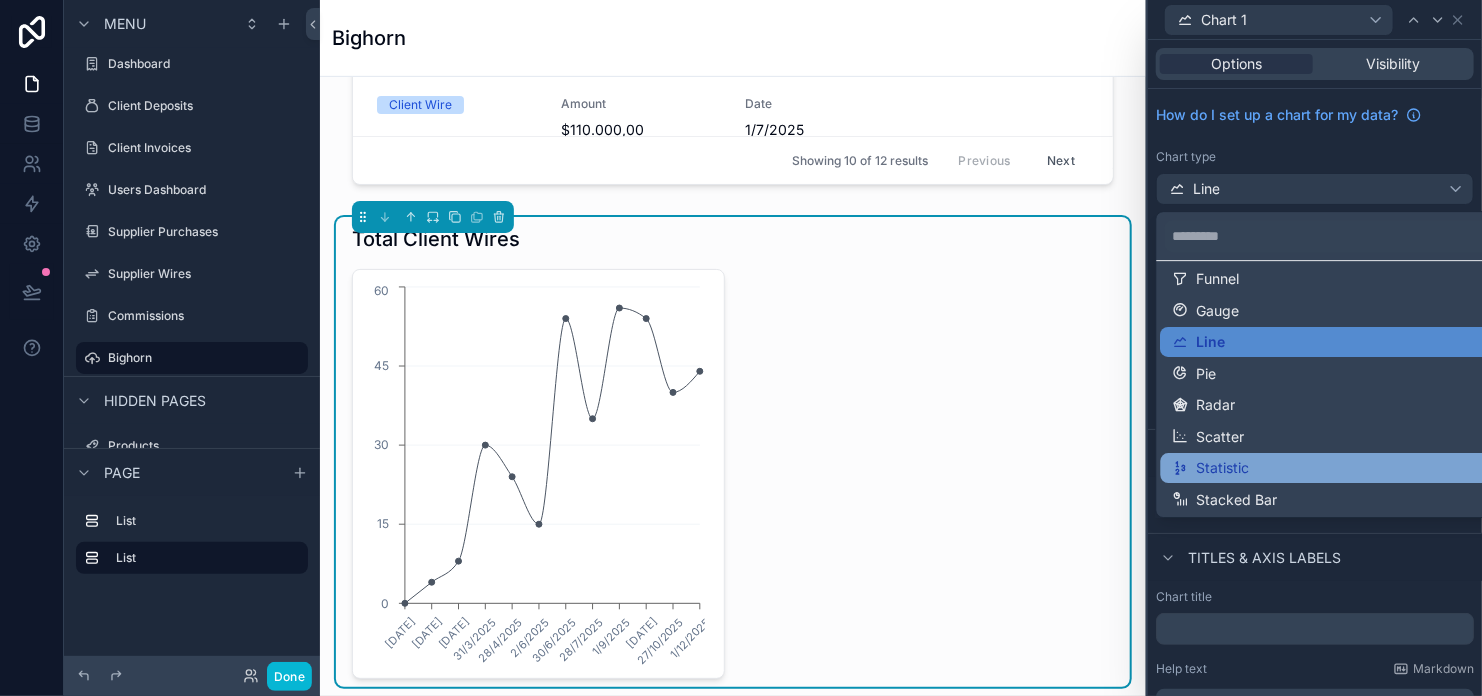 click on "Statistic" at bounding box center [1332, 468] 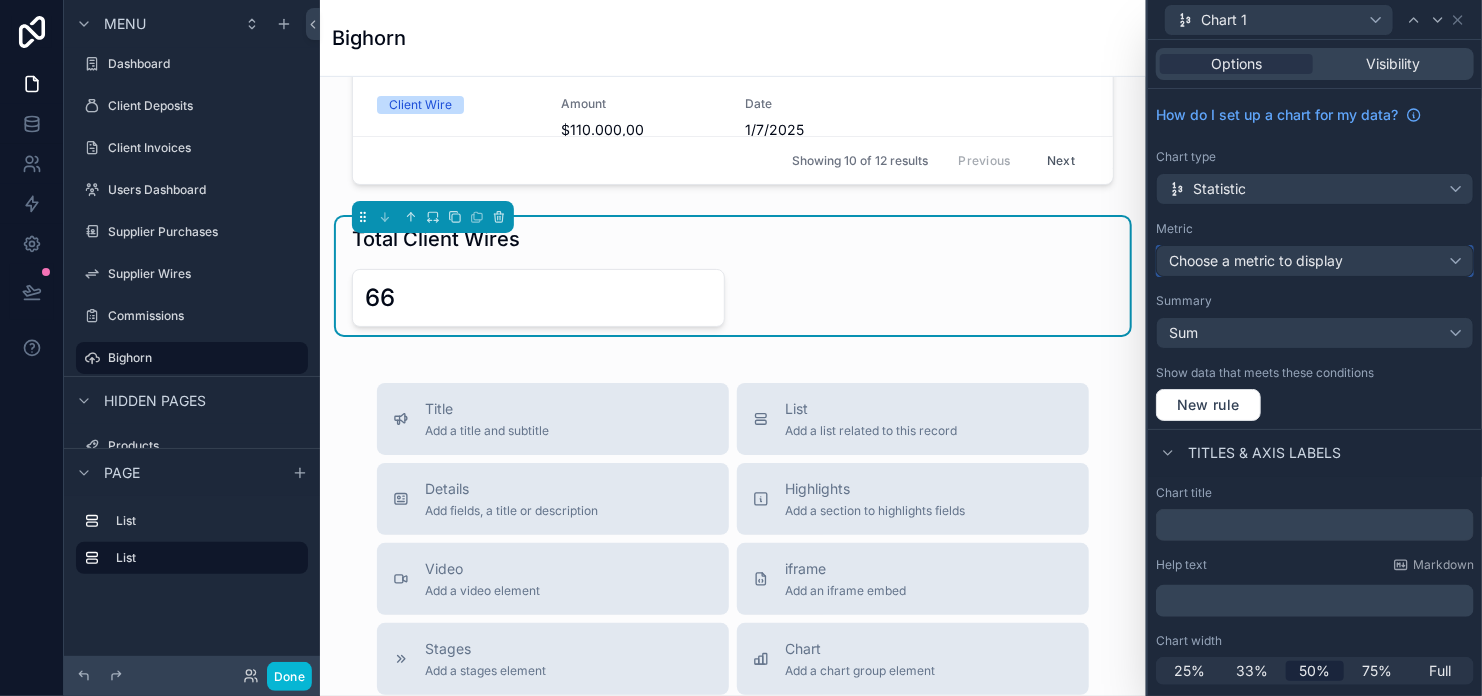 click on "Choose a metric to display" at bounding box center (1256, 260) 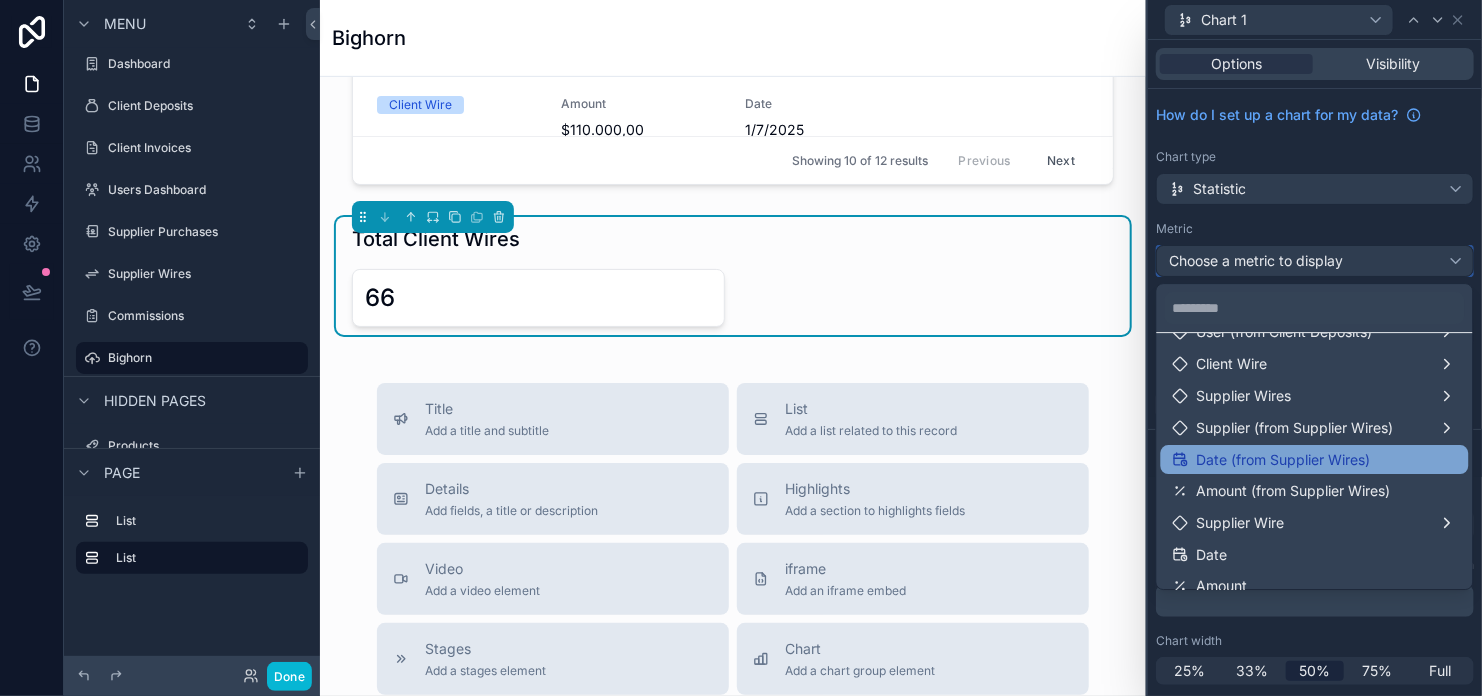 scroll, scrollTop: 100, scrollLeft: 0, axis: vertical 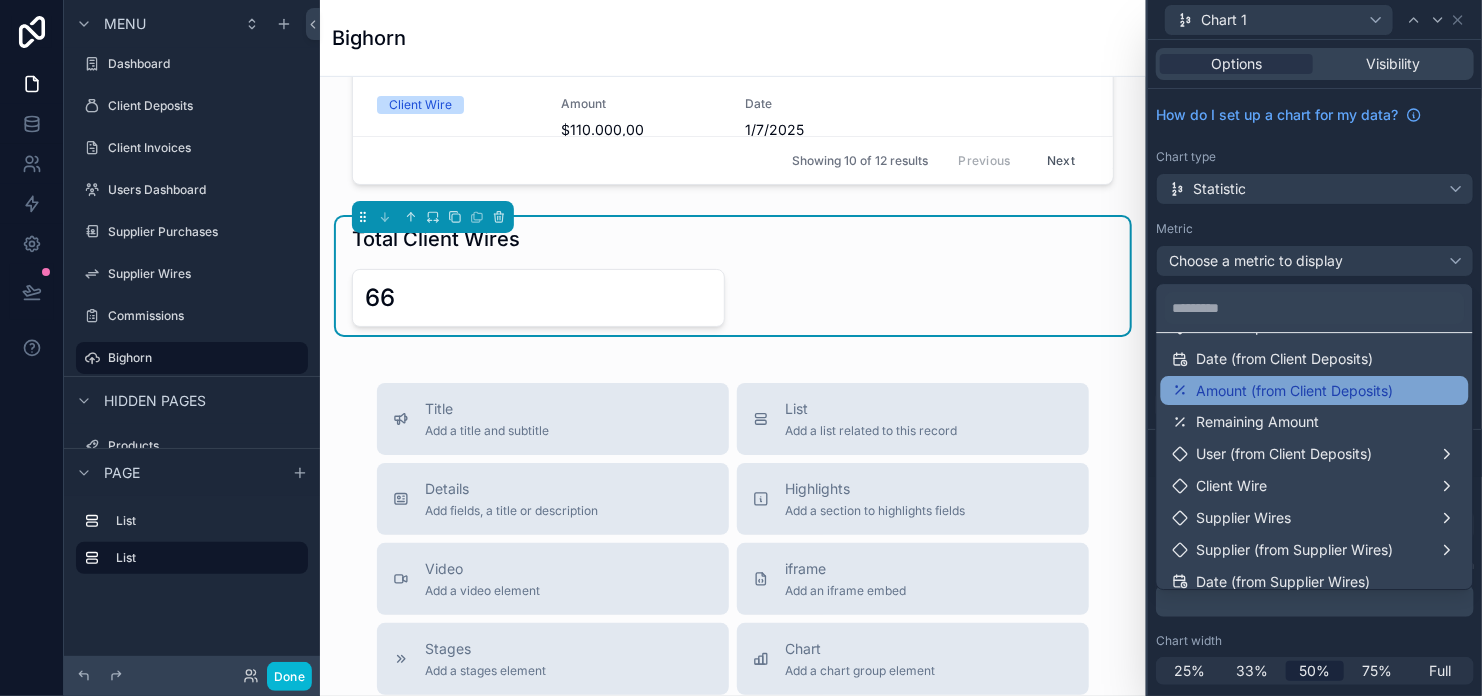 click on "Amount (from Client Deposits)" at bounding box center (1295, 391) 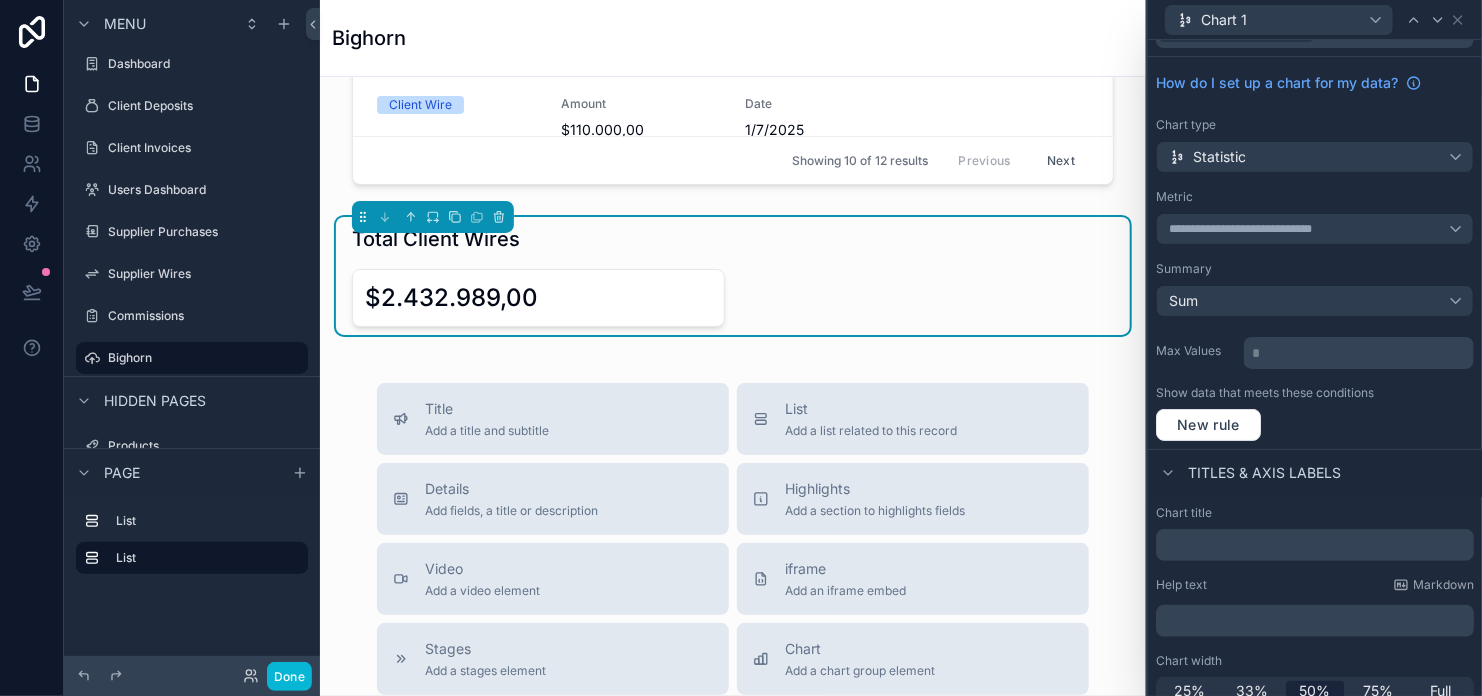 scroll, scrollTop: 48, scrollLeft: 0, axis: vertical 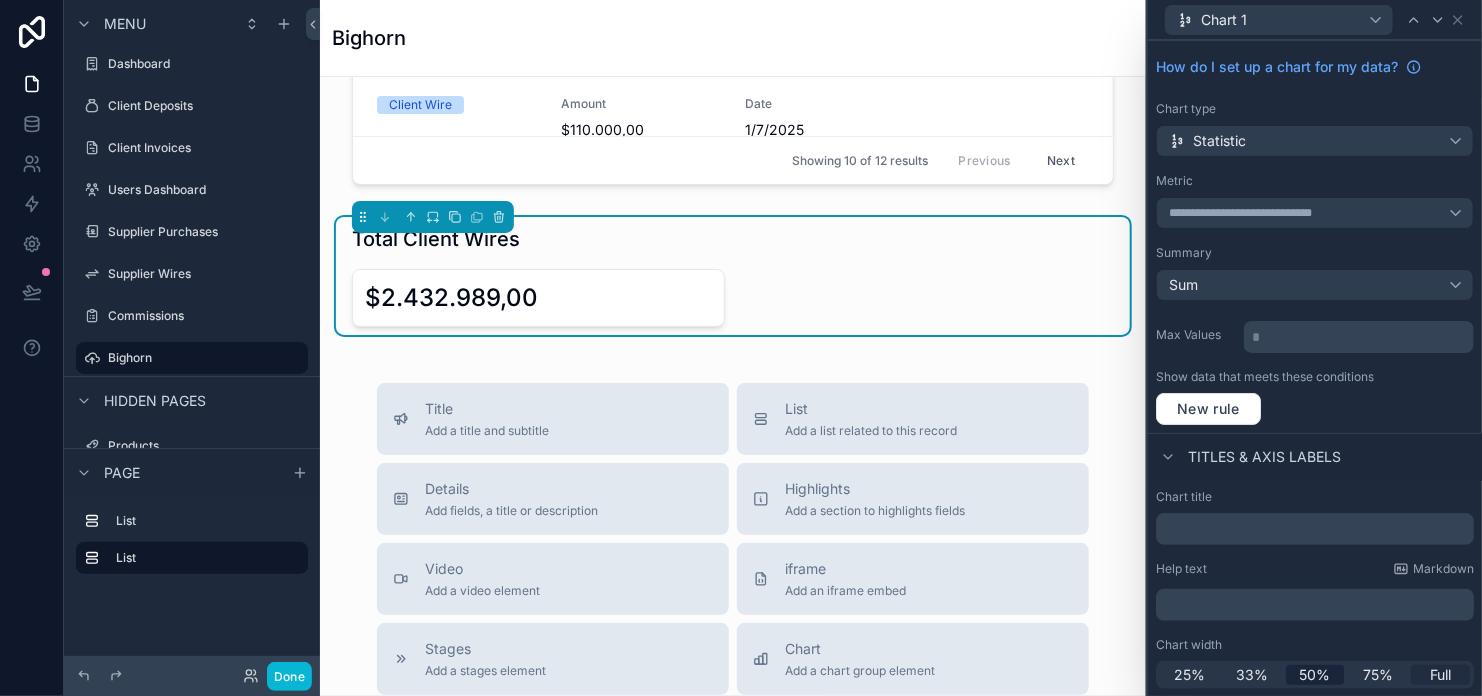click on "Full" at bounding box center [1441, 675] 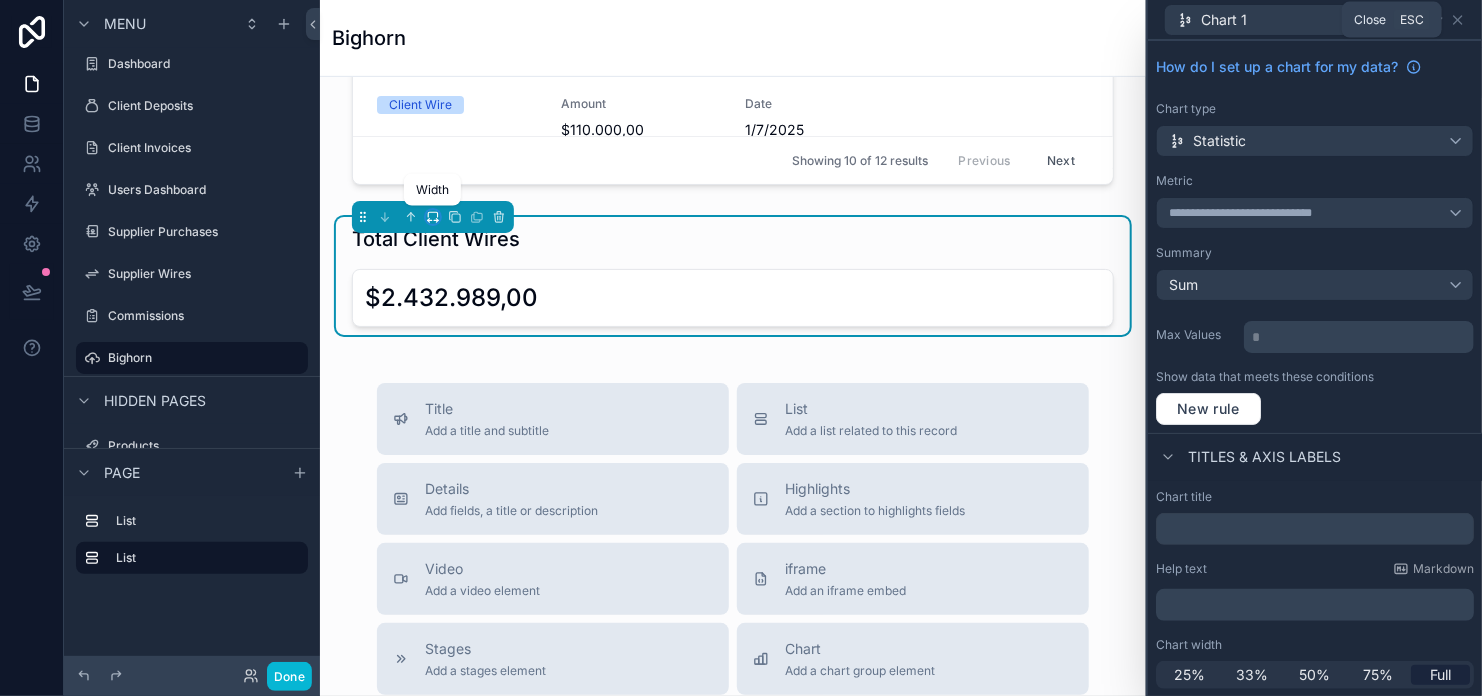 click 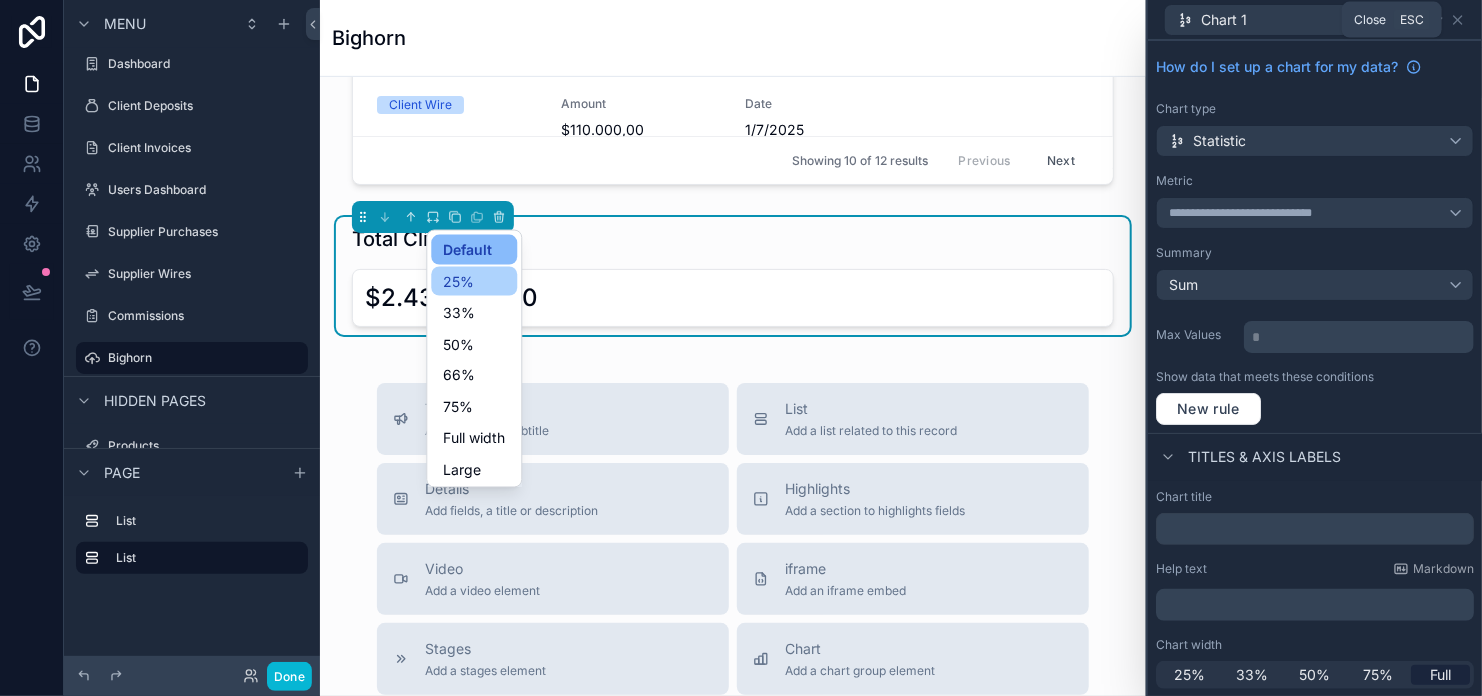 click on "25%" at bounding box center [458, 281] 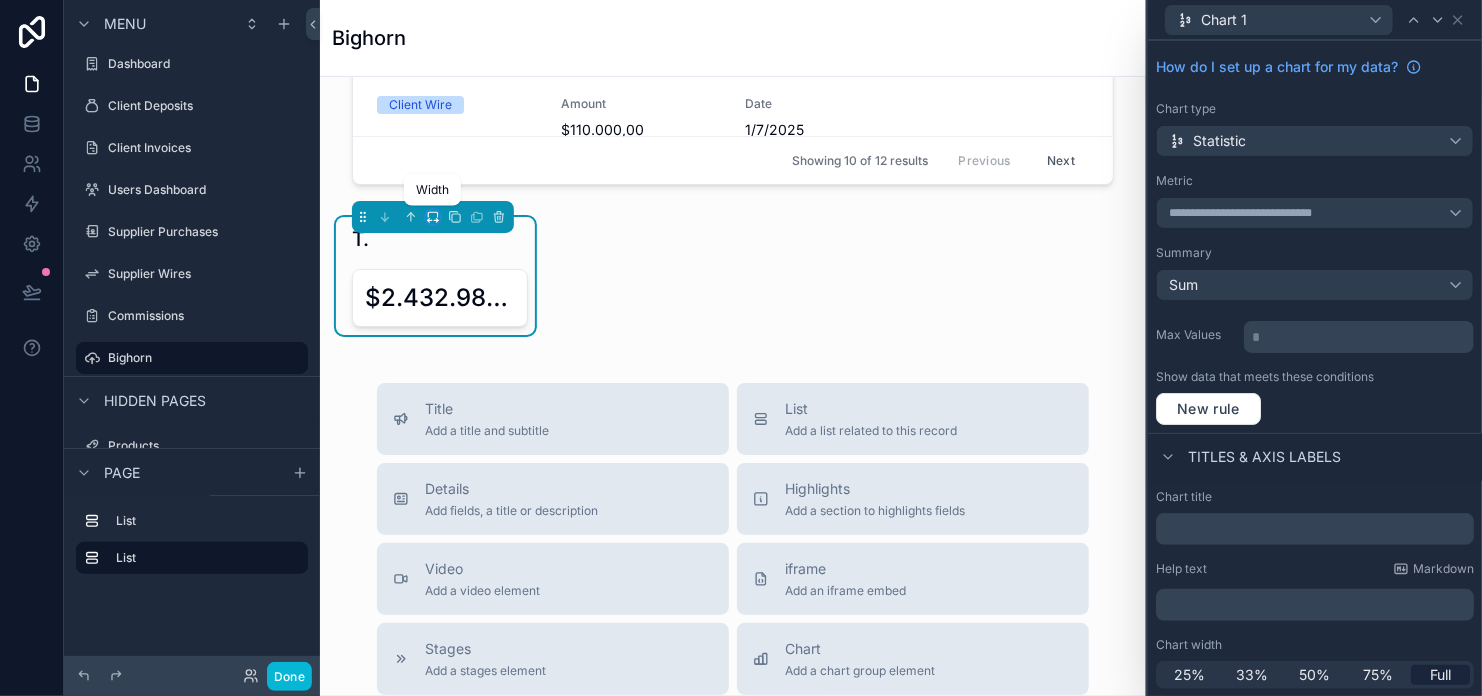 click 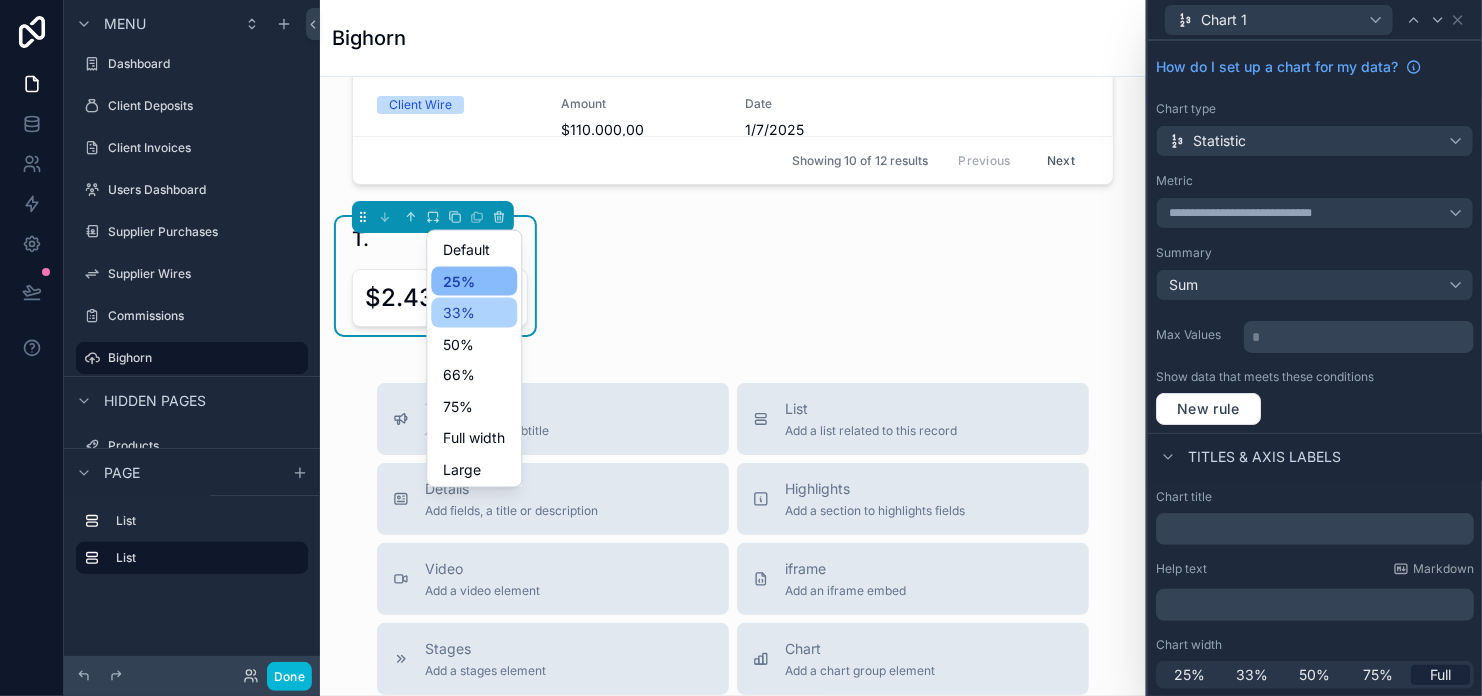 click on "33%" at bounding box center [459, 313] 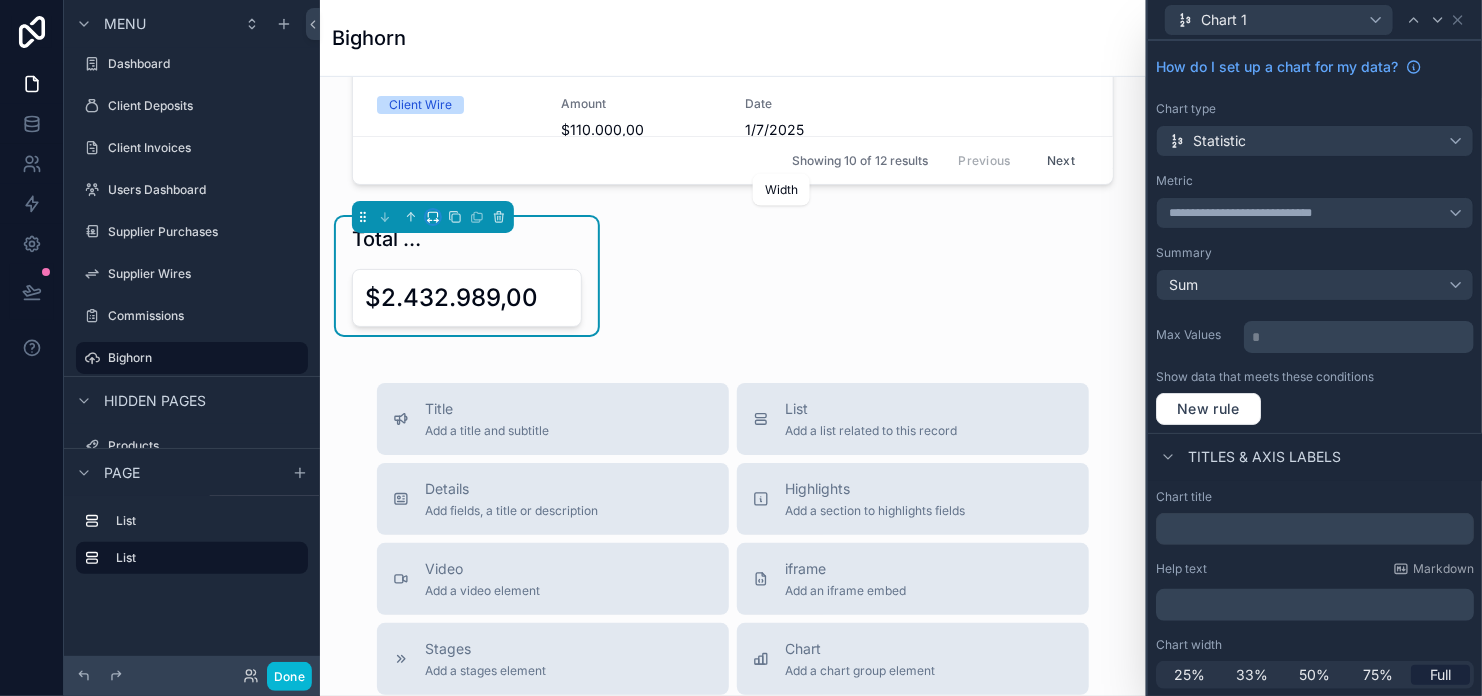 click 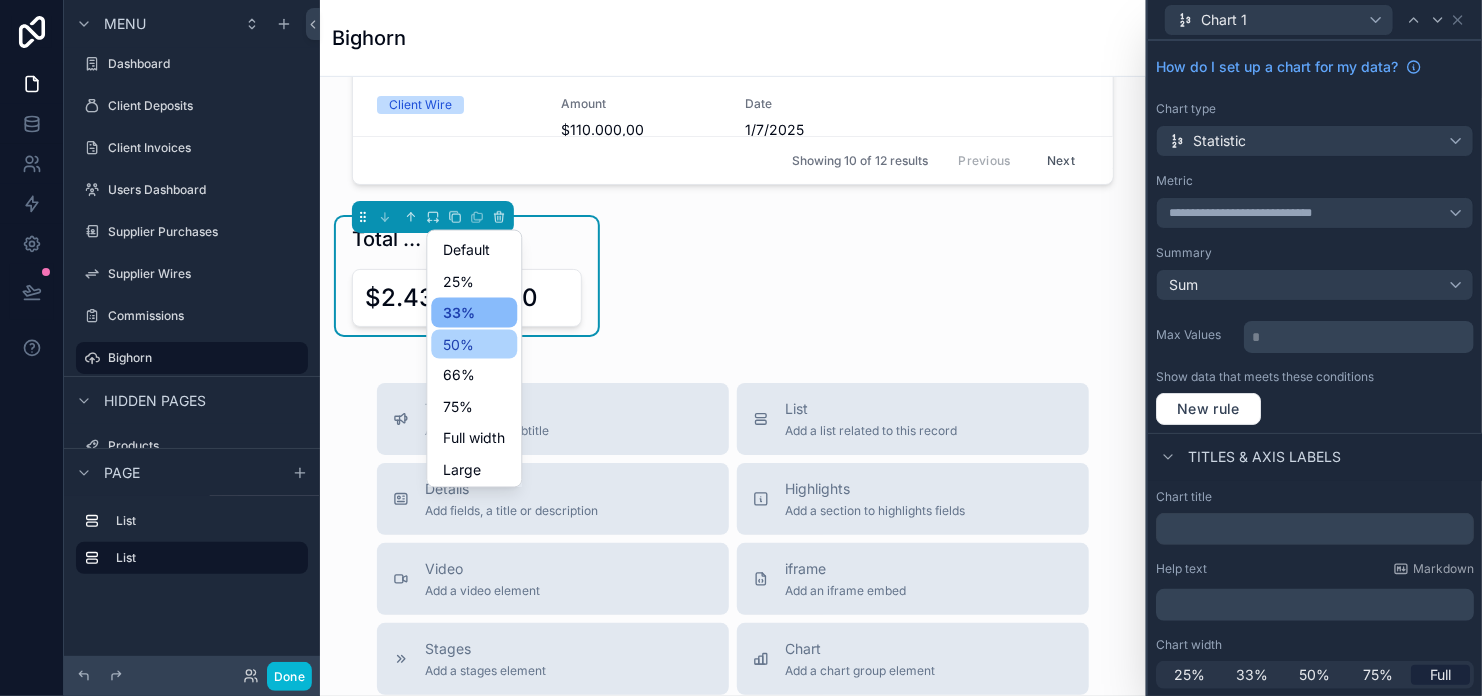 click on "50%" at bounding box center [458, 344] 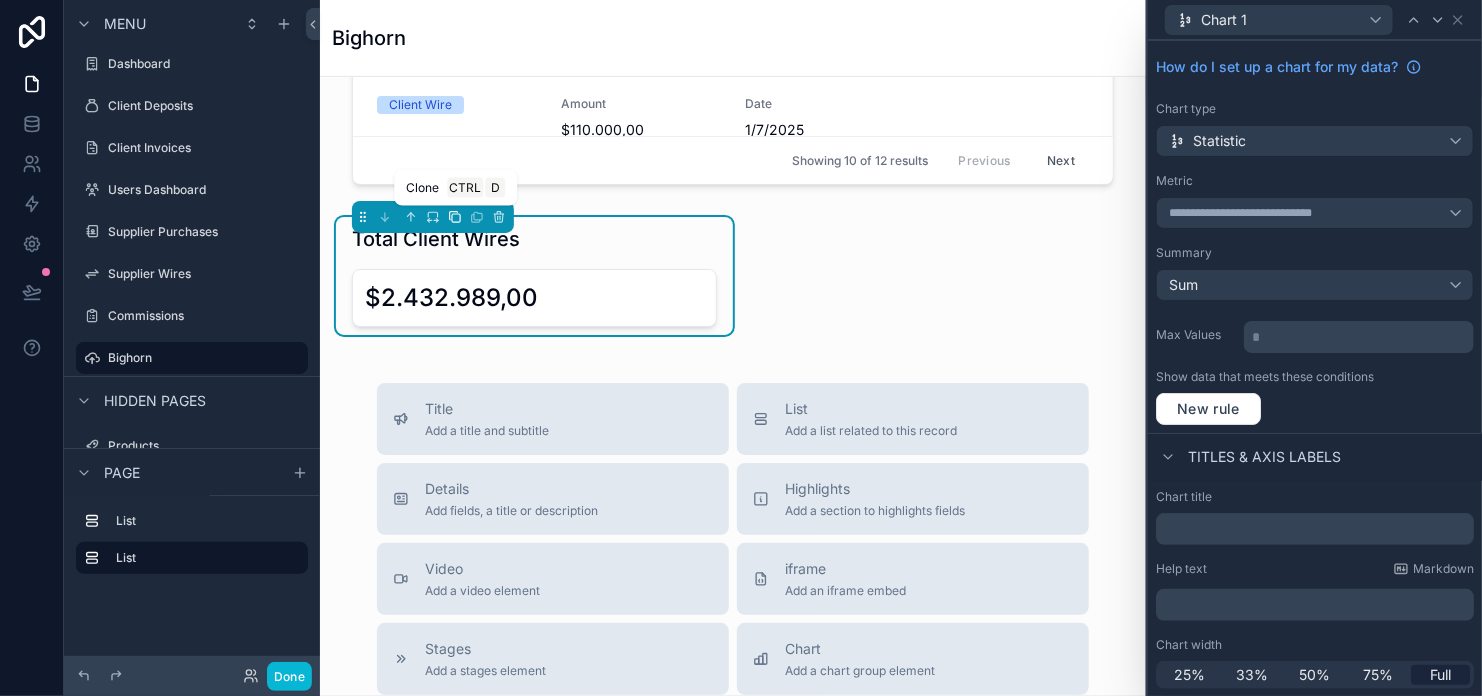 click 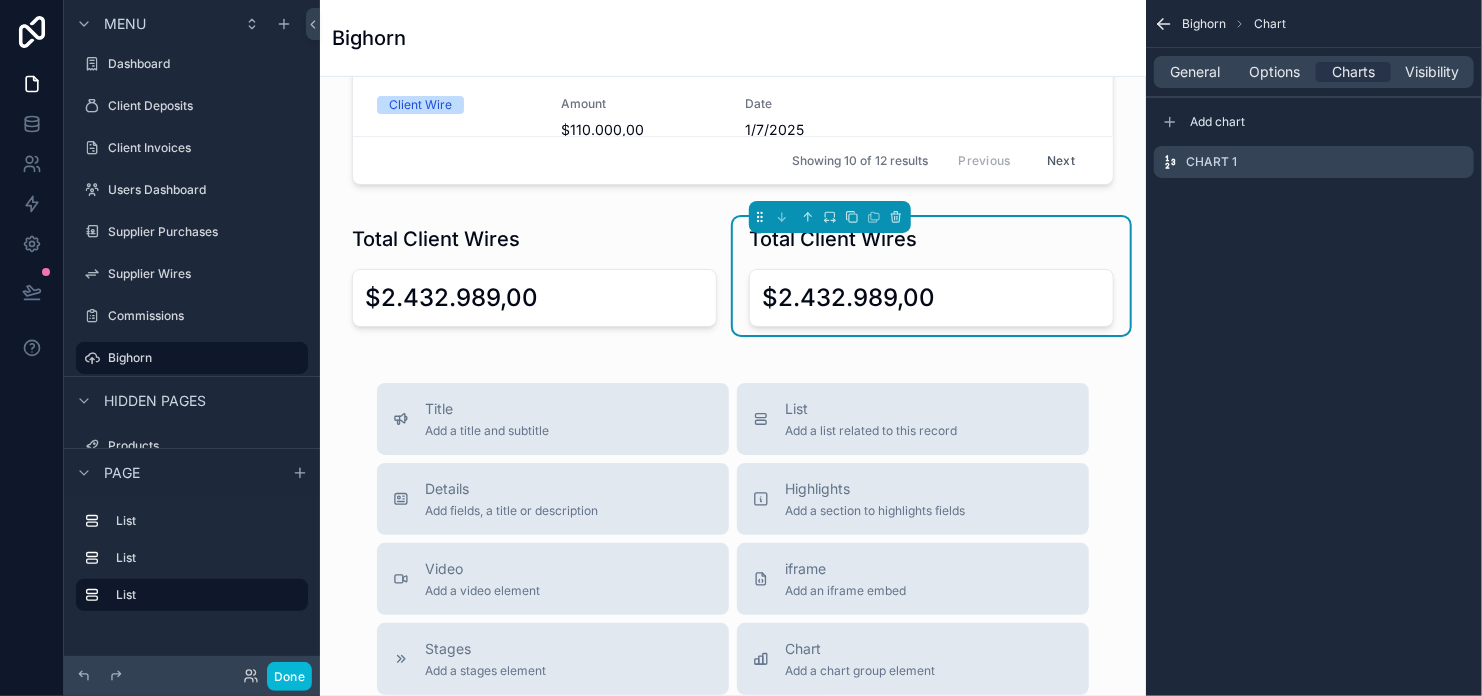click on "Total Client Wires" at bounding box center [931, 239] 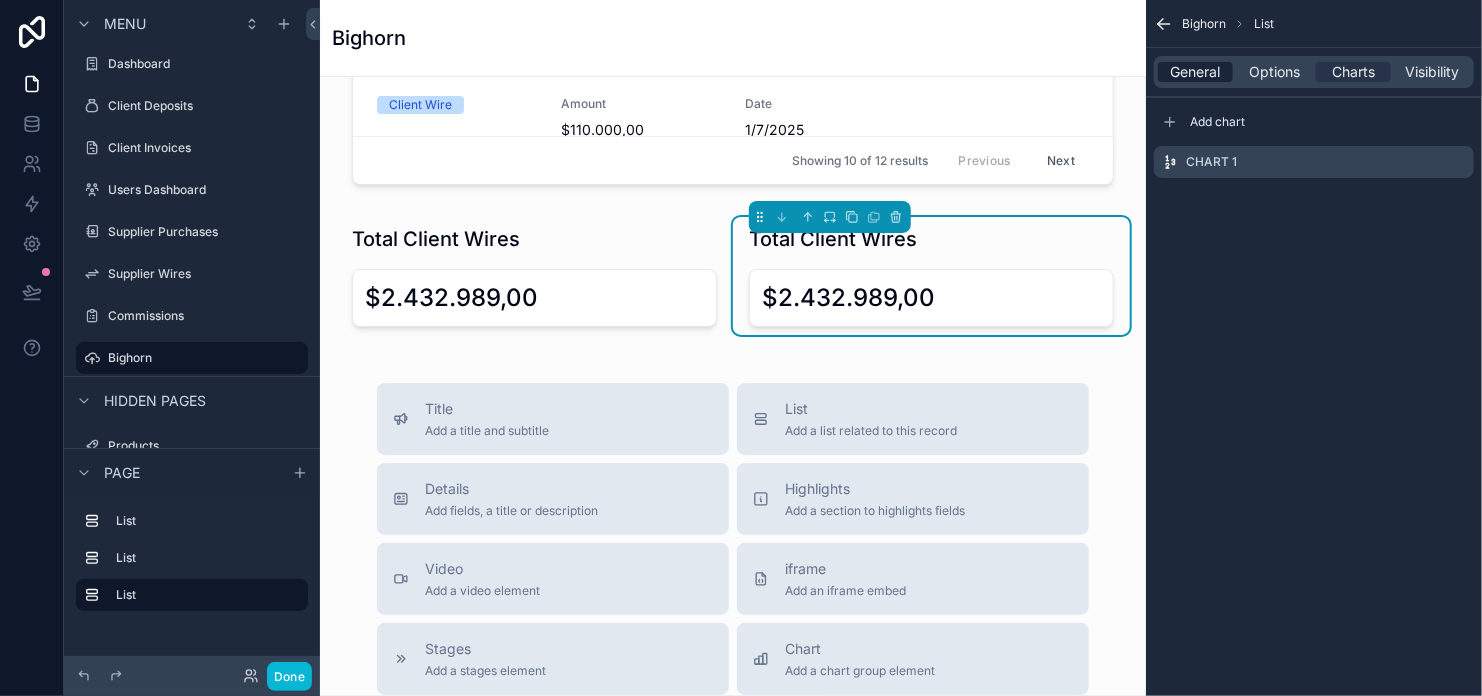 click on "General" at bounding box center [1196, 72] 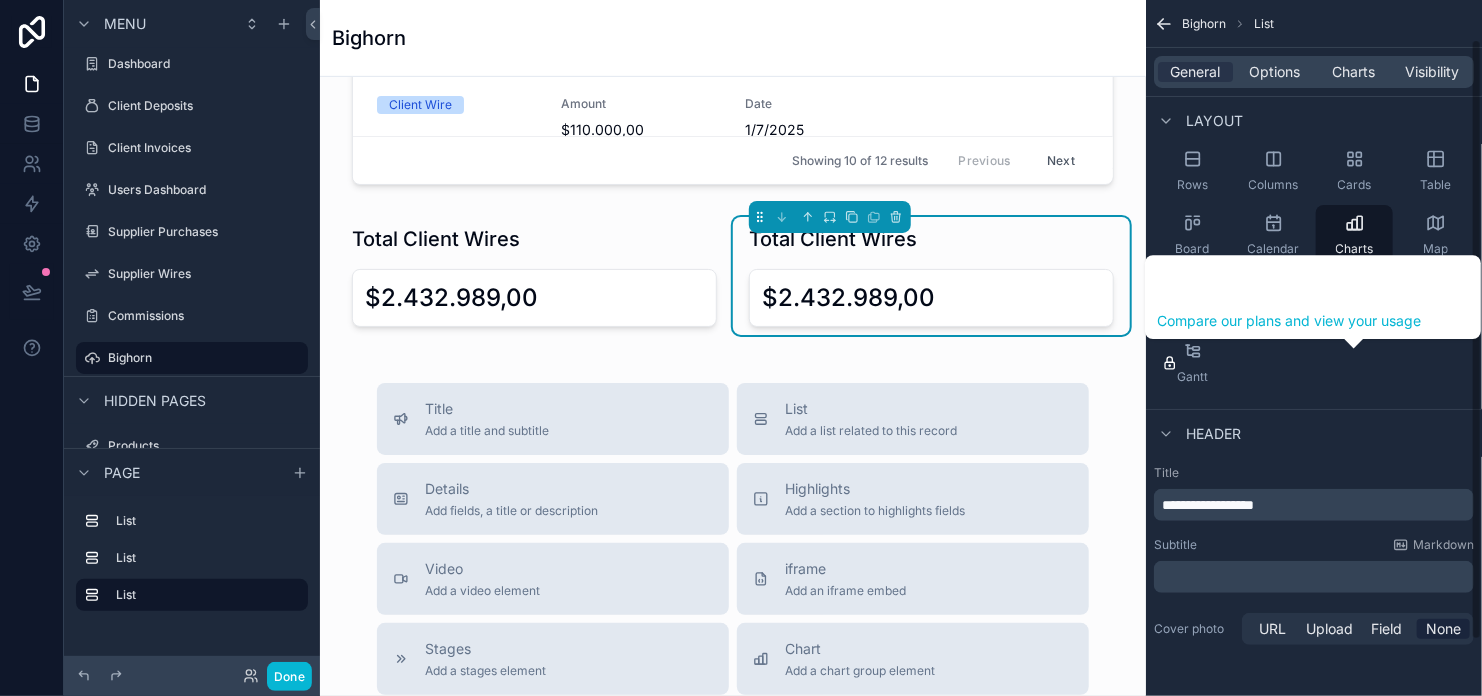 scroll, scrollTop: 108, scrollLeft: 0, axis: vertical 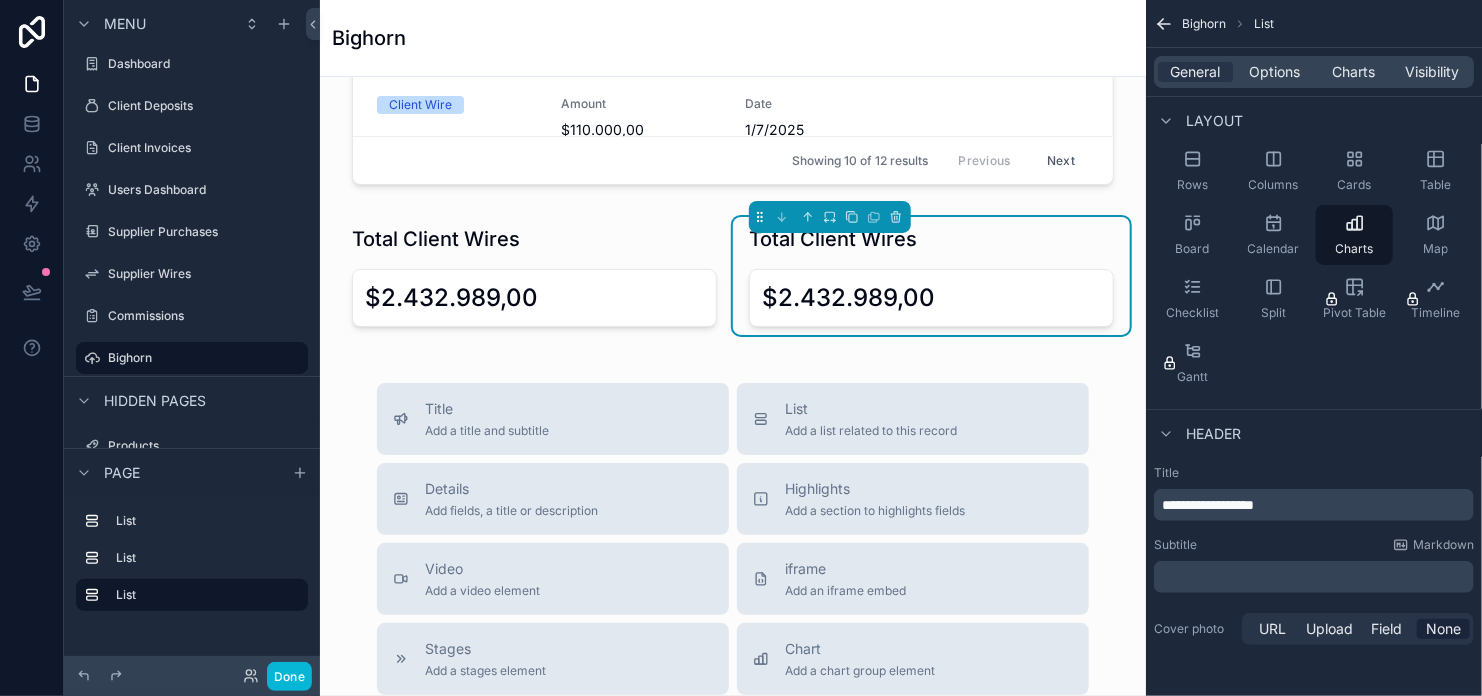 click on "**********" at bounding box center [1208, 505] 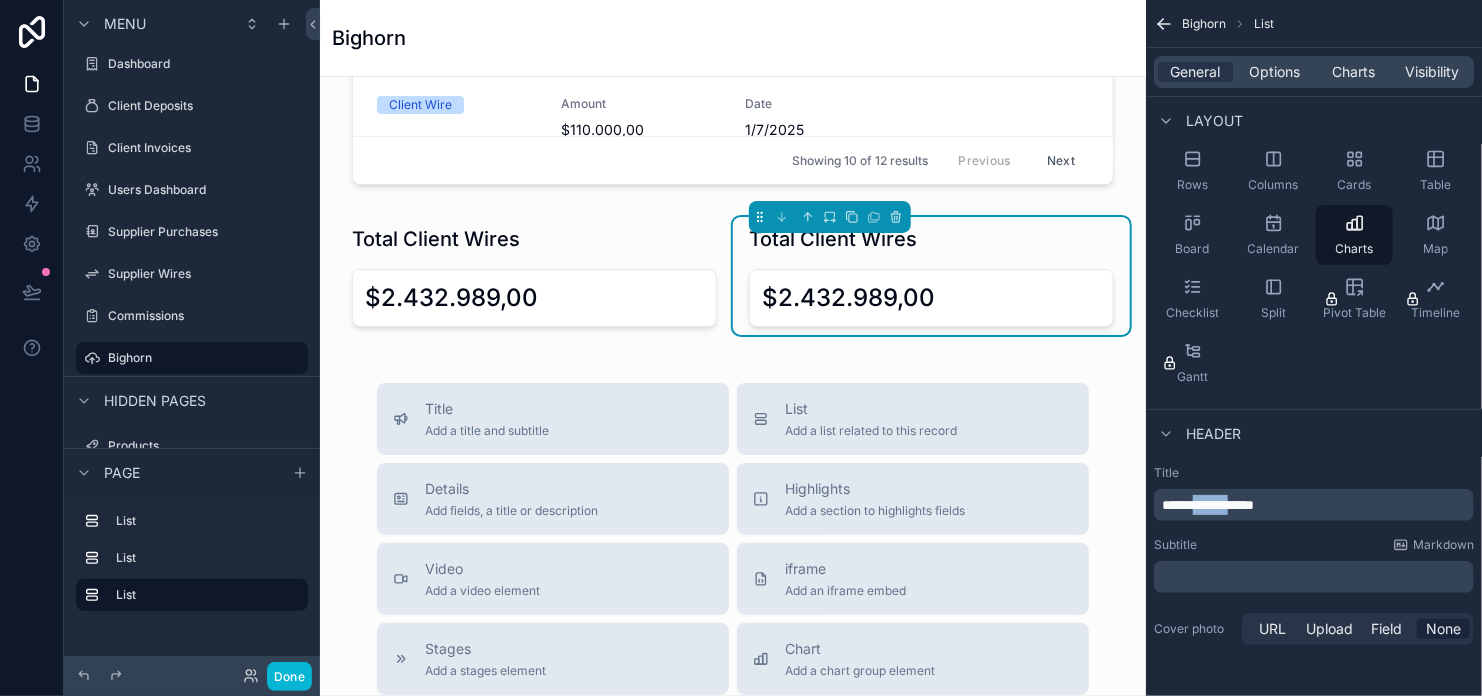 click on "**********" at bounding box center (1208, 505) 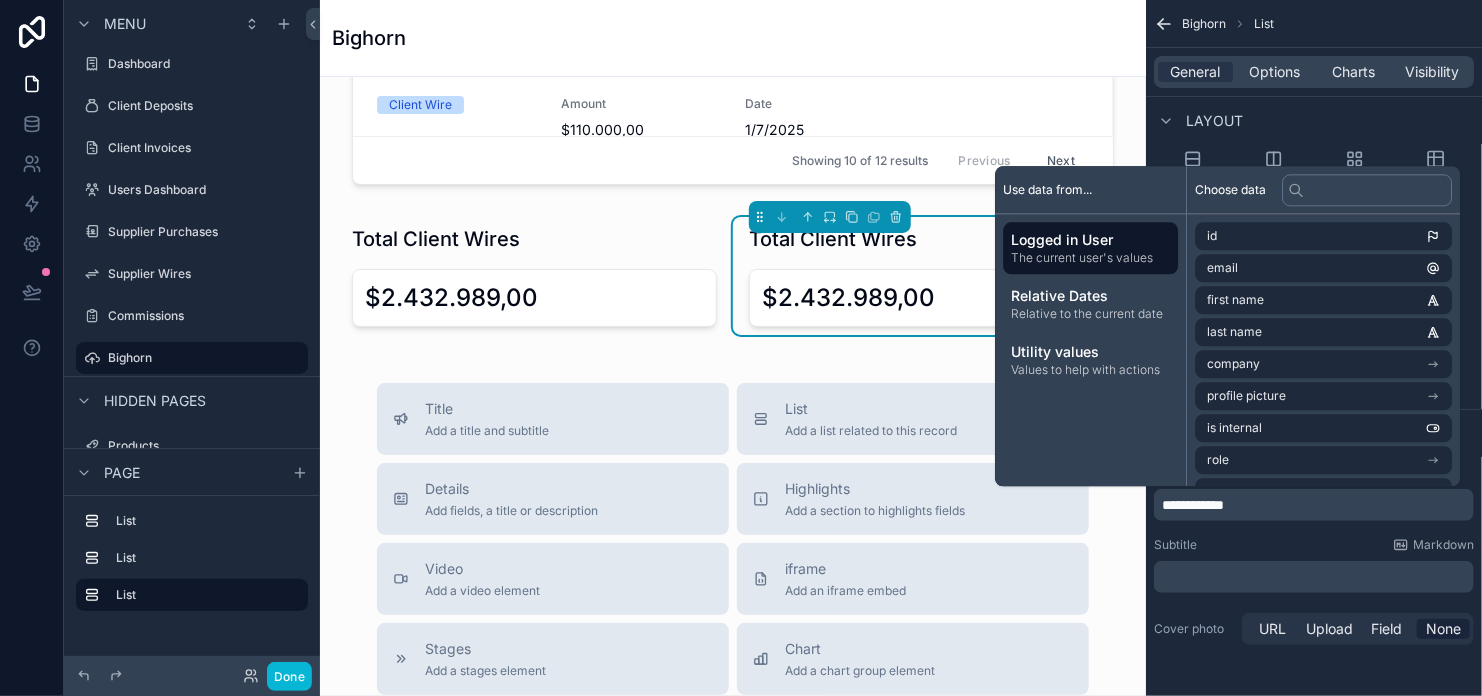 type 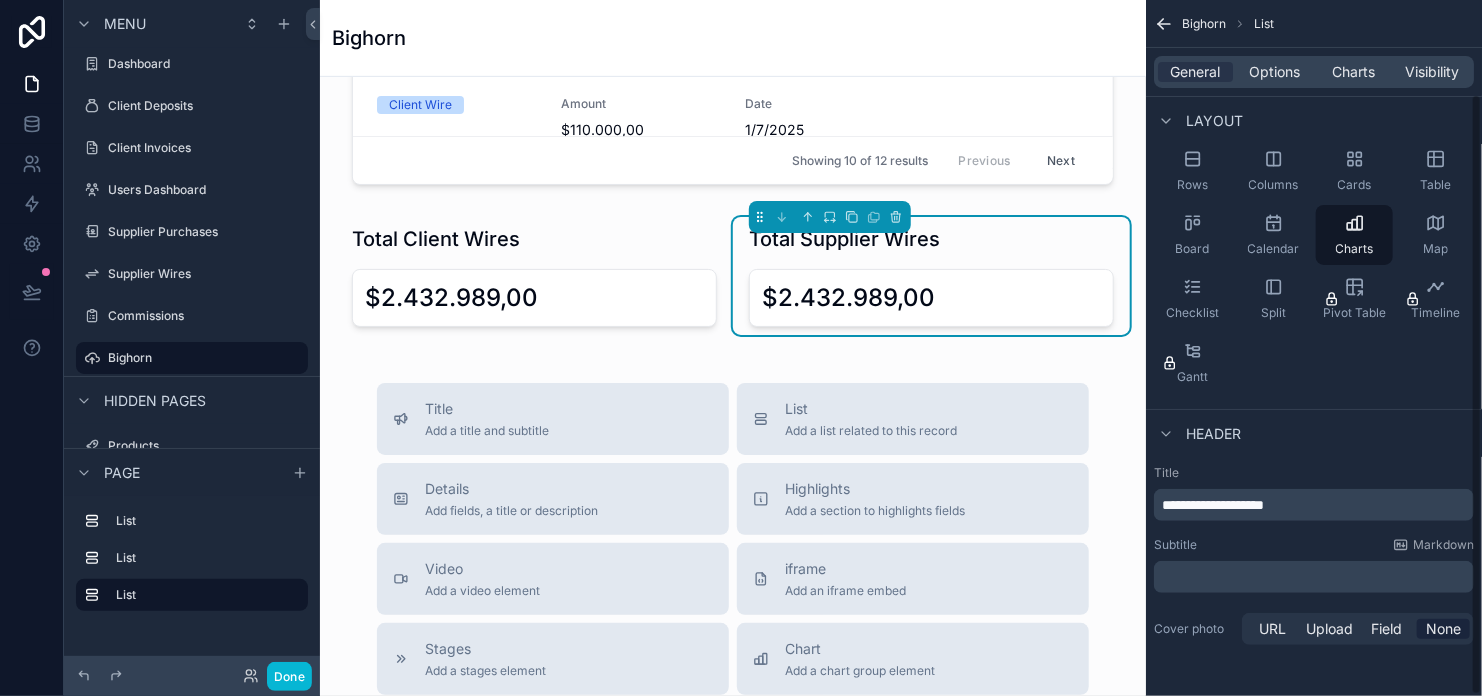 click on "Subtitle Markdown" at bounding box center (1314, 545) 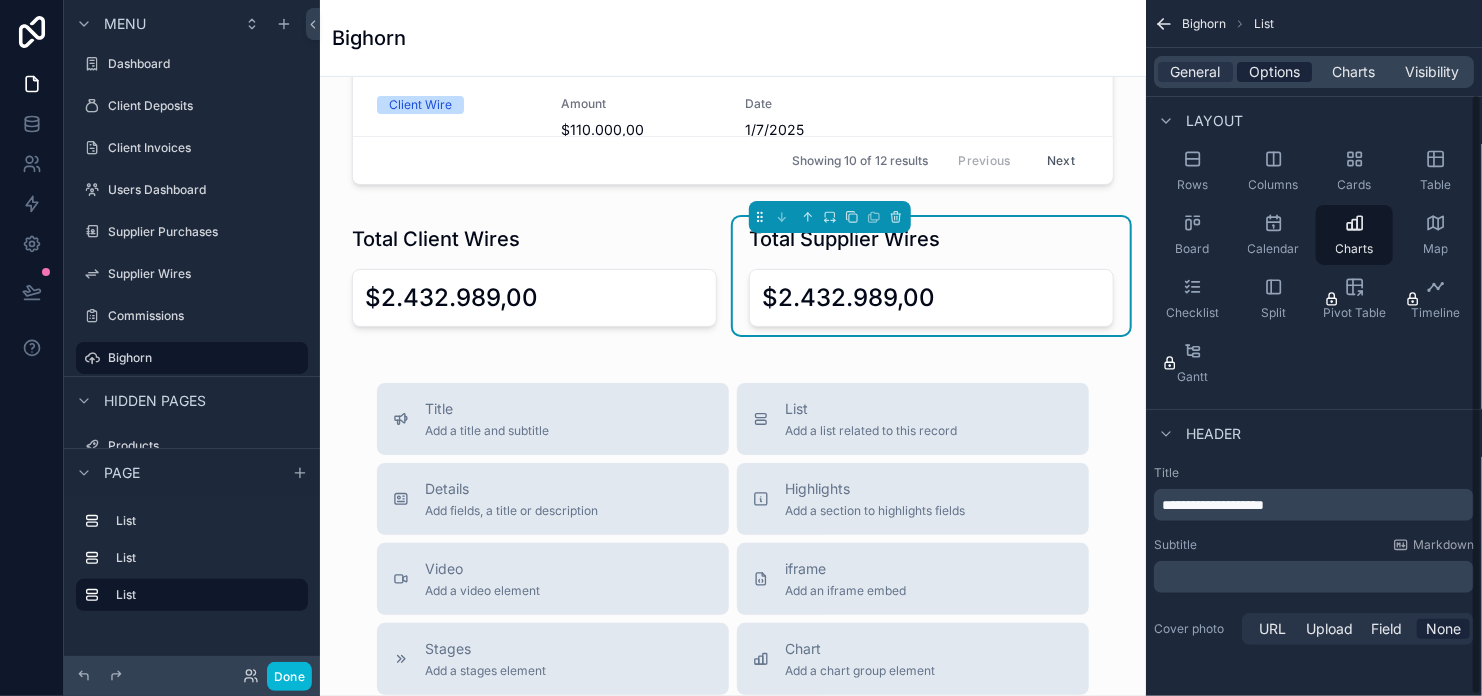 click on "Options" at bounding box center (1274, 72) 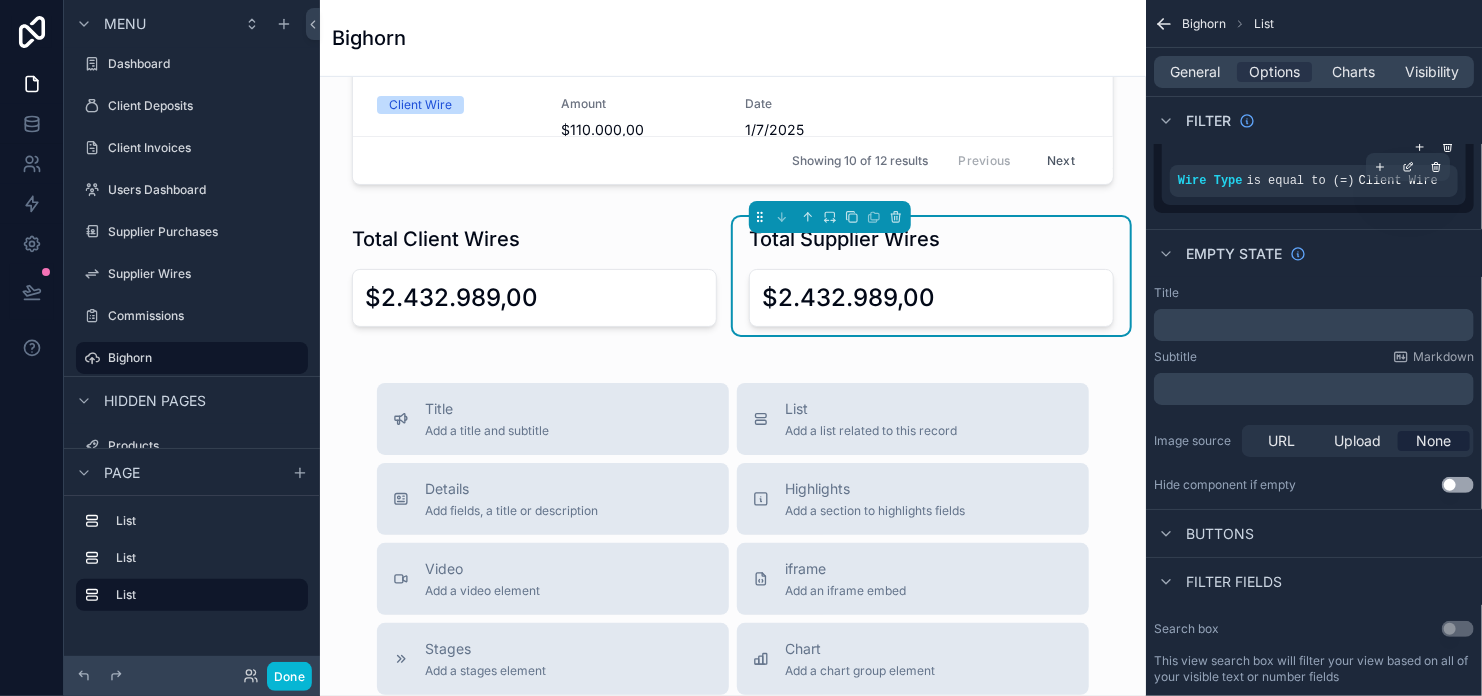 click on "Client Wire" at bounding box center (1398, 181) 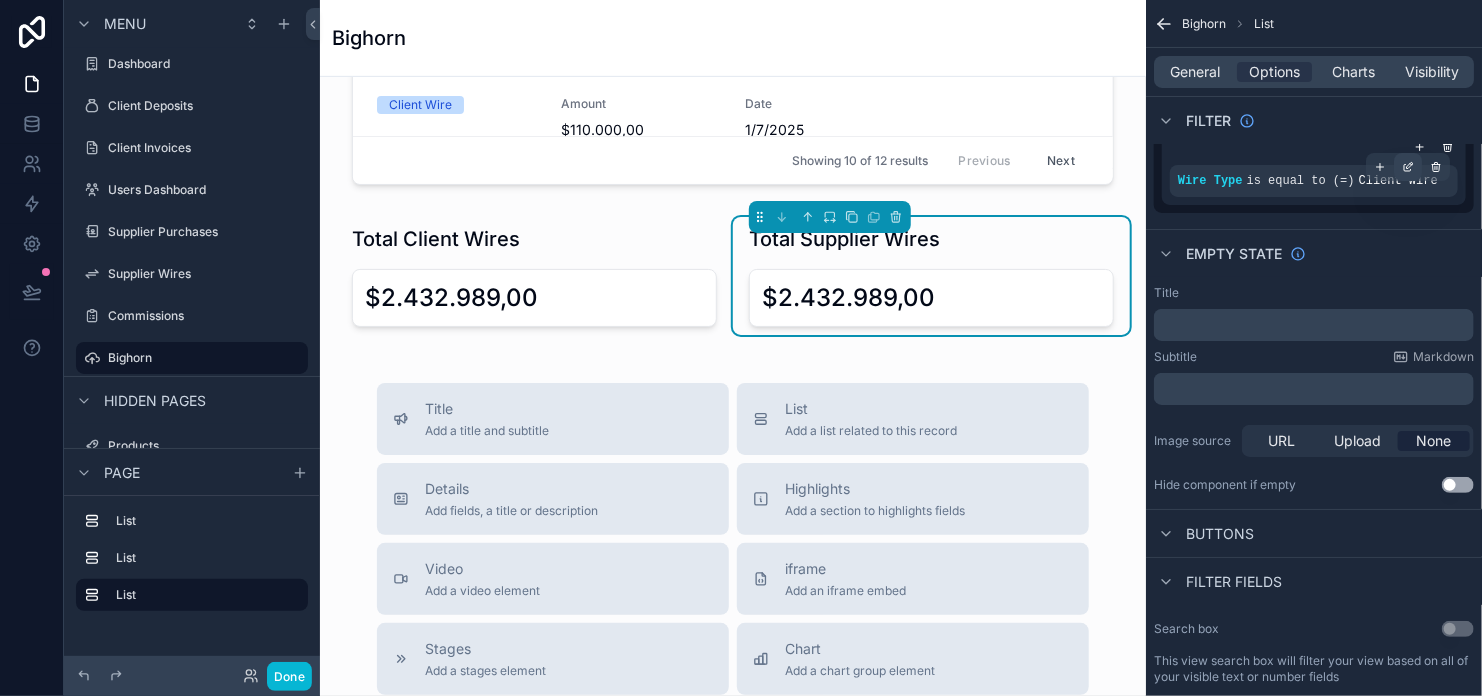 click 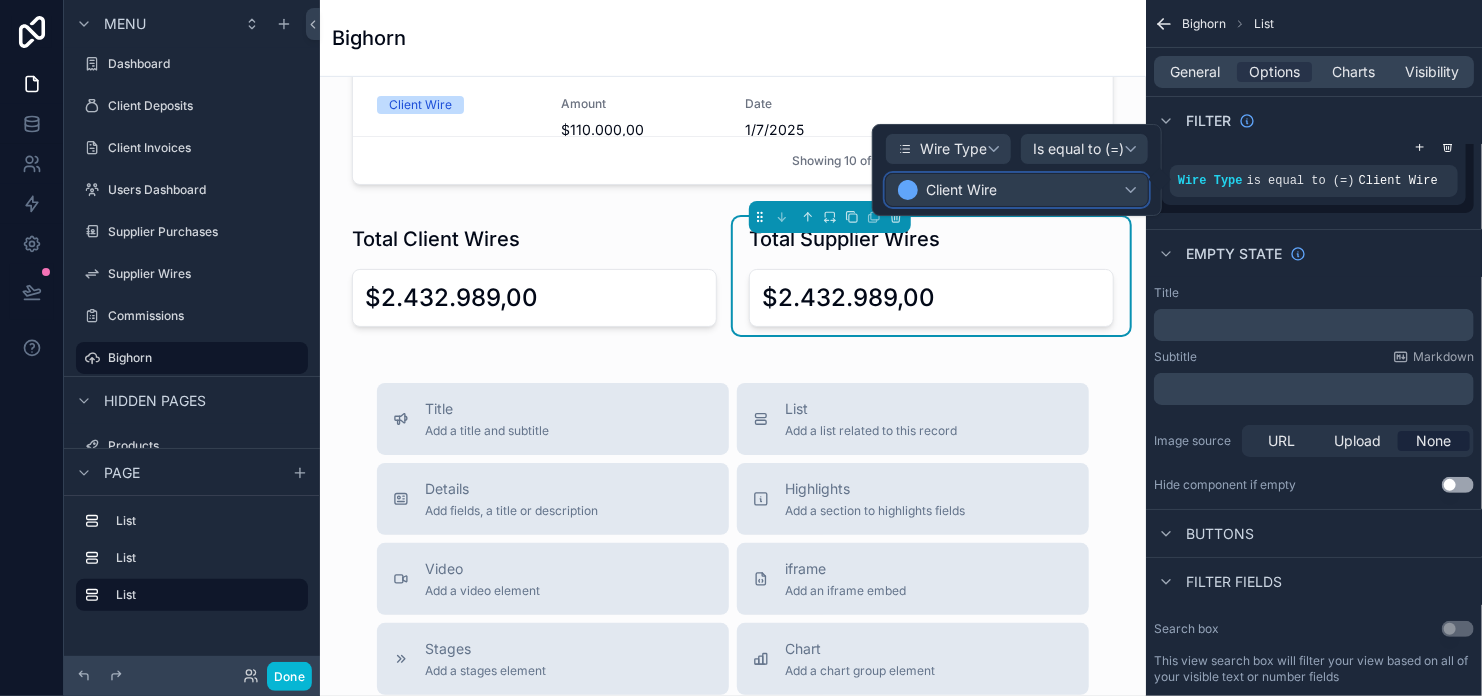 click on "Client Wire" at bounding box center (1017, 190) 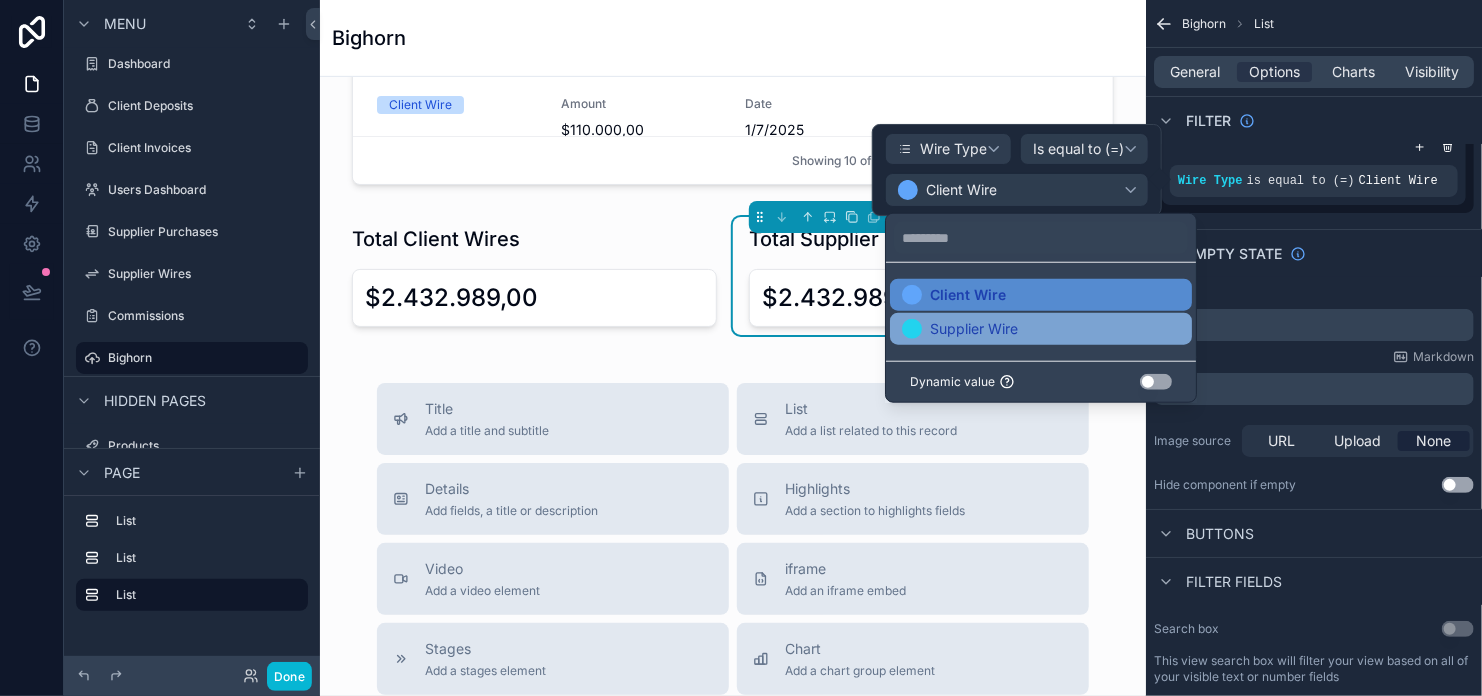 click on "Supplier Wire" at bounding box center [1041, 329] 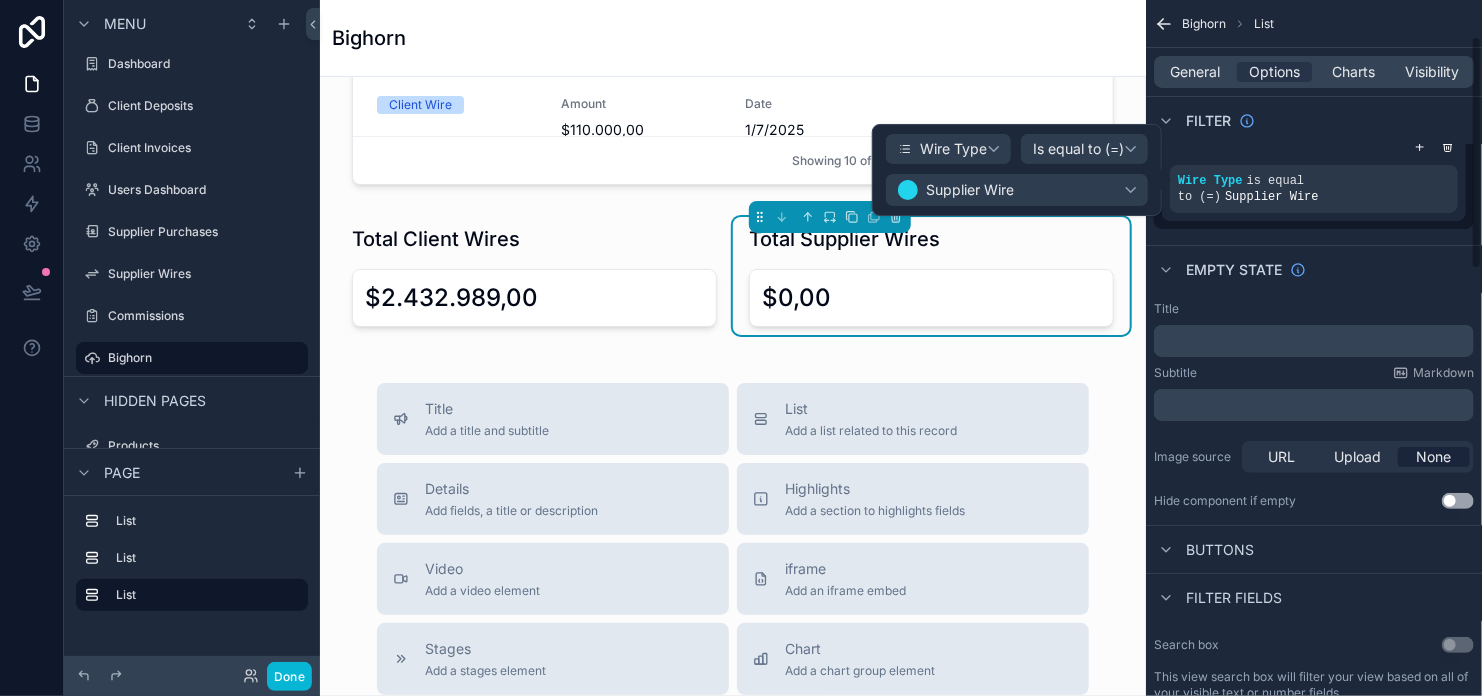 click on "Empty state" at bounding box center [1314, 269] 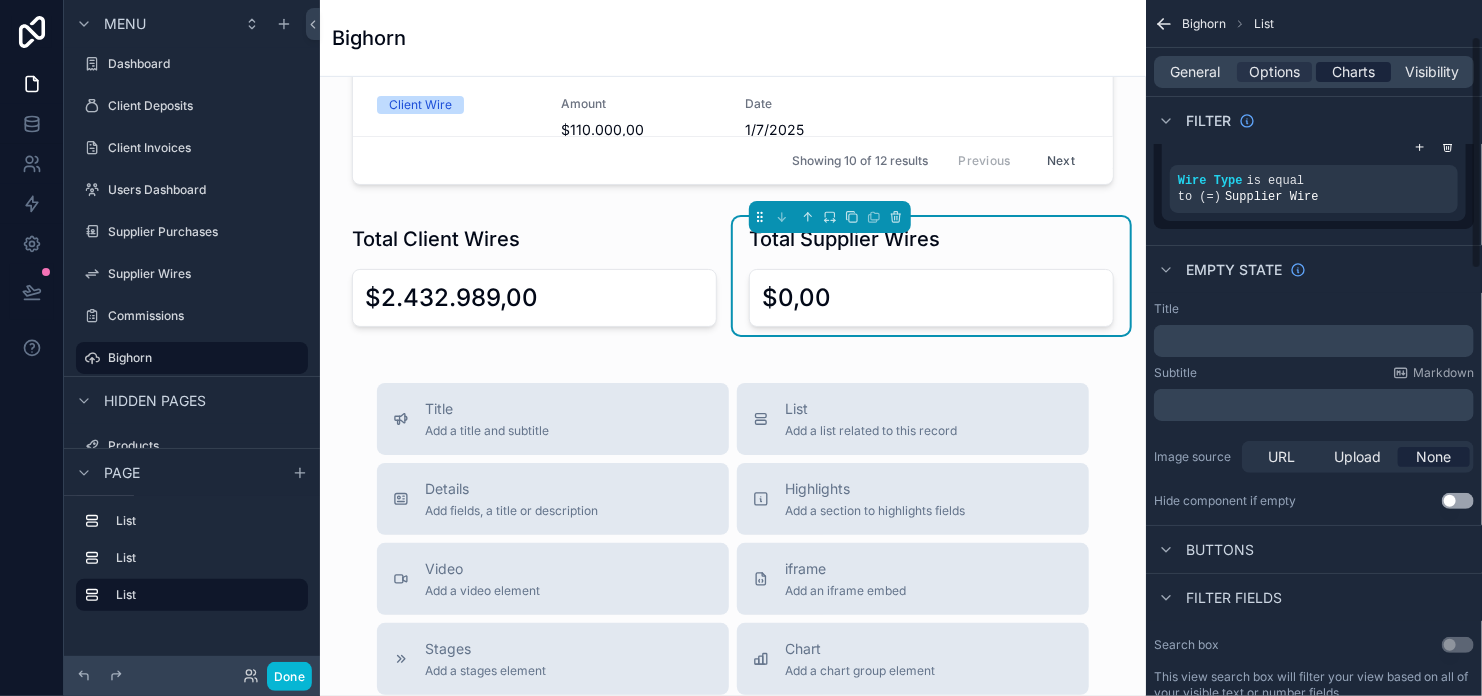 click on "General Options Charts Visibility" at bounding box center [1314, 72] 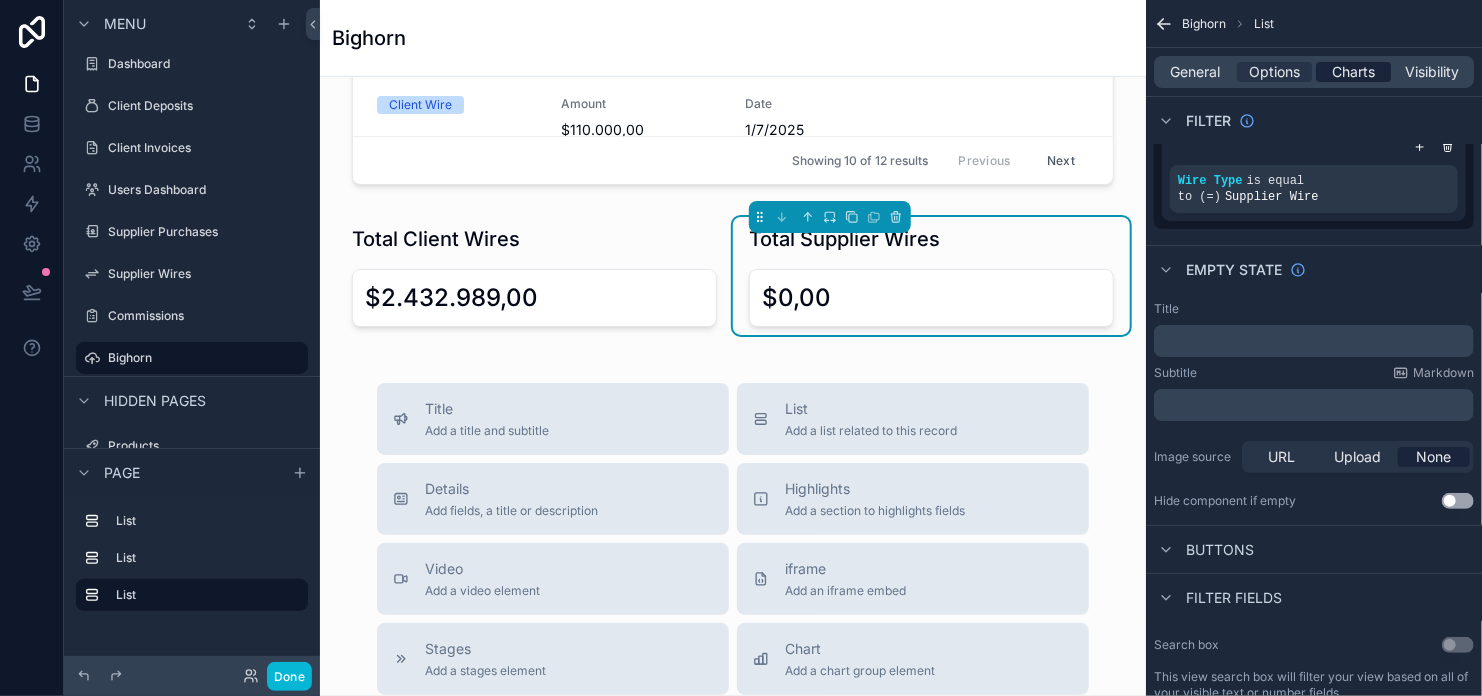 click on "Charts" at bounding box center [1353, 72] 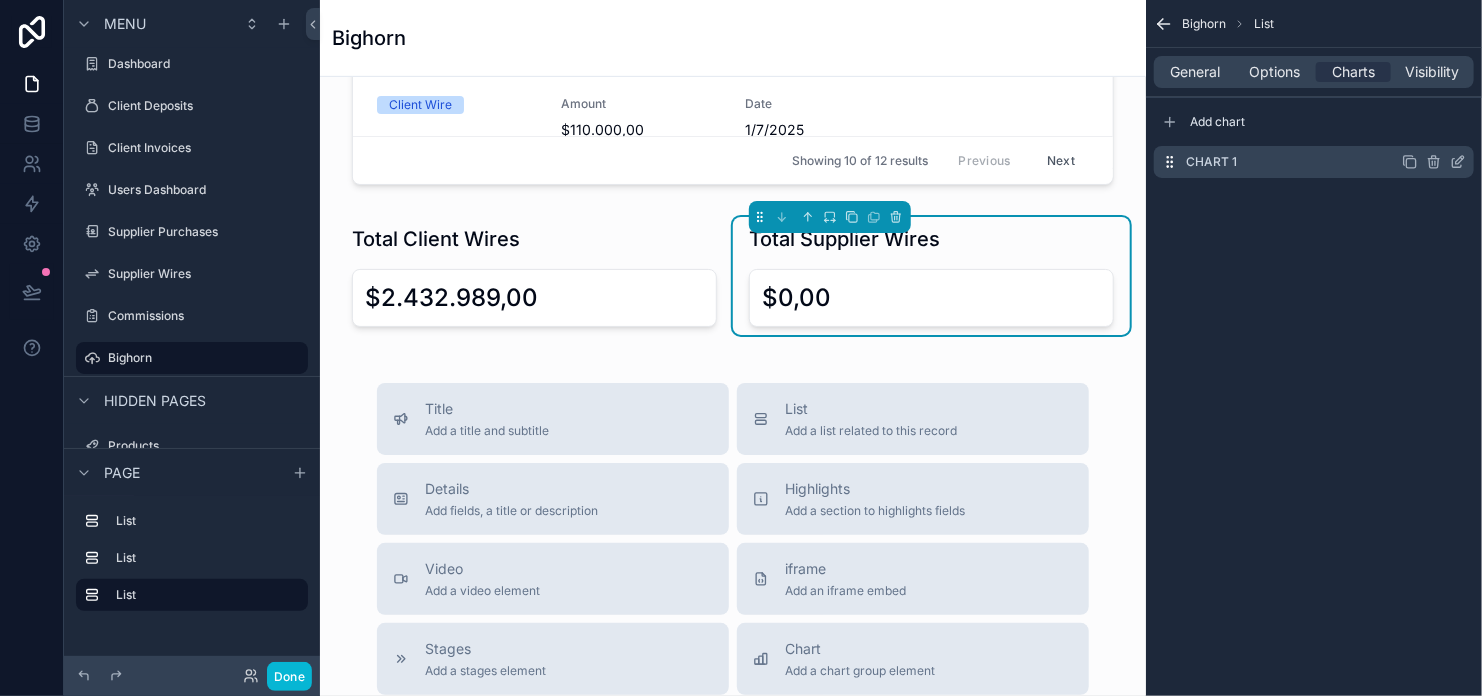 click 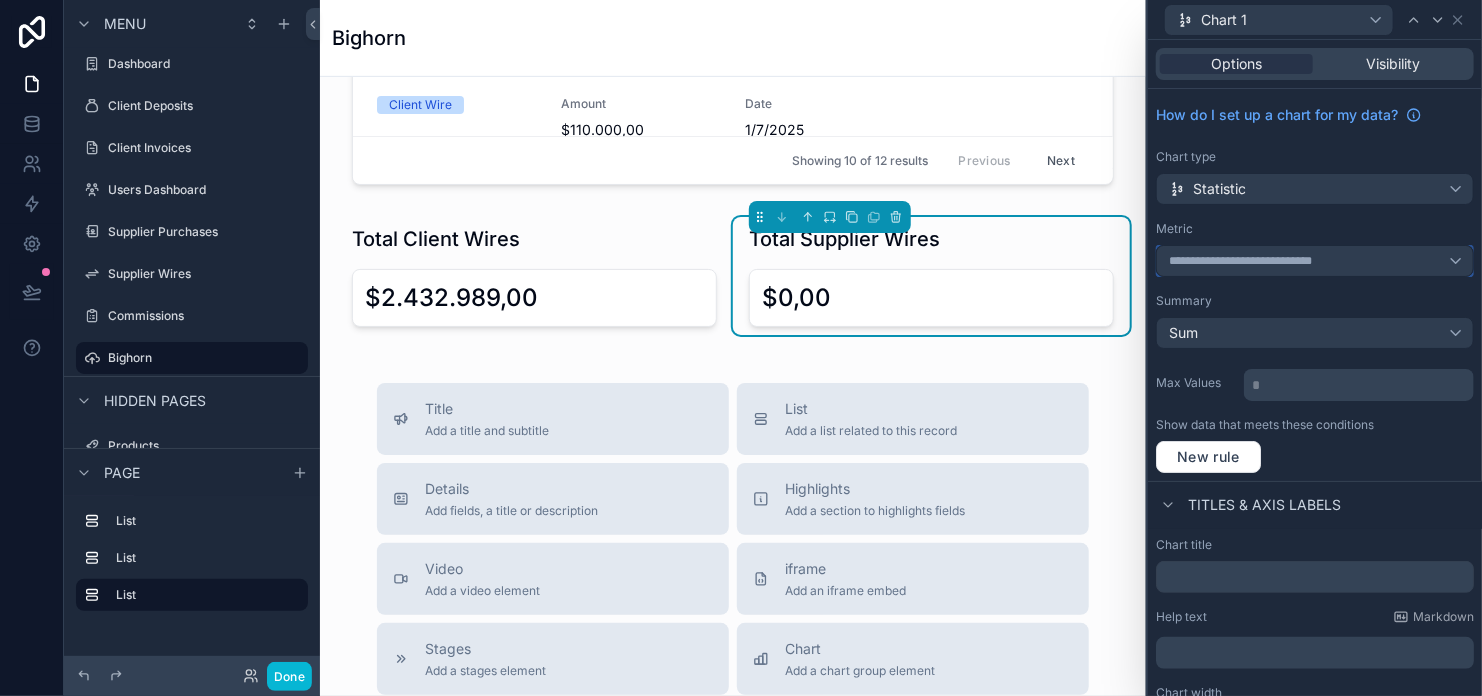 click on "**********" at bounding box center (1255, 261) 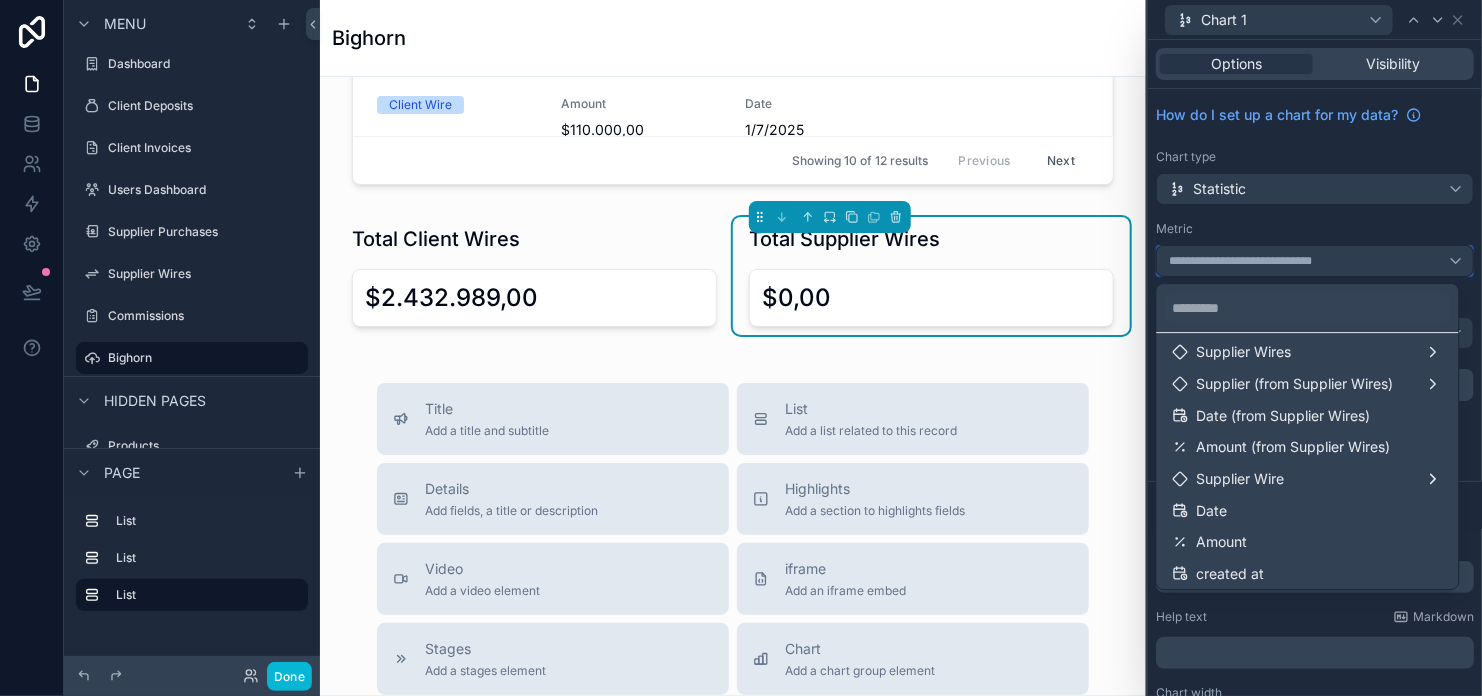 scroll, scrollTop: 300, scrollLeft: 0, axis: vertical 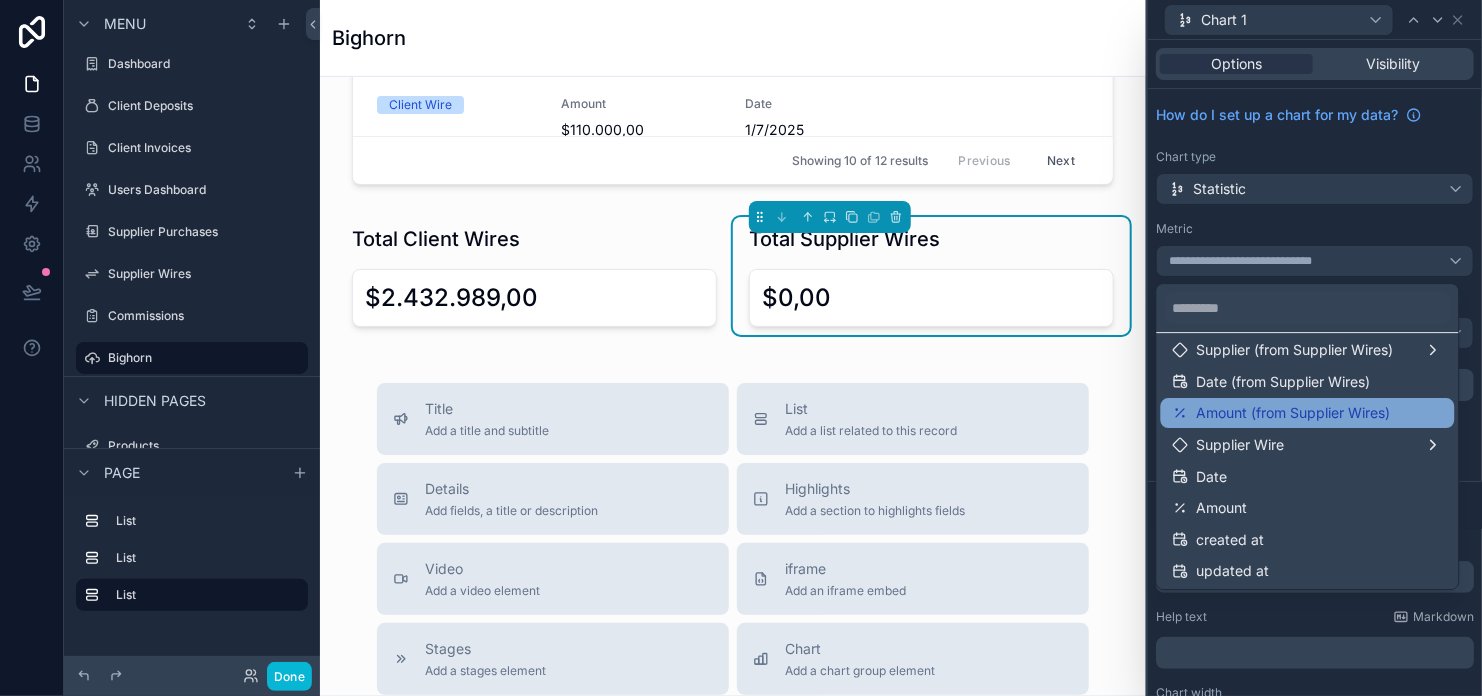 click on "Amount (from Supplier Wires)" at bounding box center (1294, 413) 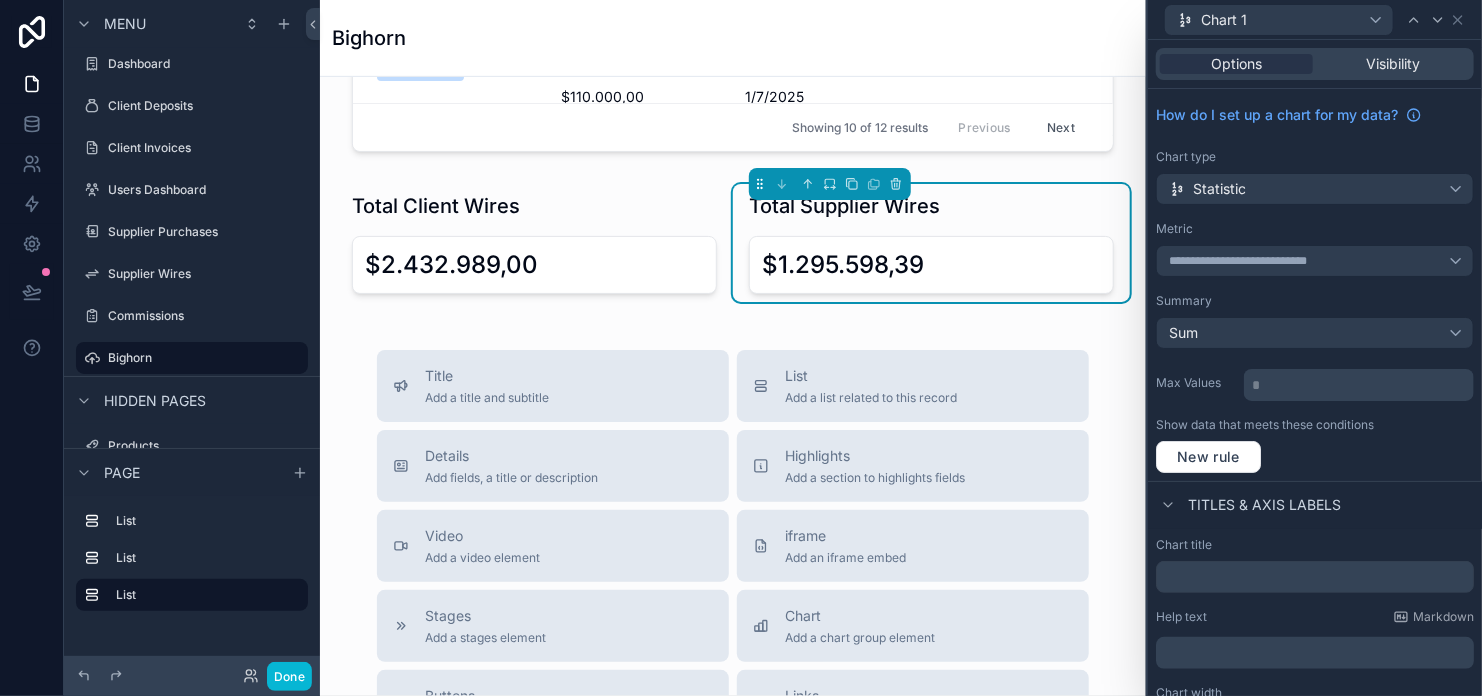 scroll, scrollTop: 440, scrollLeft: 0, axis: vertical 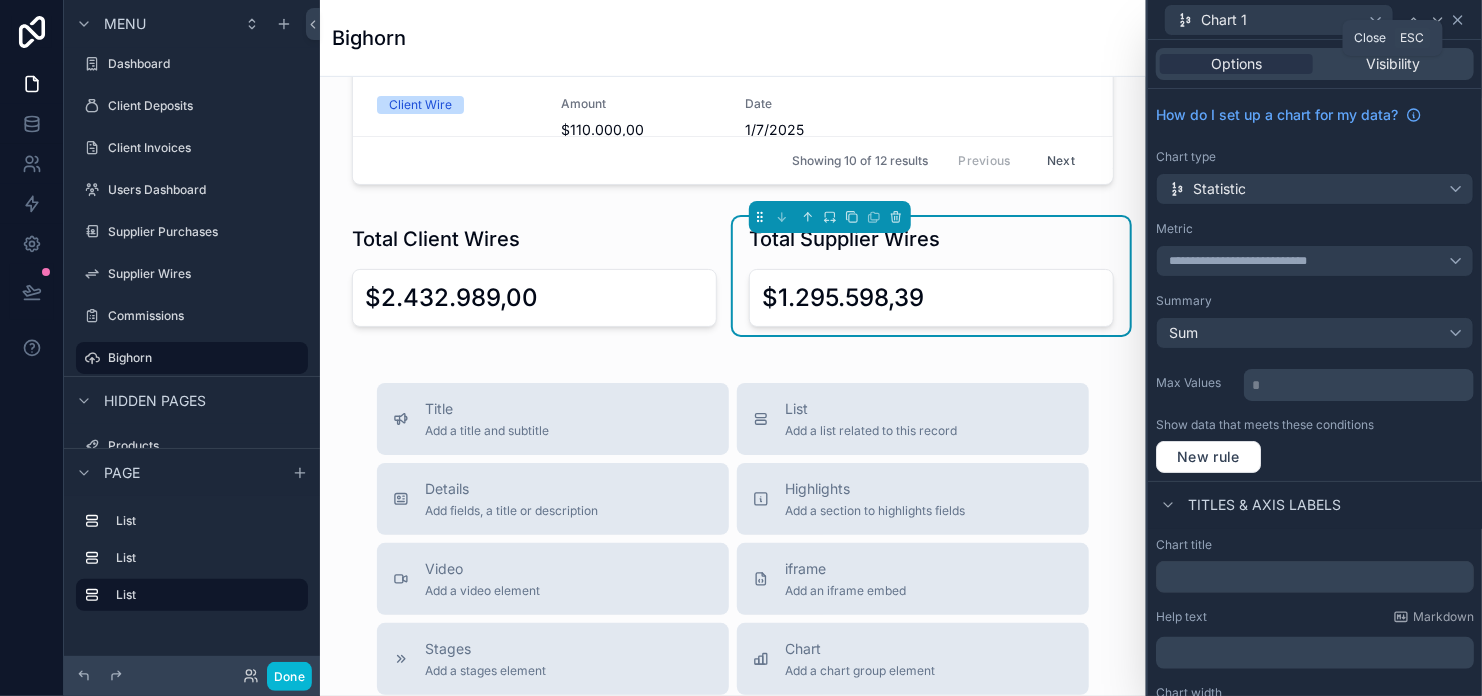 click 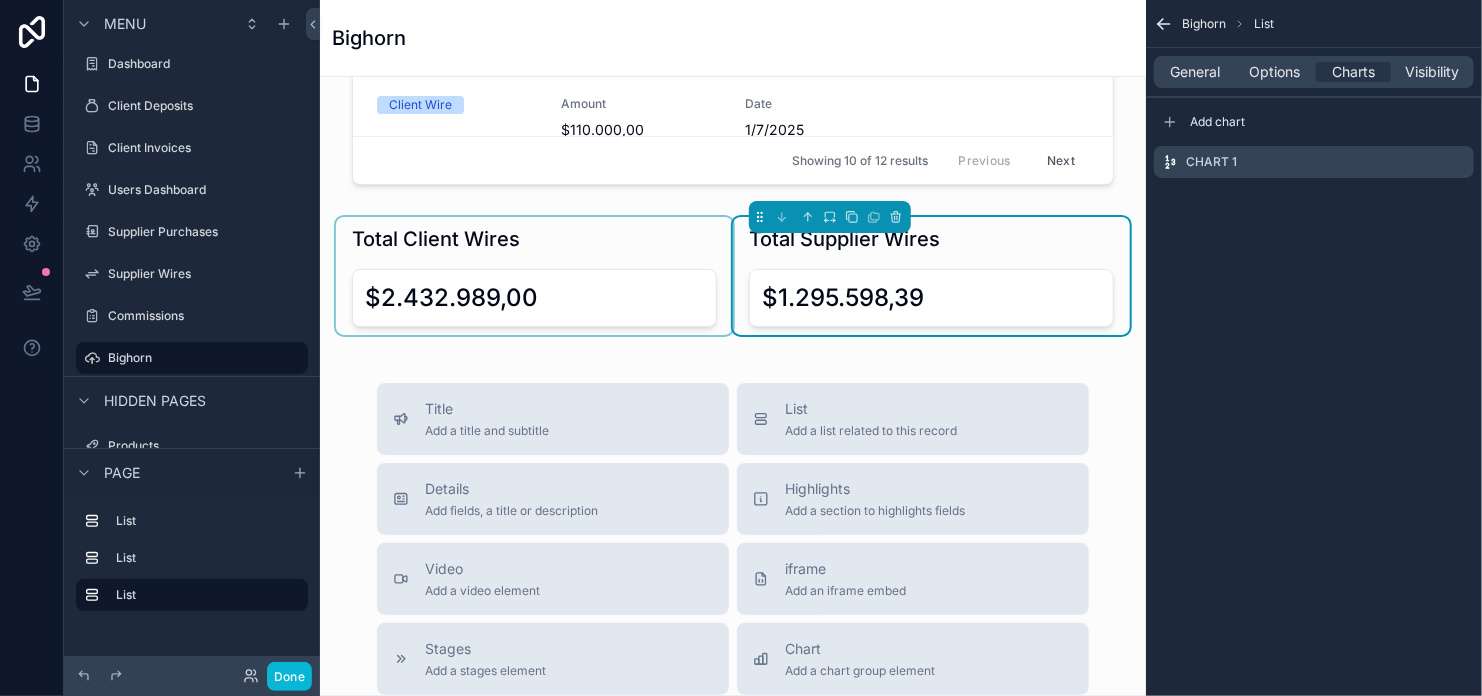 click at bounding box center [534, 276] 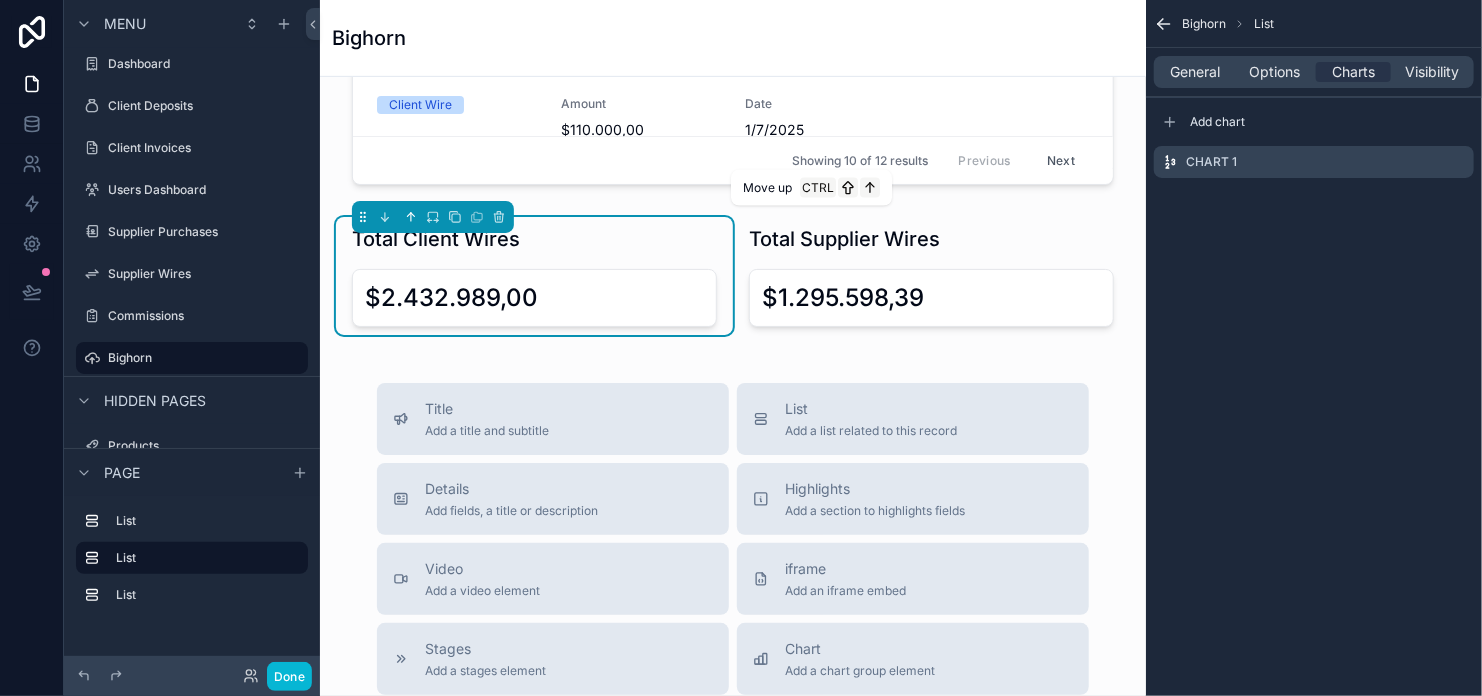 click 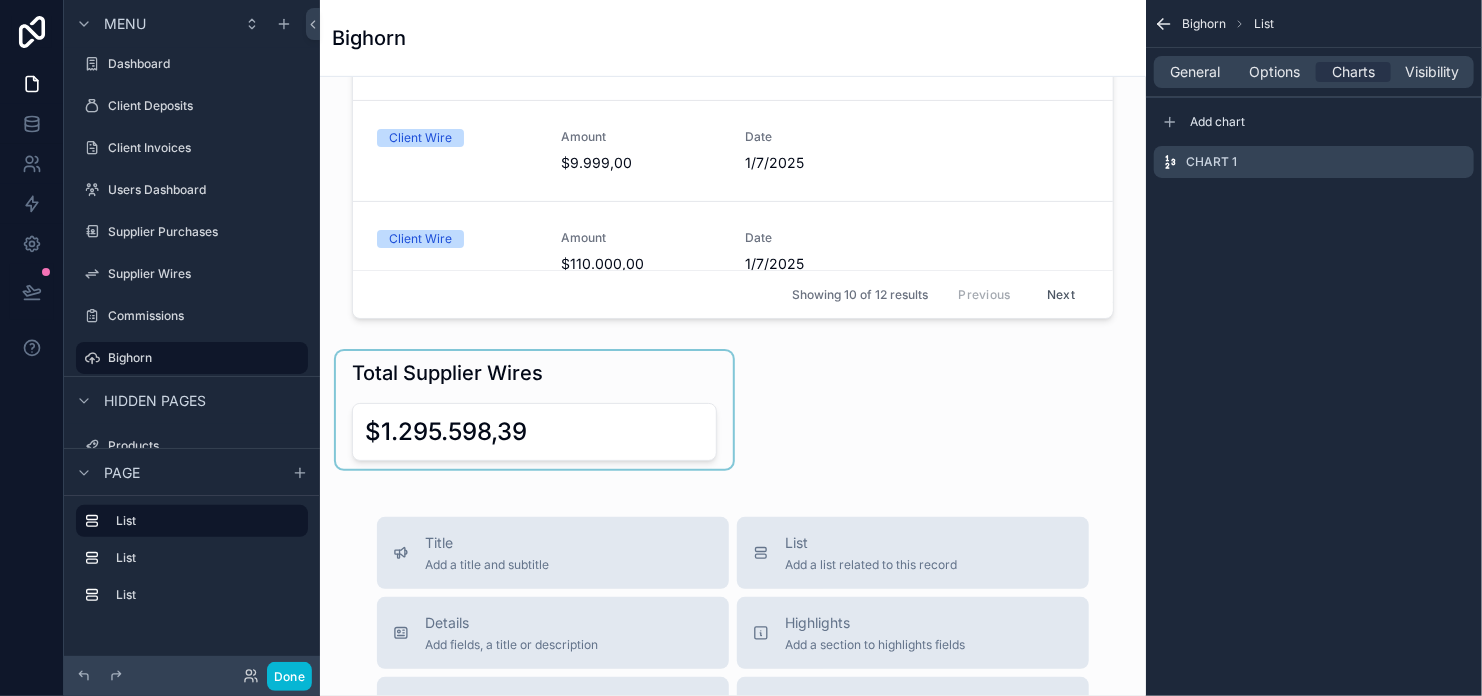 click at bounding box center [534, 410] 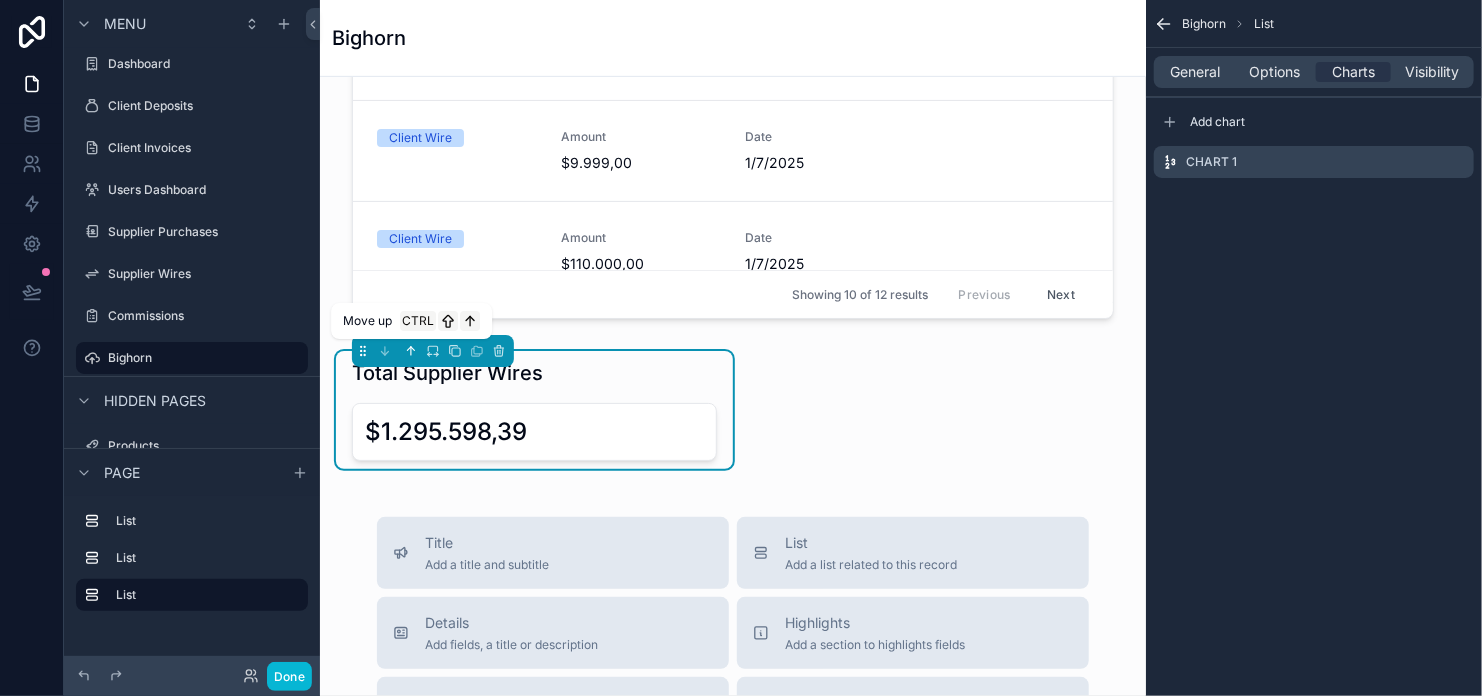 click 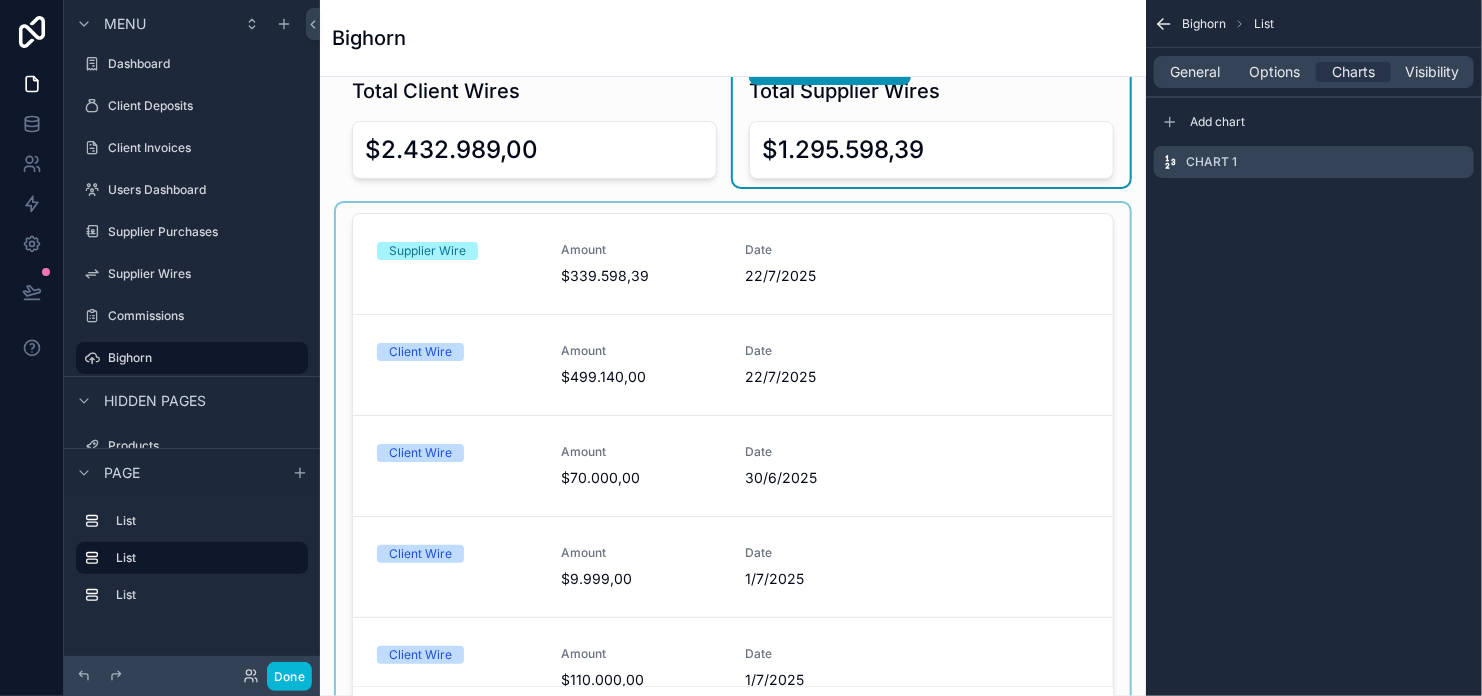 scroll, scrollTop: 0, scrollLeft: 0, axis: both 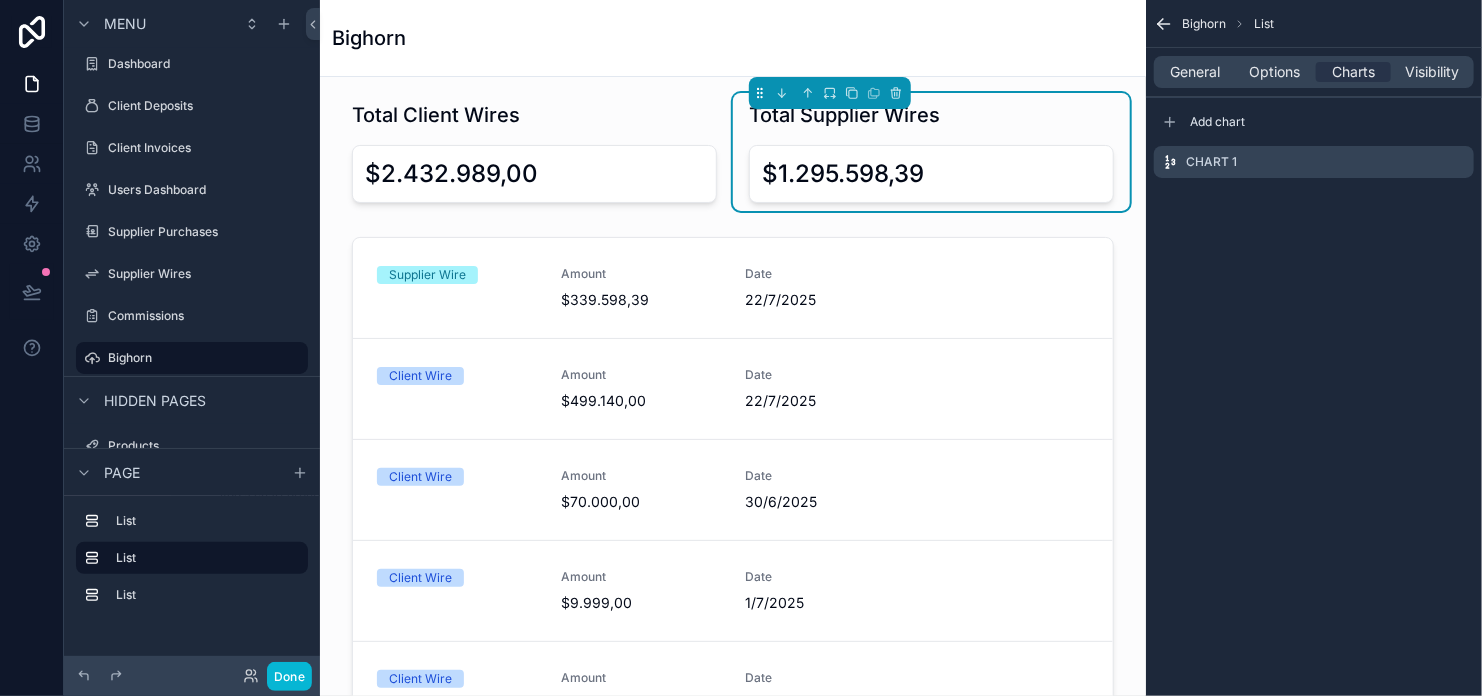 click on "Bighorn" at bounding box center [733, 38] 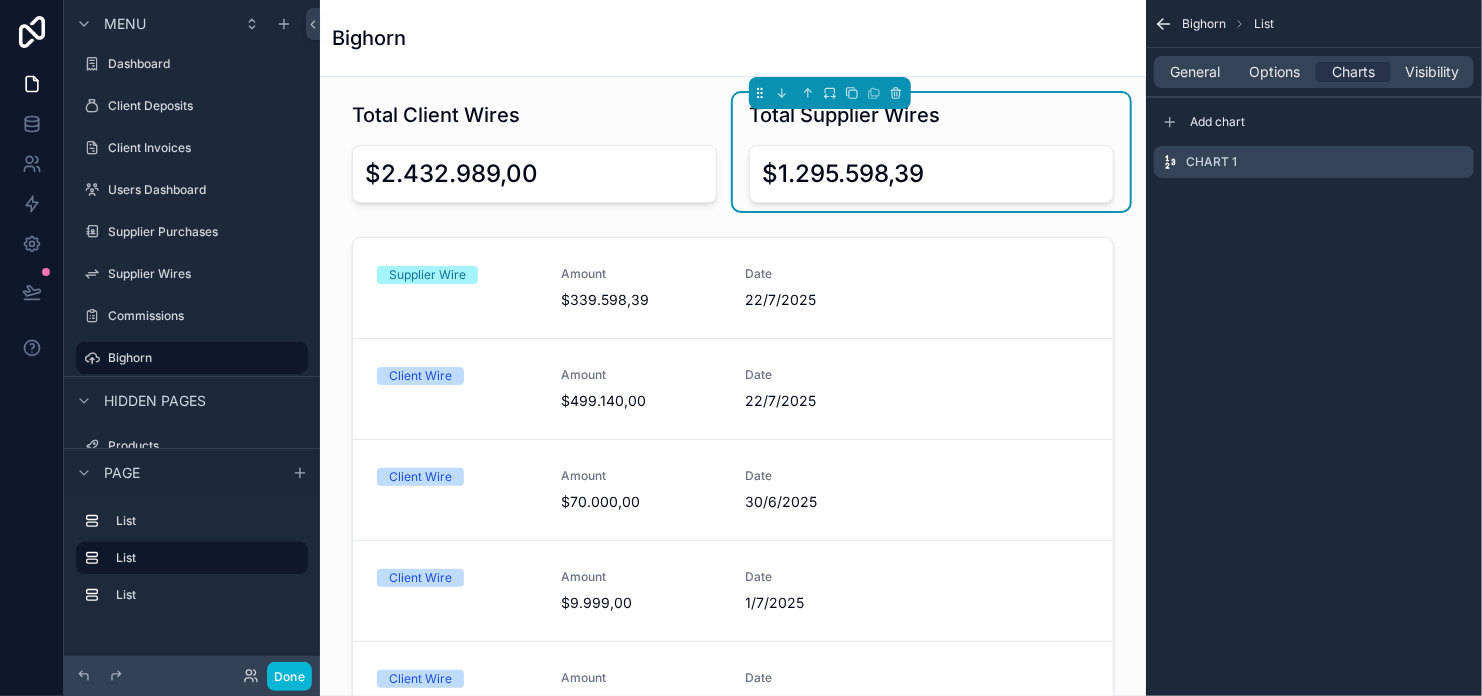 click on "Bighorn" at bounding box center [733, 38] 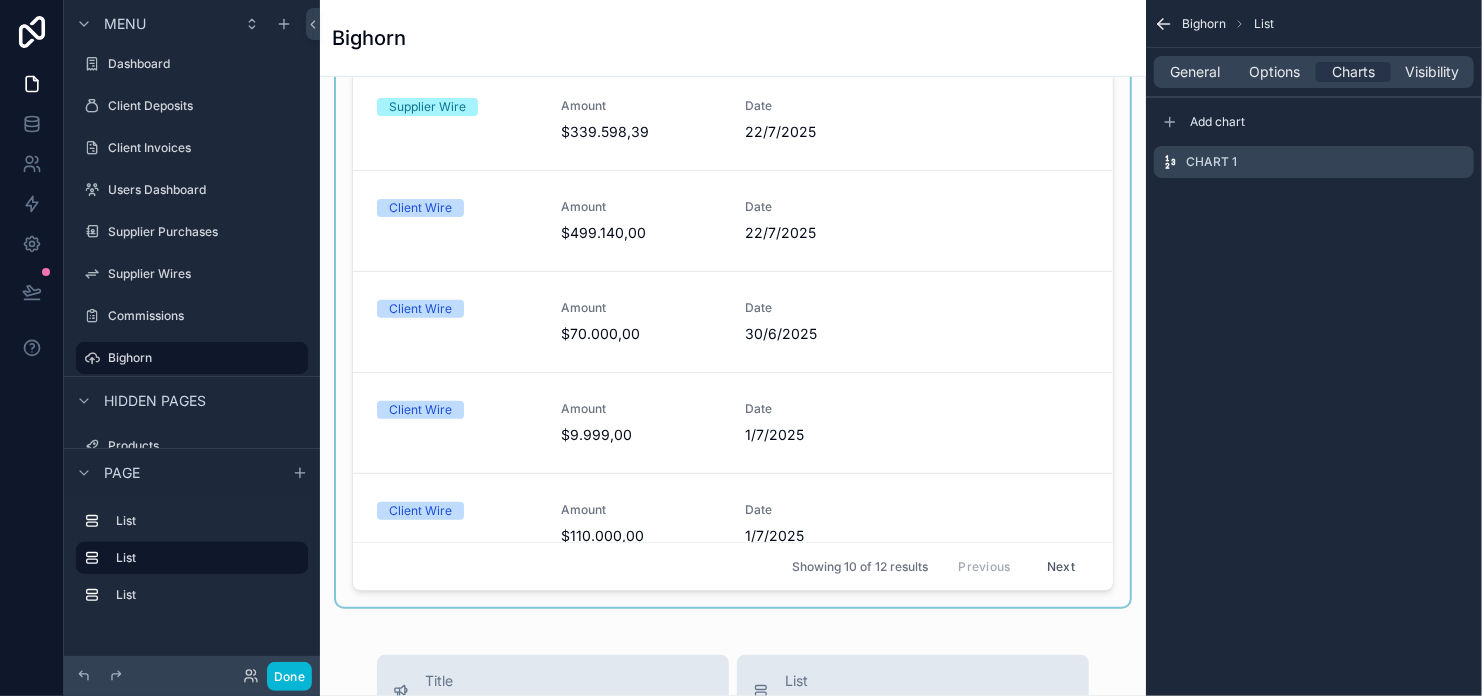 scroll, scrollTop: 0, scrollLeft: 0, axis: both 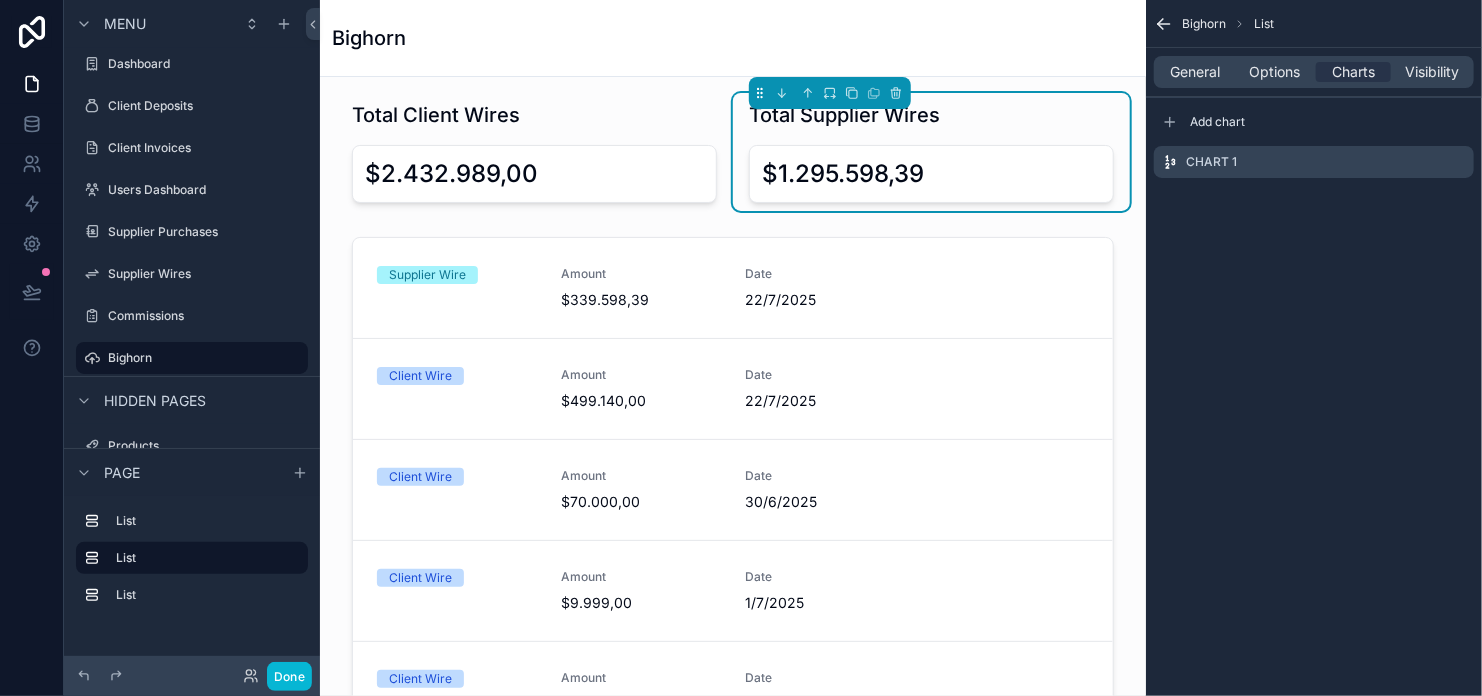 click on "Bighorn" at bounding box center (733, 38) 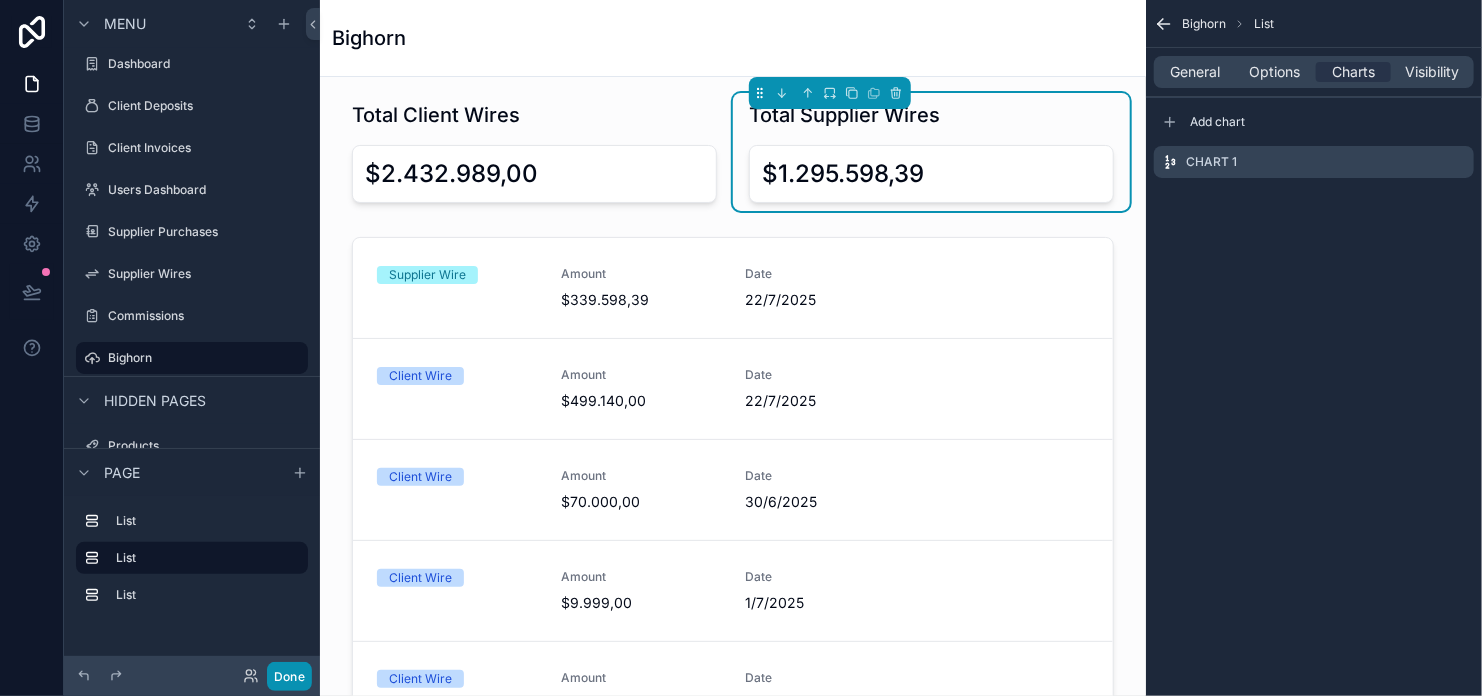 click on "Done" at bounding box center [289, 676] 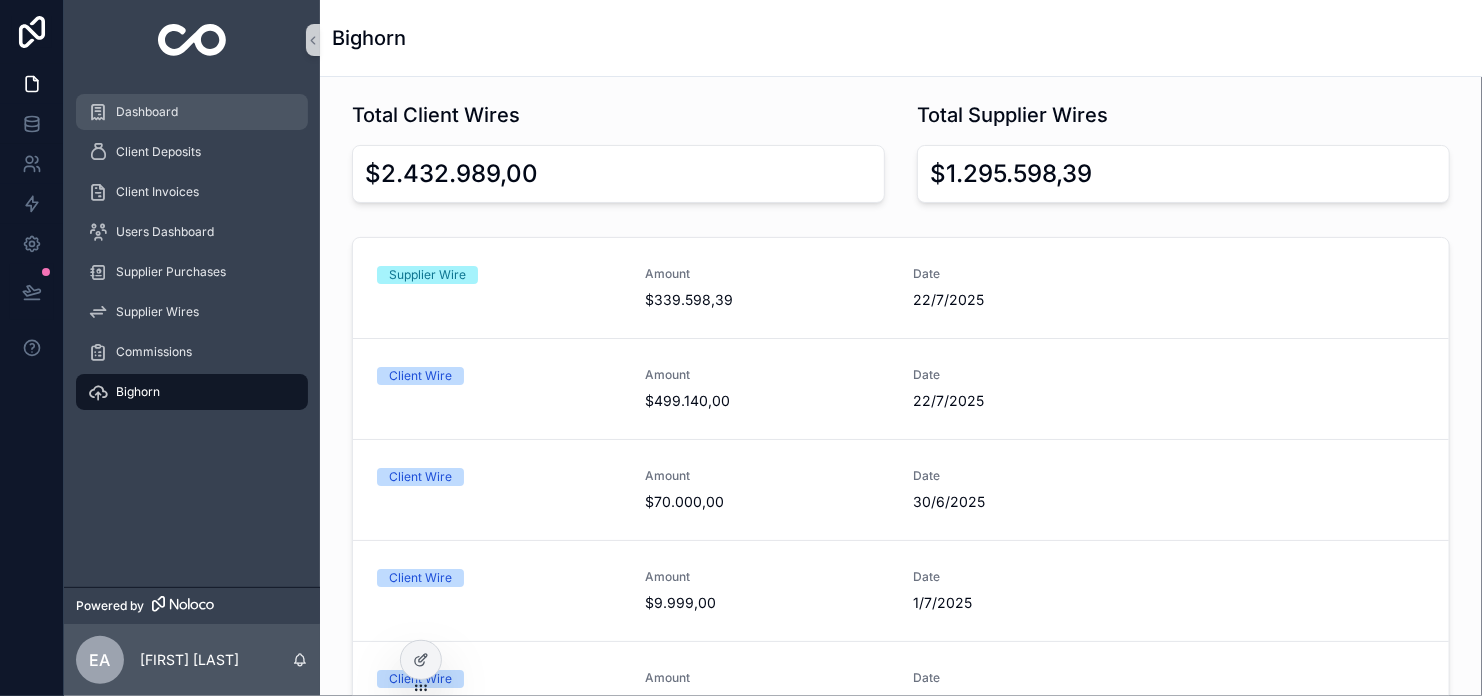 click on "Dashboard" at bounding box center (147, 112) 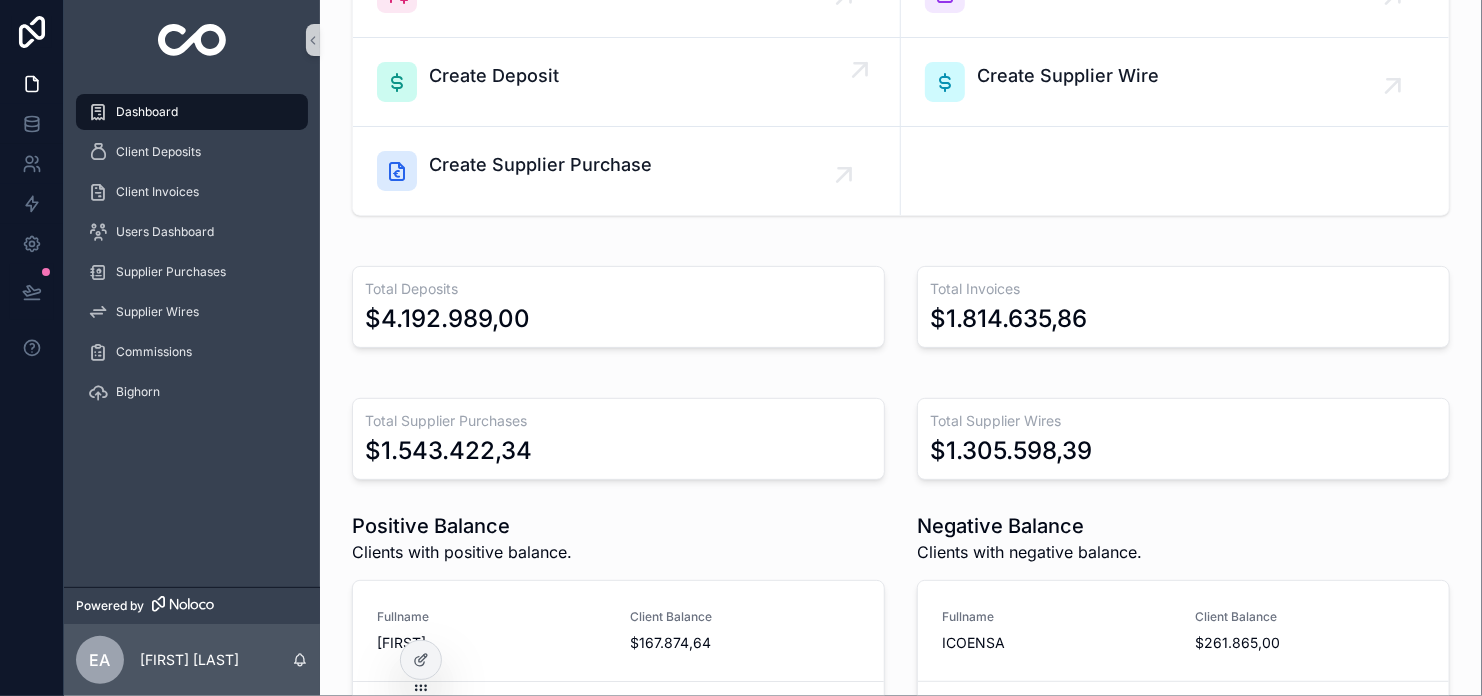 scroll, scrollTop: 200, scrollLeft: 0, axis: vertical 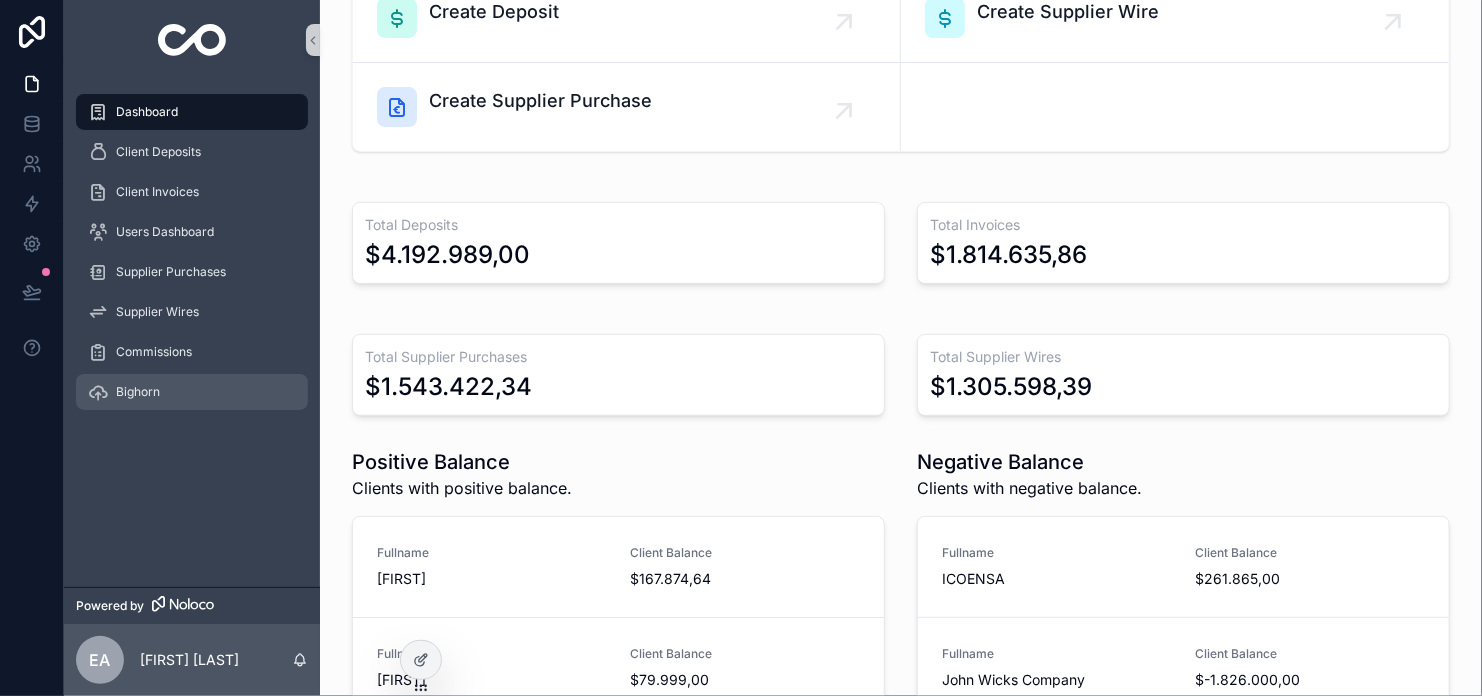 click on "Bighorn" at bounding box center [192, 392] 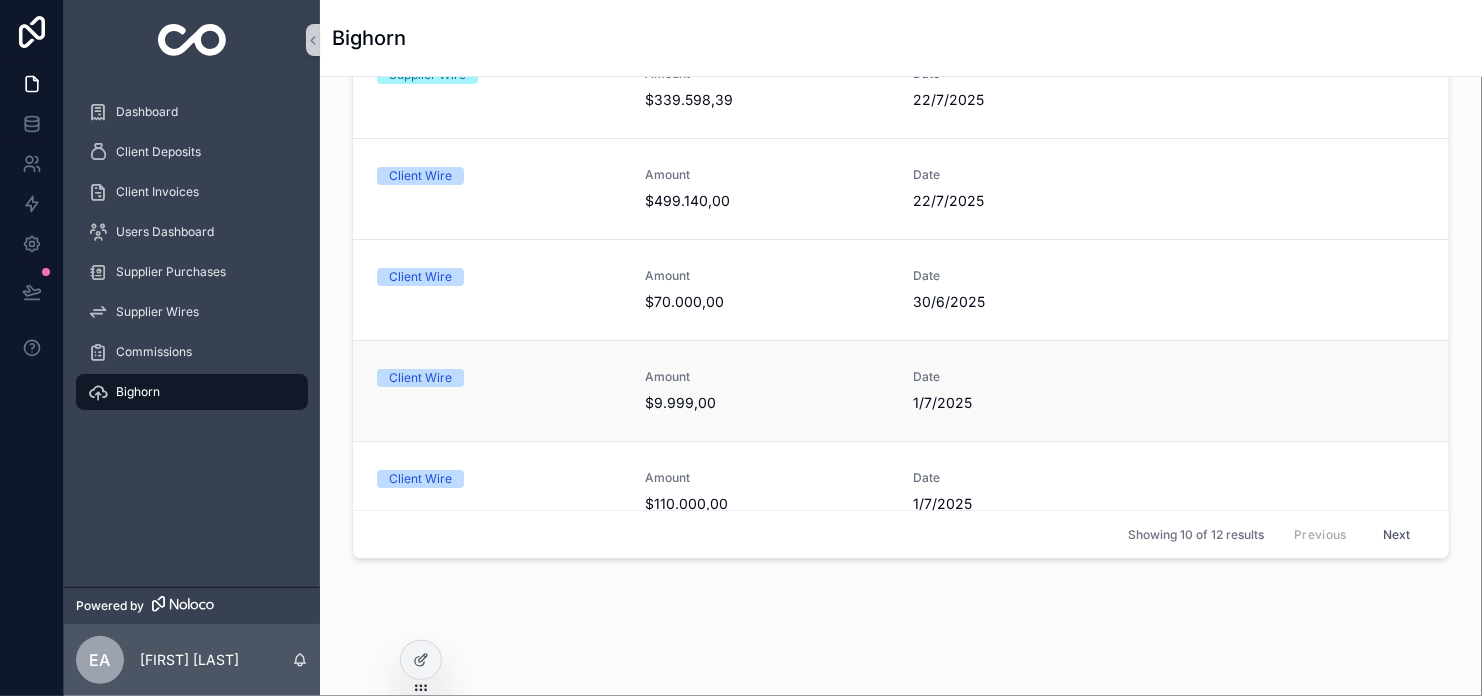 scroll, scrollTop: 0, scrollLeft: 0, axis: both 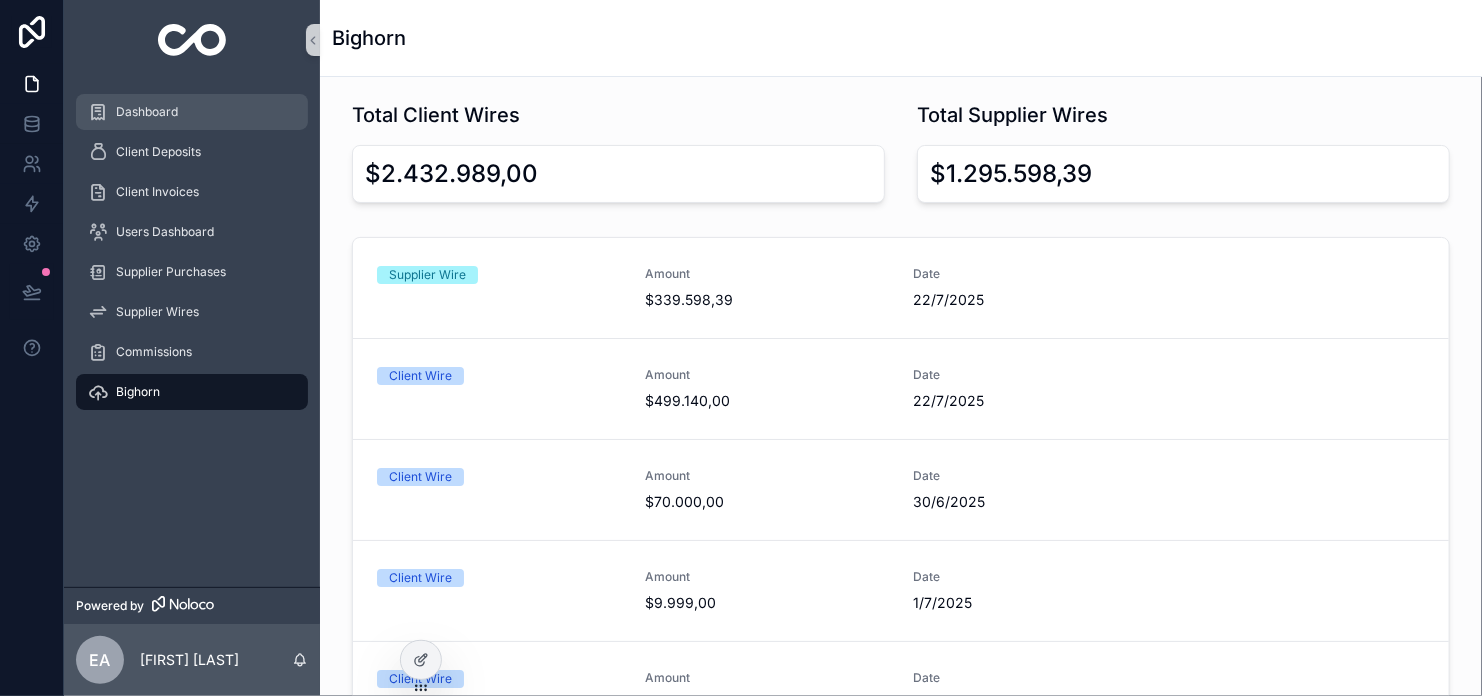 click on "Dashboard" at bounding box center (192, 112) 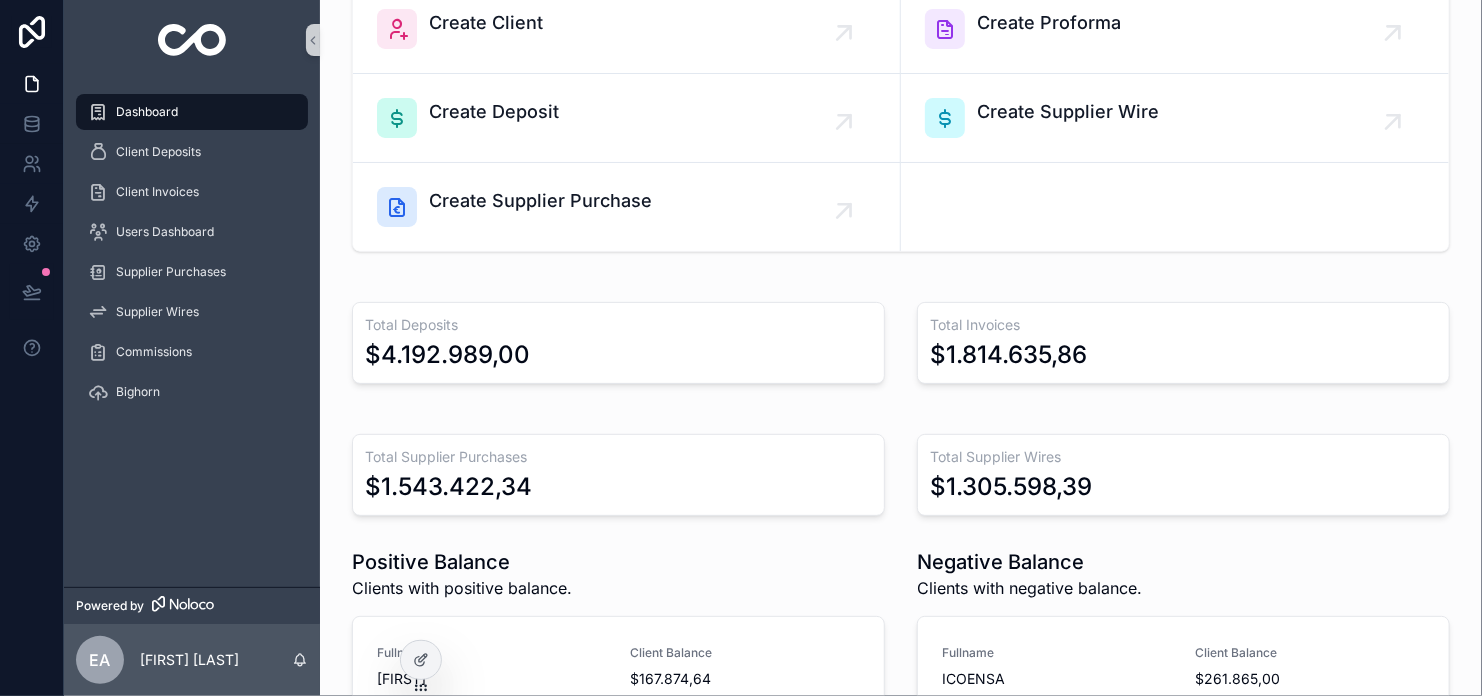 scroll, scrollTop: 0, scrollLeft: 0, axis: both 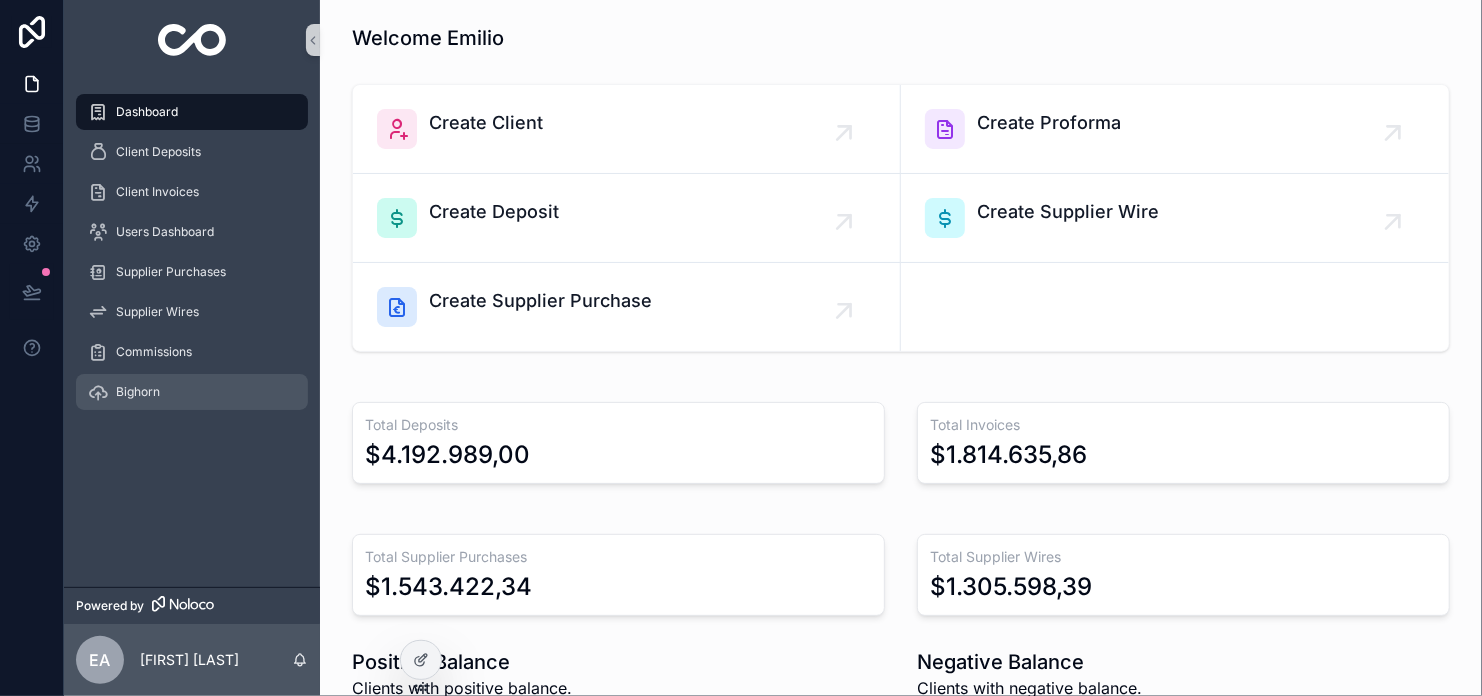click on "Bighorn" at bounding box center (192, 392) 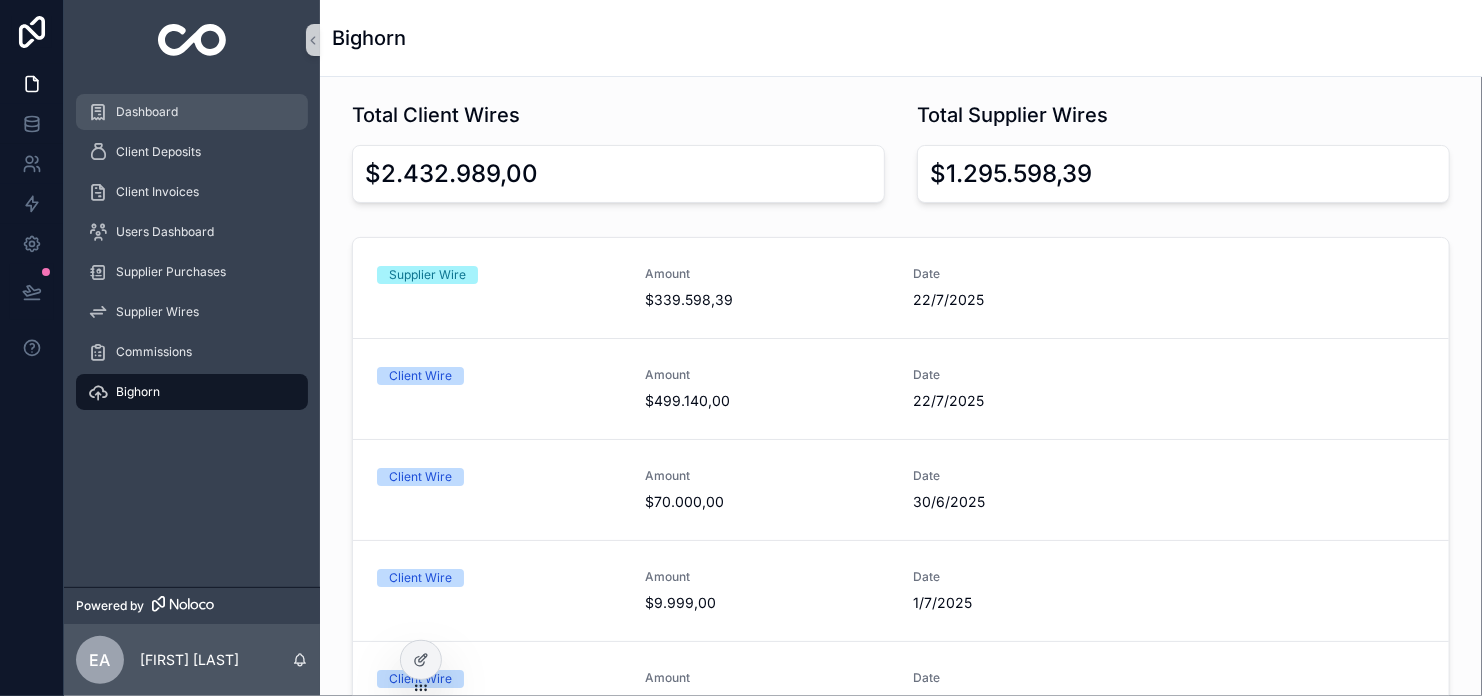 click on "Dashboard" at bounding box center (192, 112) 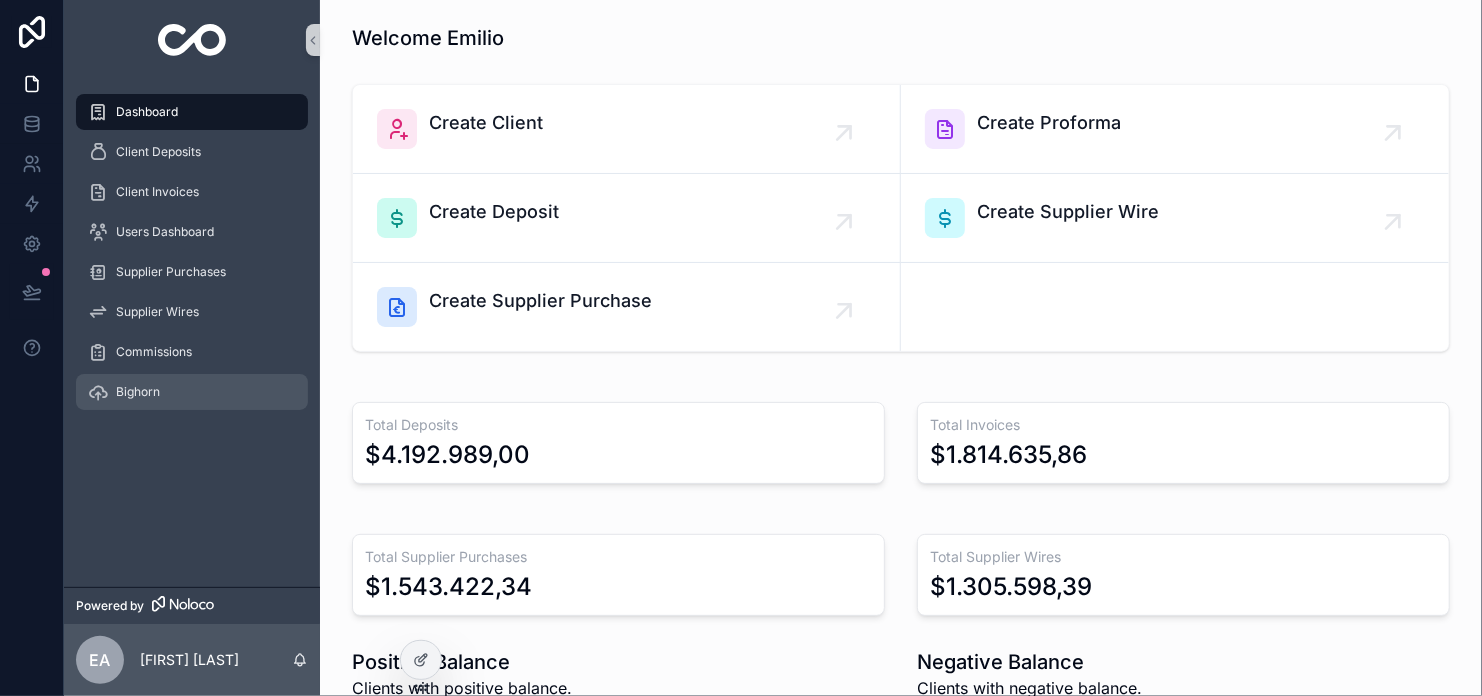 click on "Bighorn" at bounding box center [192, 392] 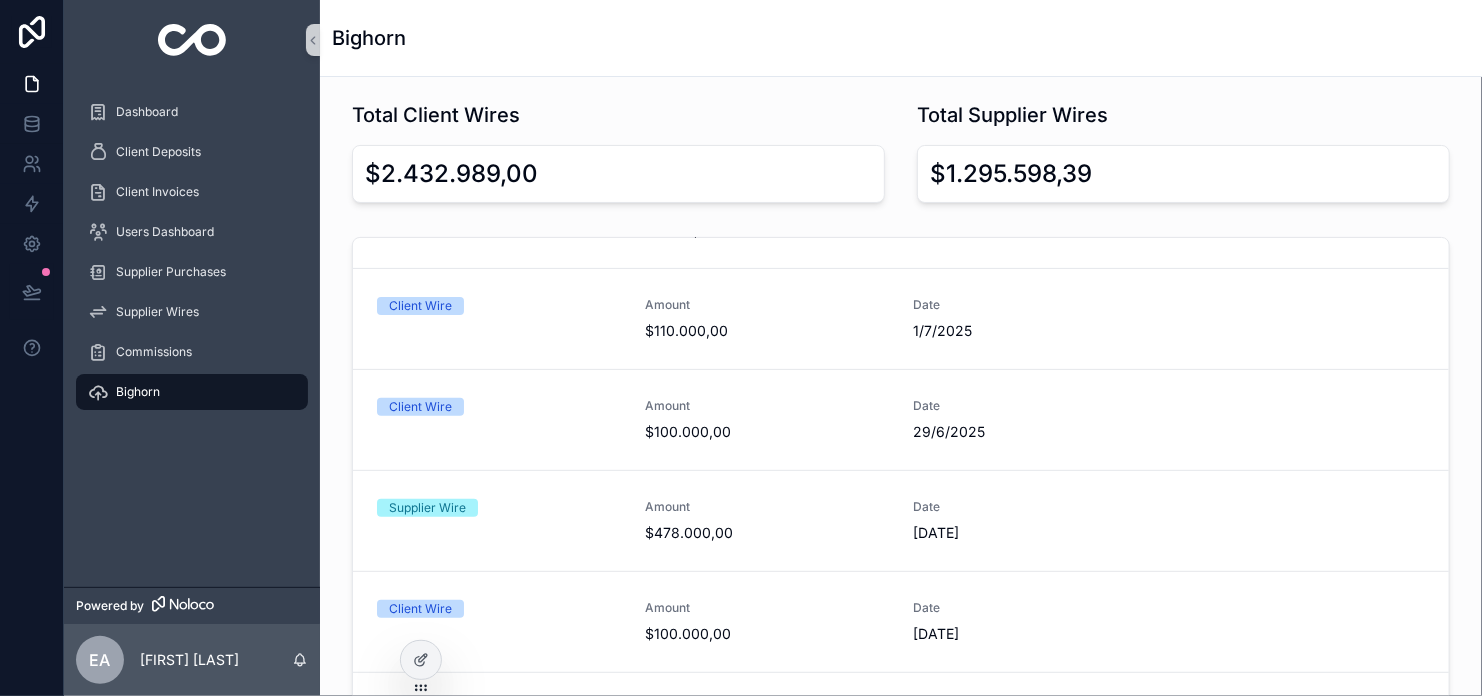scroll, scrollTop: 533, scrollLeft: 0, axis: vertical 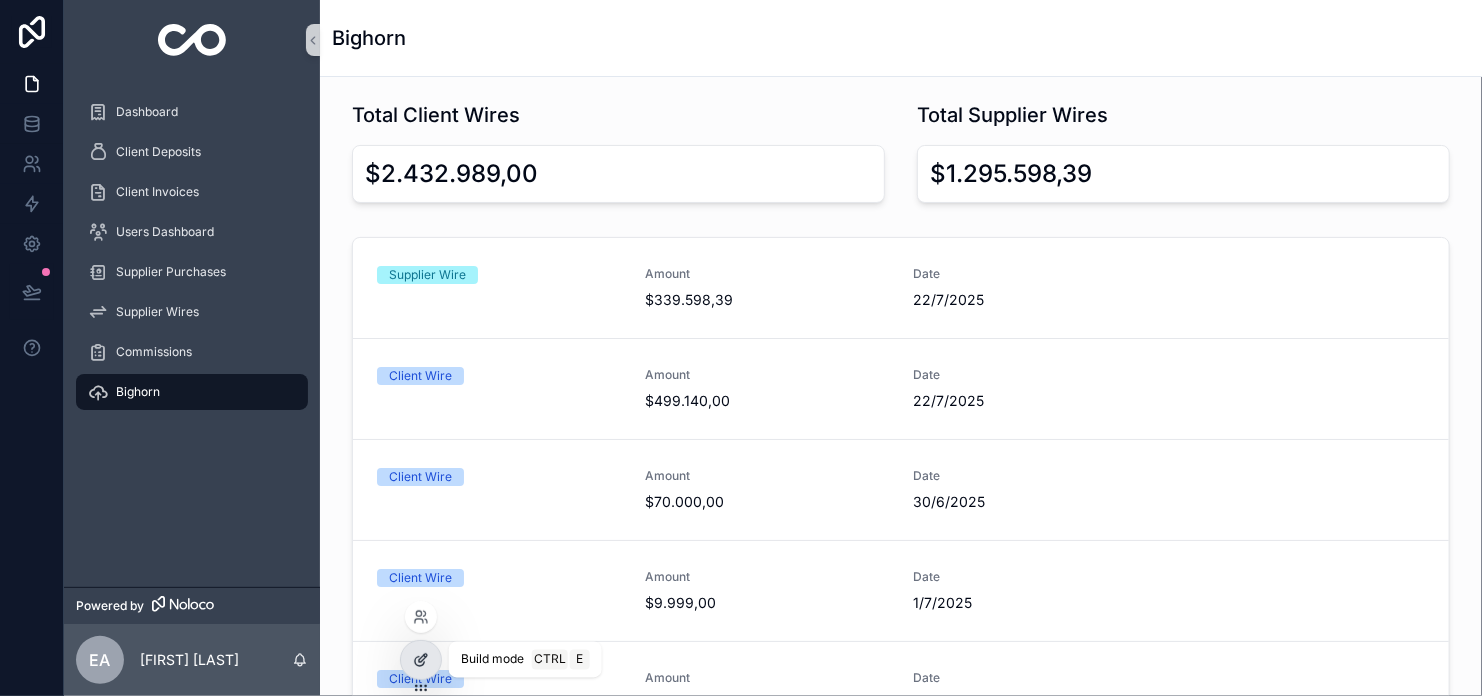click 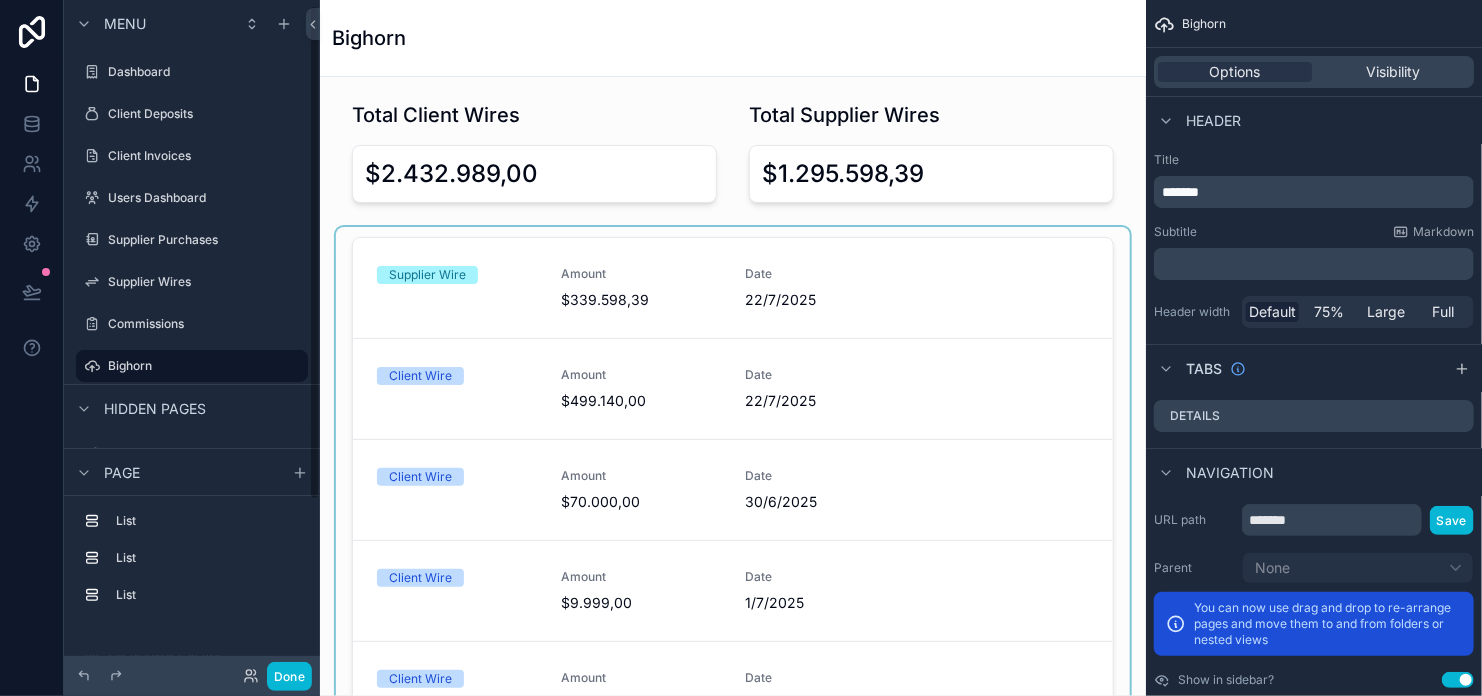 scroll, scrollTop: 8, scrollLeft: 0, axis: vertical 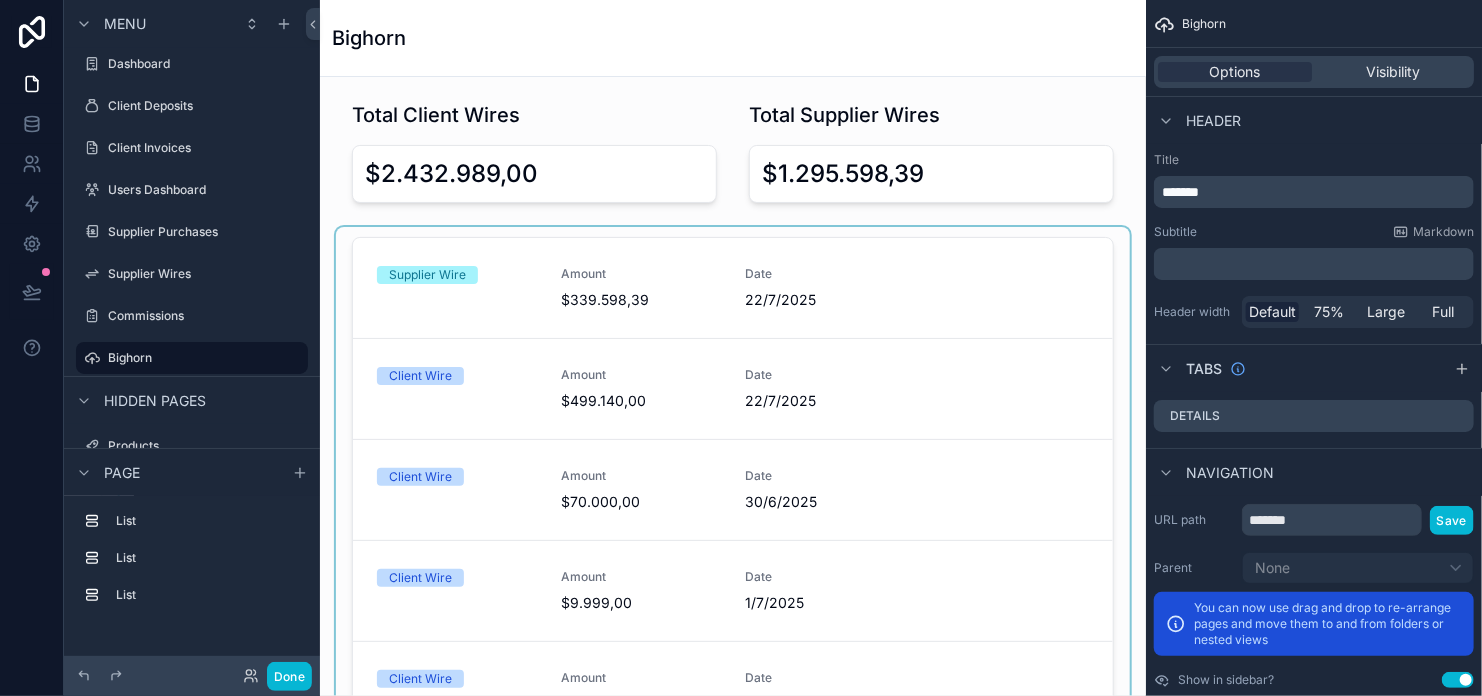 click at bounding box center (733, 501) 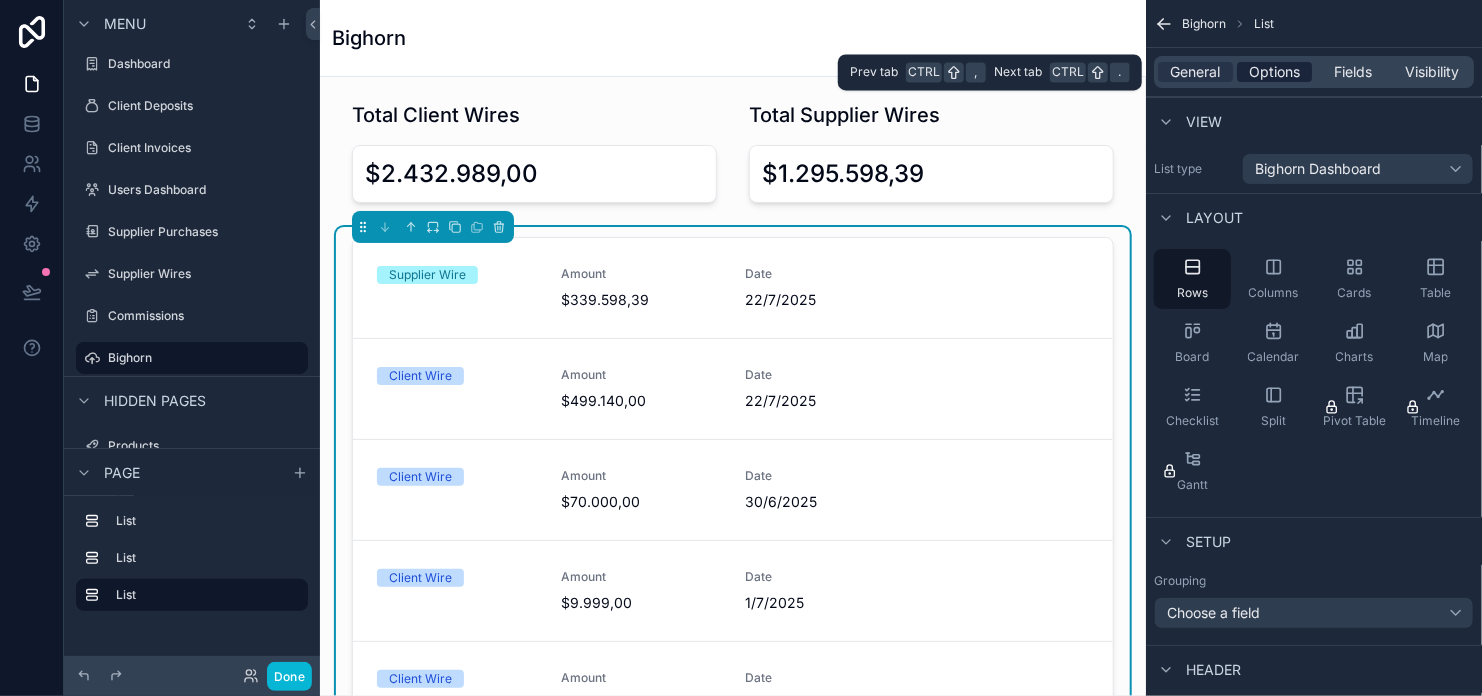 click on "Options" at bounding box center [1274, 72] 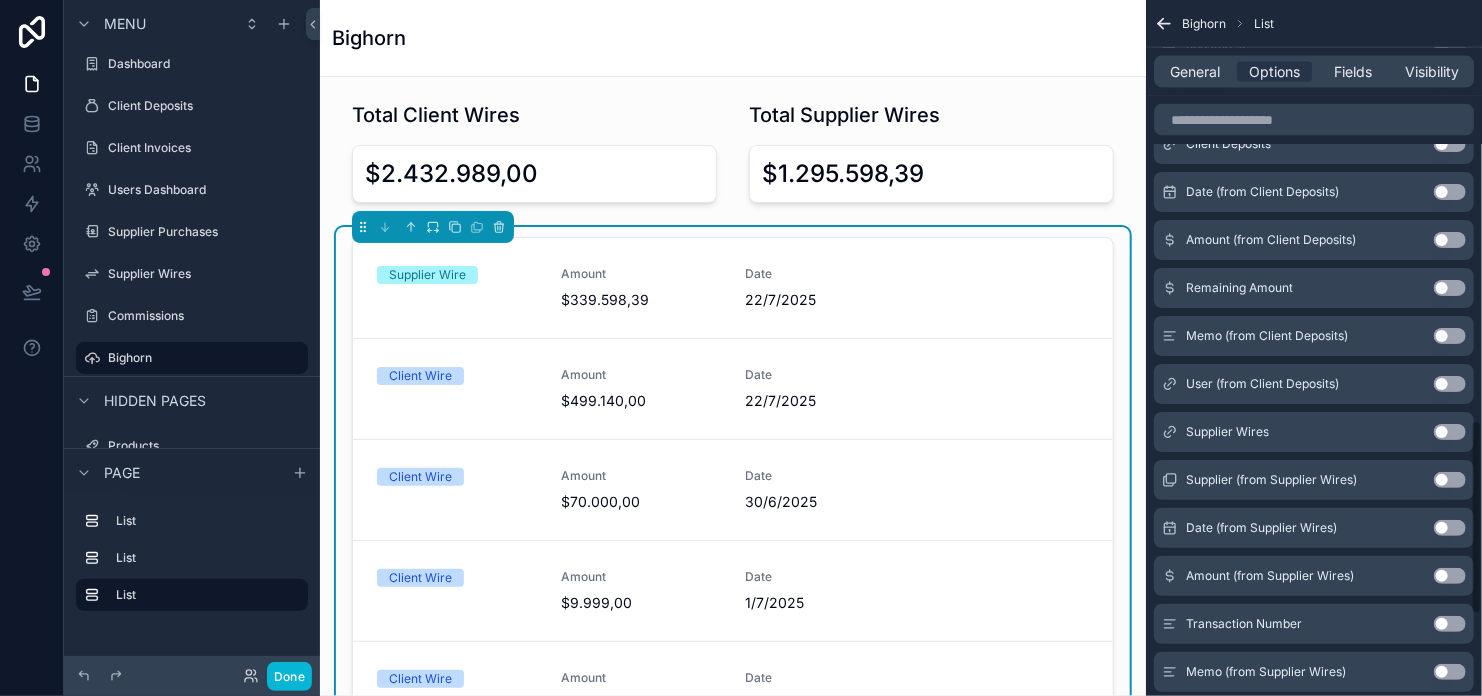 scroll, scrollTop: 1600, scrollLeft: 0, axis: vertical 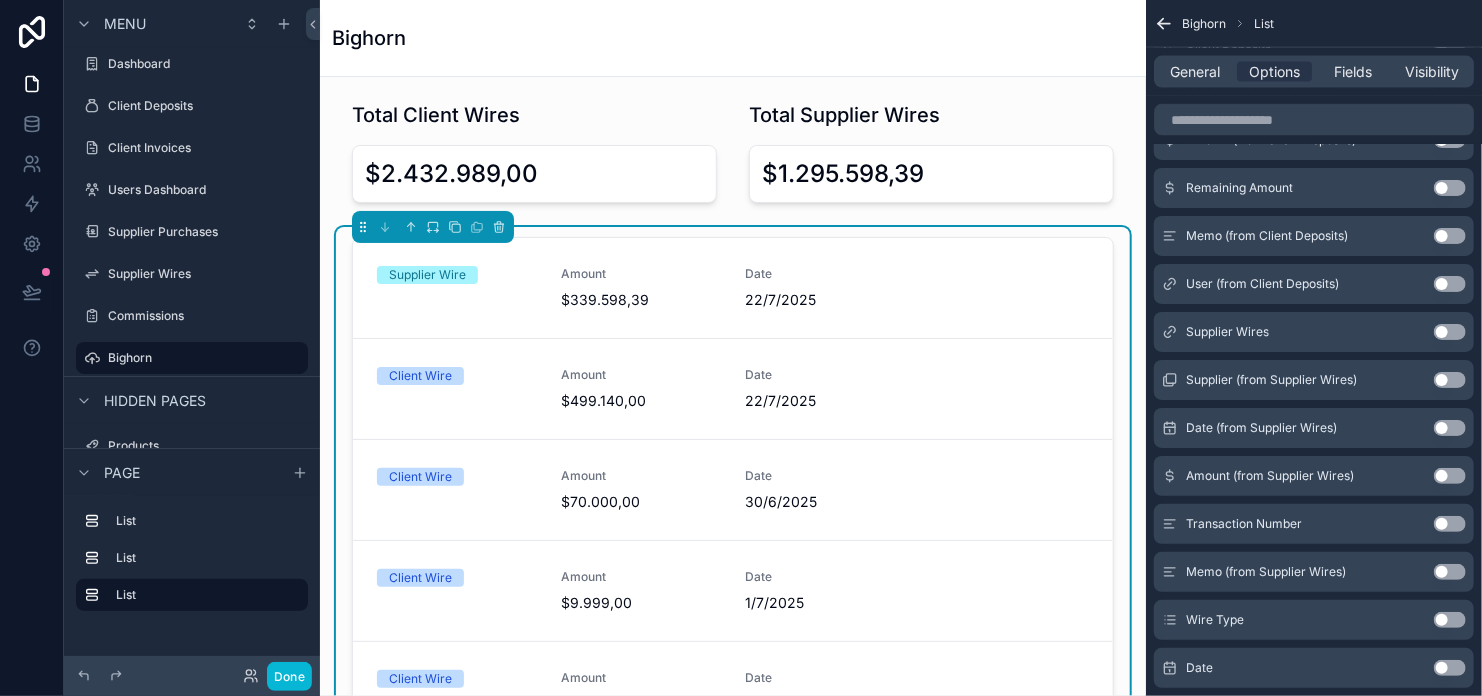 click on "Use setting" at bounding box center (1450, 620) 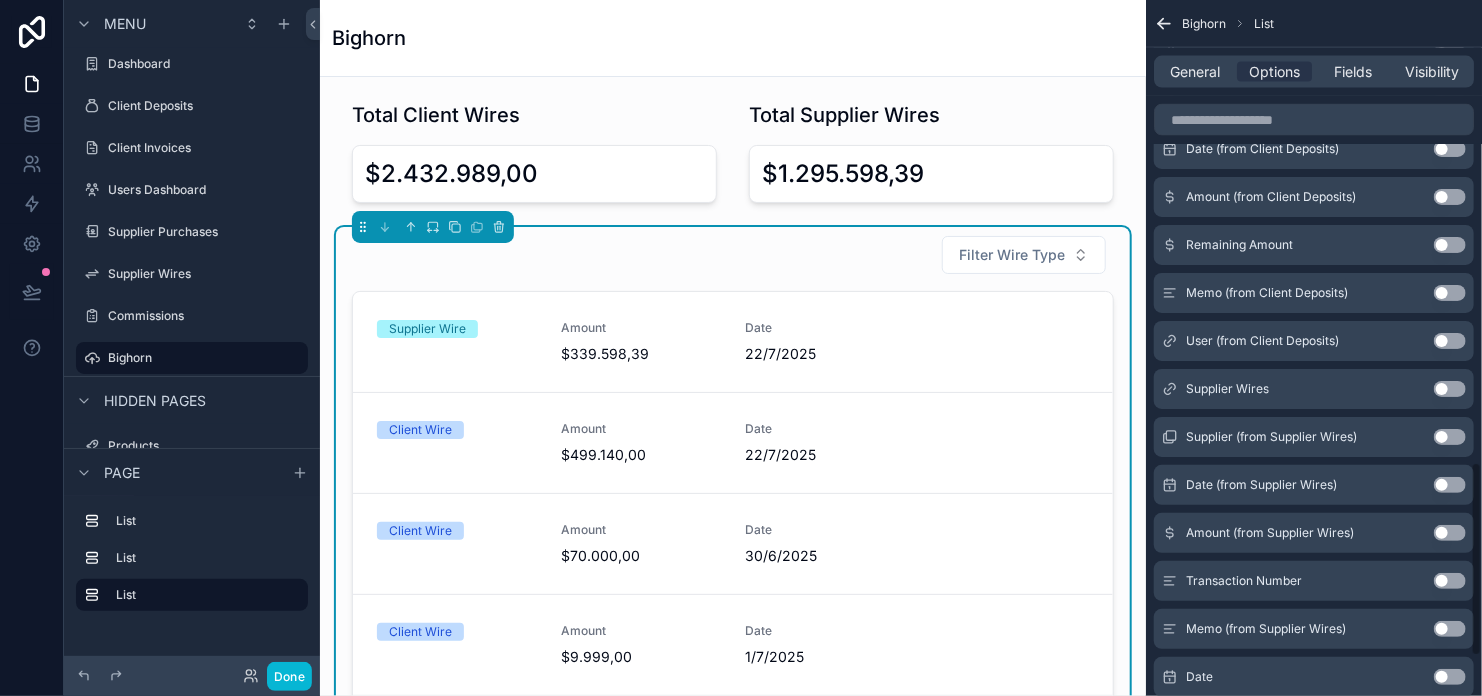 scroll, scrollTop: 1656, scrollLeft: 0, axis: vertical 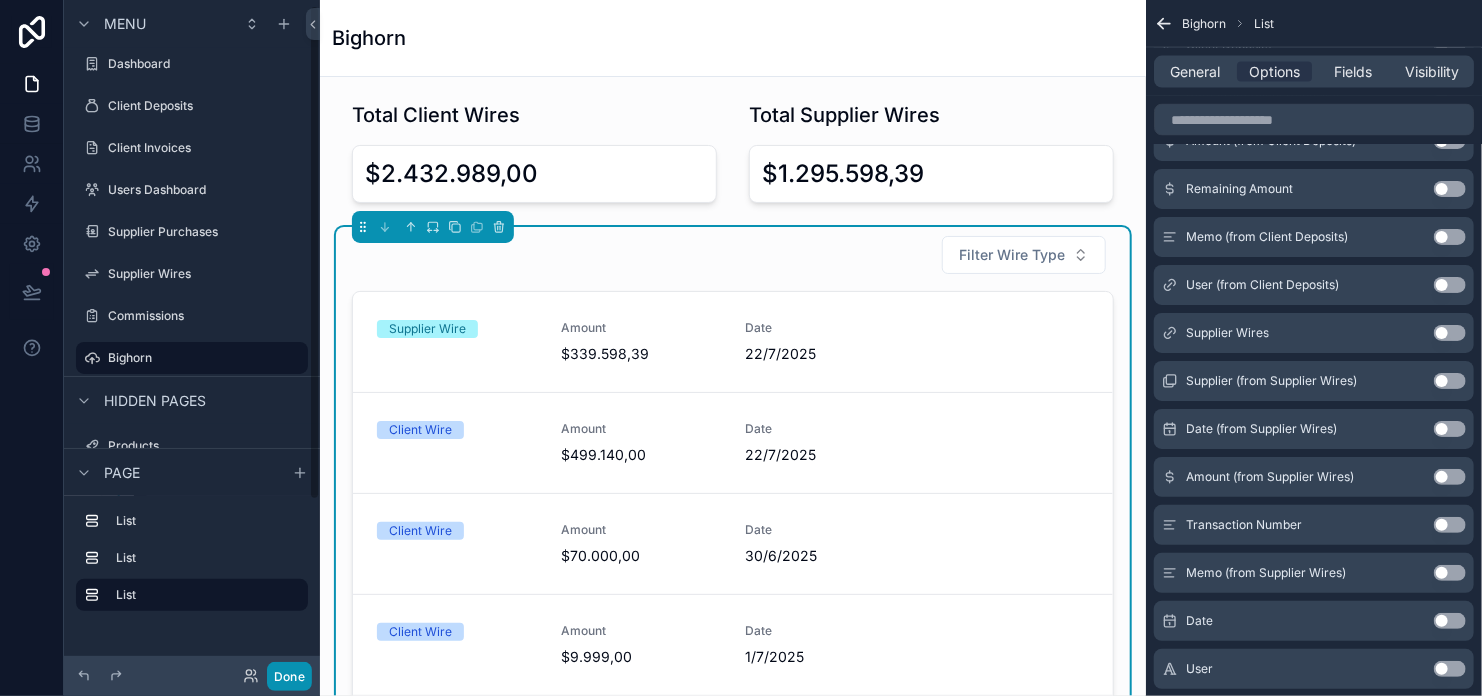 click on "Done" at bounding box center [289, 676] 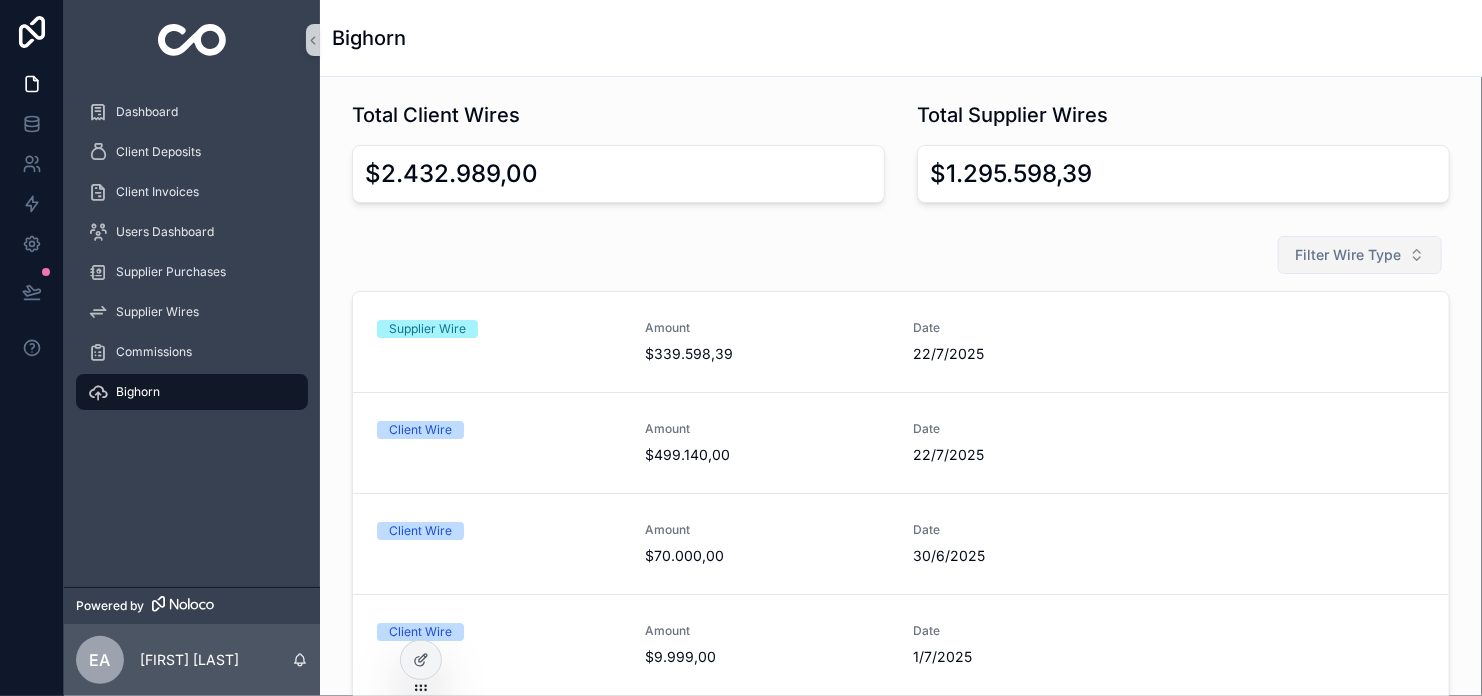 click on "Filter Wire Type" at bounding box center [1348, 255] 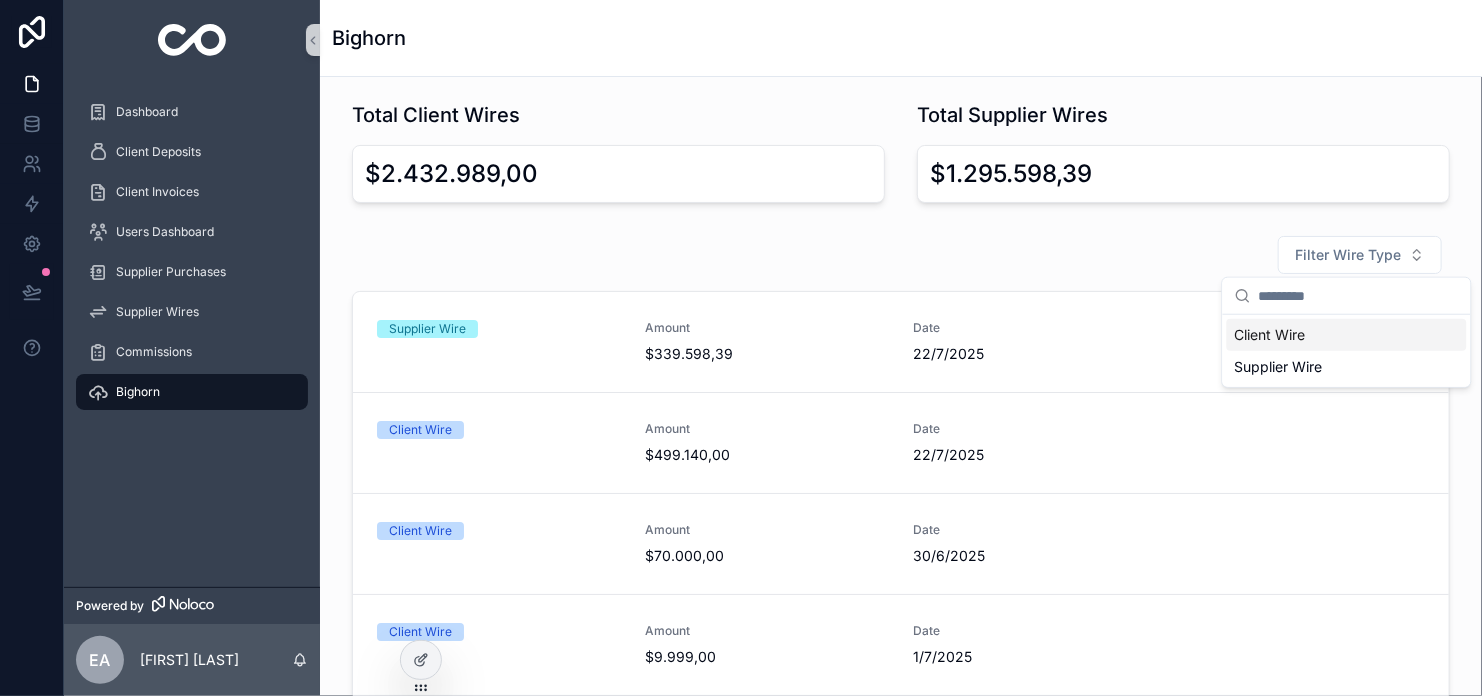 click on "Client Wire" at bounding box center (1347, 335) 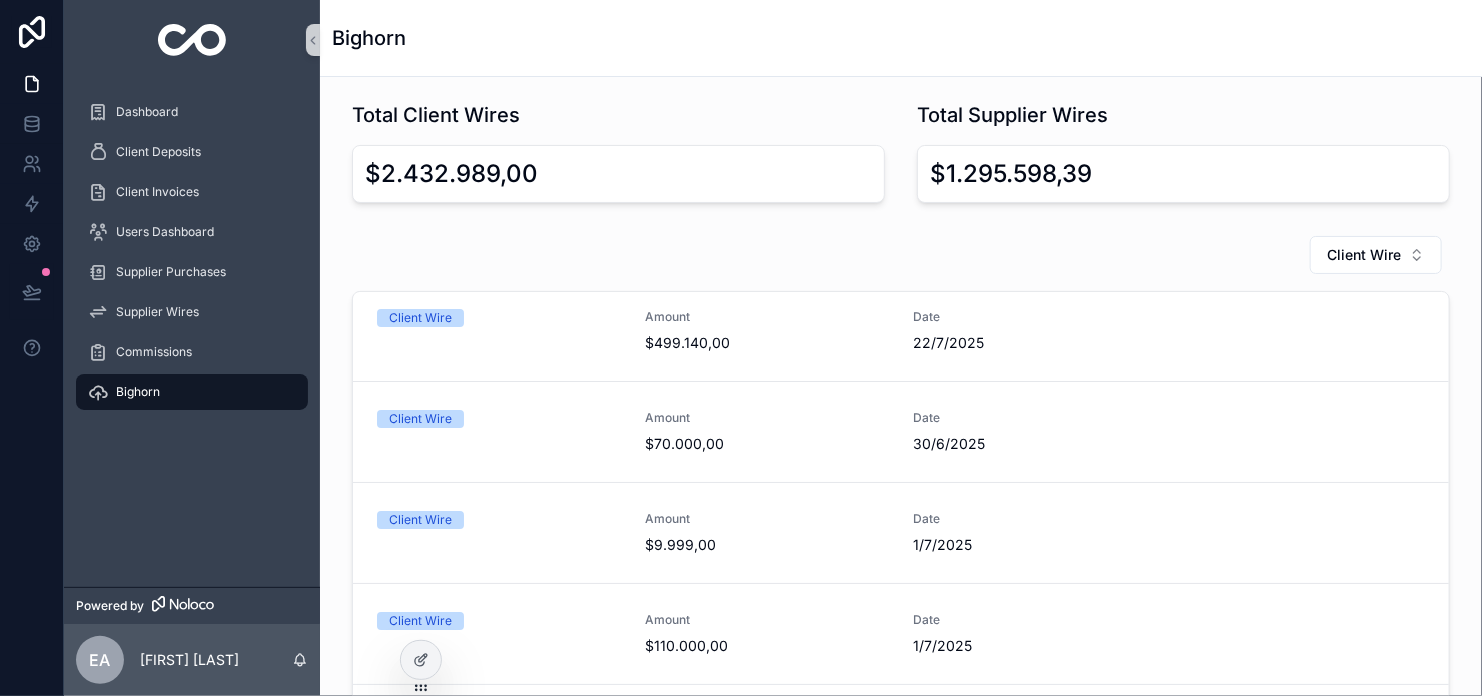 scroll, scrollTop: 0, scrollLeft: 0, axis: both 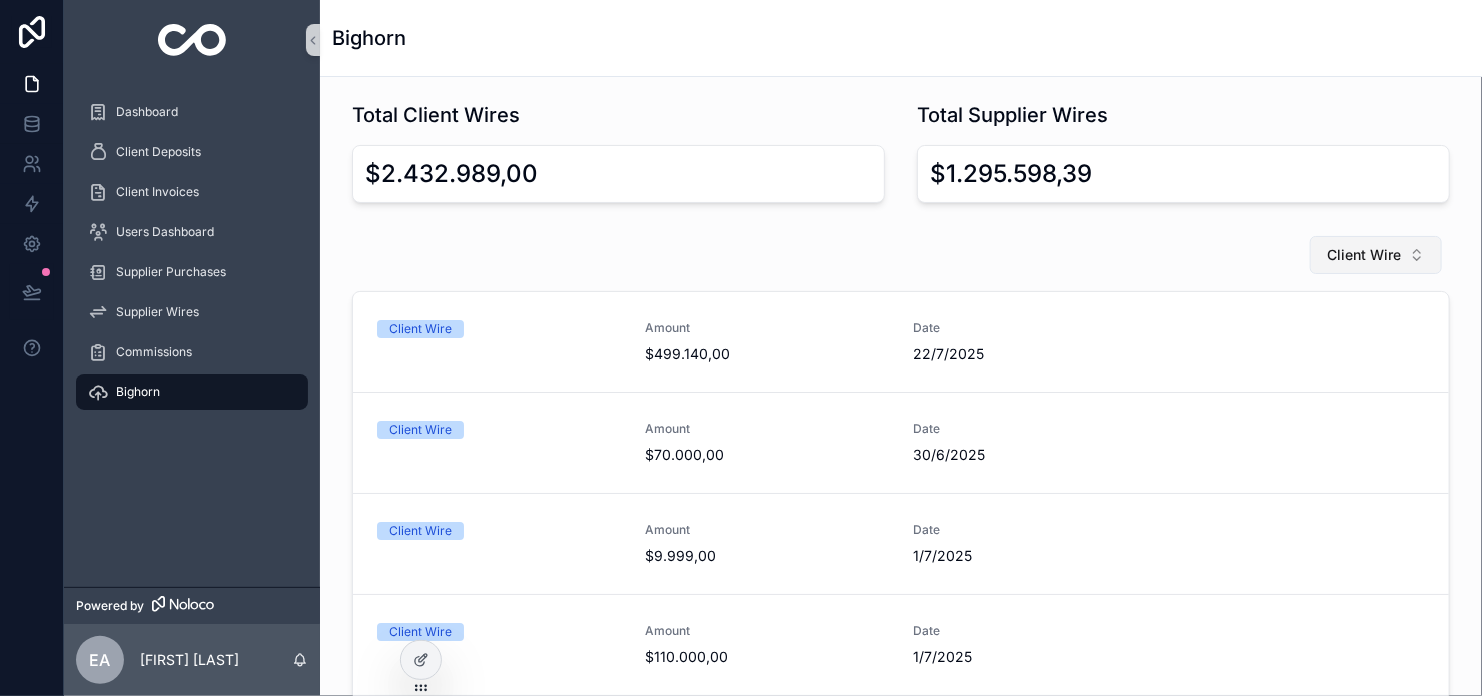 click on "Client Wire" at bounding box center [1364, 255] 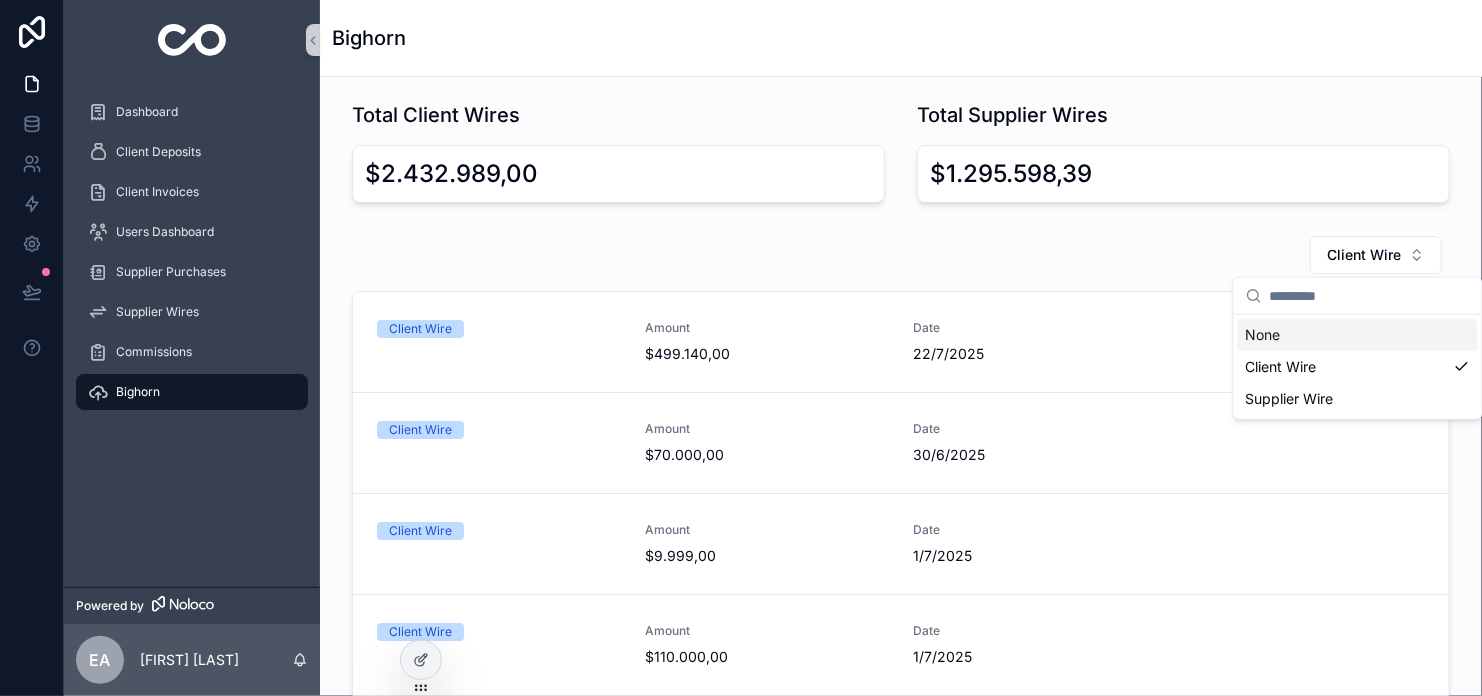 click on "None" at bounding box center (1358, 335) 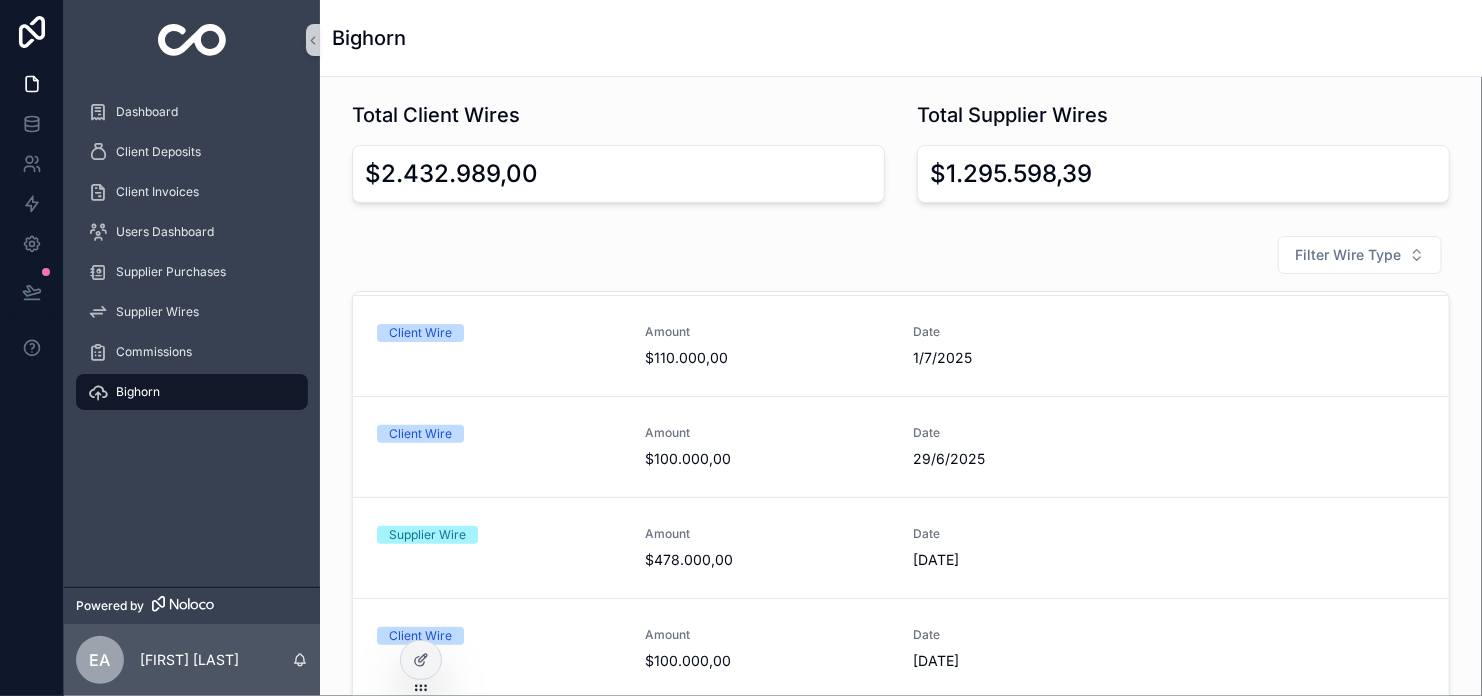 scroll, scrollTop: 533, scrollLeft: 0, axis: vertical 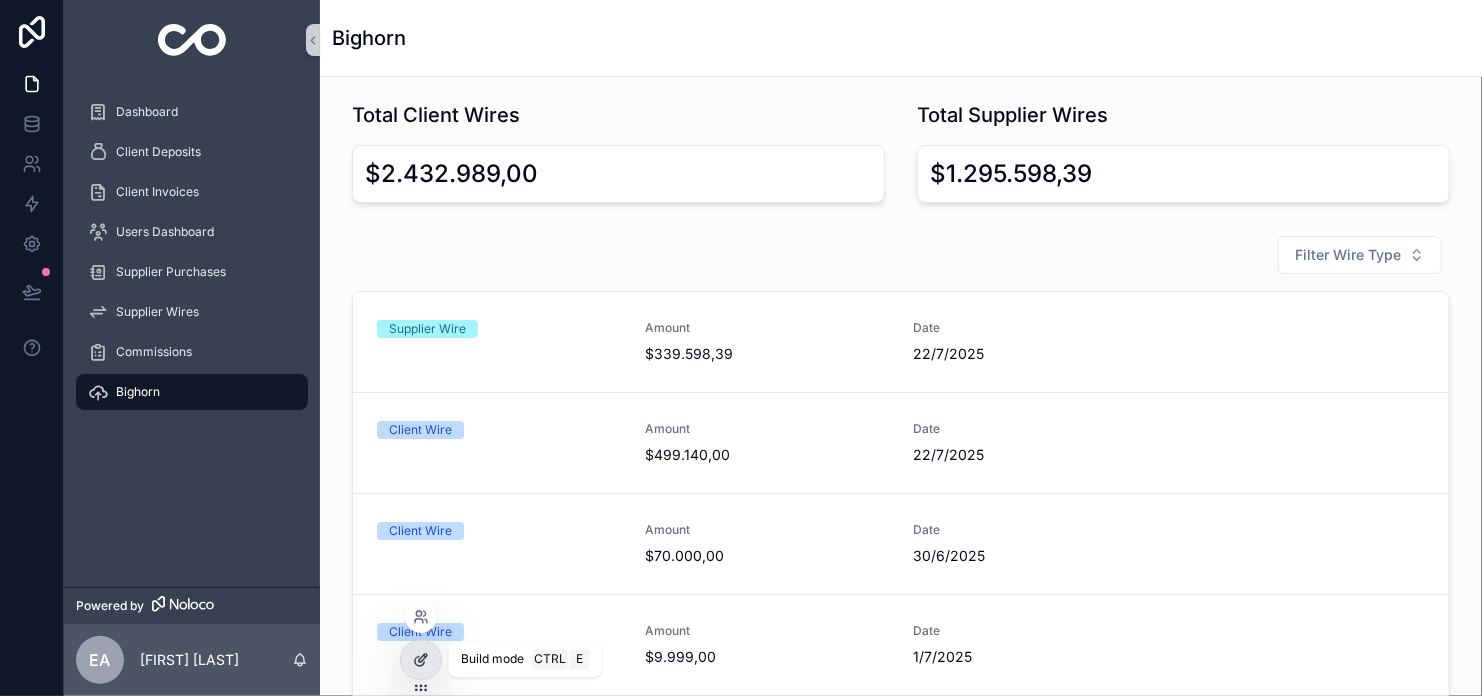 click at bounding box center [421, 660] 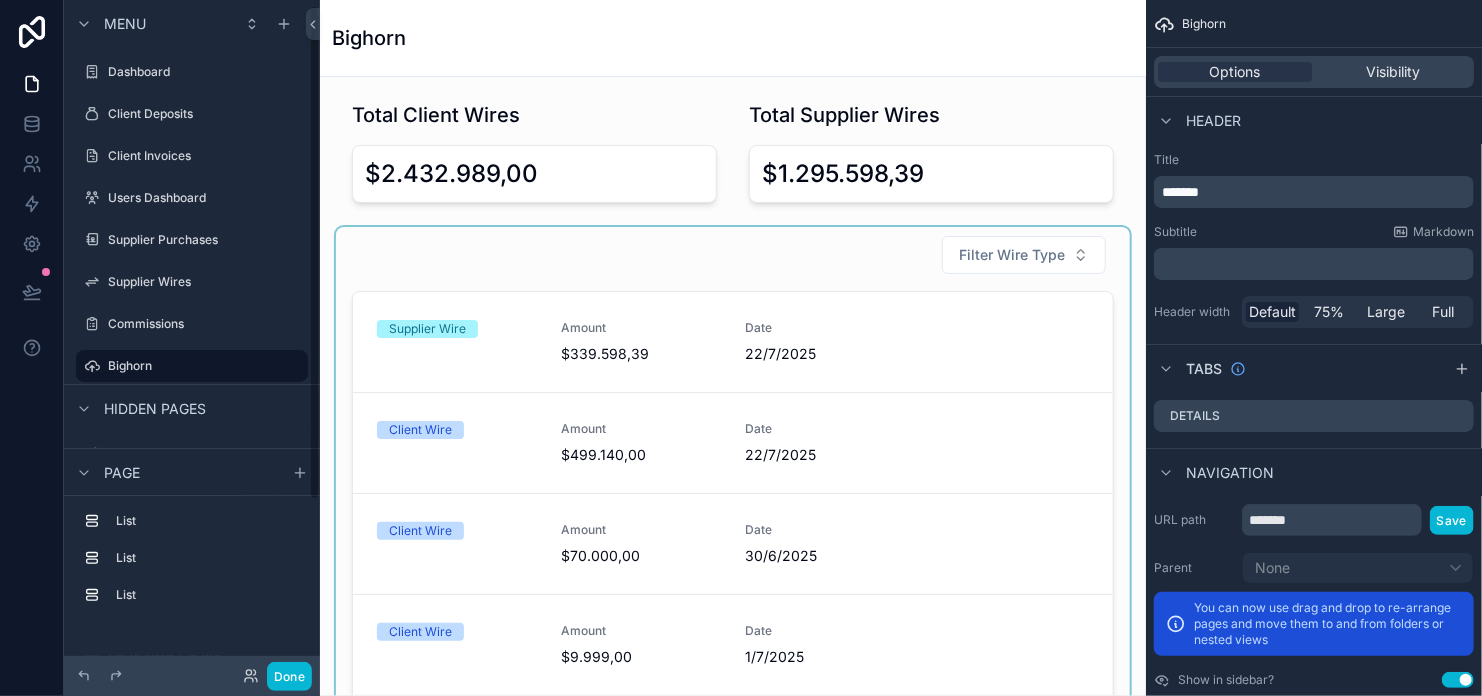 scroll, scrollTop: 8, scrollLeft: 0, axis: vertical 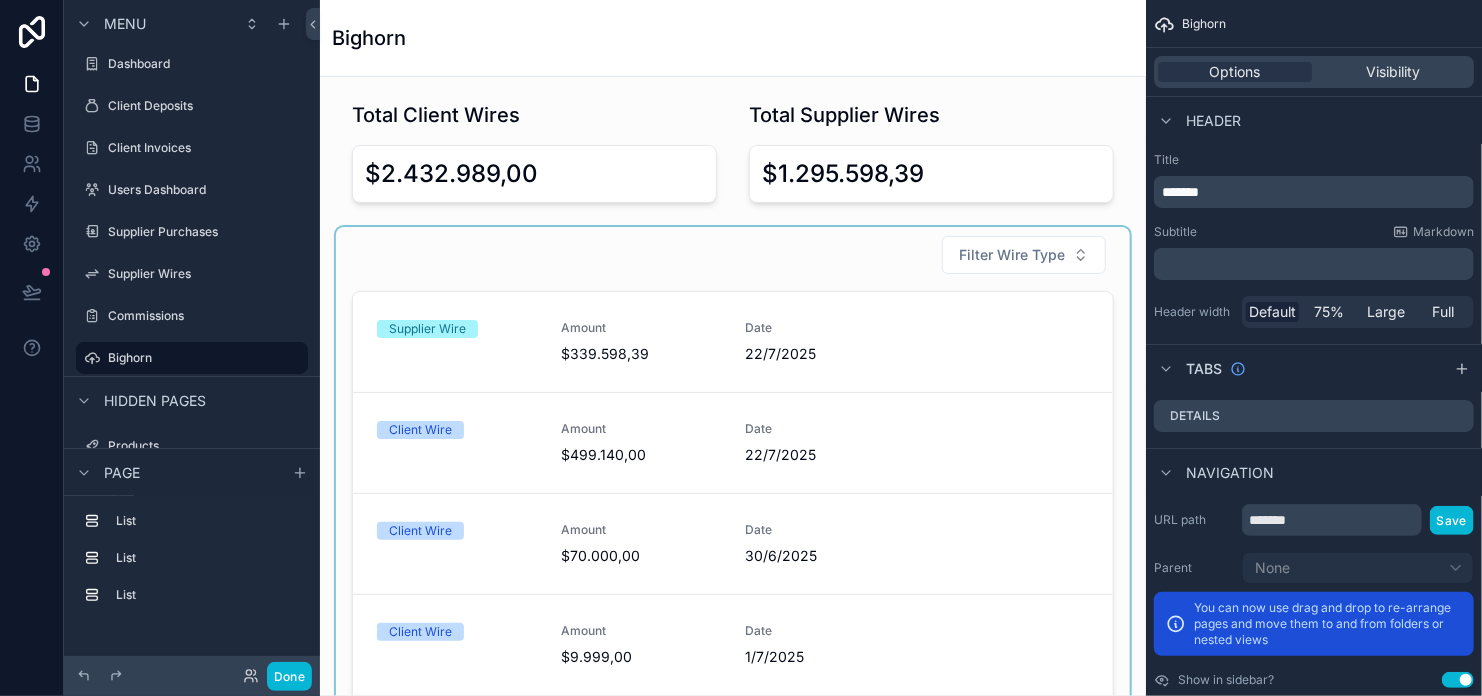 click at bounding box center (733, 528) 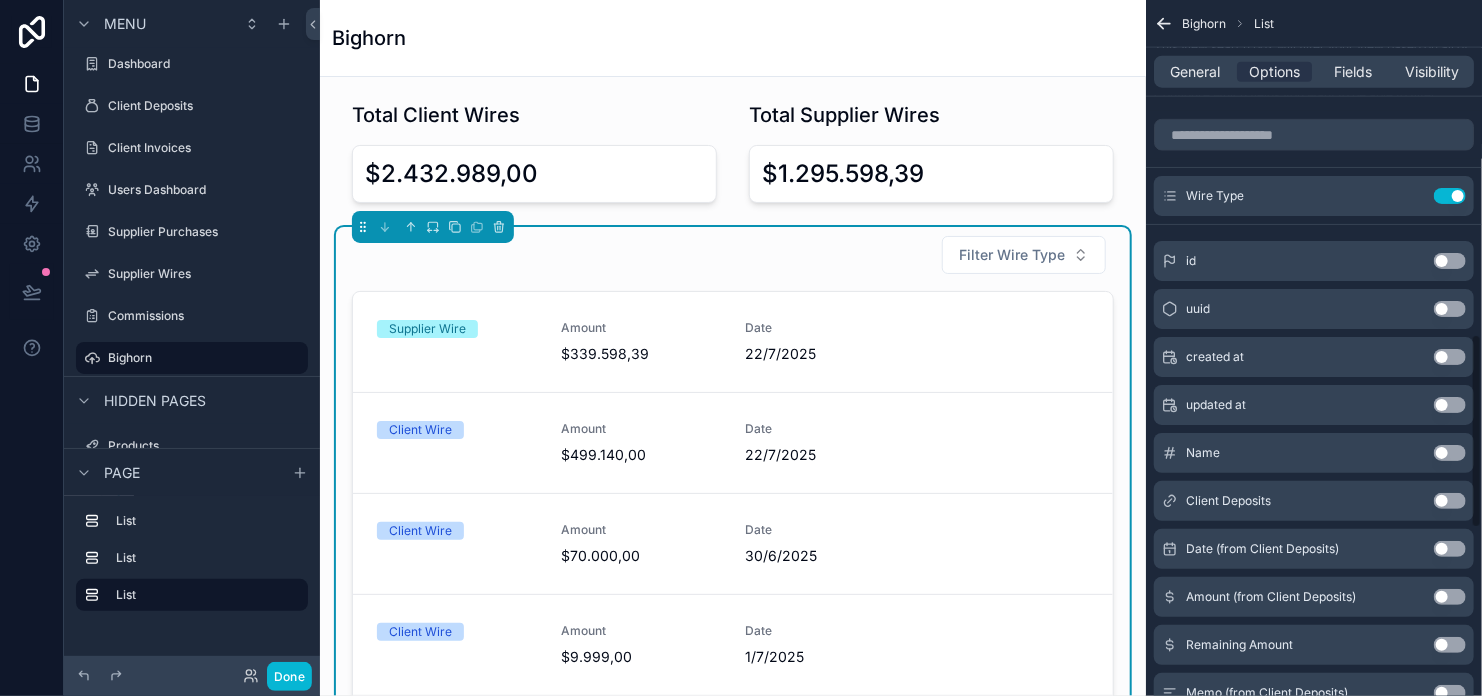 scroll, scrollTop: 600, scrollLeft: 0, axis: vertical 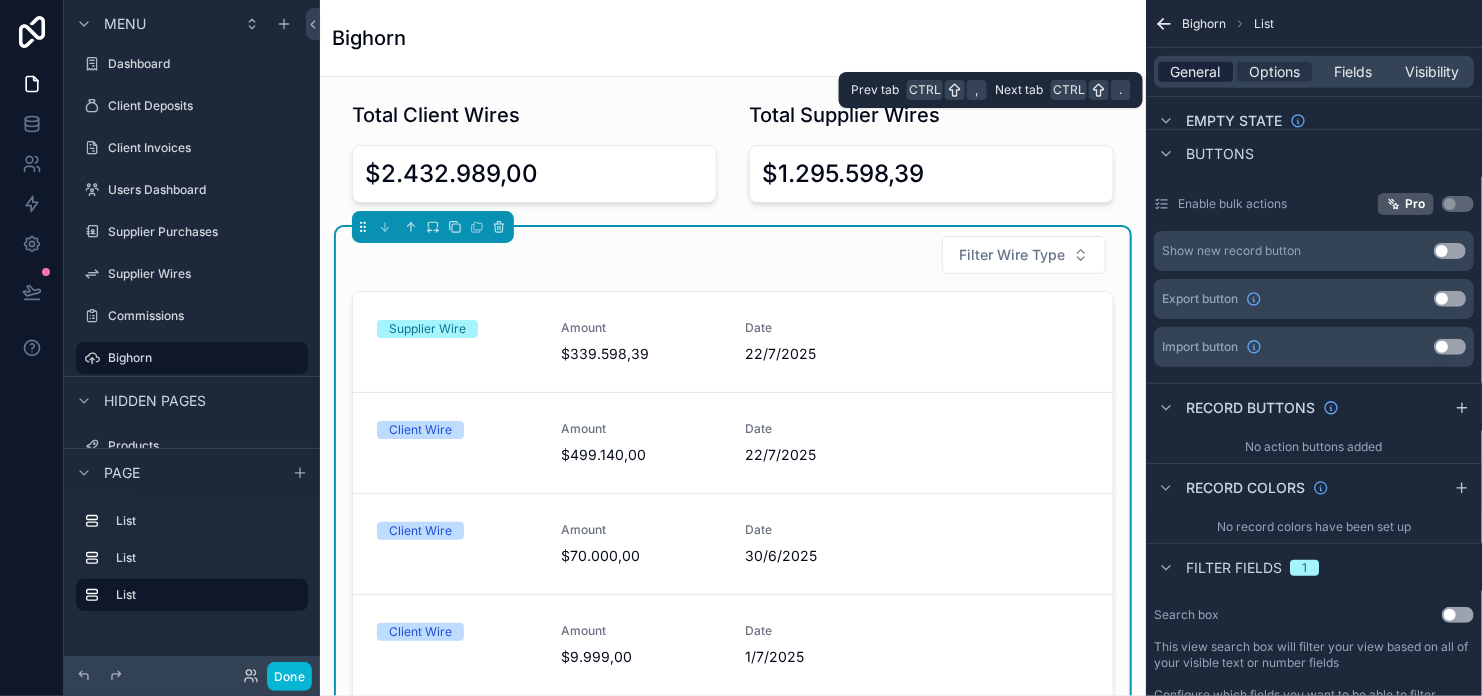 click on "General" at bounding box center (1196, 72) 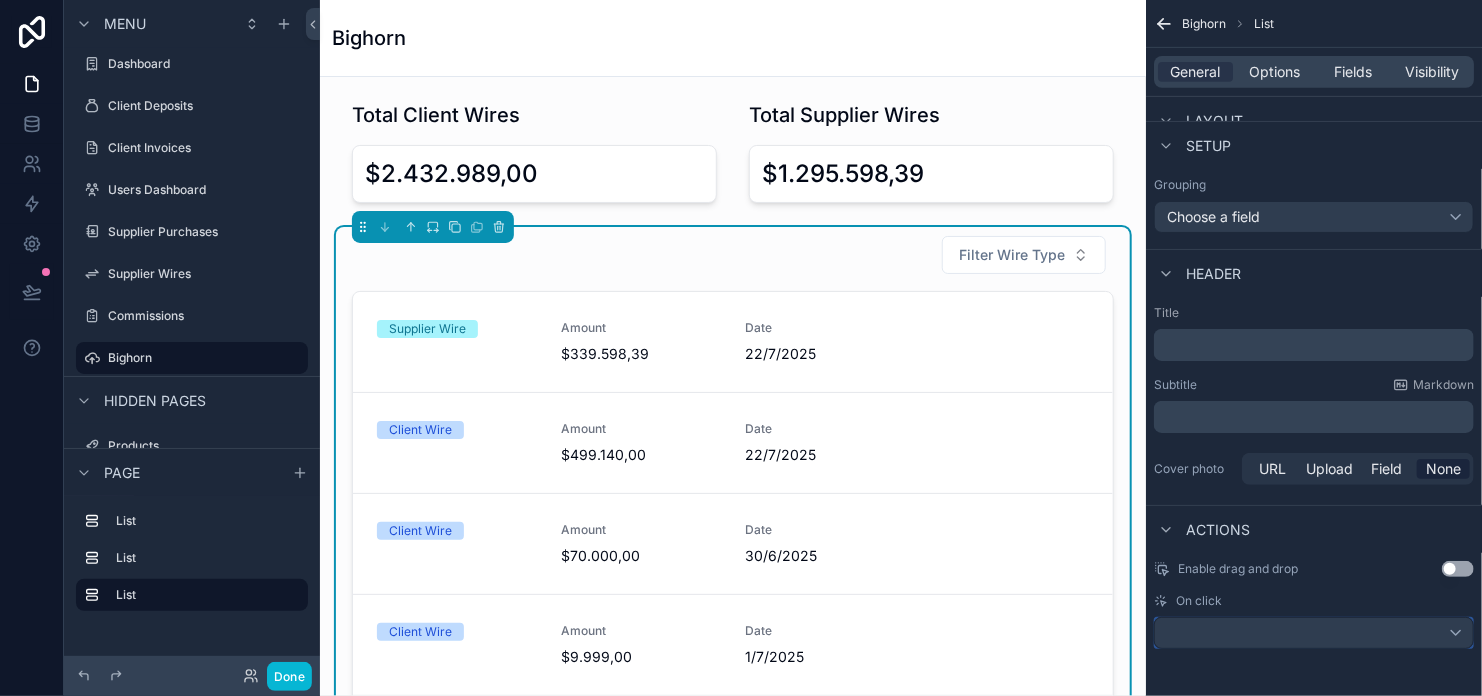 click at bounding box center [1314, 633] 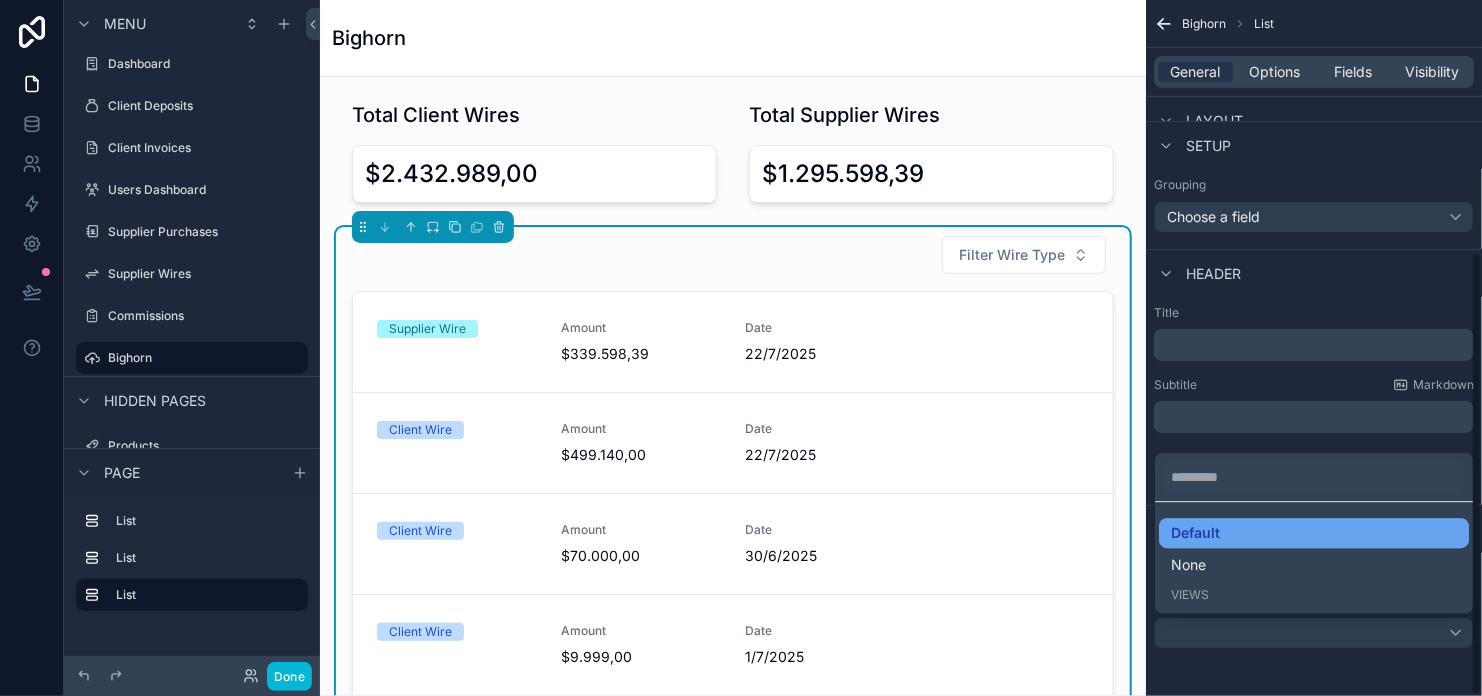 click on "Default" at bounding box center [1195, 533] 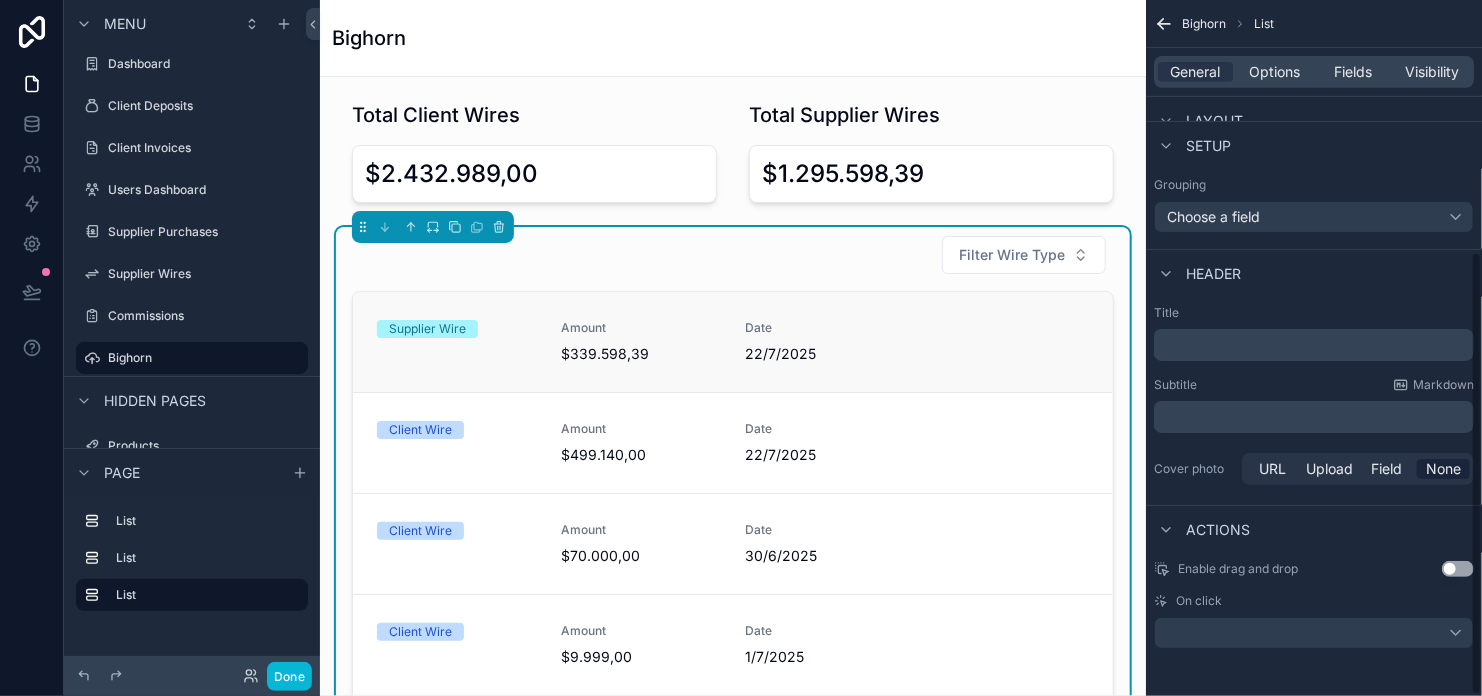 click on "Supplier Wire Amount $-339.598,39 Date 22/7/2025" at bounding box center [733, 342] 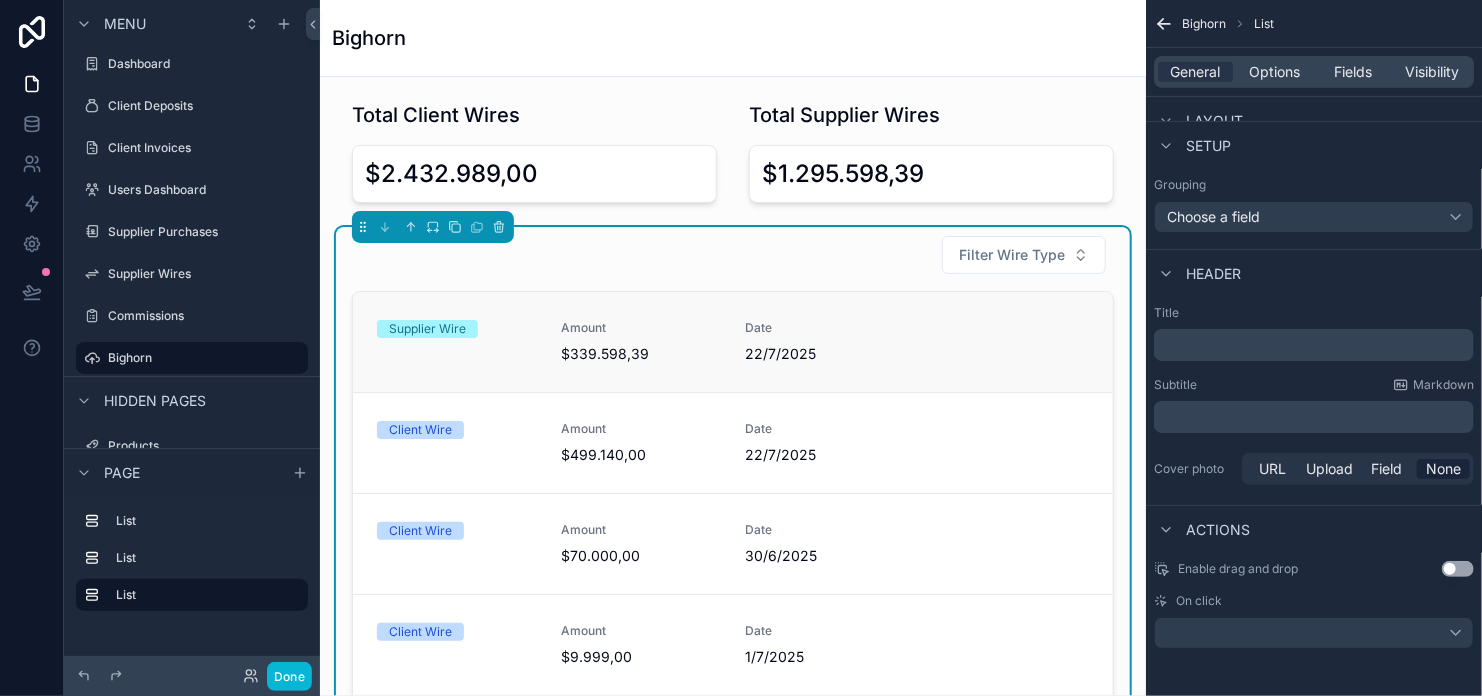 click on "Supplier Wire Amount $-339.598,39 Date 22/7/2025" at bounding box center (733, 342) 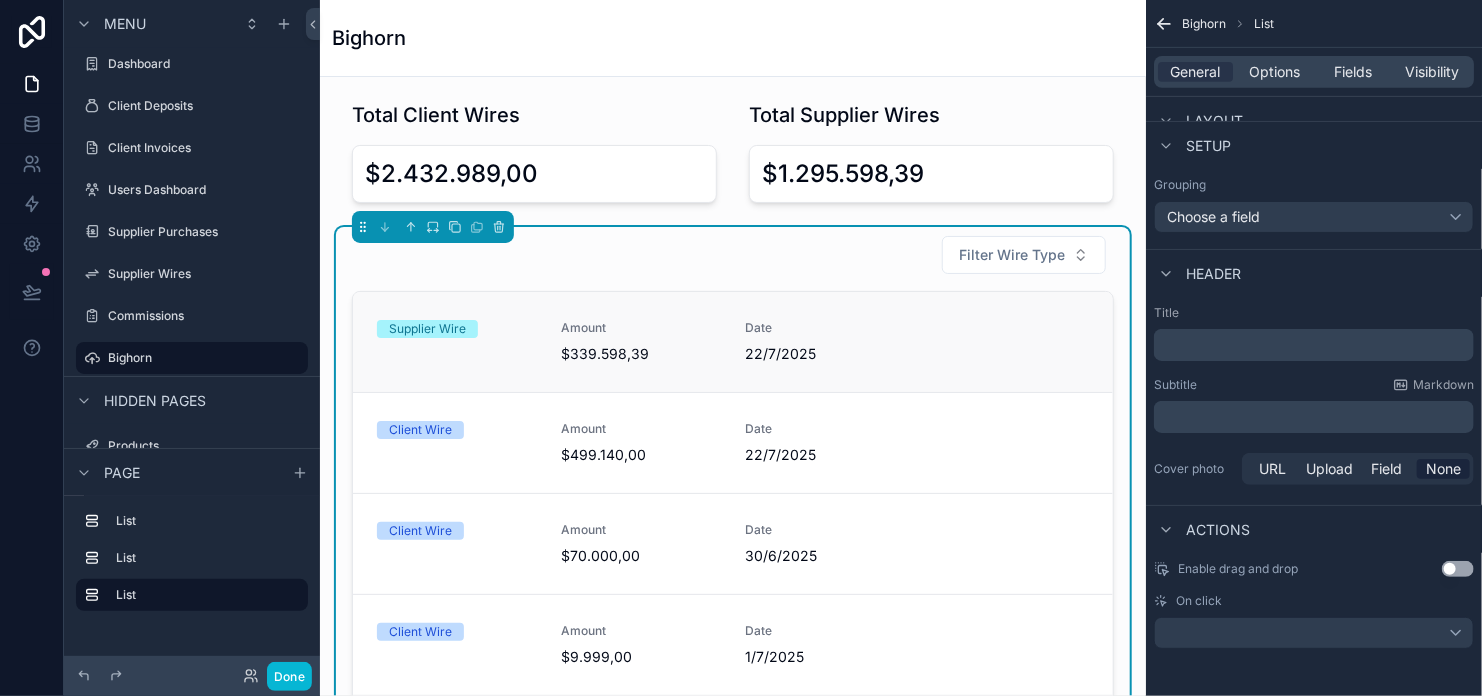 click on "Supplier Wire Amount $-339.598,39 Date 22/7/2025" at bounding box center (733, 342) 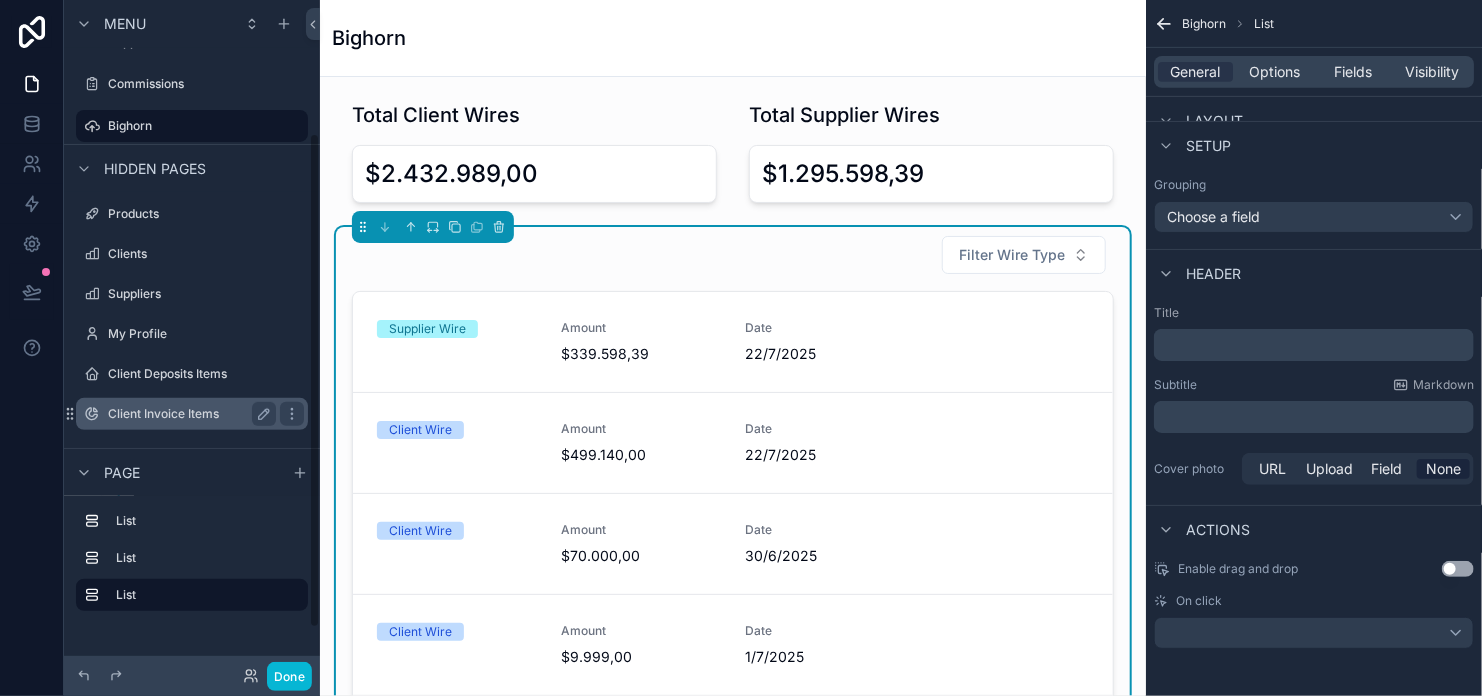 scroll, scrollTop: 0, scrollLeft: 0, axis: both 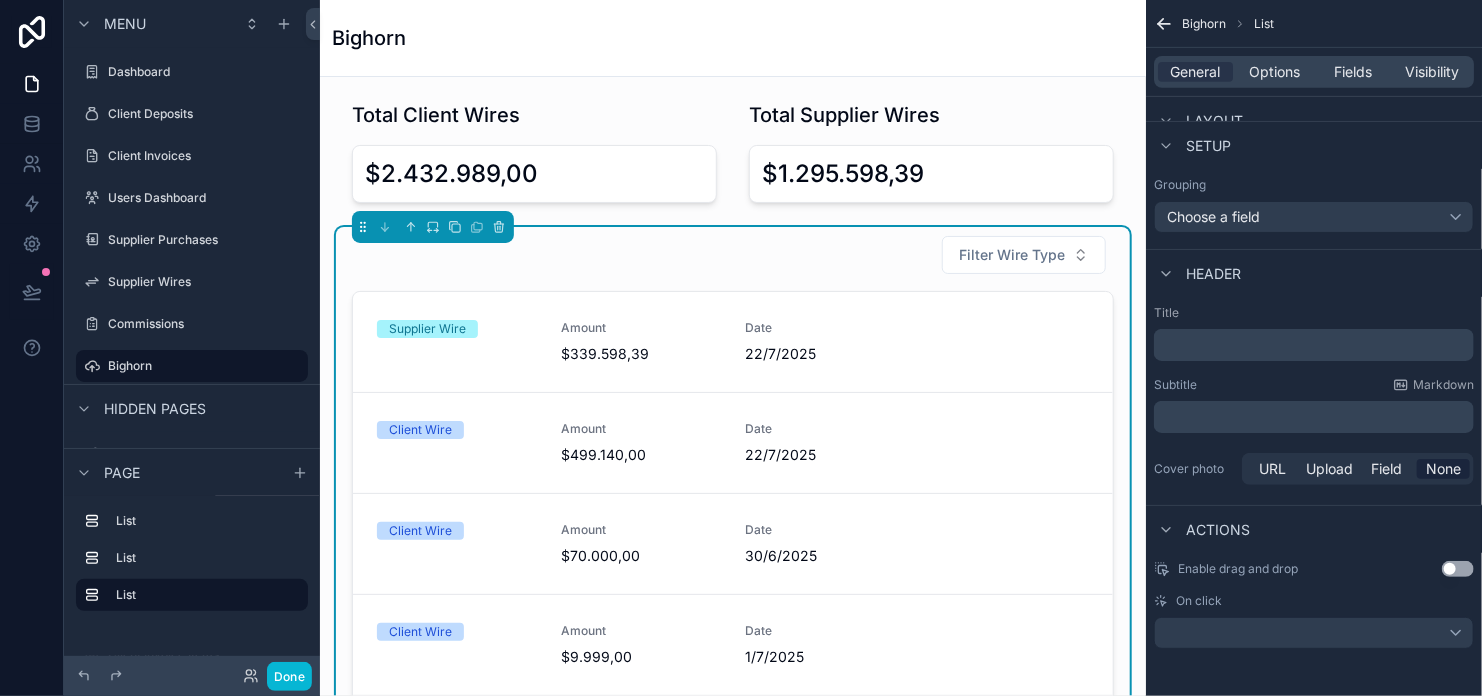 click on "Filter Wire Type" at bounding box center (733, 255) 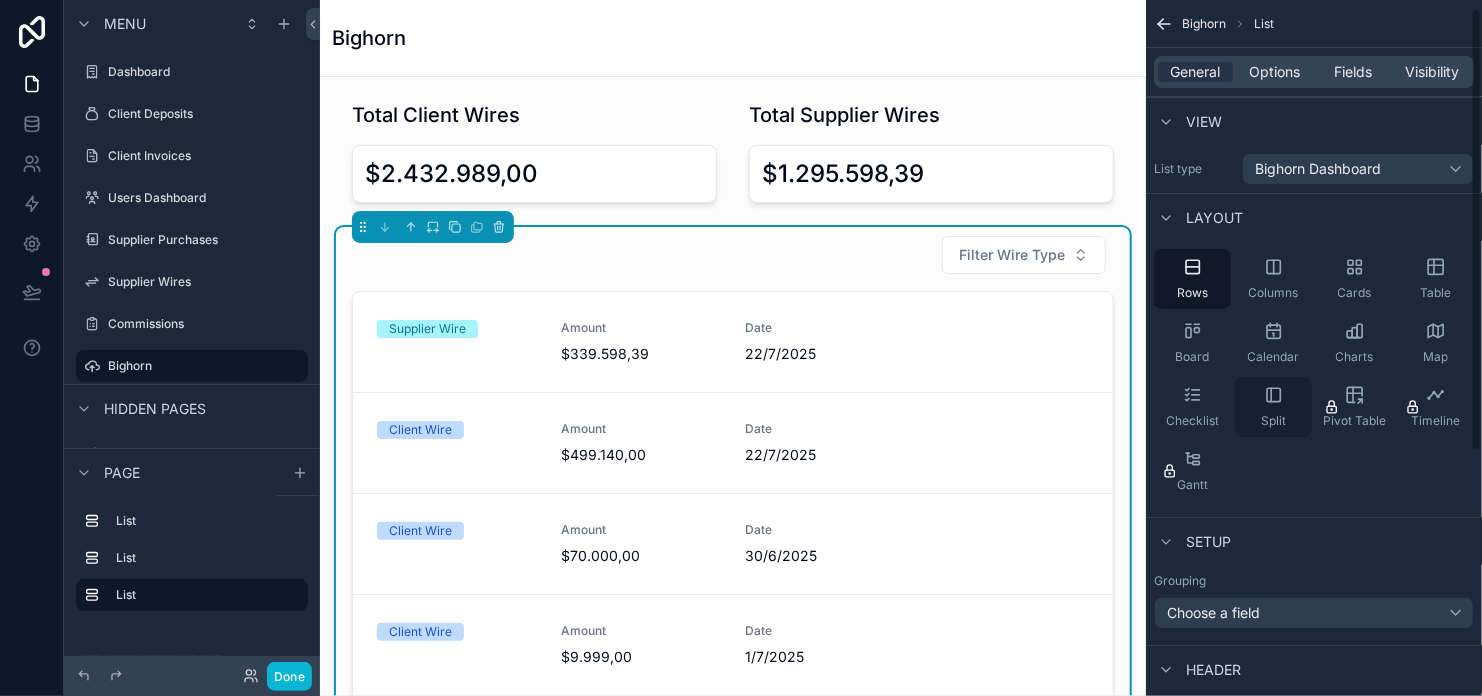 scroll, scrollTop: 0, scrollLeft: 0, axis: both 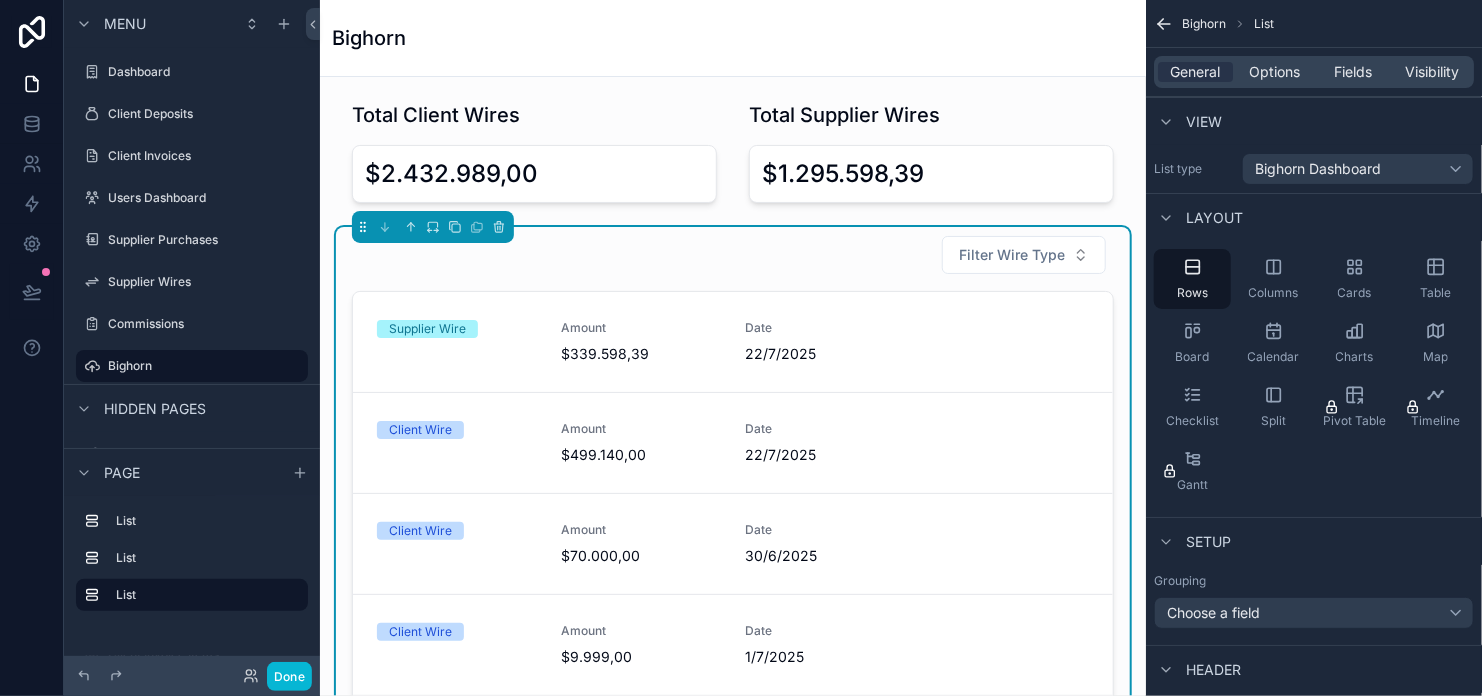 click on "Filter Wire Type" at bounding box center (733, 255) 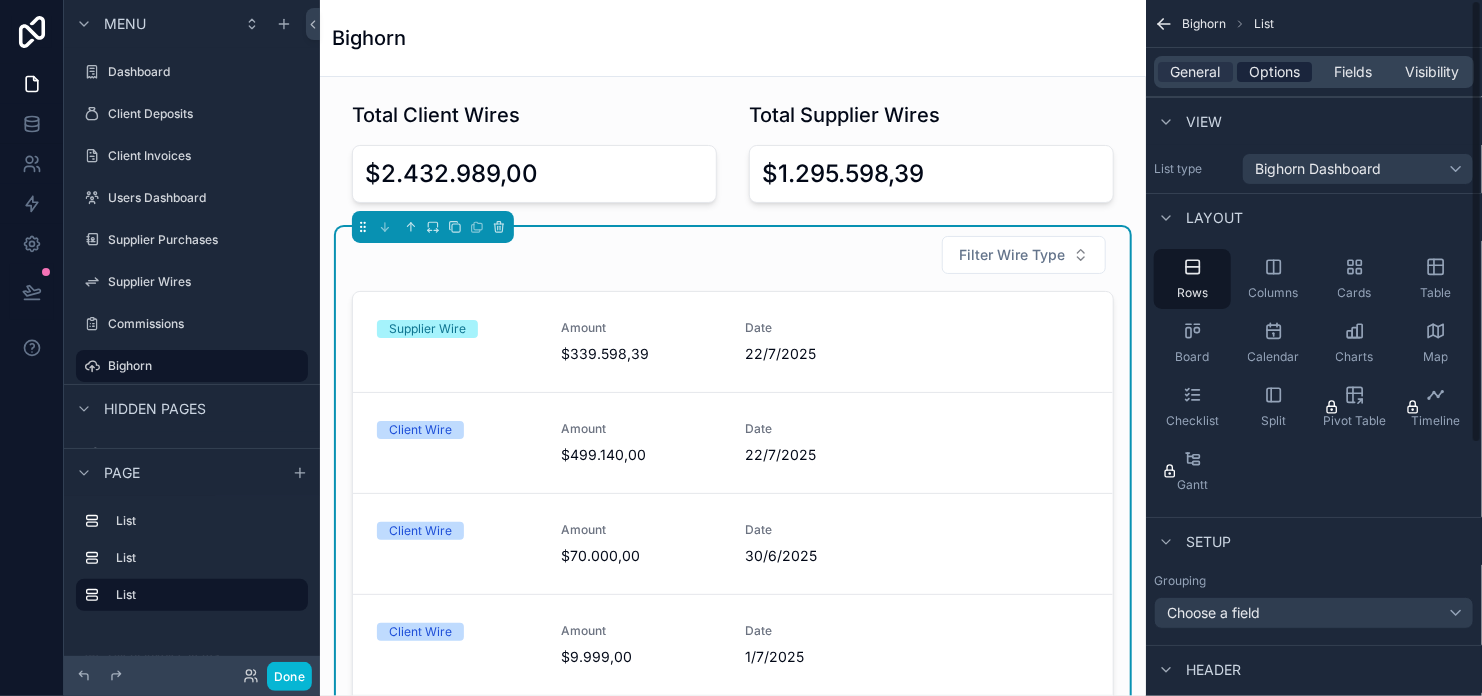 click on "Options" at bounding box center [1274, 72] 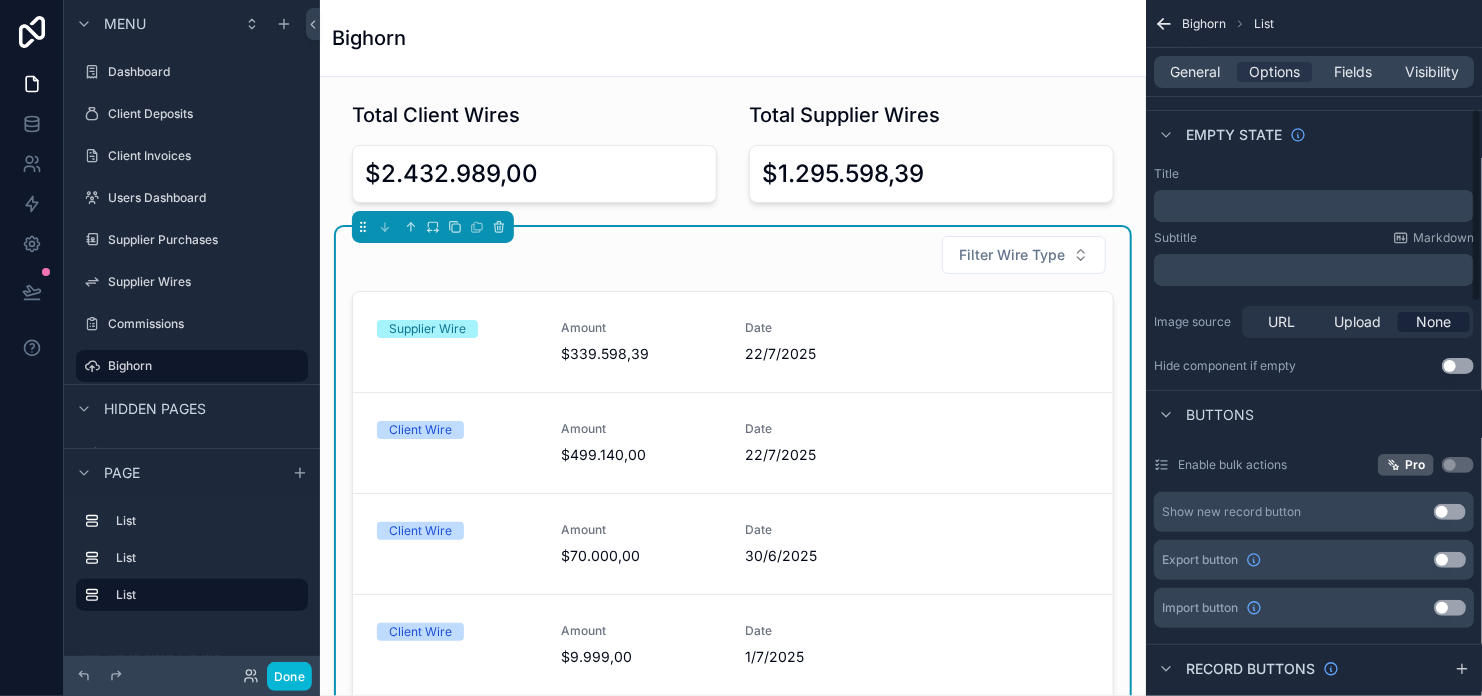 scroll, scrollTop: 400, scrollLeft: 0, axis: vertical 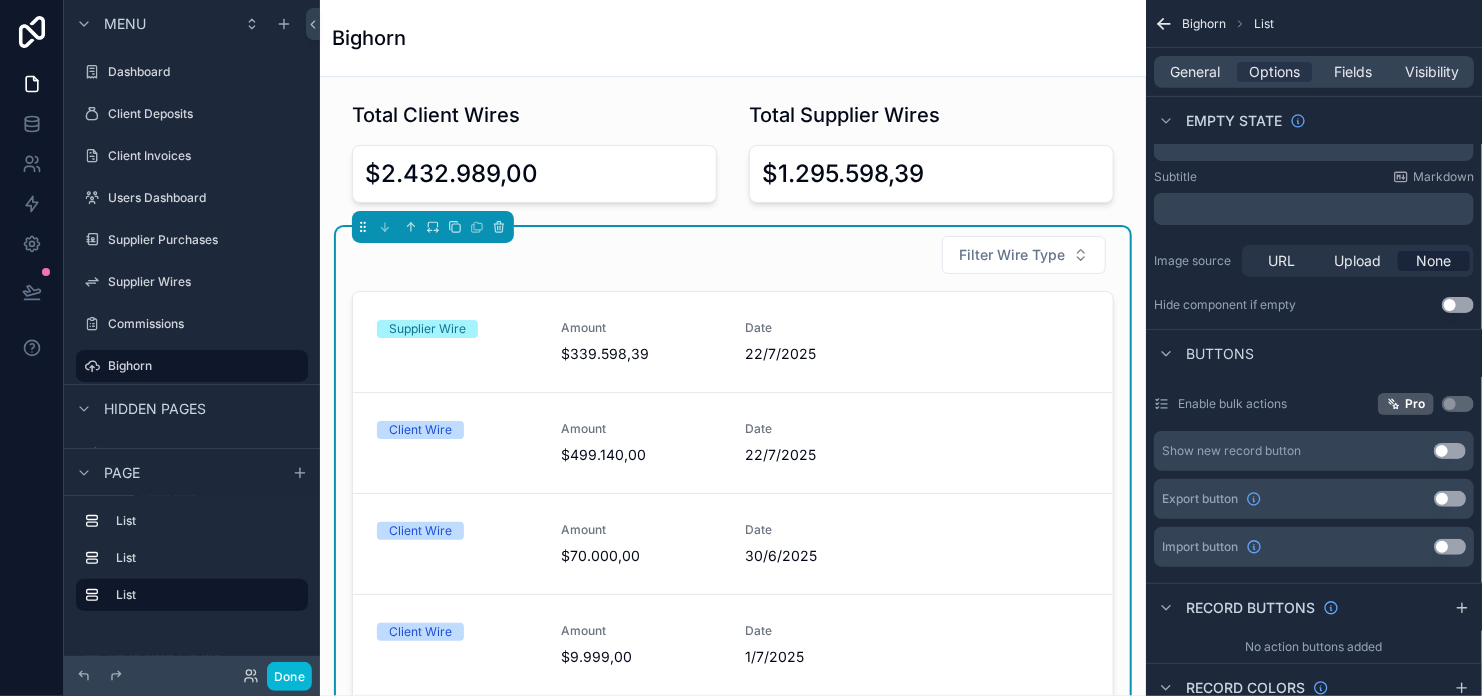 click on "Use setting" at bounding box center (1450, 451) 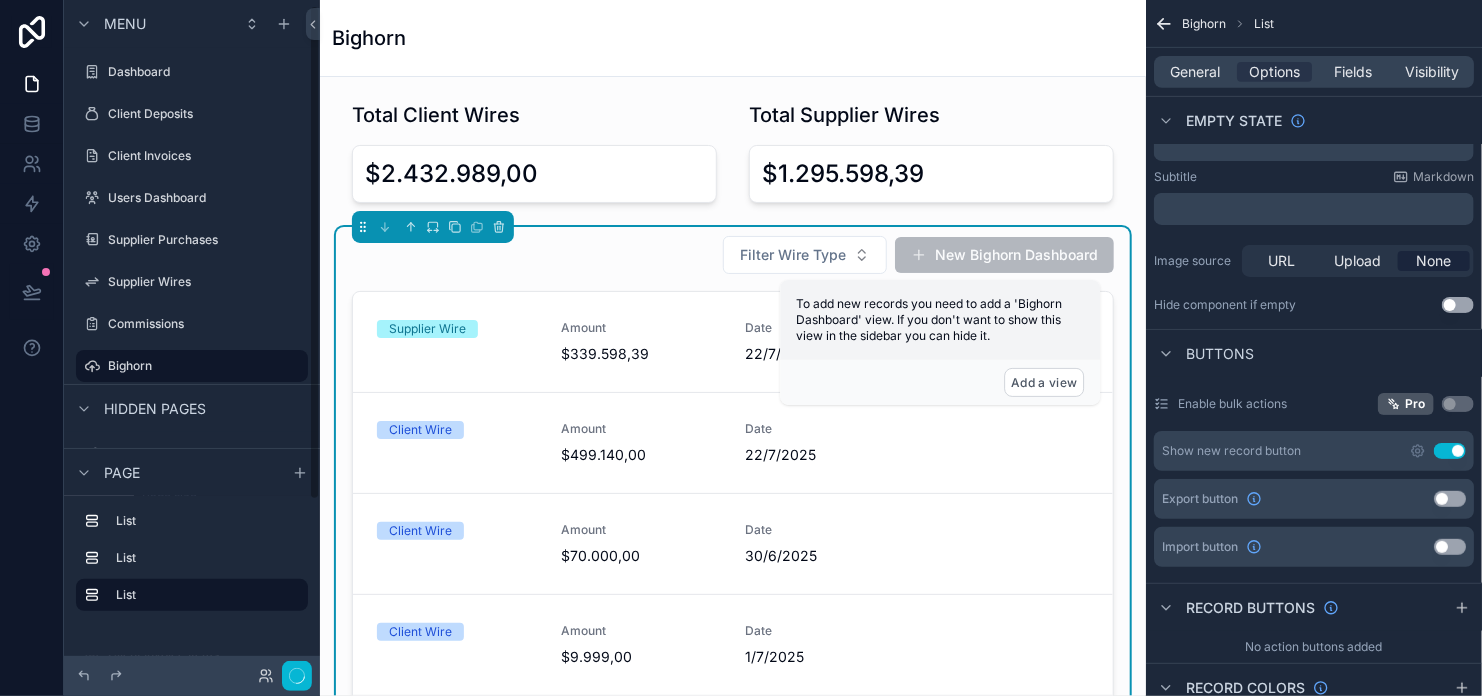 scroll, scrollTop: 8, scrollLeft: 0, axis: vertical 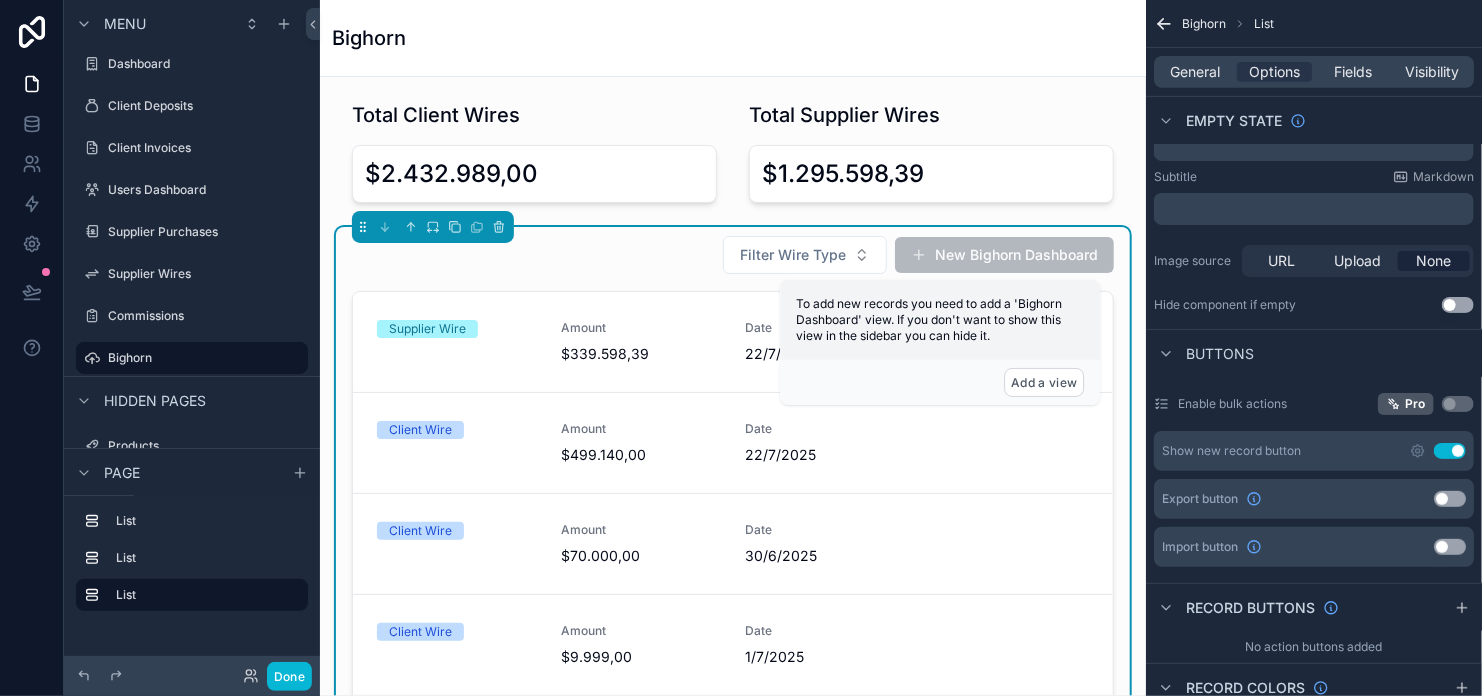 click on "Filter Wire Type New Bighorn Dashboard" at bounding box center [733, 255] 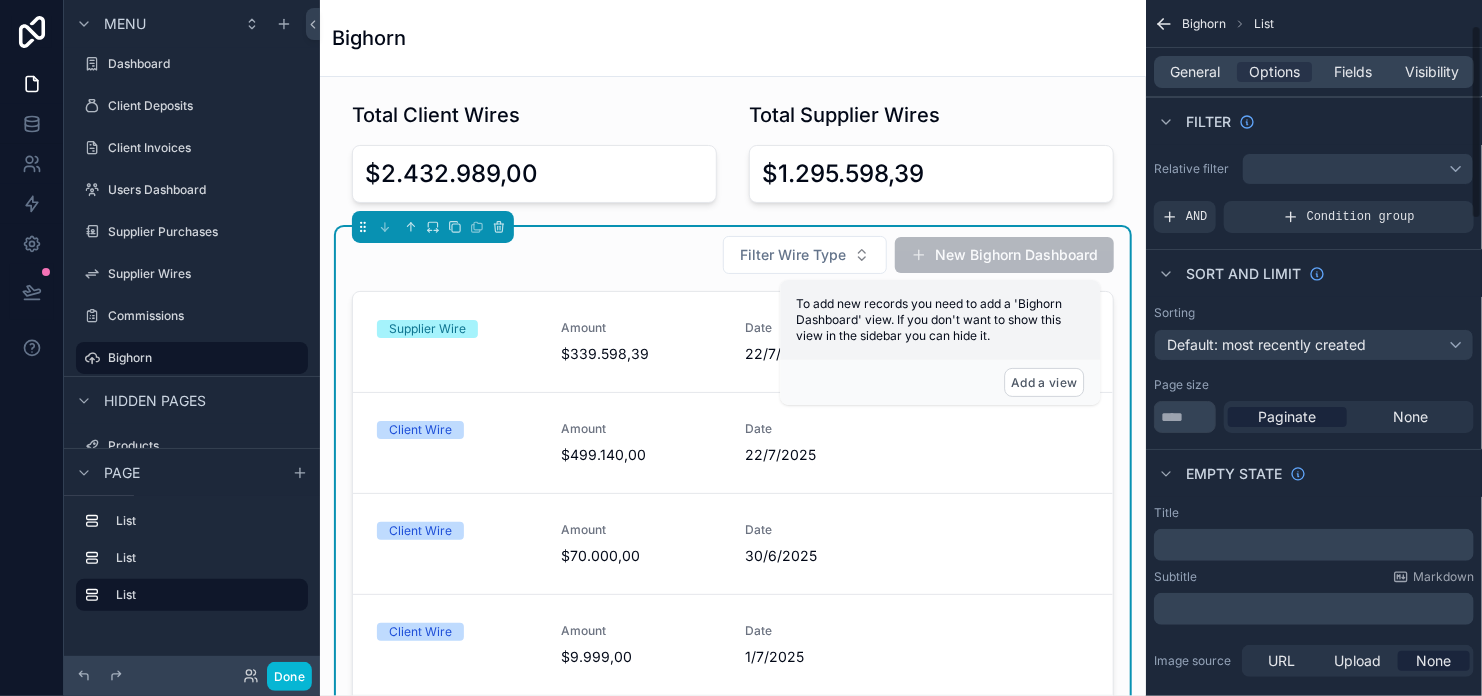 scroll, scrollTop: 500, scrollLeft: 0, axis: vertical 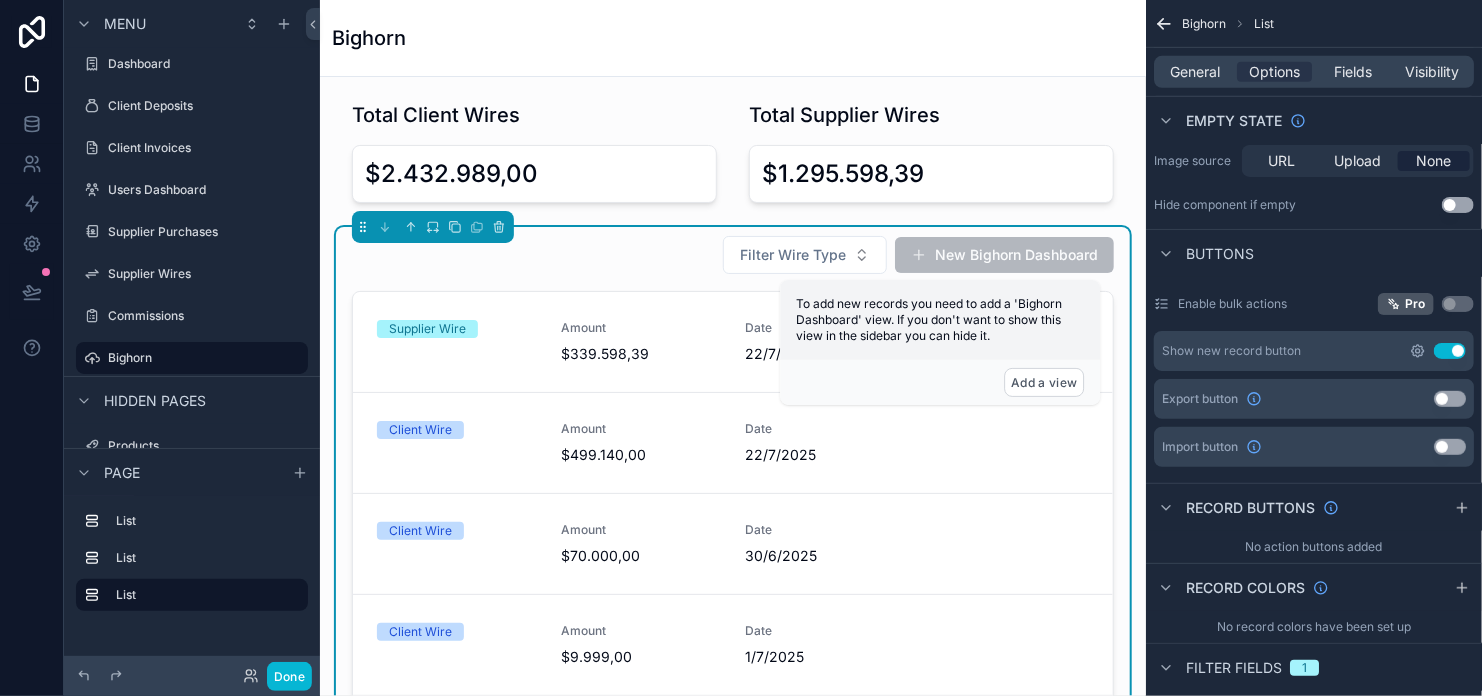 click 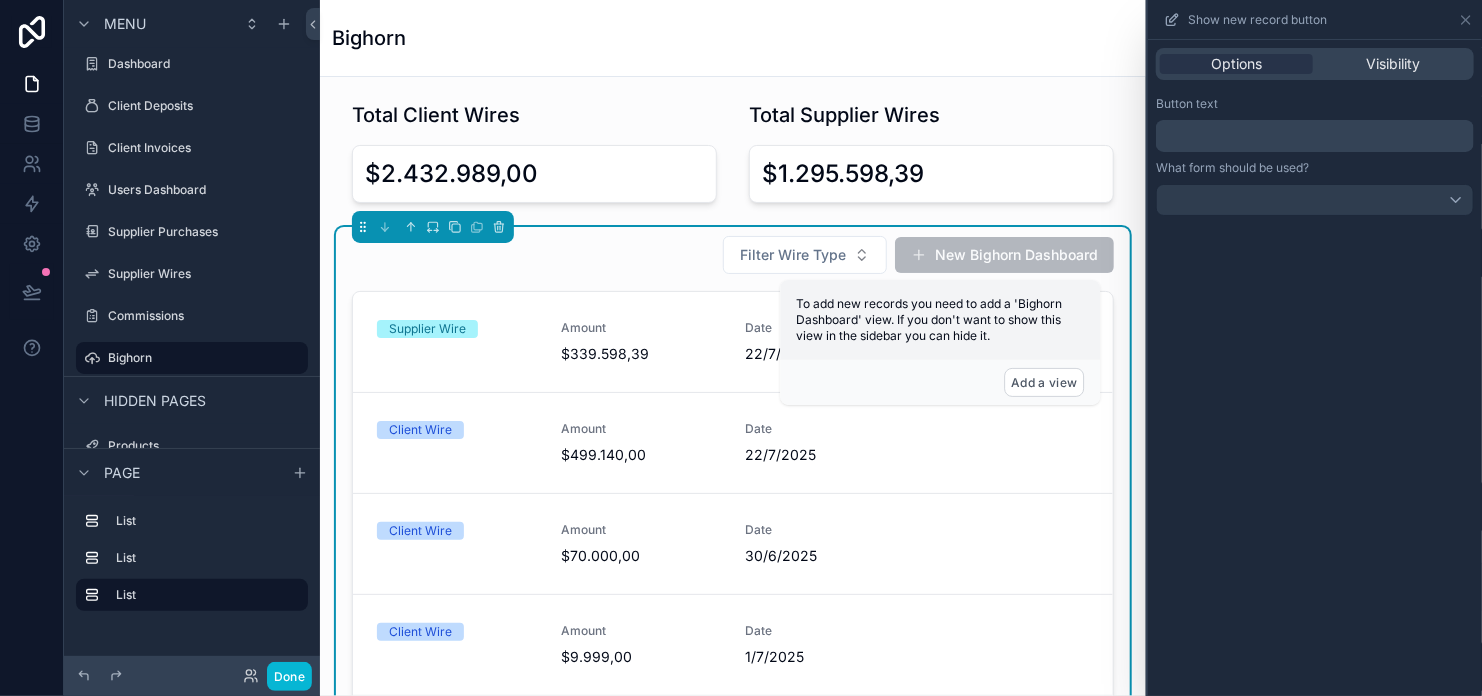 click on "﻿" at bounding box center (1315, 136) 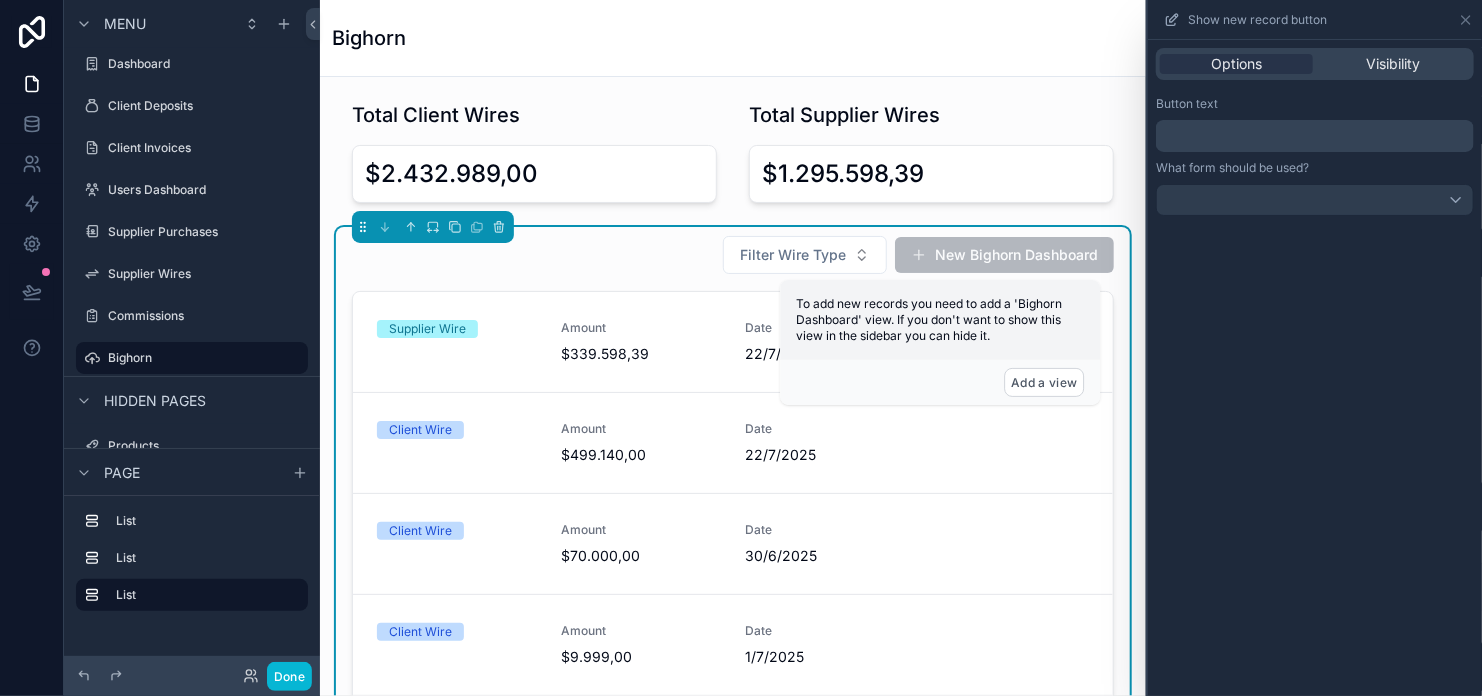 click on "﻿" at bounding box center [1315, 136] 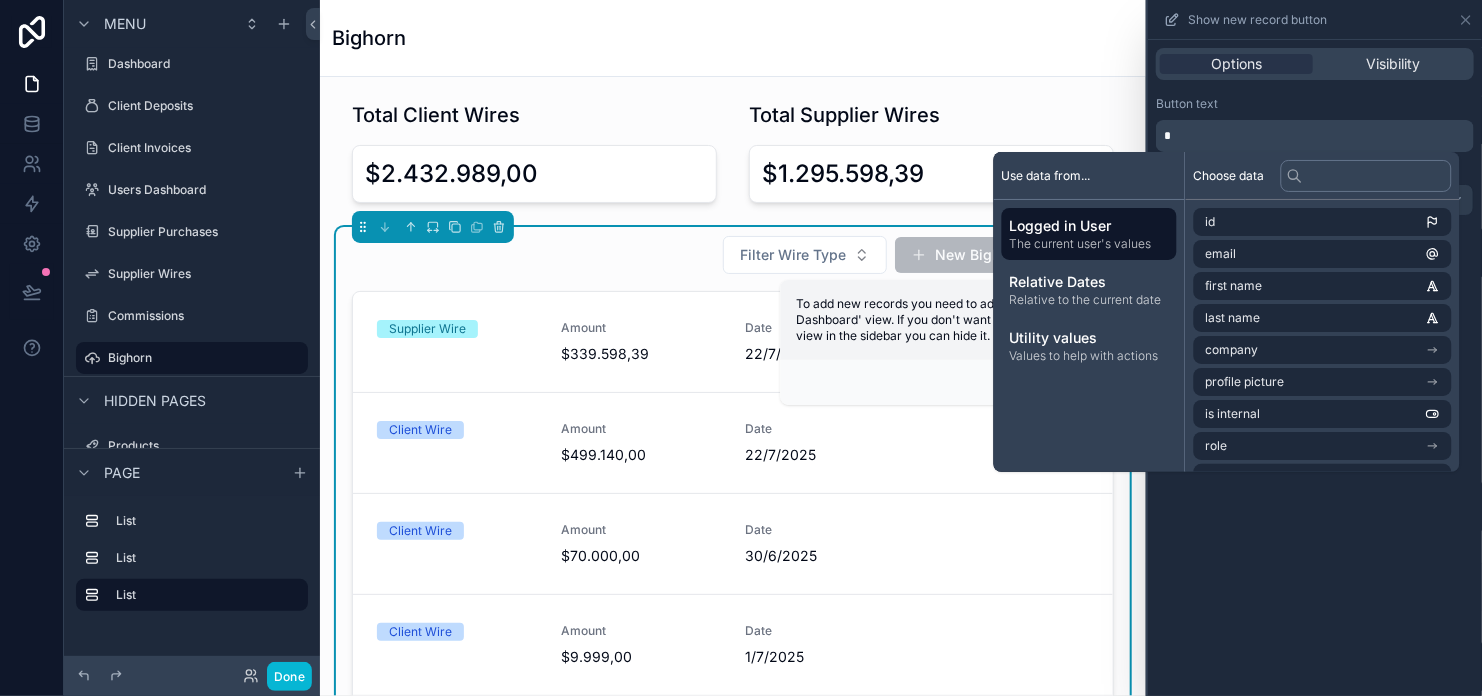 type 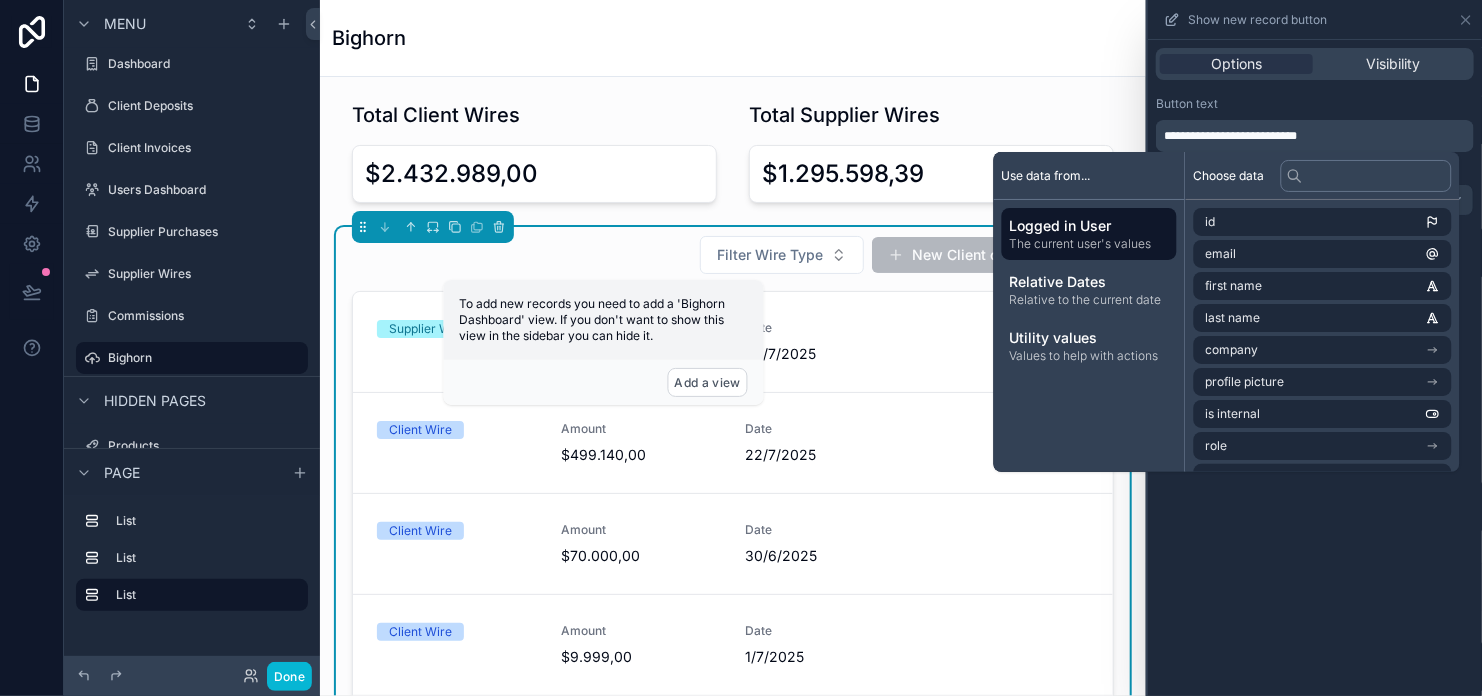 click on "Button text" at bounding box center [1315, 104] 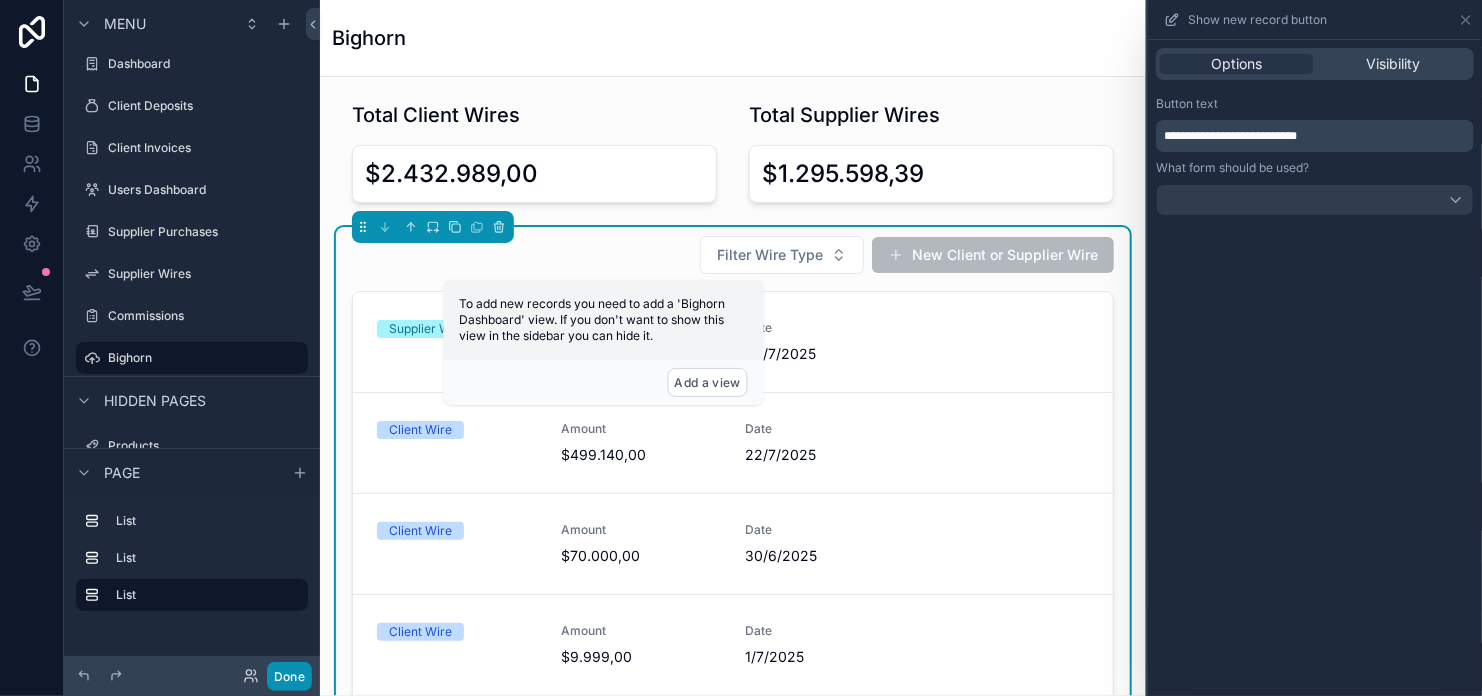 click on "Done" at bounding box center [289, 676] 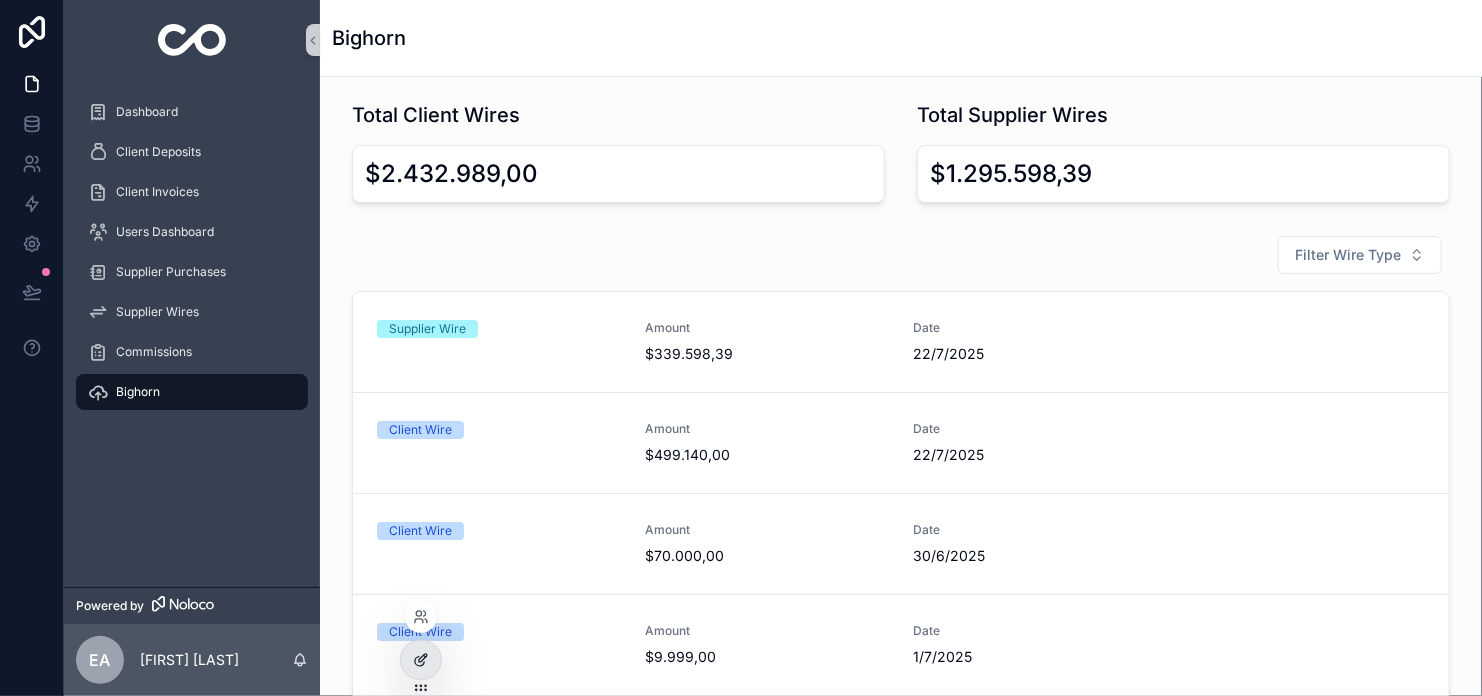click at bounding box center (421, 660) 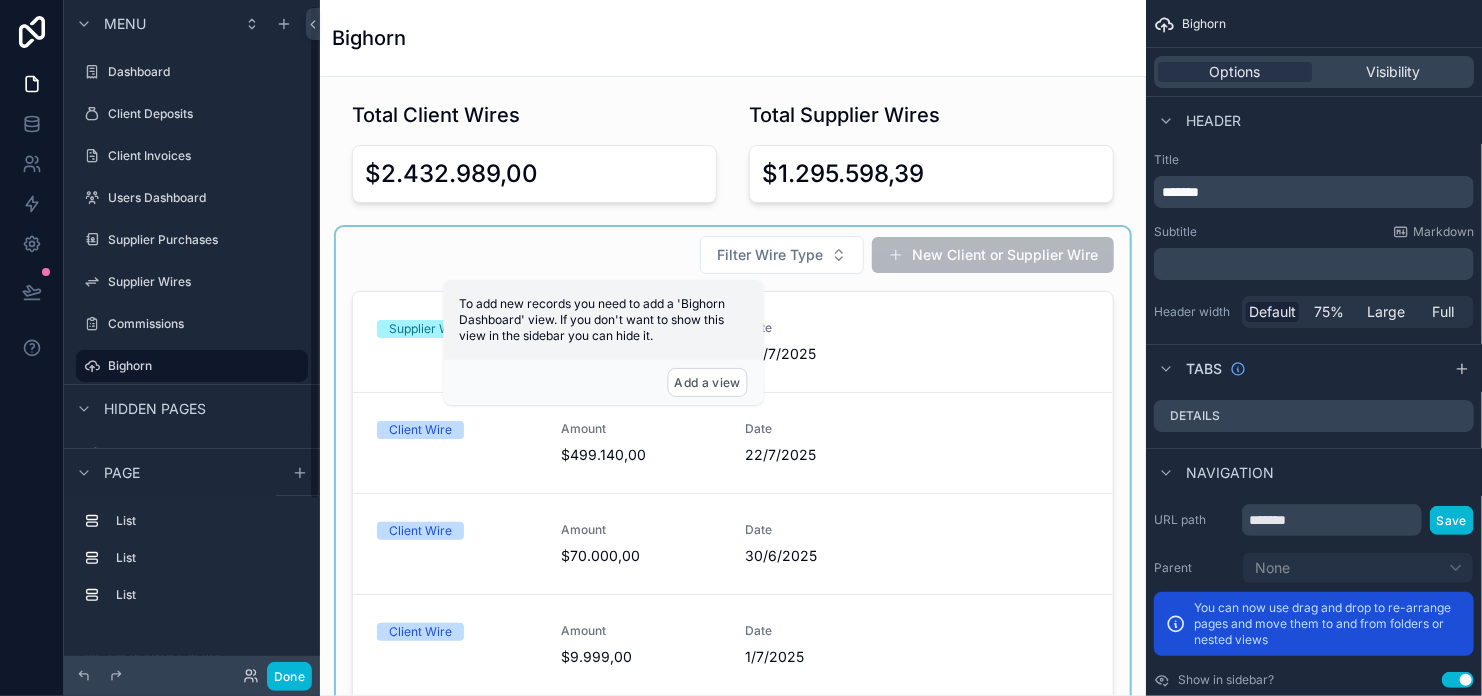 scroll, scrollTop: 8, scrollLeft: 0, axis: vertical 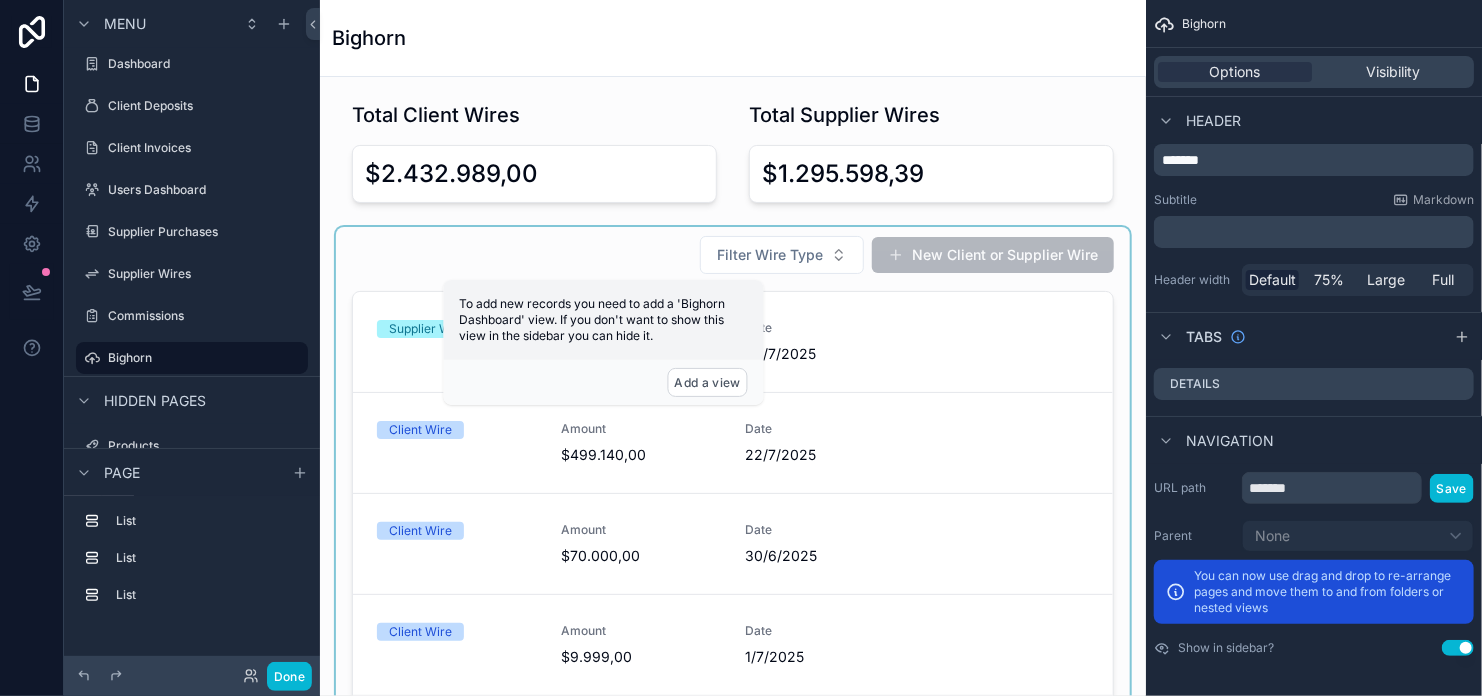 click at bounding box center [733, 528] 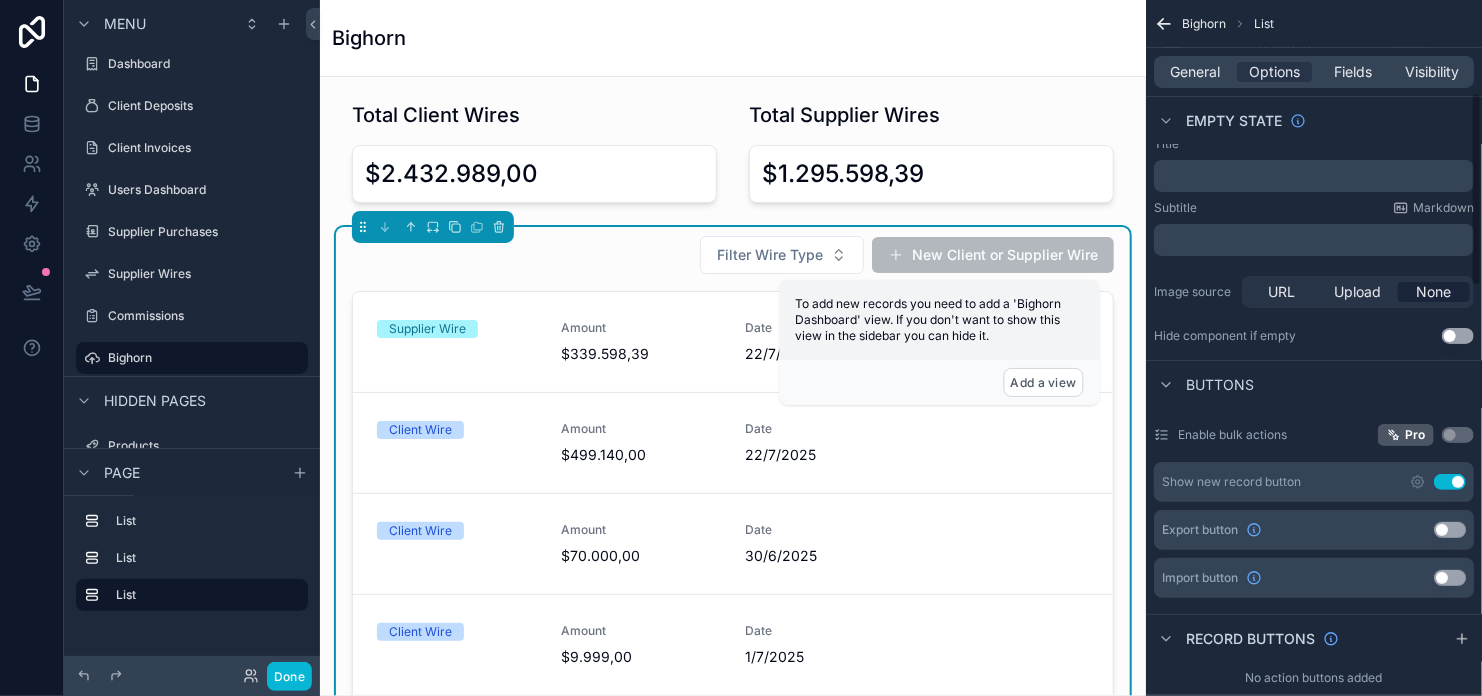 scroll, scrollTop: 432, scrollLeft: 0, axis: vertical 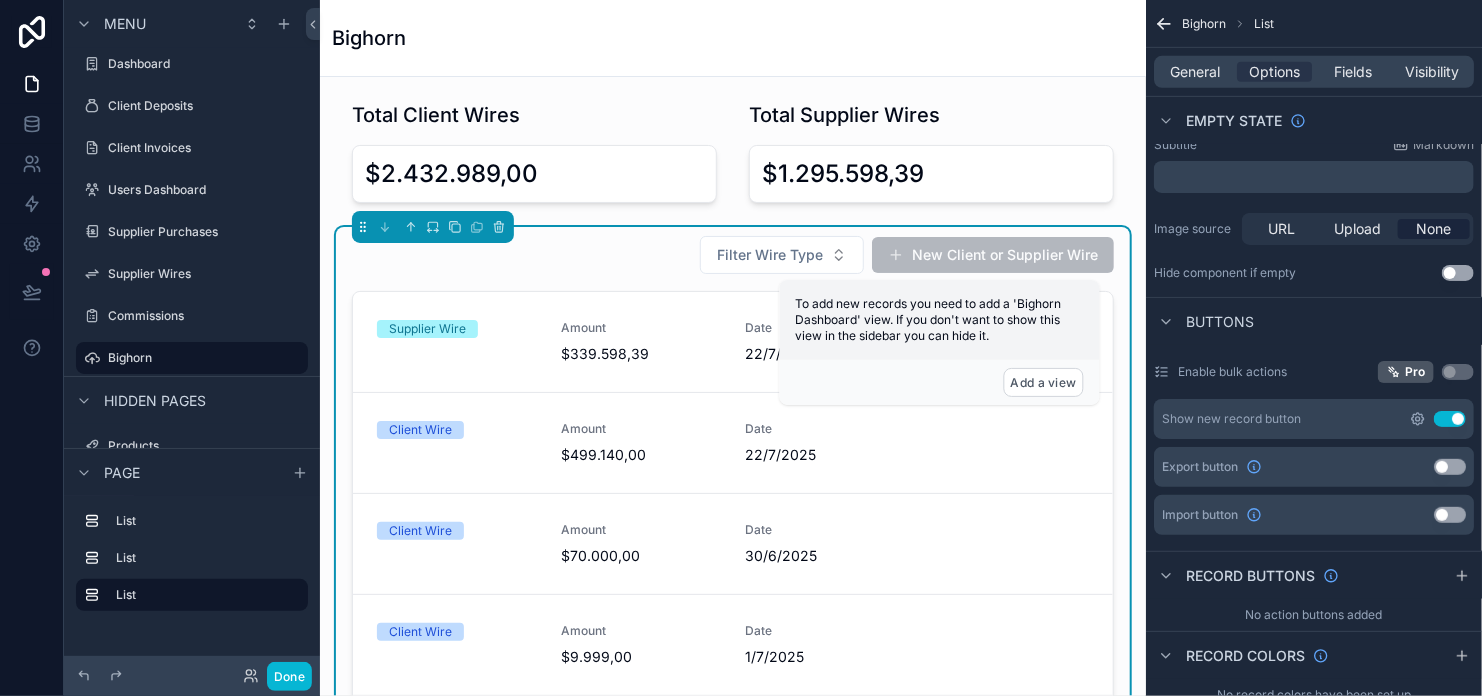 click 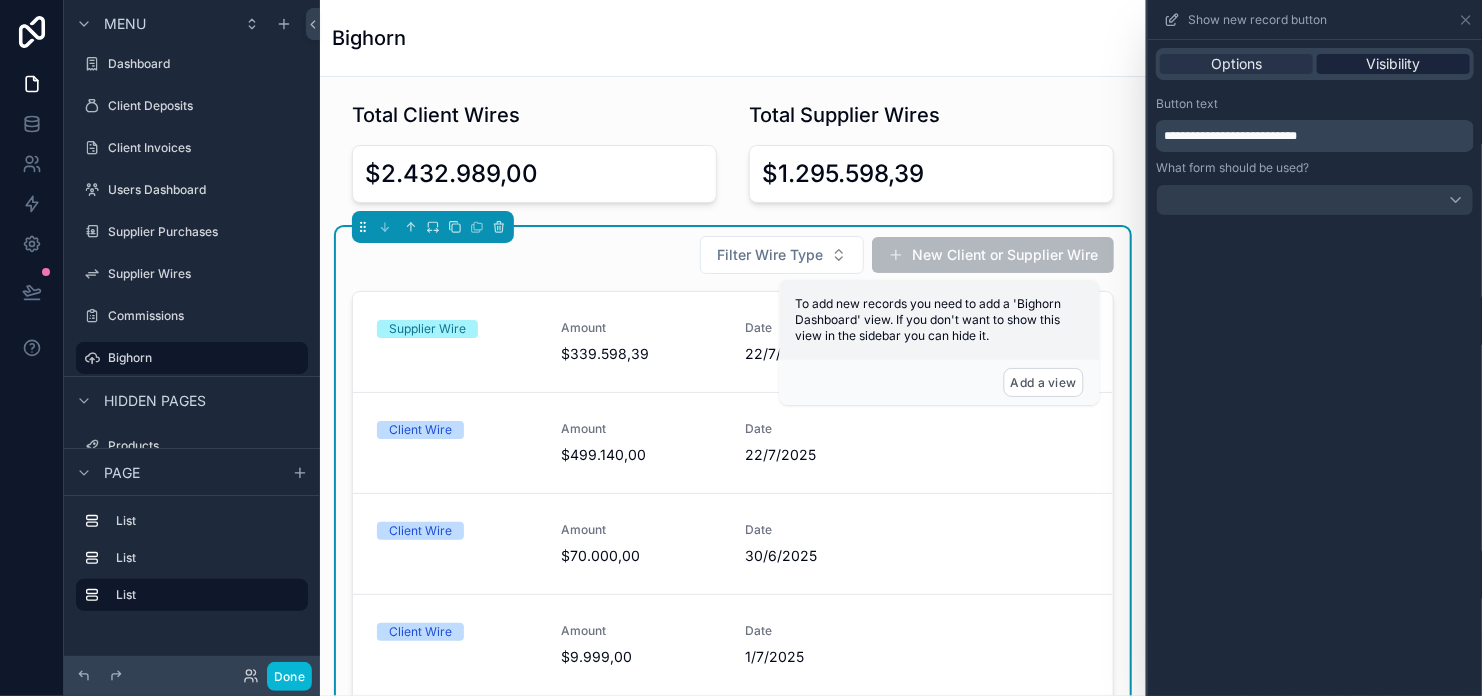 click on "Visibility" at bounding box center [1393, 64] 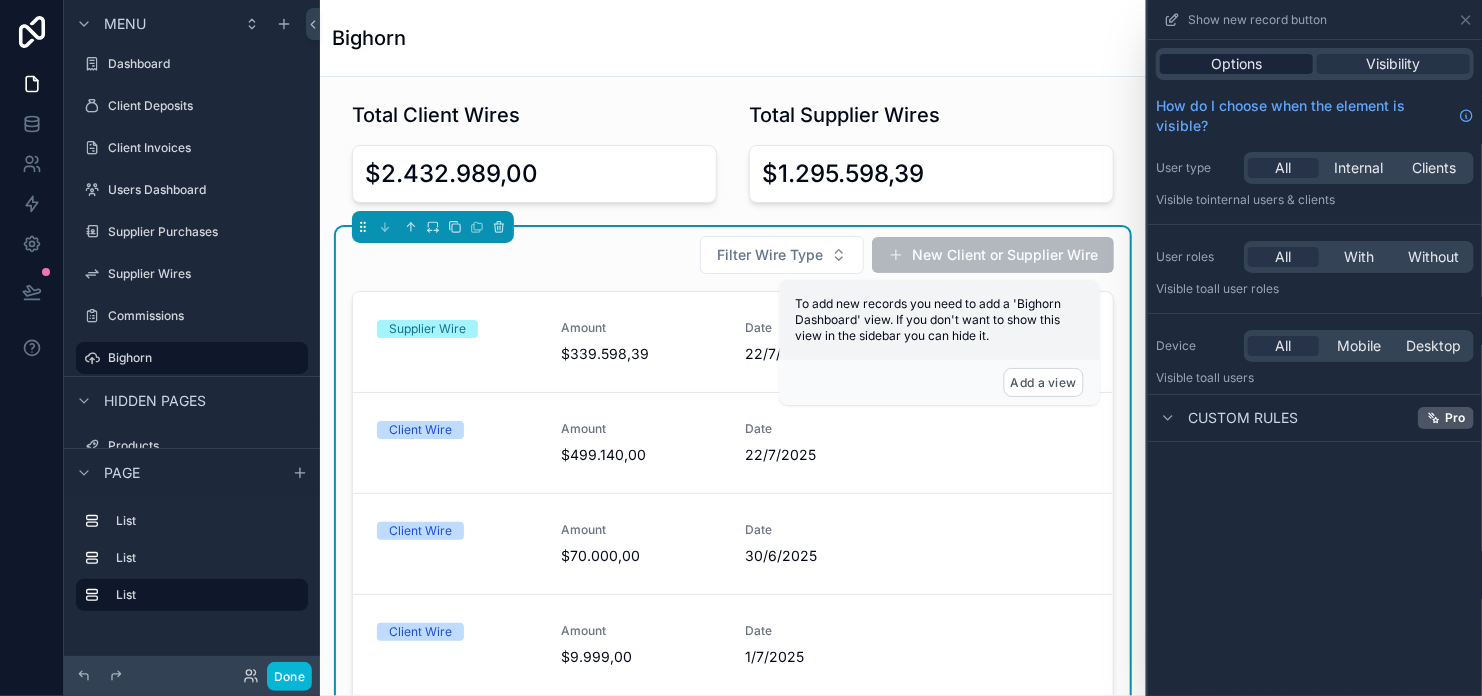 click on "Options" at bounding box center (1236, 64) 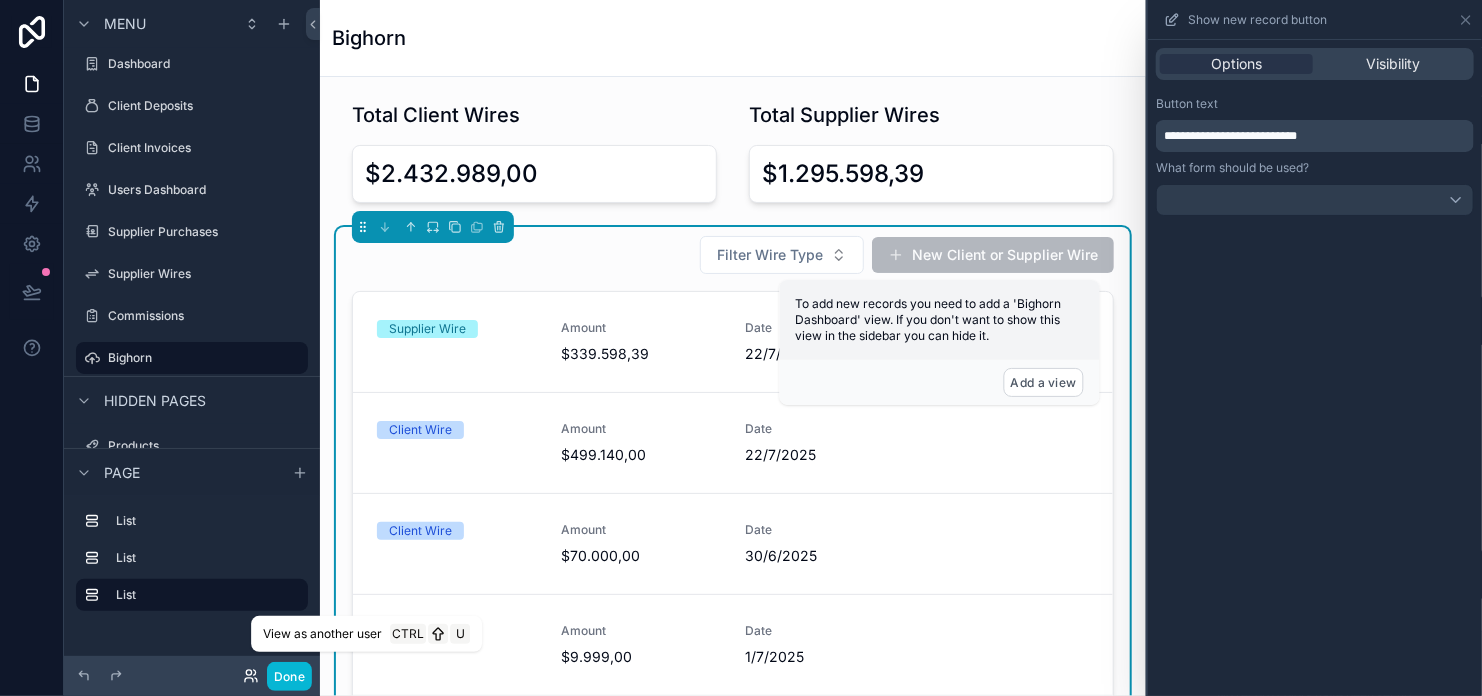 click 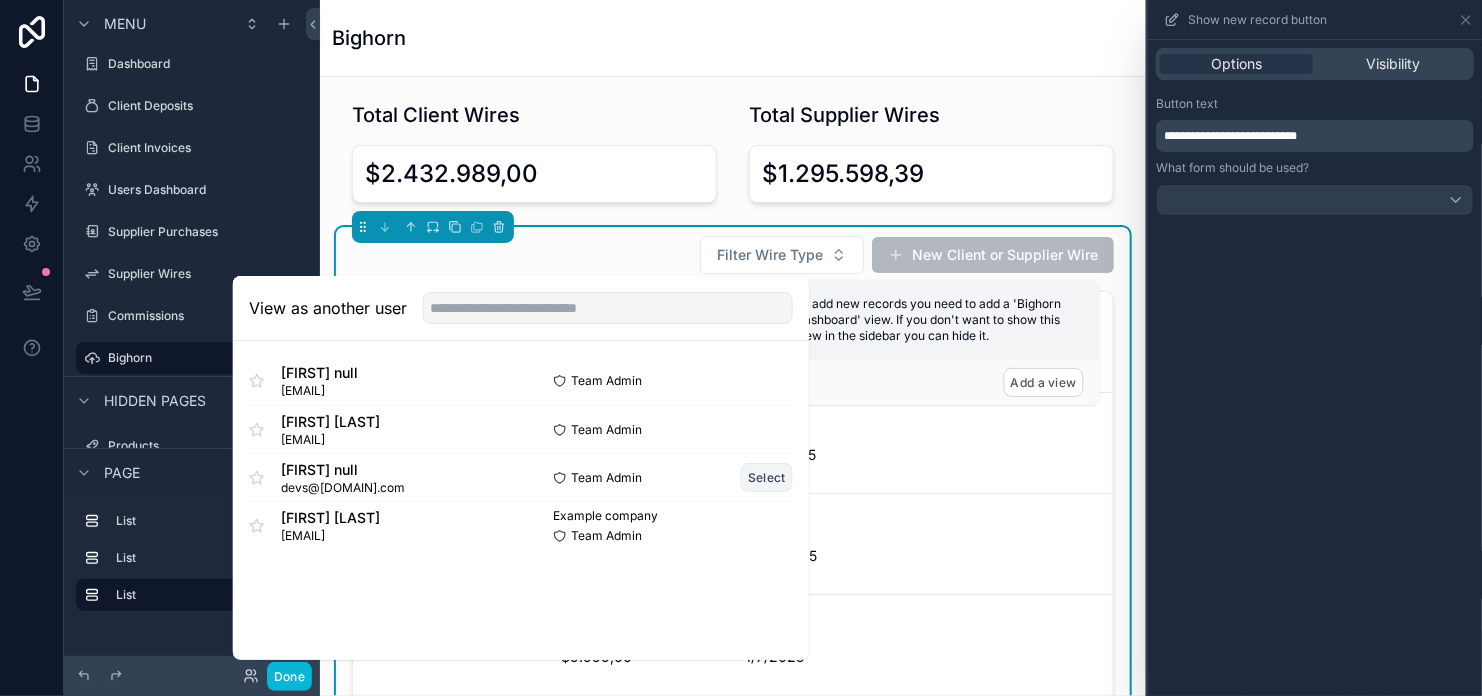 click on "Select" at bounding box center [767, 477] 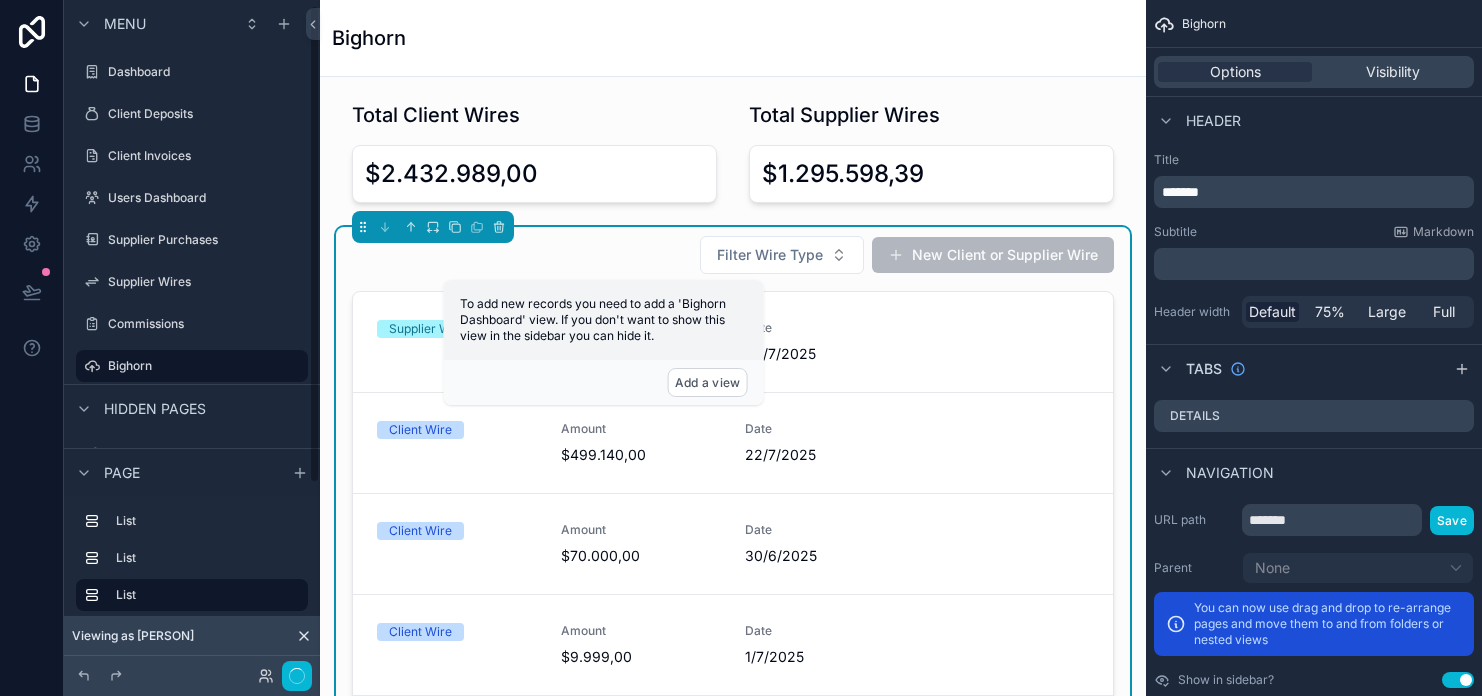 scroll, scrollTop: 0, scrollLeft: 0, axis: both 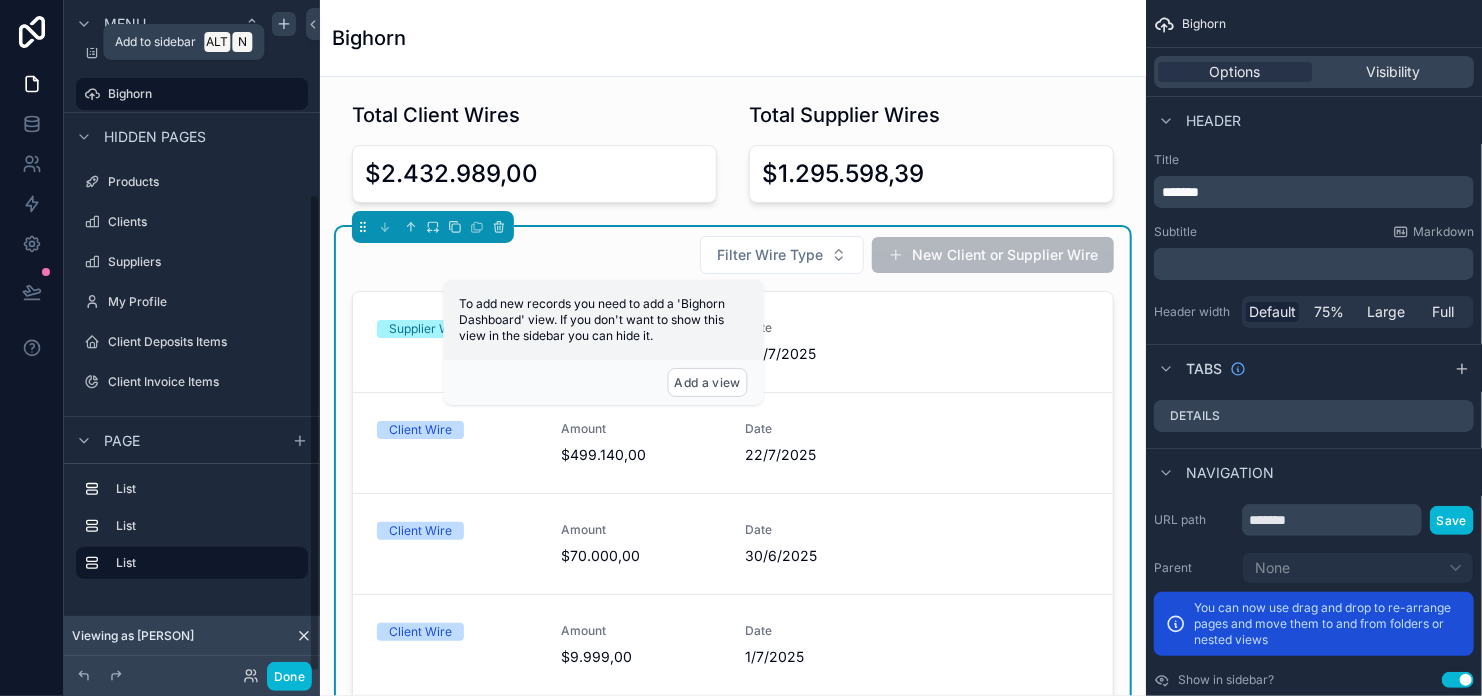 click at bounding box center (284, 24) 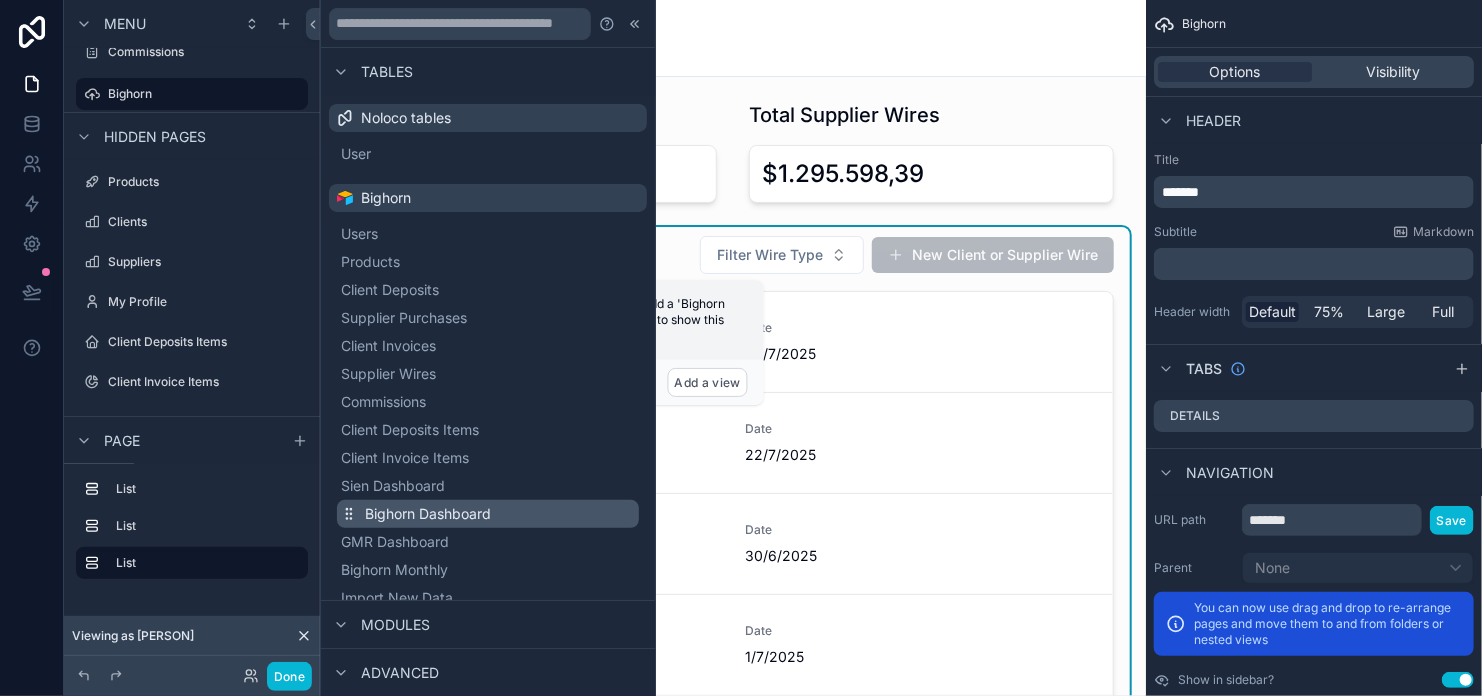 click on "Bighorn Dashboard" at bounding box center [428, 514] 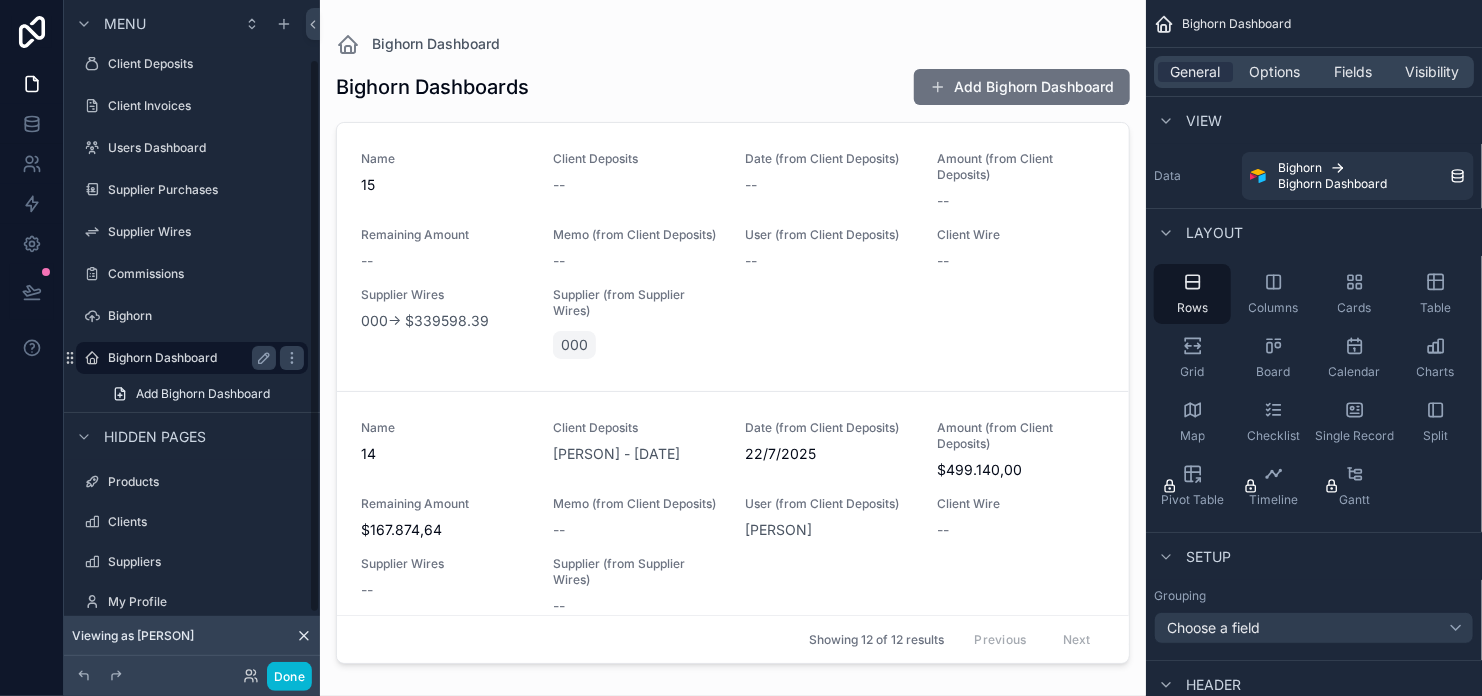 scroll, scrollTop: 142, scrollLeft: 0, axis: vertical 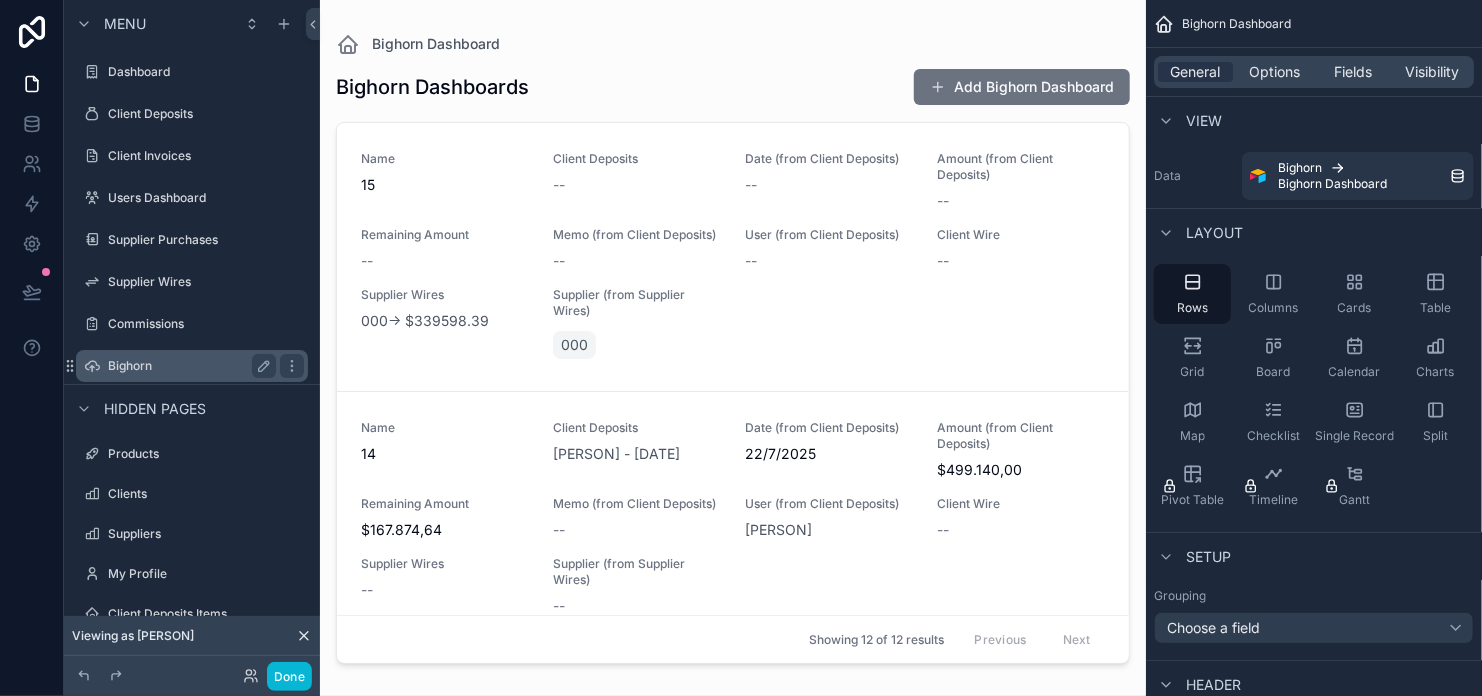 click on "Bighorn" at bounding box center [188, 366] 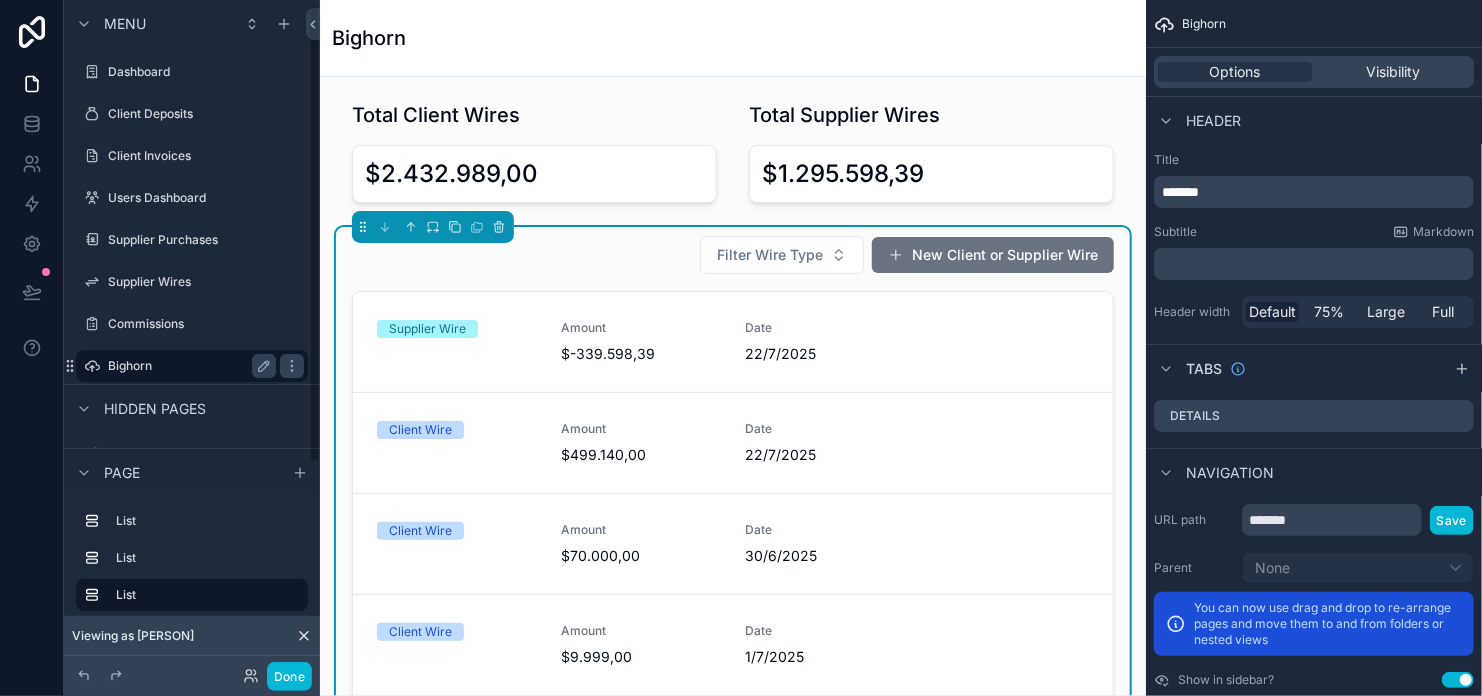 scroll, scrollTop: 8, scrollLeft: 0, axis: vertical 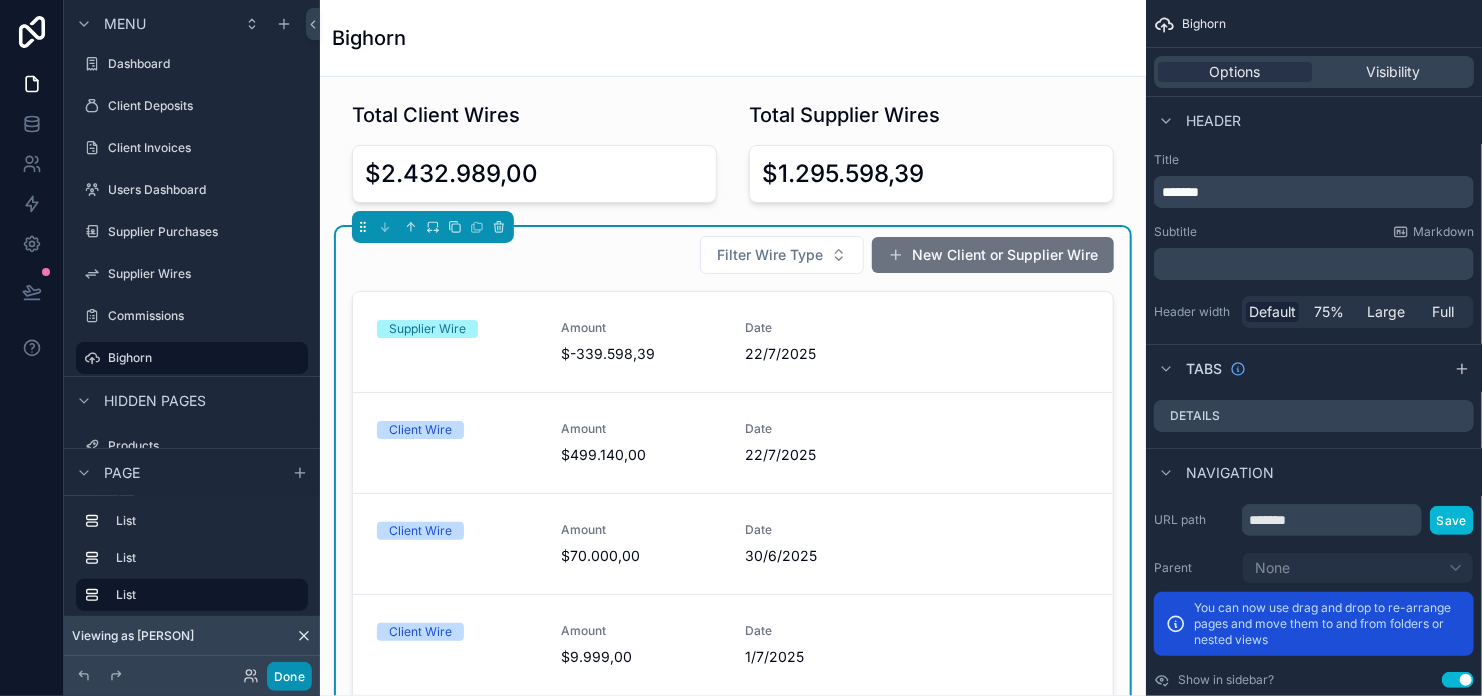 click on "Done" at bounding box center (289, 676) 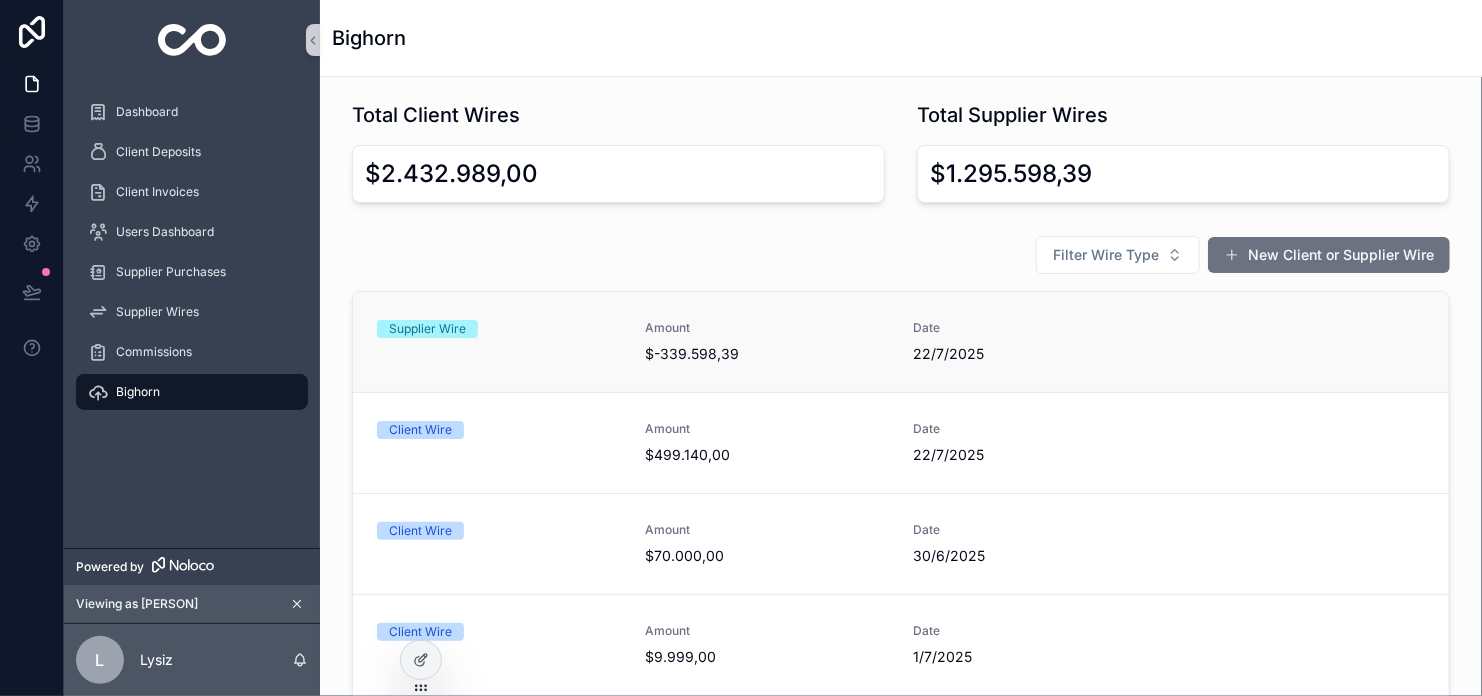 click on "Supplier Wire" at bounding box center [499, 342] 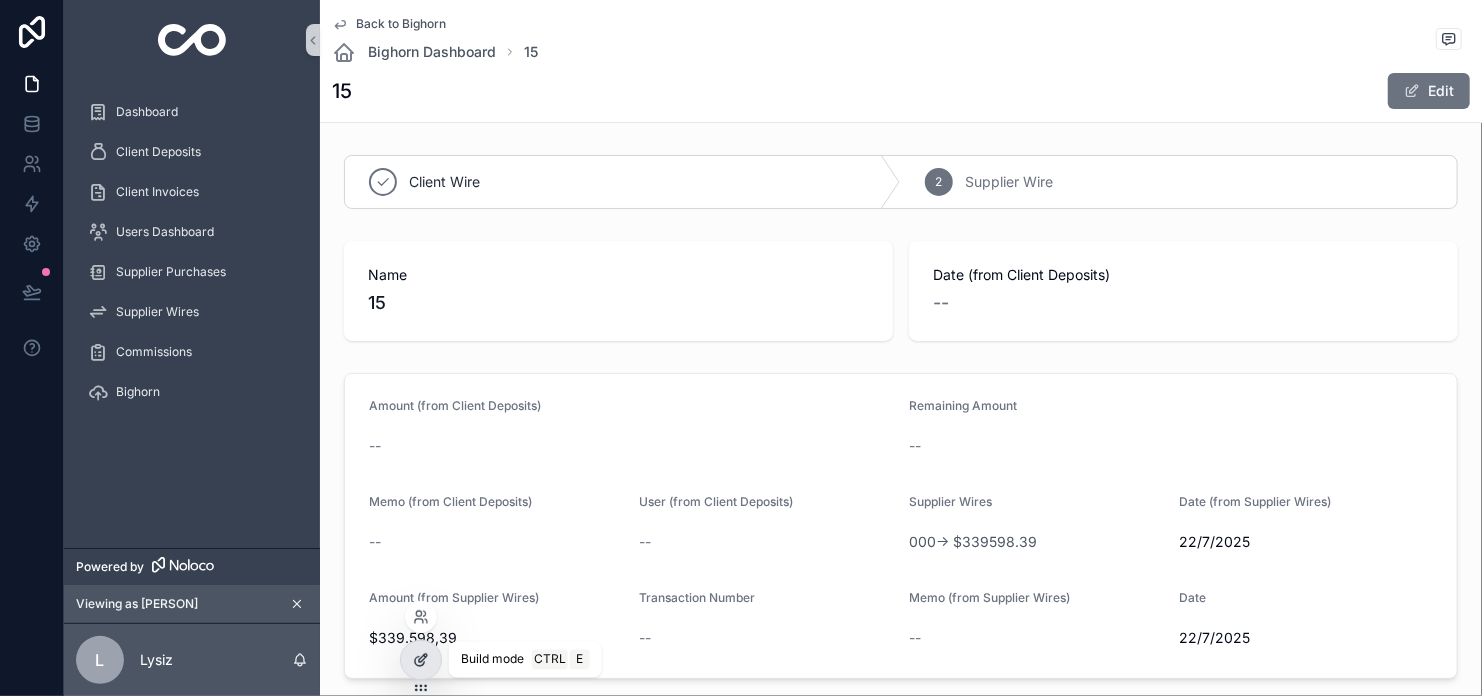 click 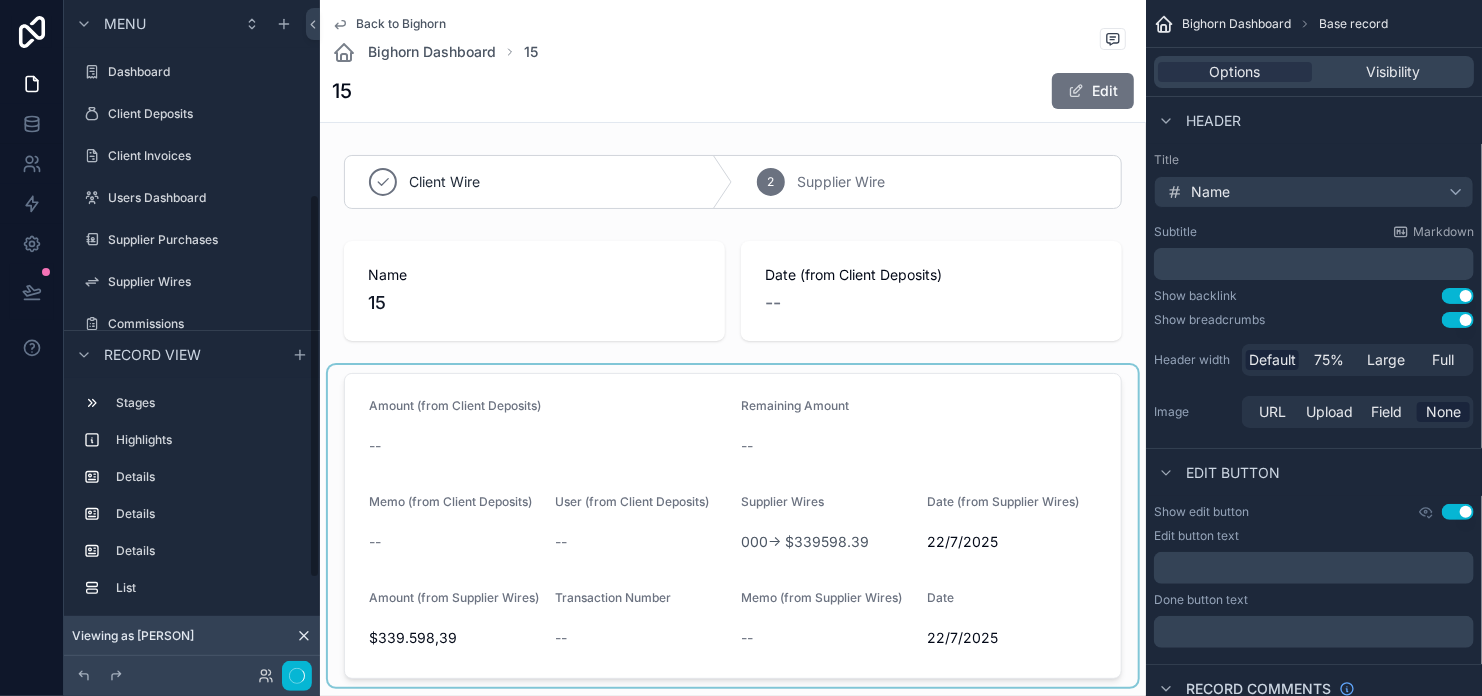 scroll, scrollTop: 338, scrollLeft: 0, axis: vertical 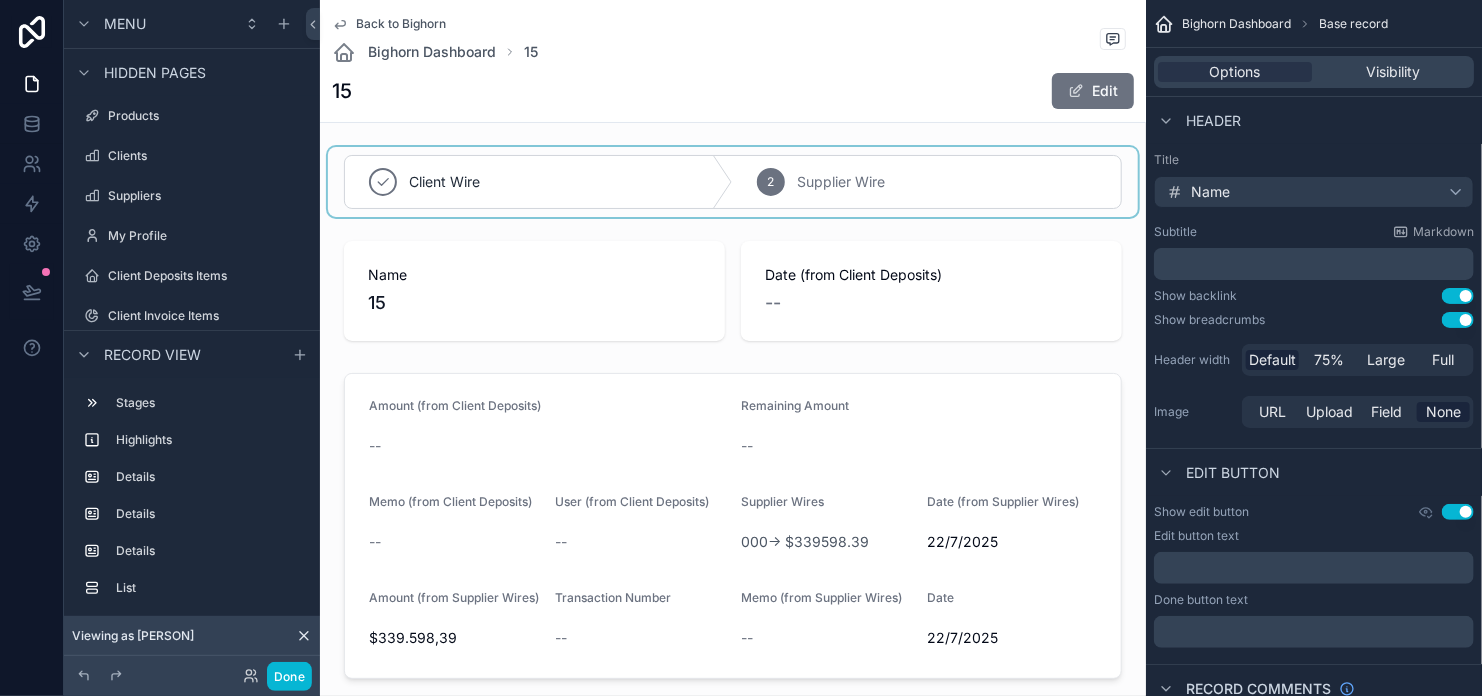 click at bounding box center (733, 182) 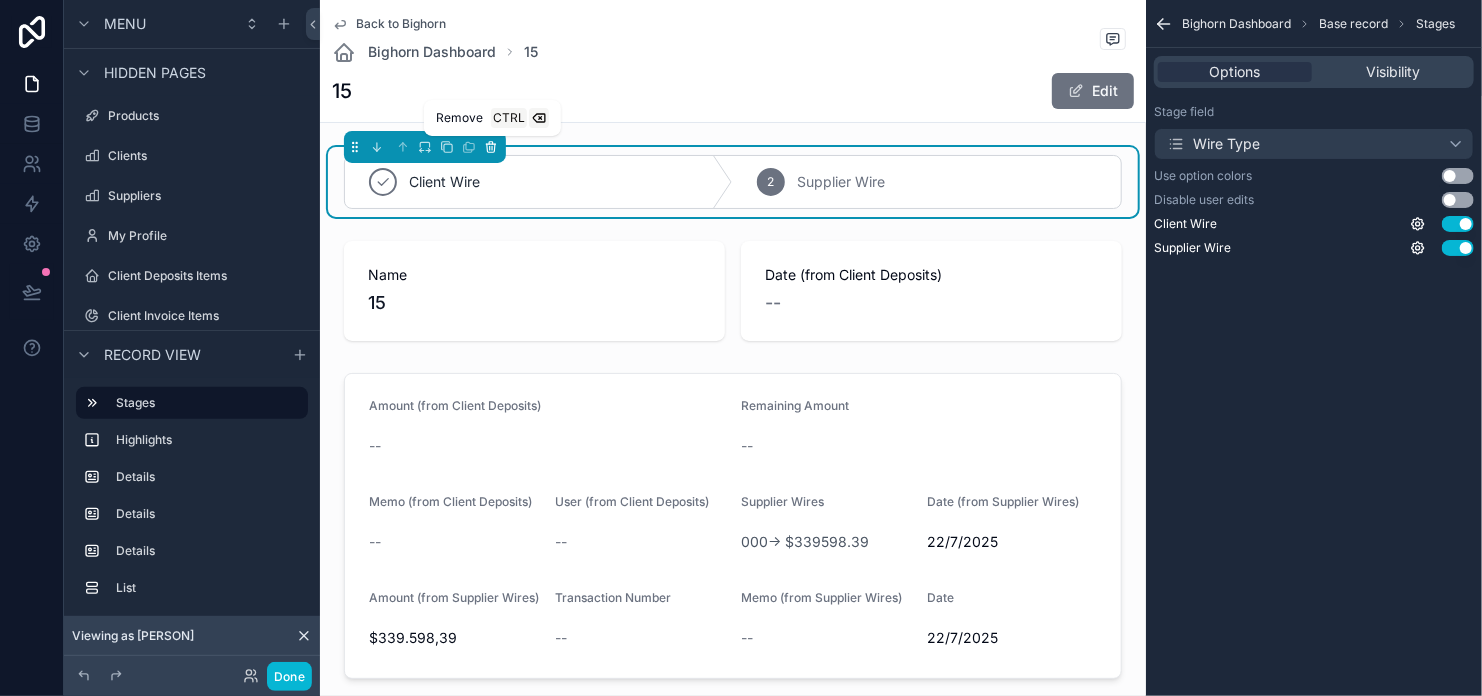 click 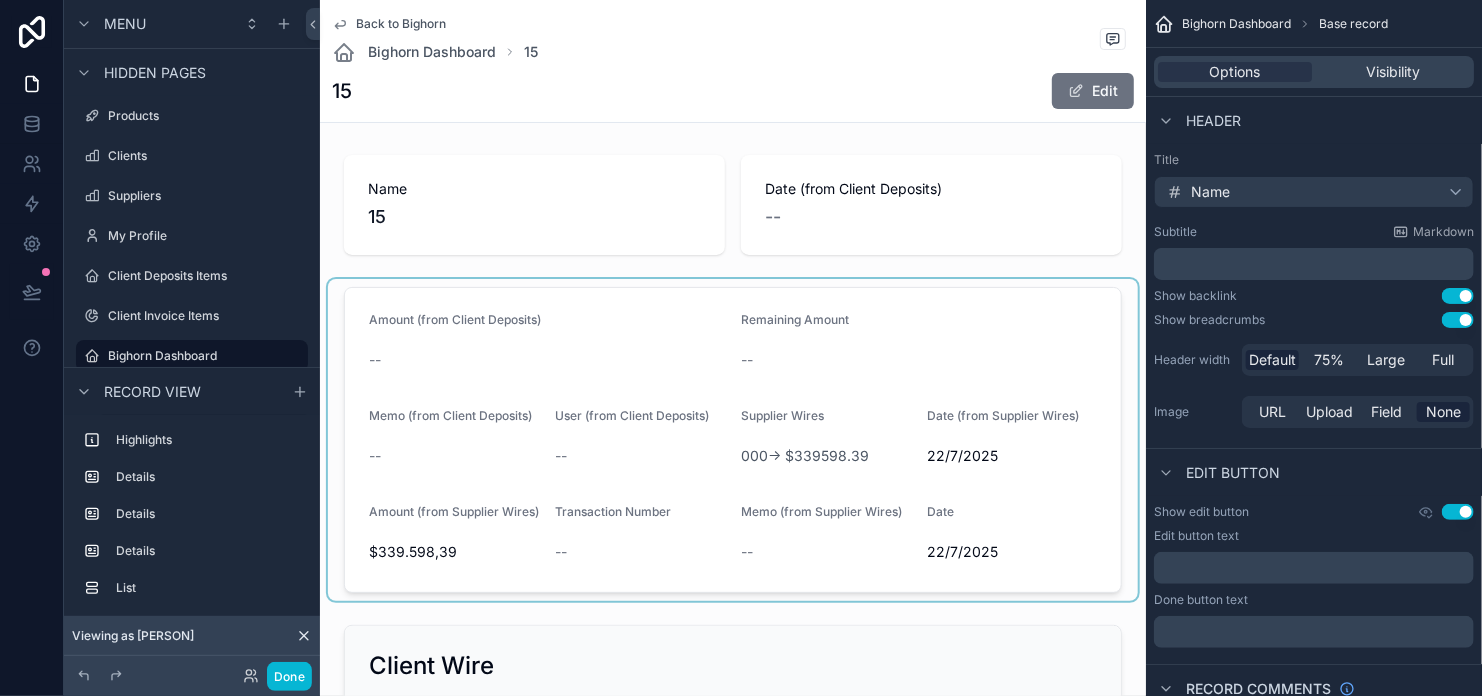 click at bounding box center (733, 440) 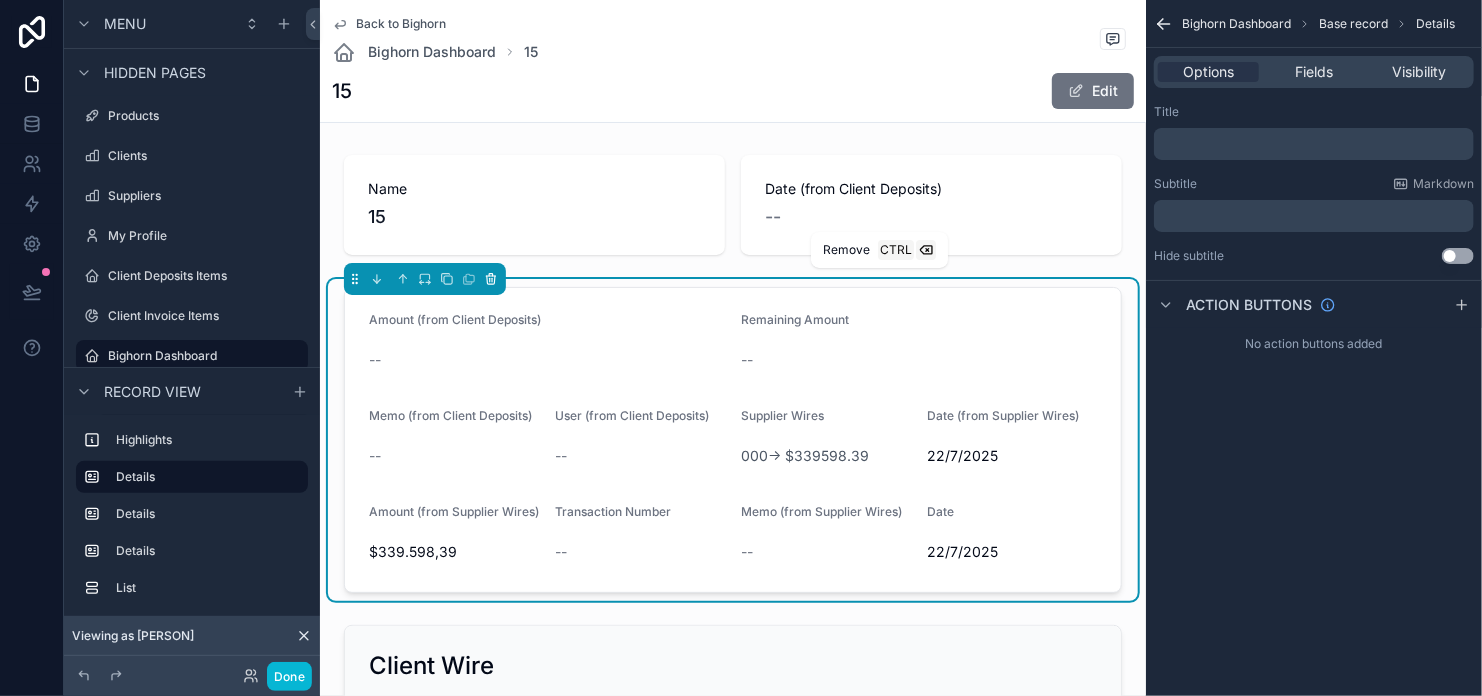 click 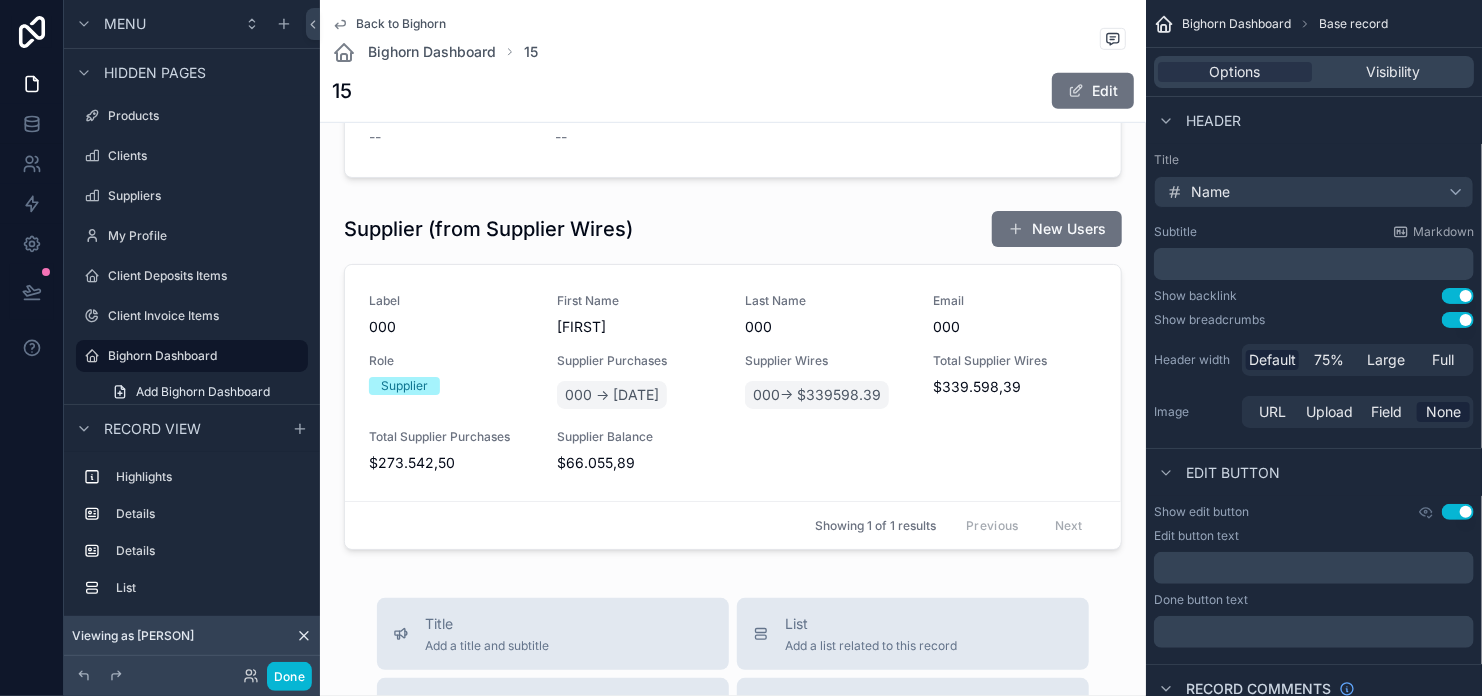 scroll, scrollTop: 600, scrollLeft: 0, axis: vertical 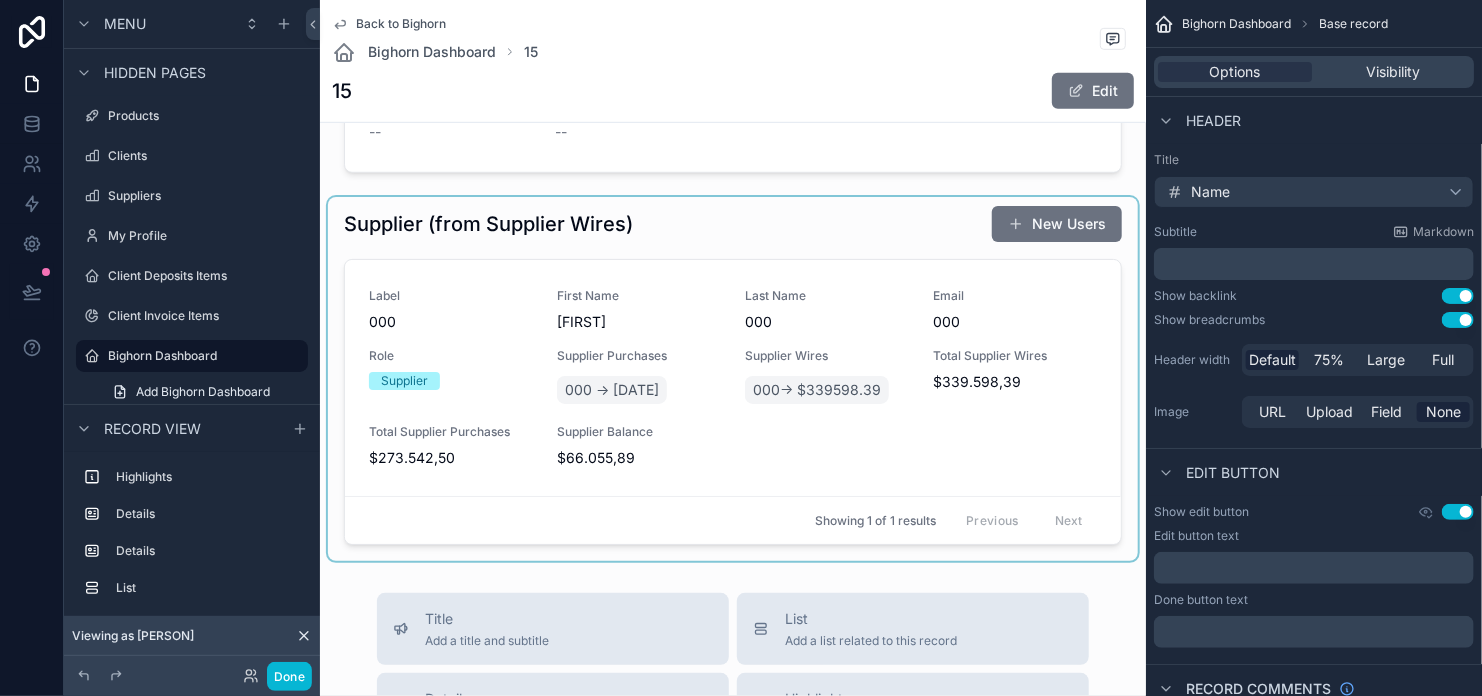 click at bounding box center [733, 379] 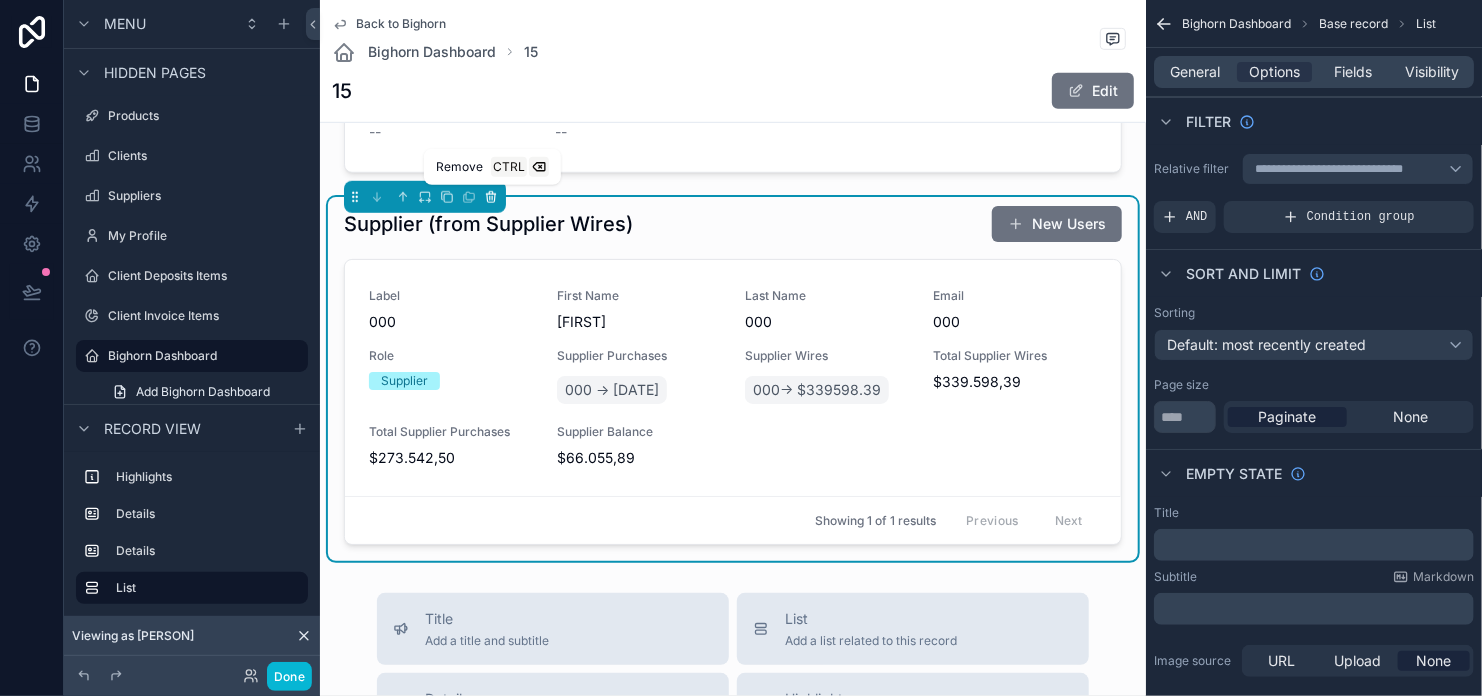 click at bounding box center (491, 197) 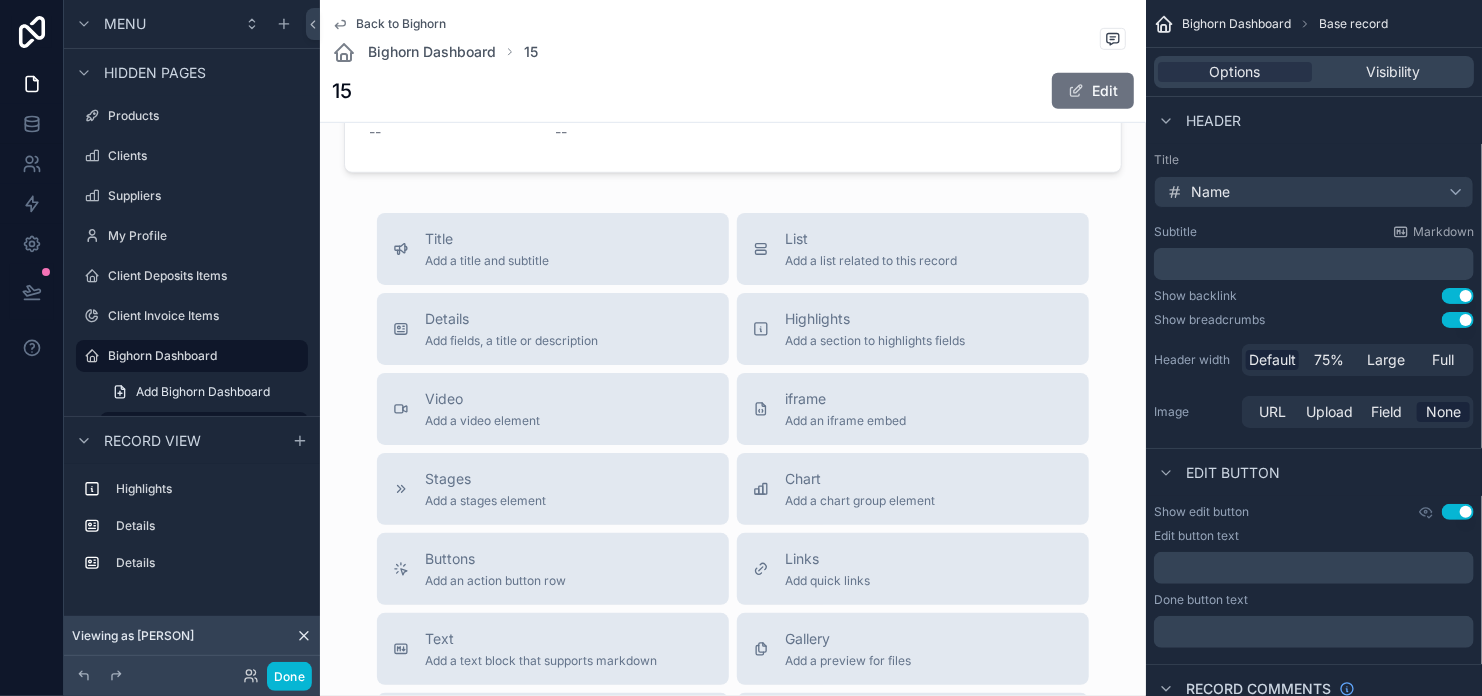 scroll, scrollTop: 200, scrollLeft: 0, axis: vertical 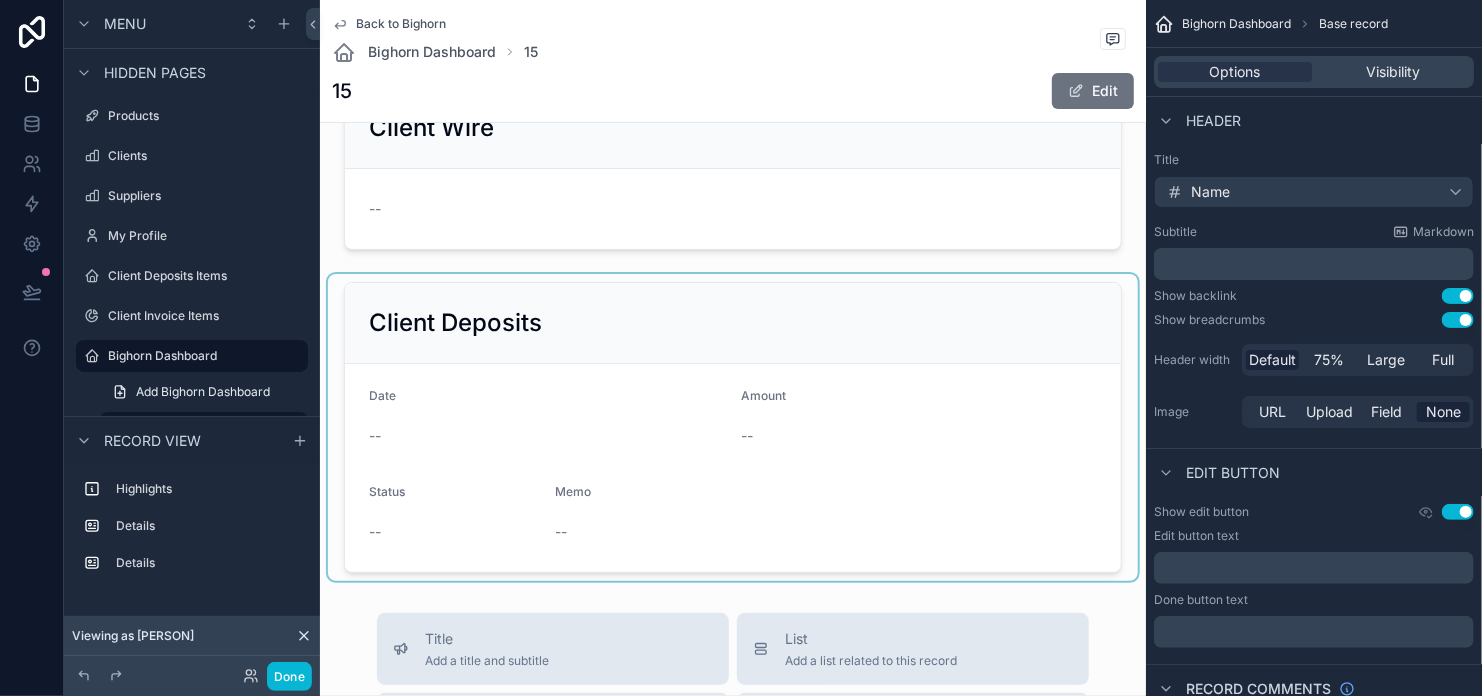 click at bounding box center [733, 427] 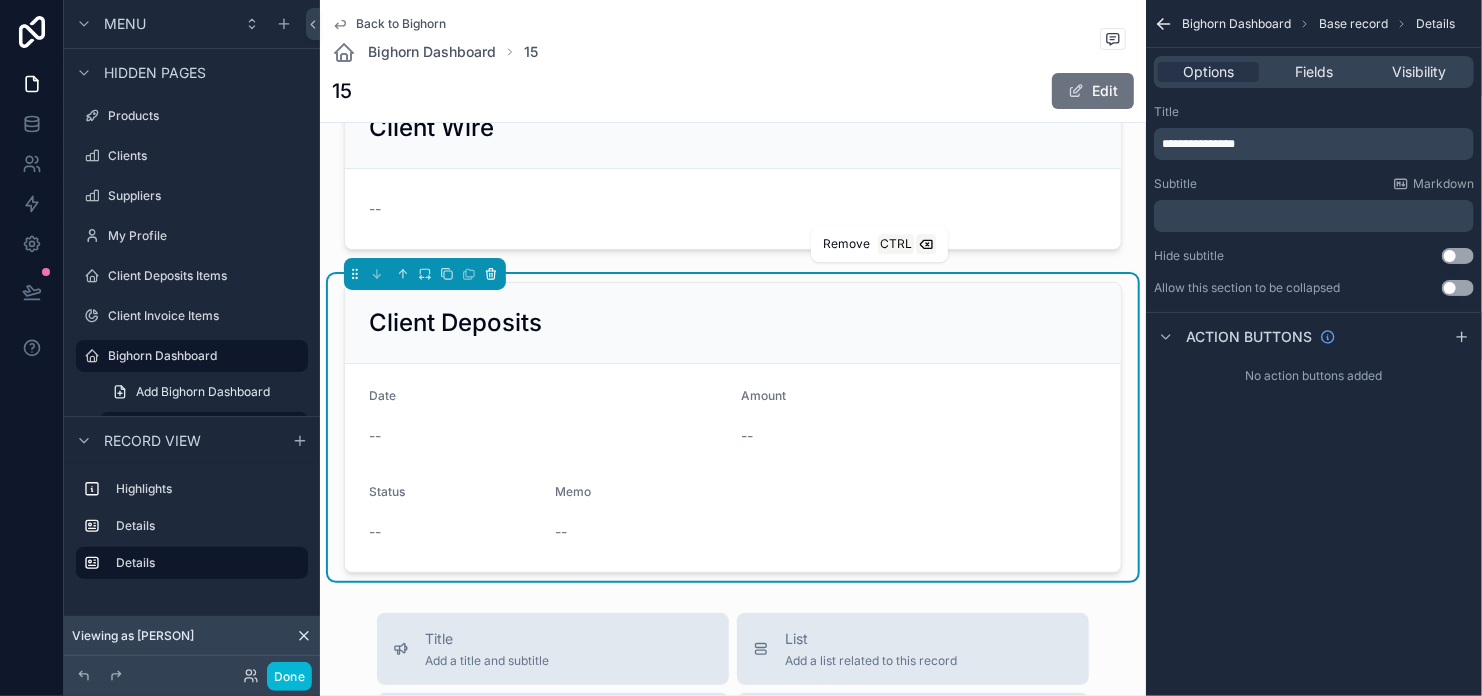 click at bounding box center [491, 274] 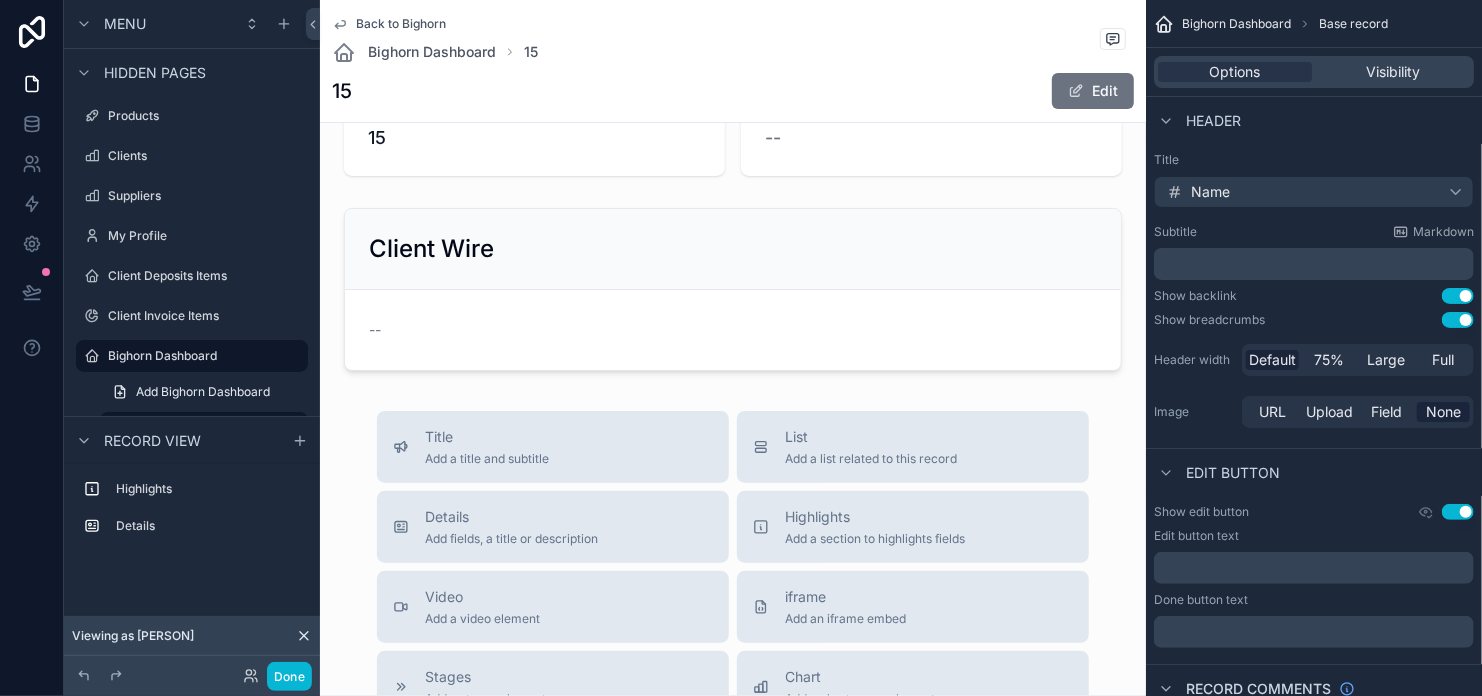 scroll, scrollTop: 0, scrollLeft: 0, axis: both 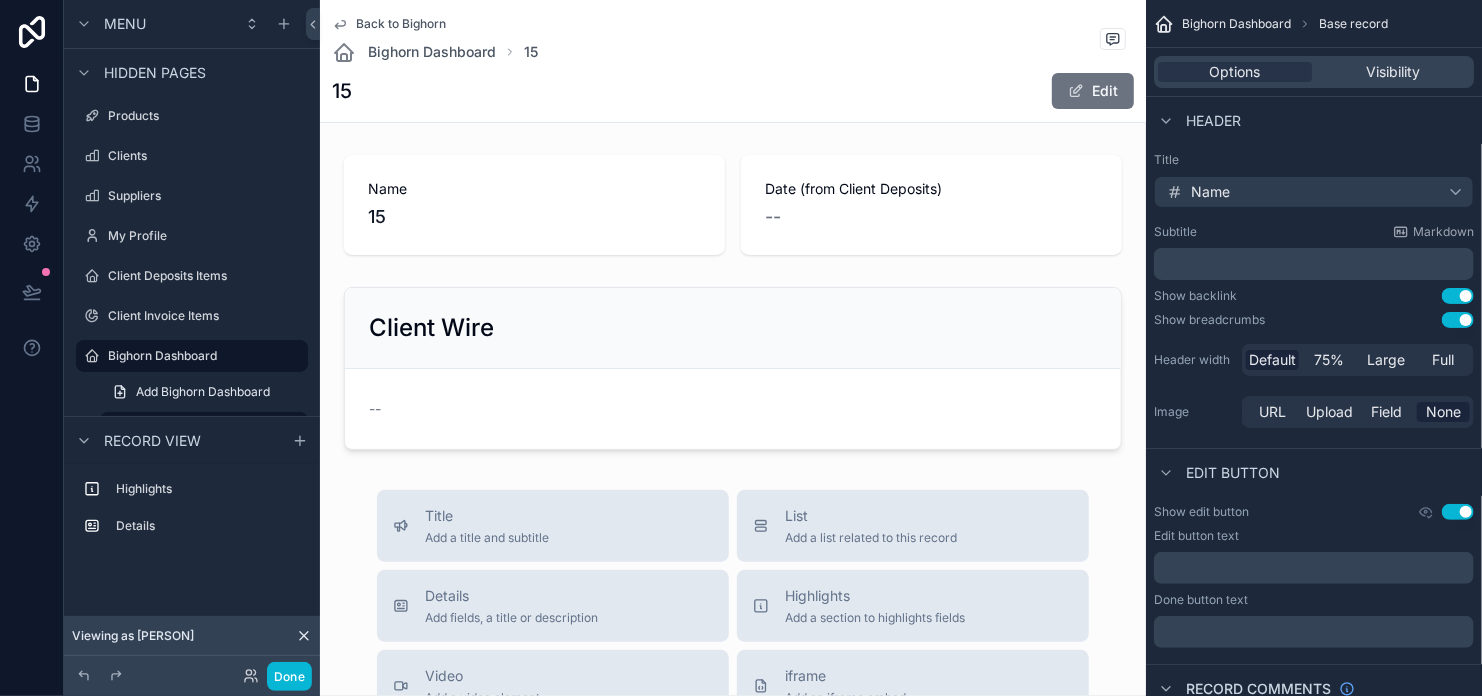 click on "Name 15 Date (from Client Deposits) -- Client Wire --" at bounding box center [733, 302] 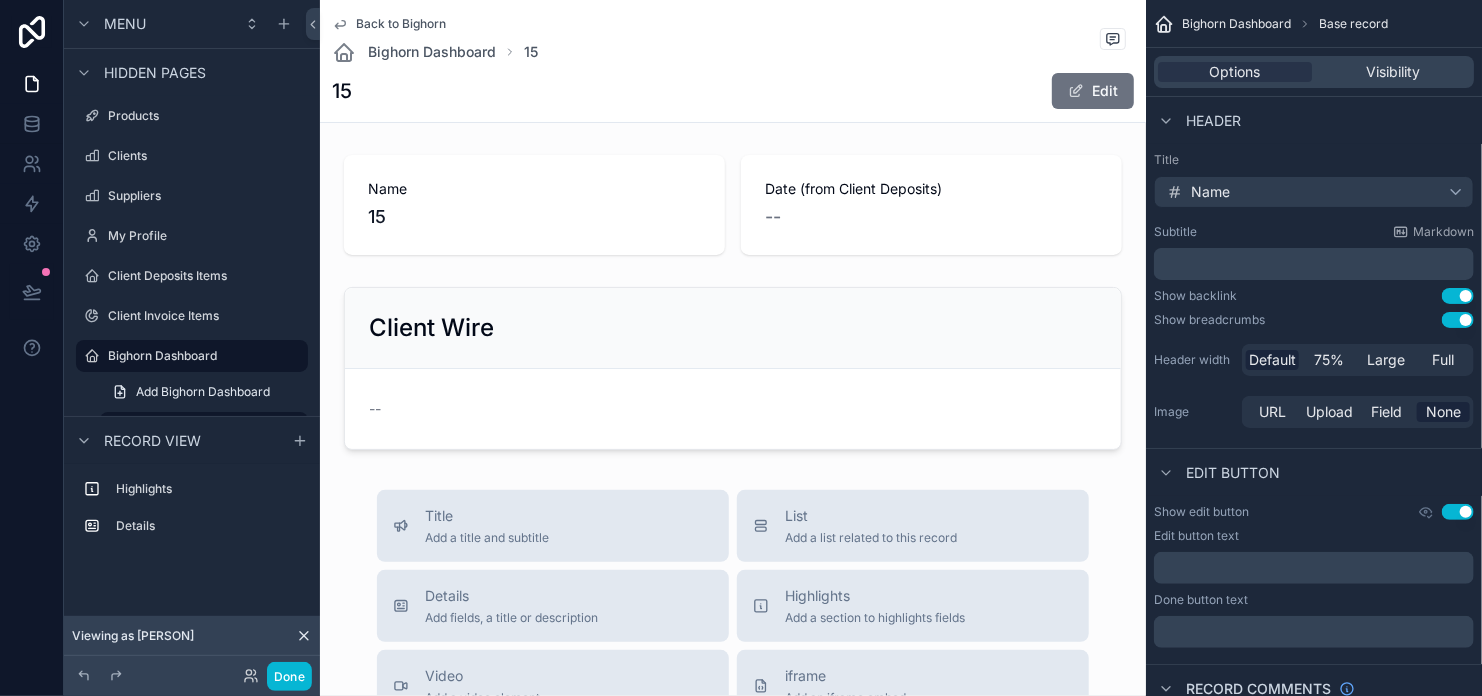 click at bounding box center [733, 368] 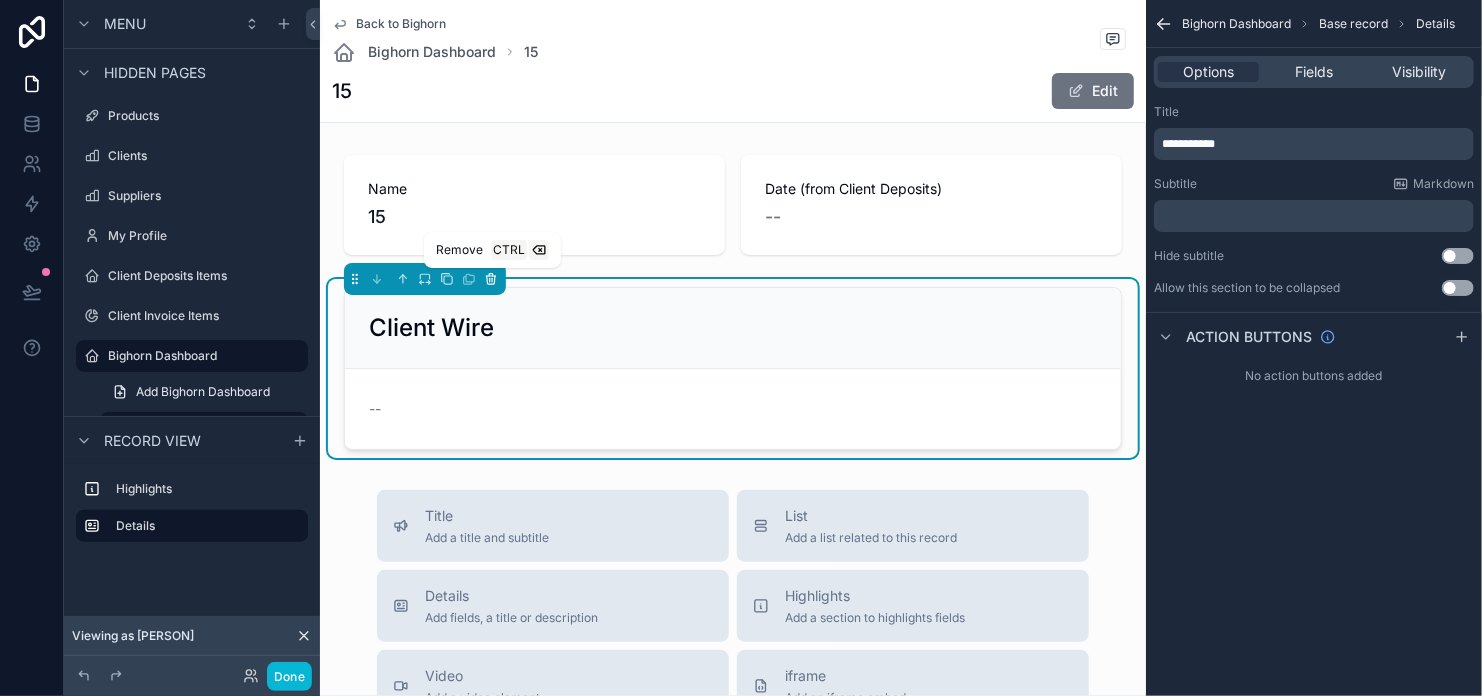 click 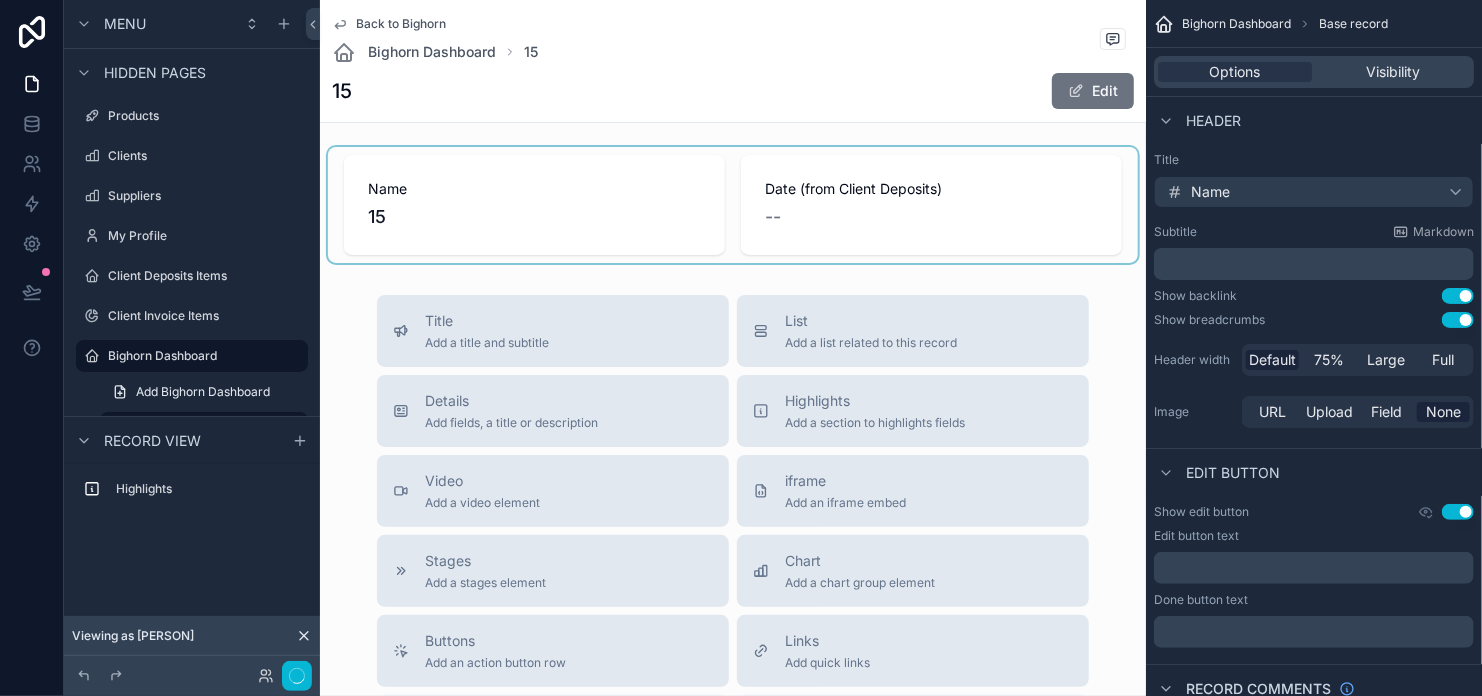 click at bounding box center (733, 205) 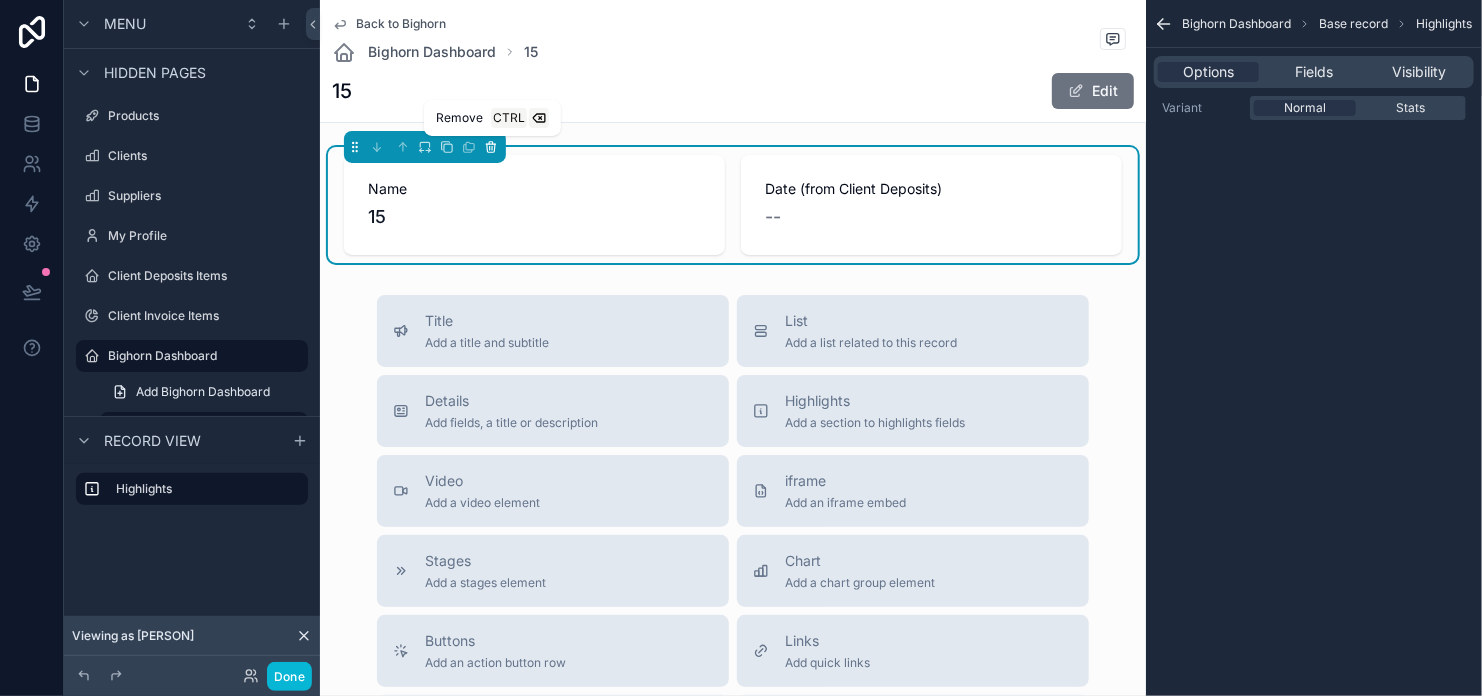 click 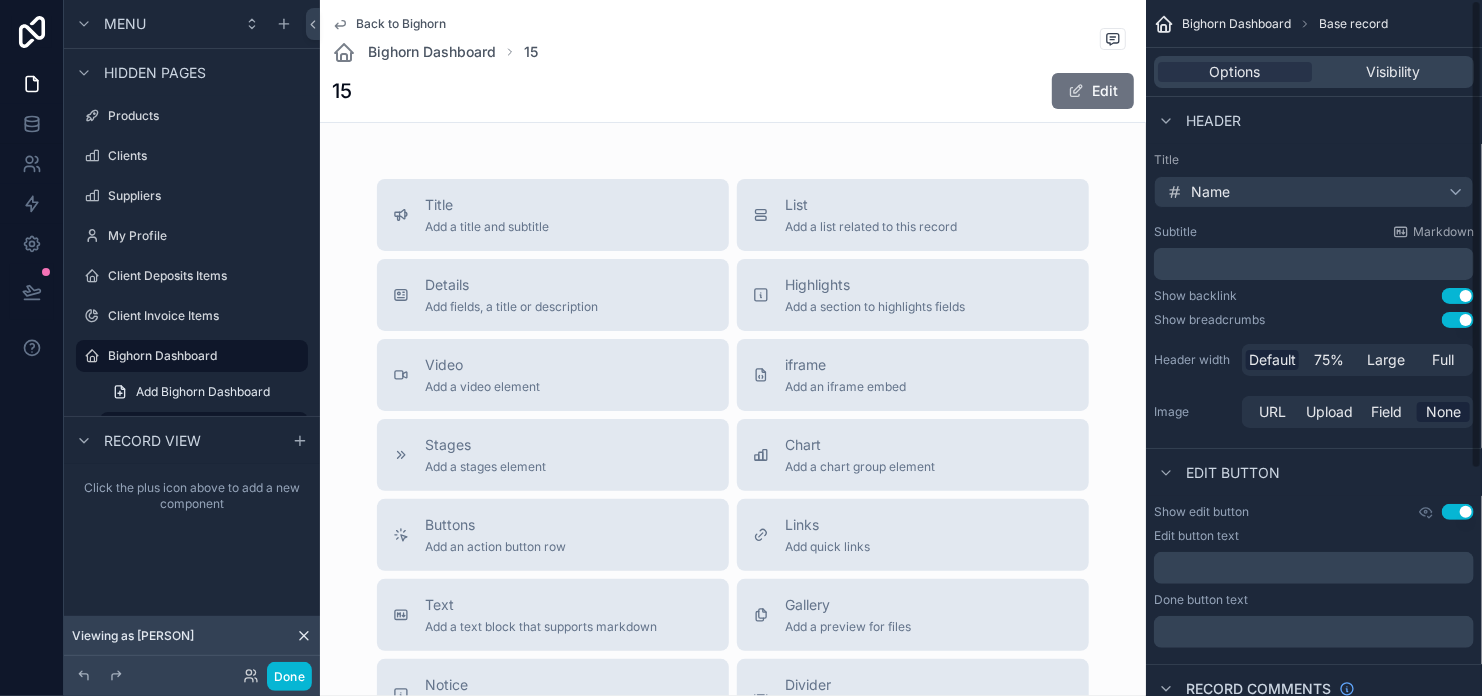 click on "Use setting" at bounding box center (1458, 512) 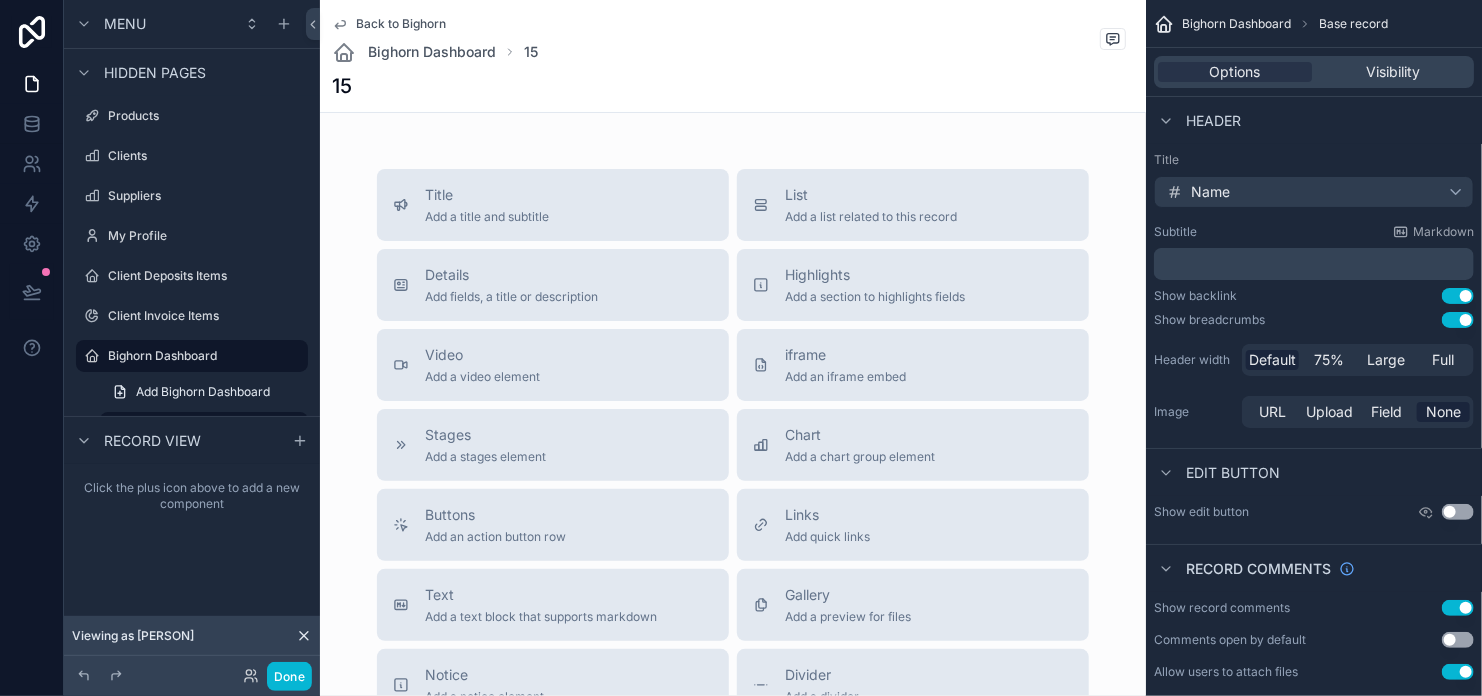 click on "Use setting" at bounding box center [1458, 296] 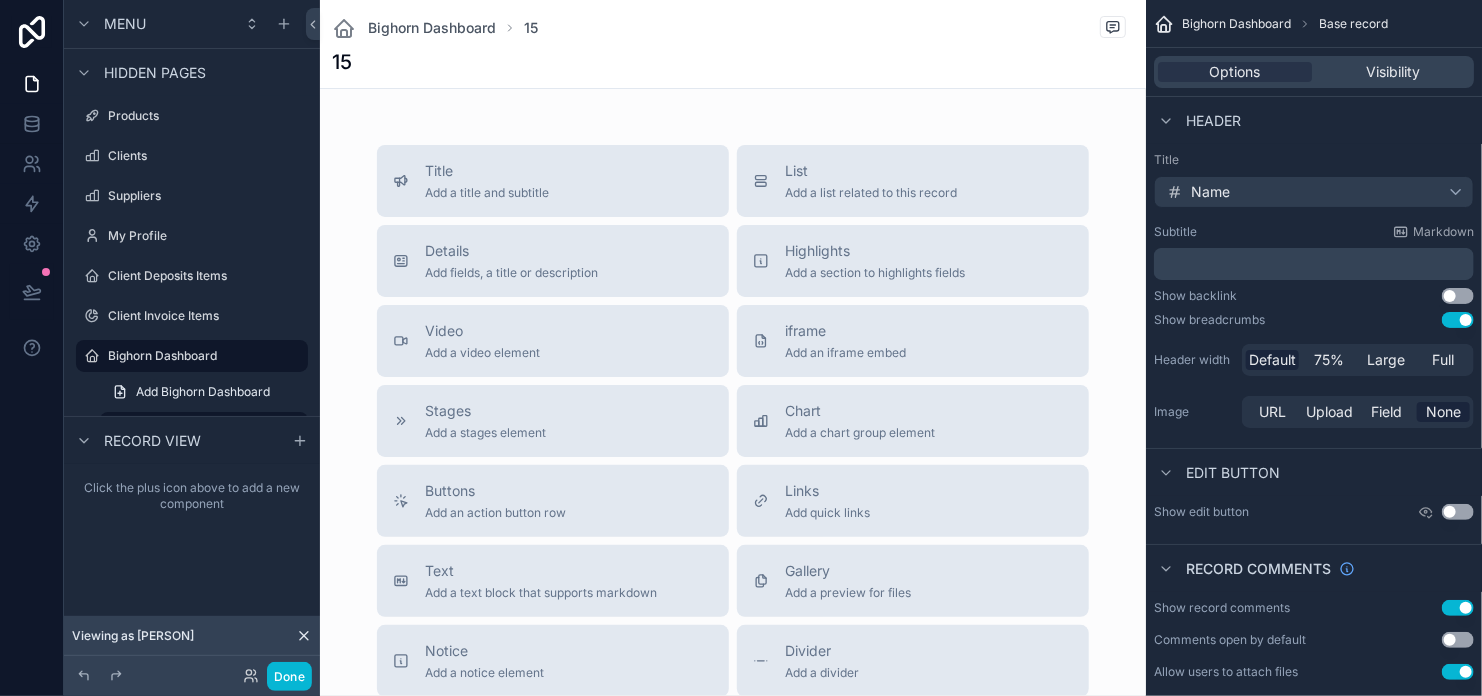 click on "Use setting" at bounding box center [1458, 320] 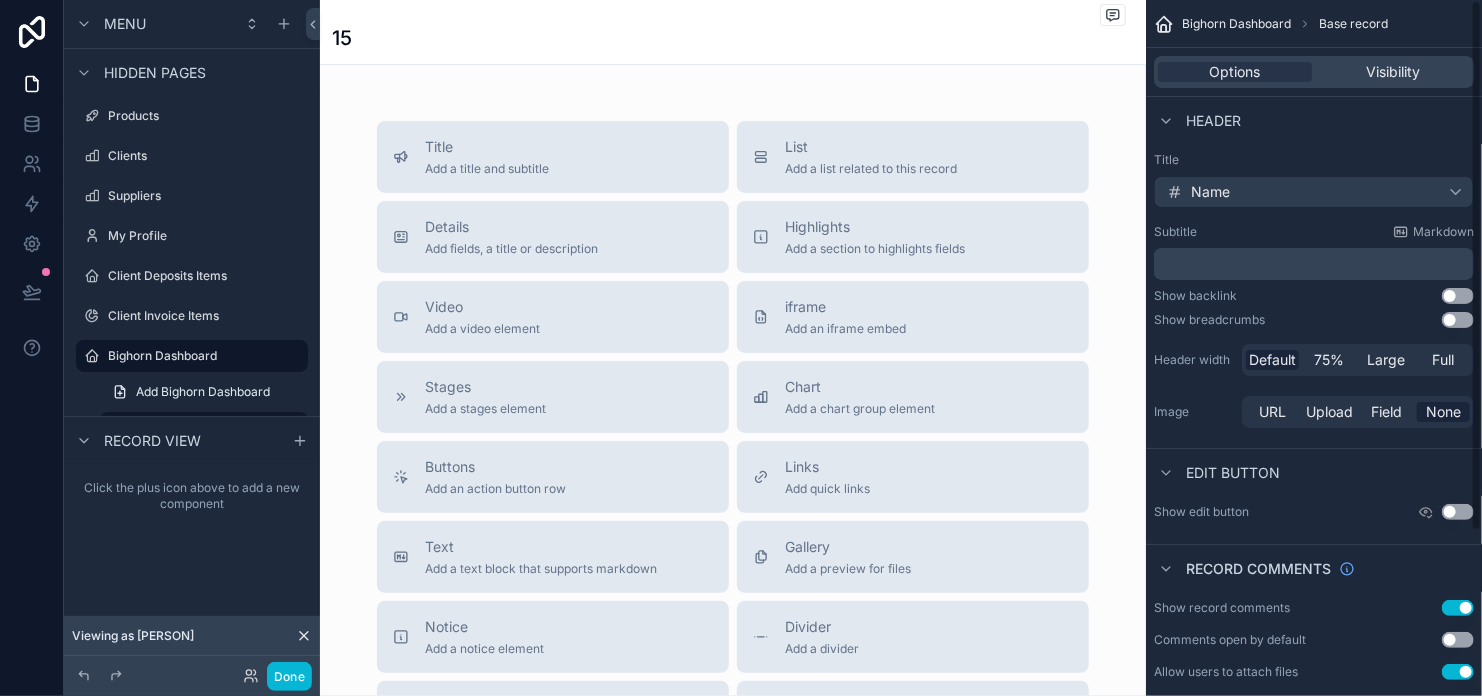 click on "Use setting" at bounding box center [1458, 608] 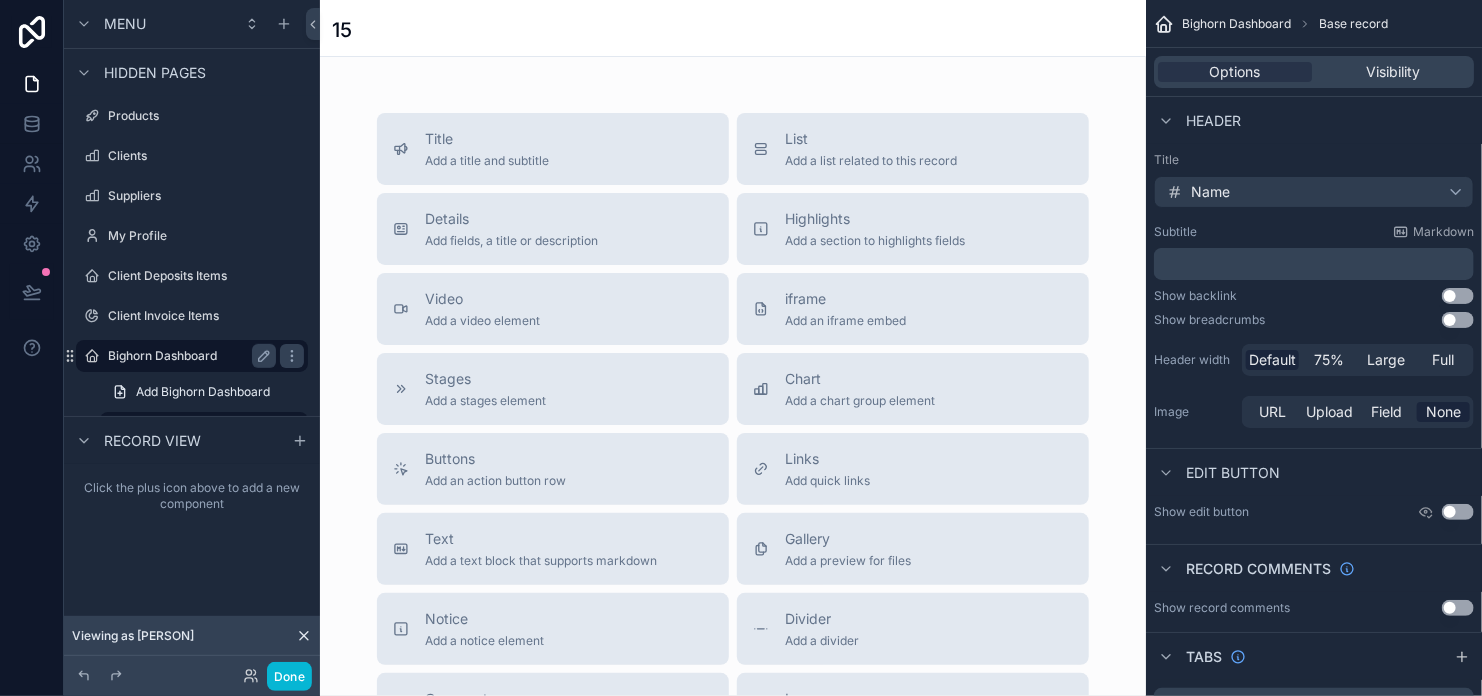 click on "Bighorn Dashboard" at bounding box center (188, 356) 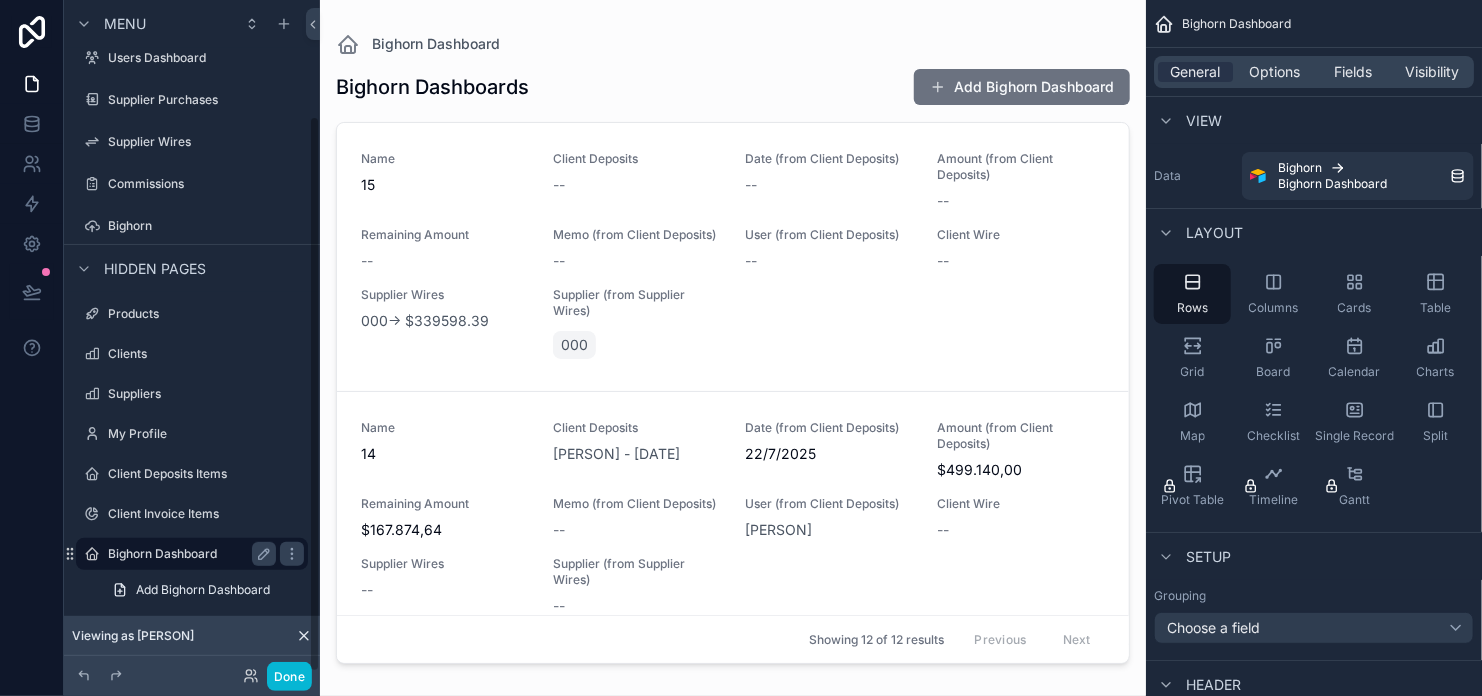 scroll, scrollTop: 140, scrollLeft: 0, axis: vertical 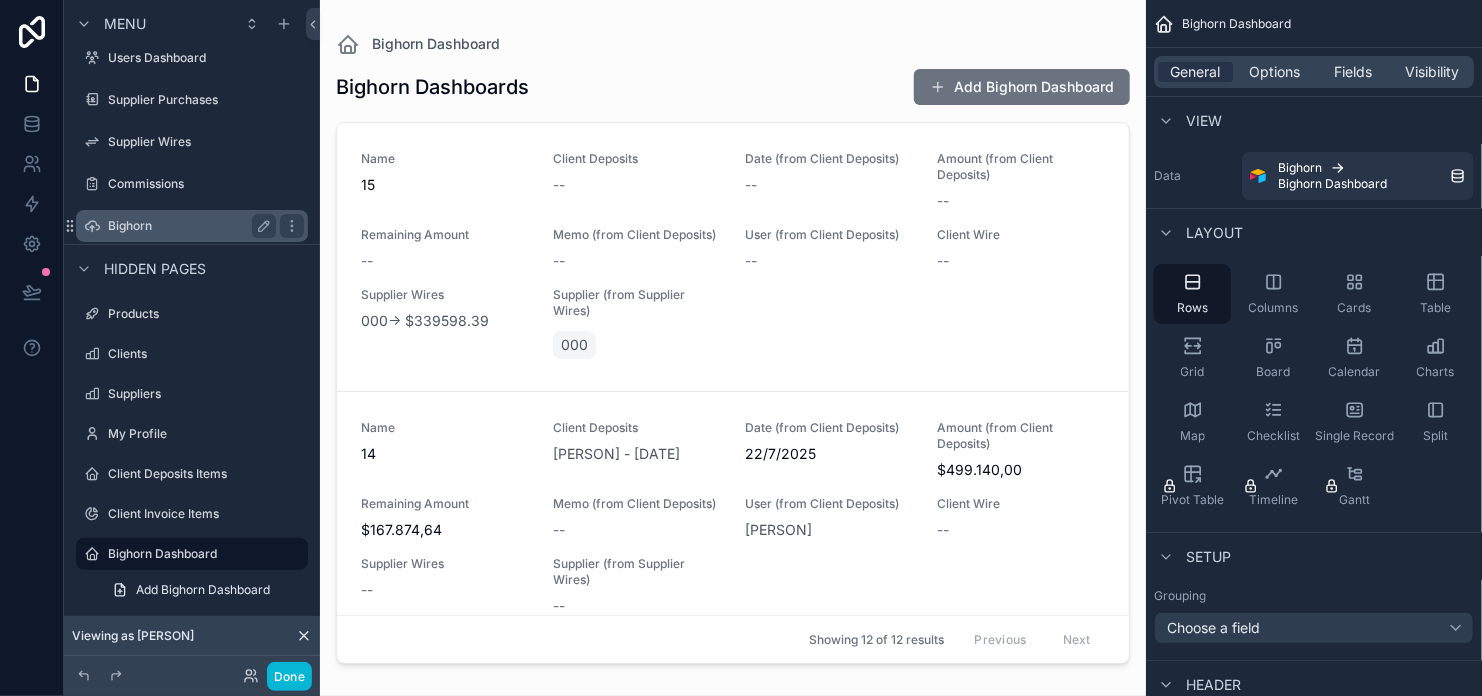 click on "Bighorn" at bounding box center (188, 226) 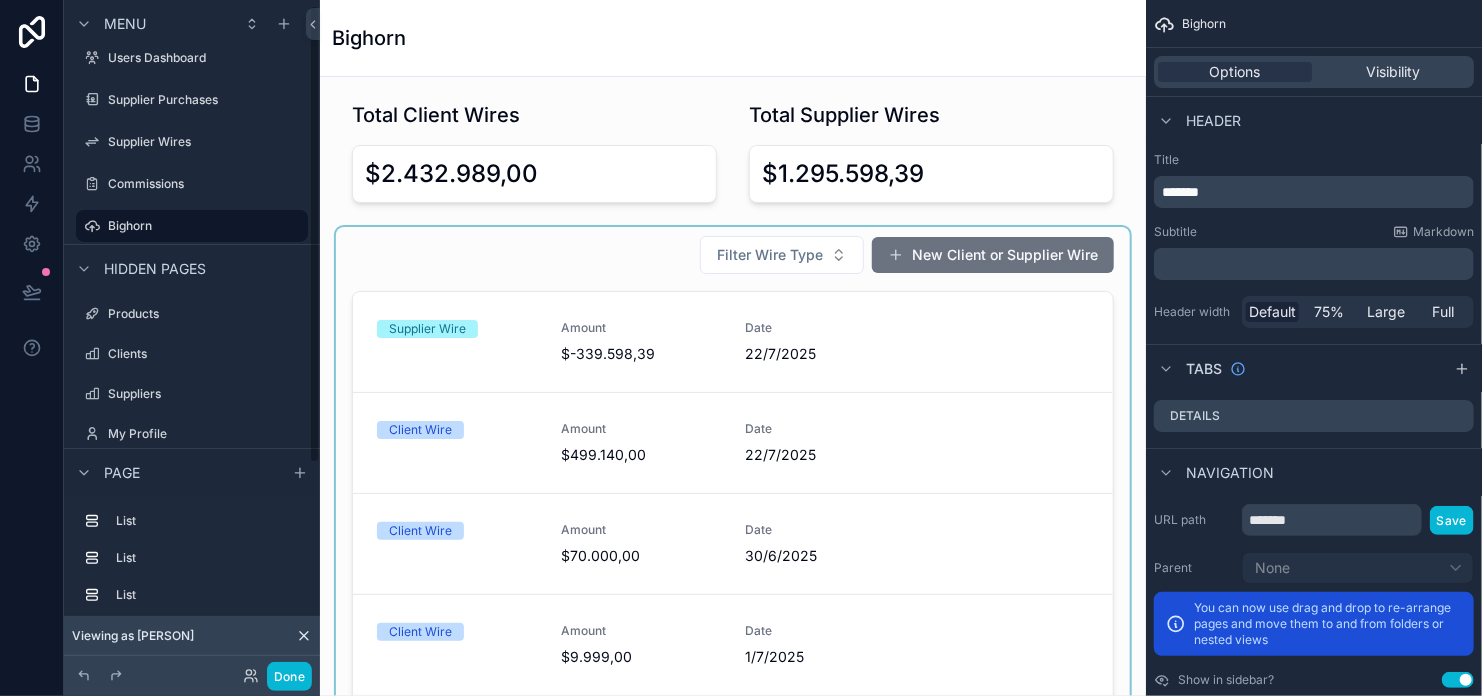 scroll, scrollTop: 8, scrollLeft: 0, axis: vertical 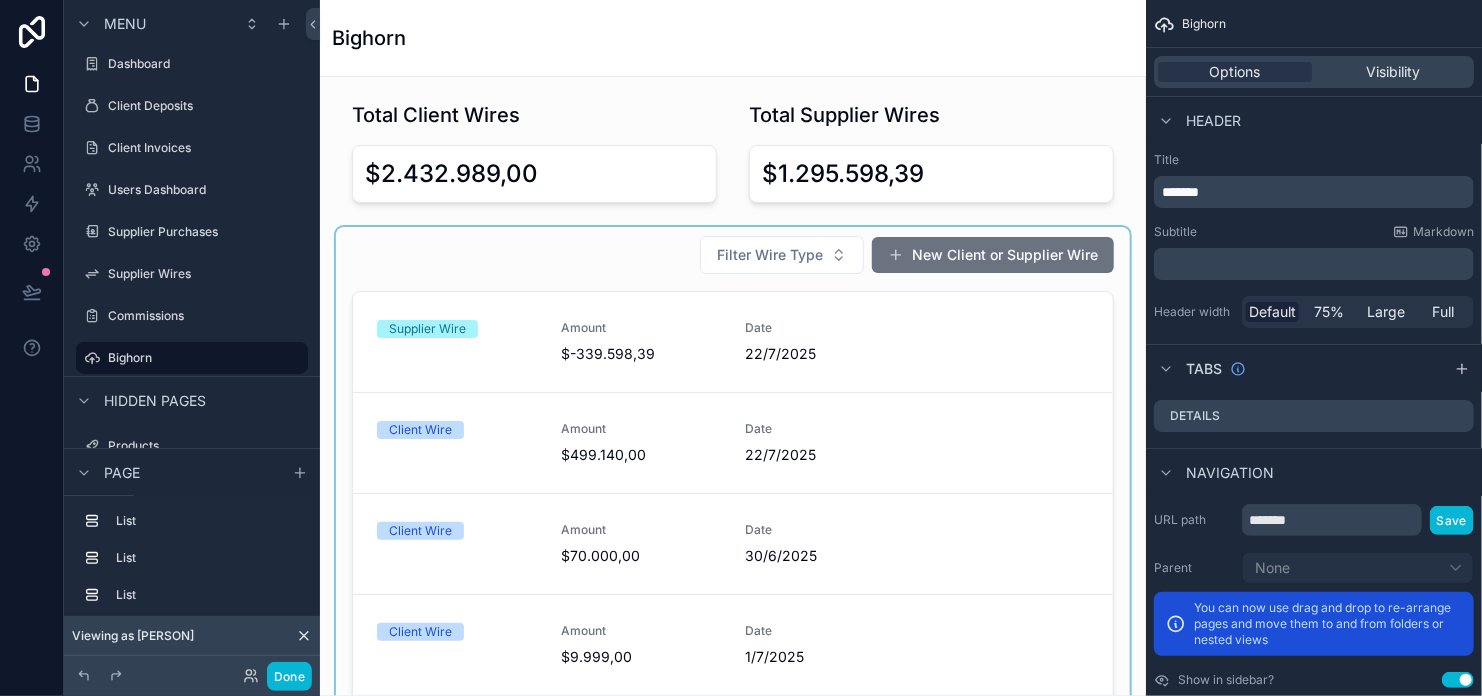 click at bounding box center (733, 528) 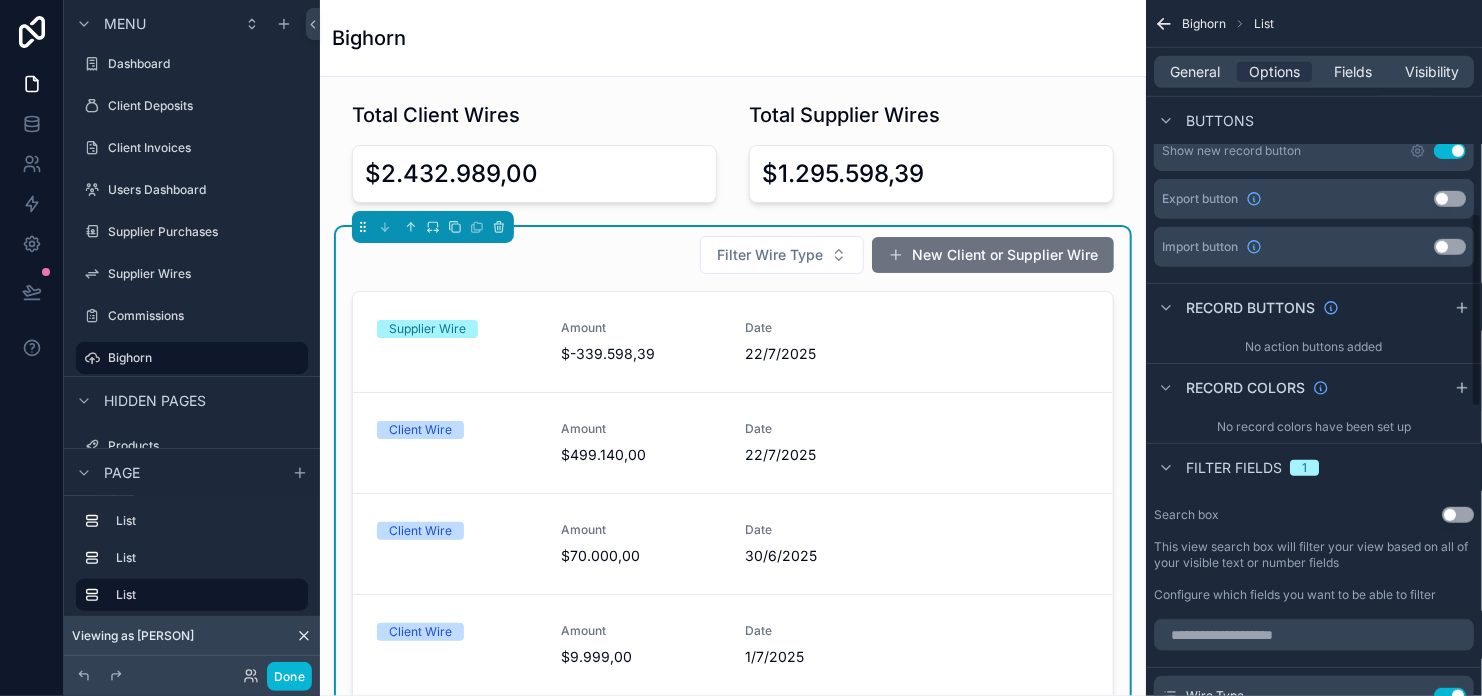 scroll, scrollTop: 1300, scrollLeft: 0, axis: vertical 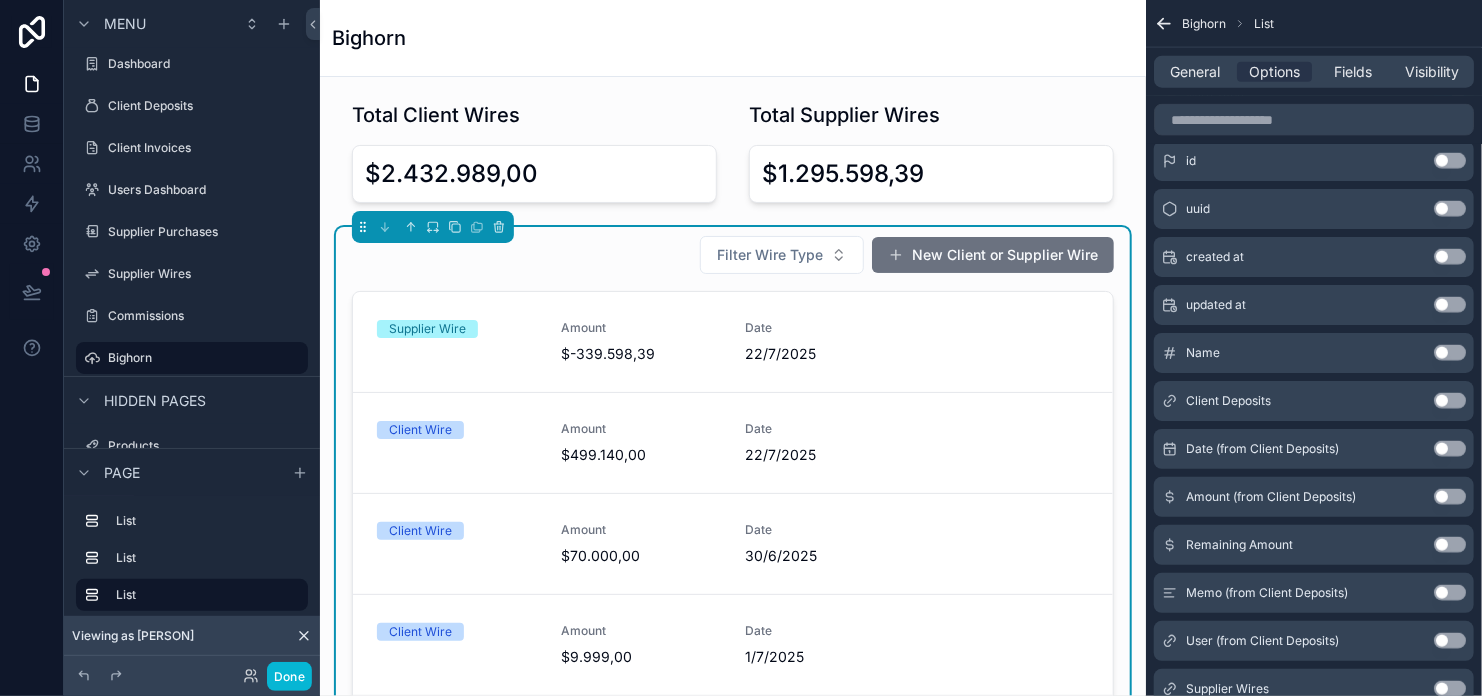 click on "General Options Fields Visibility" at bounding box center [1314, 72] 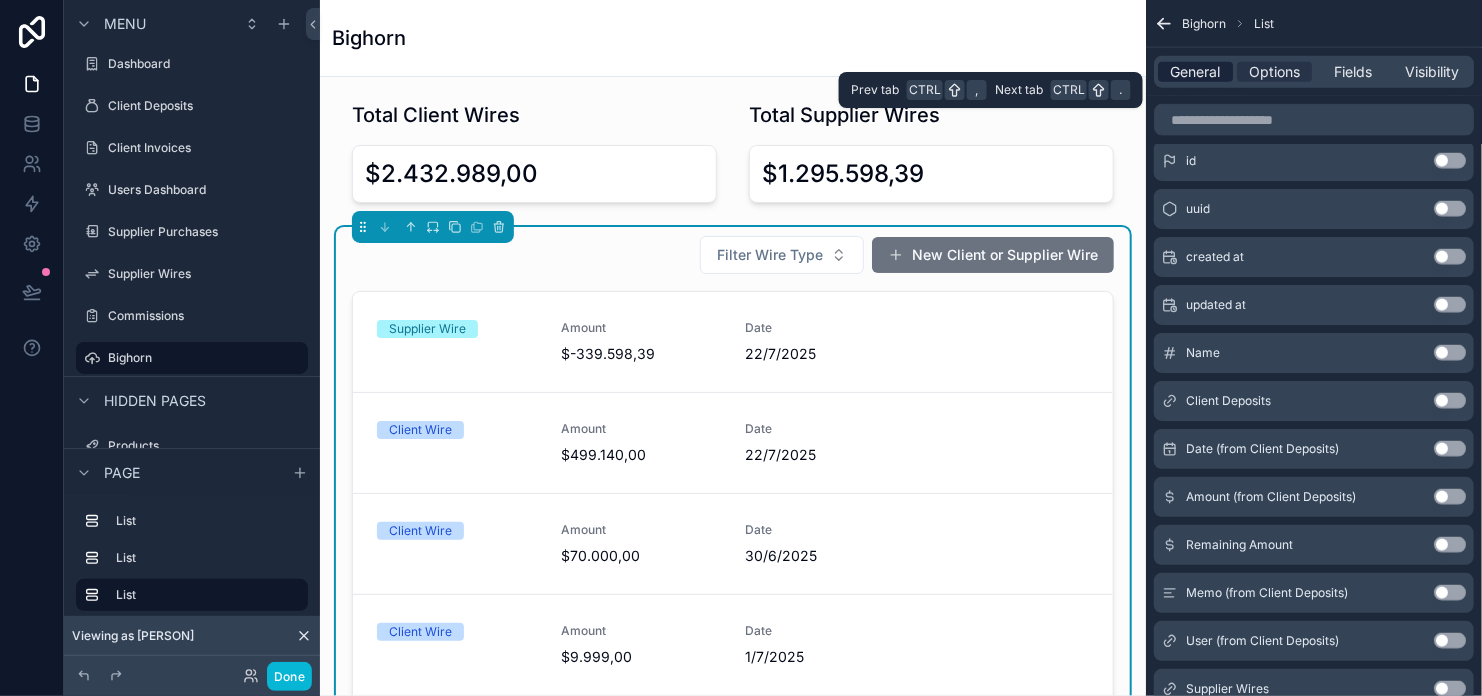 click on "General" at bounding box center (1196, 72) 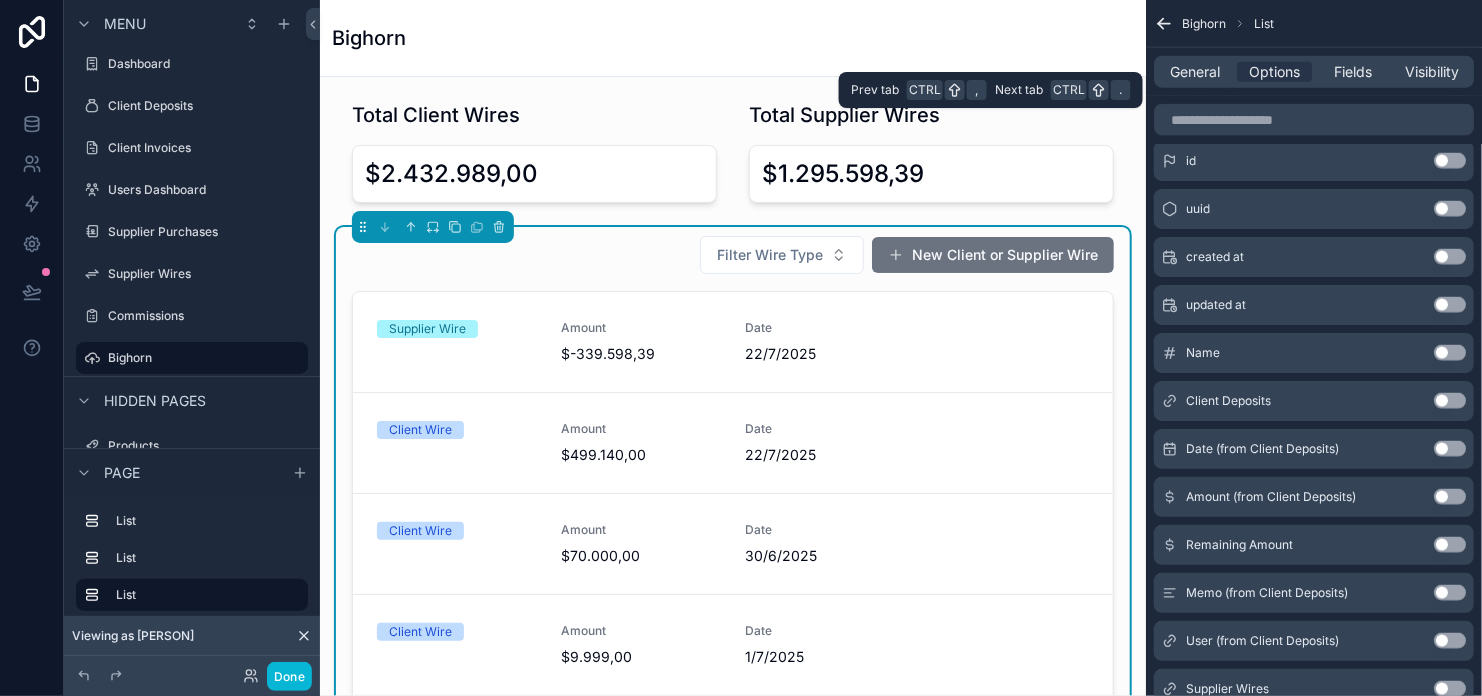 scroll, scrollTop: 396, scrollLeft: 0, axis: vertical 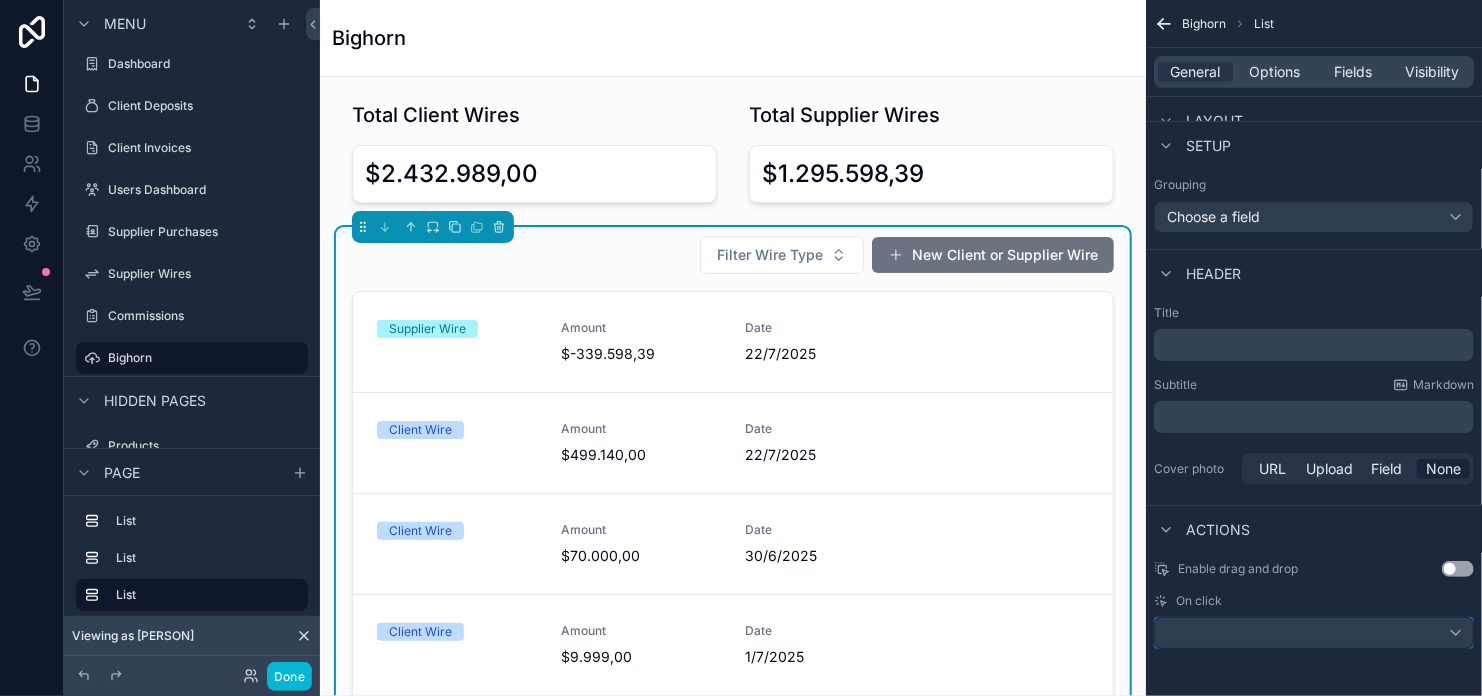 click at bounding box center (1314, 633) 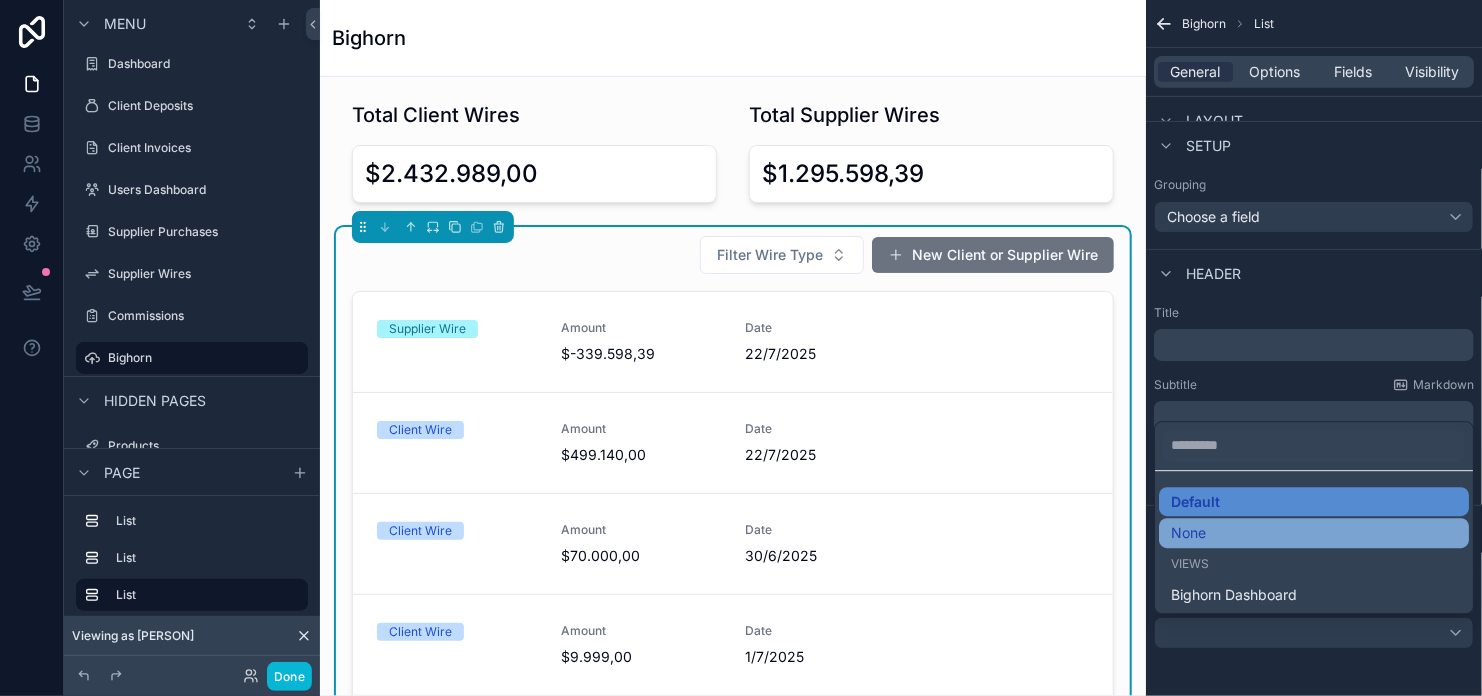 click on "None" at bounding box center (1314, 533) 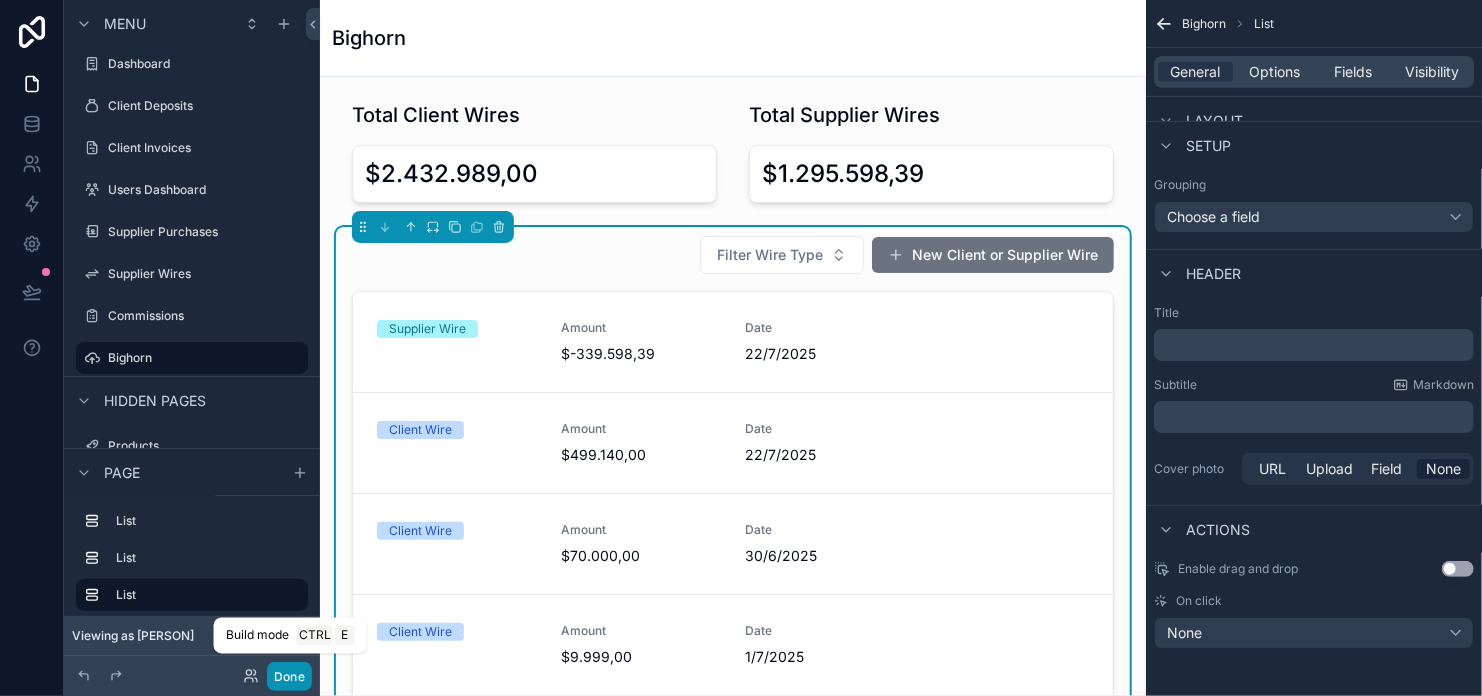 click on "Done" at bounding box center [289, 676] 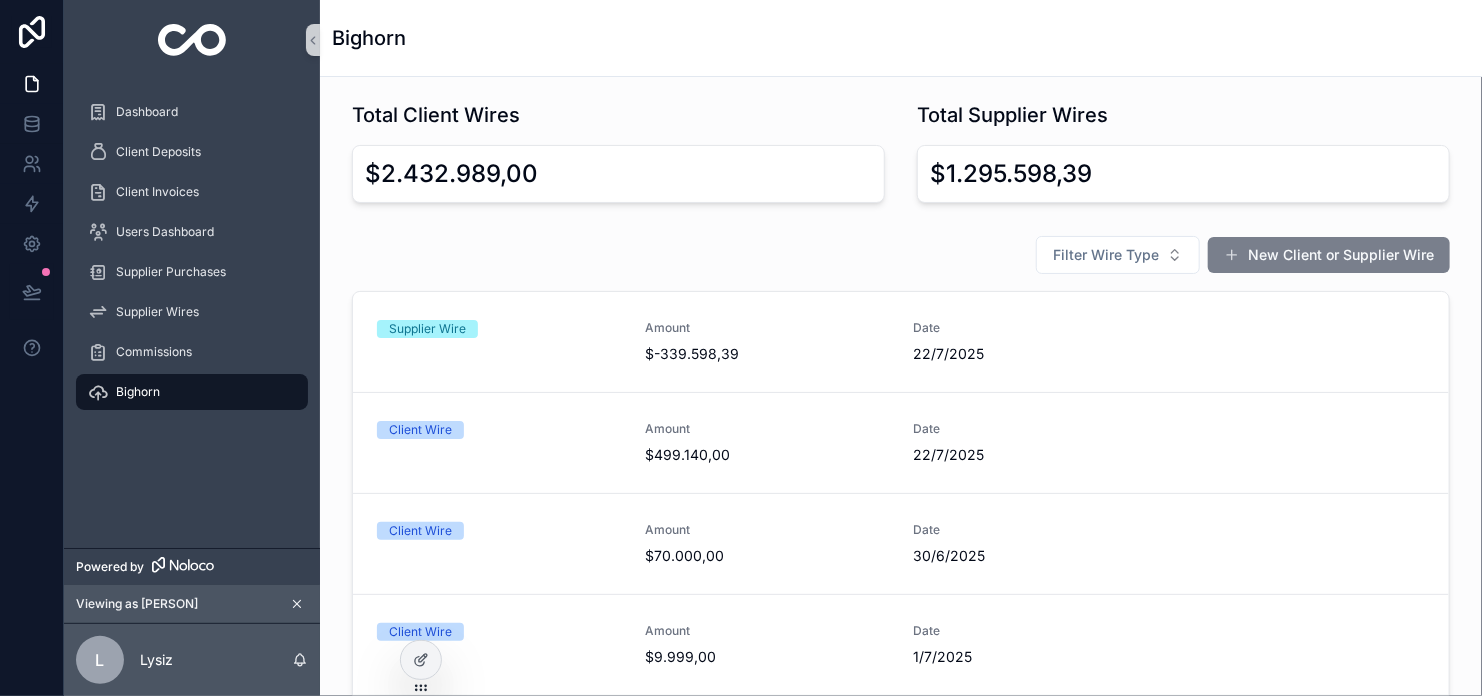 click on "New Client or Supplier Wire" at bounding box center [1329, 255] 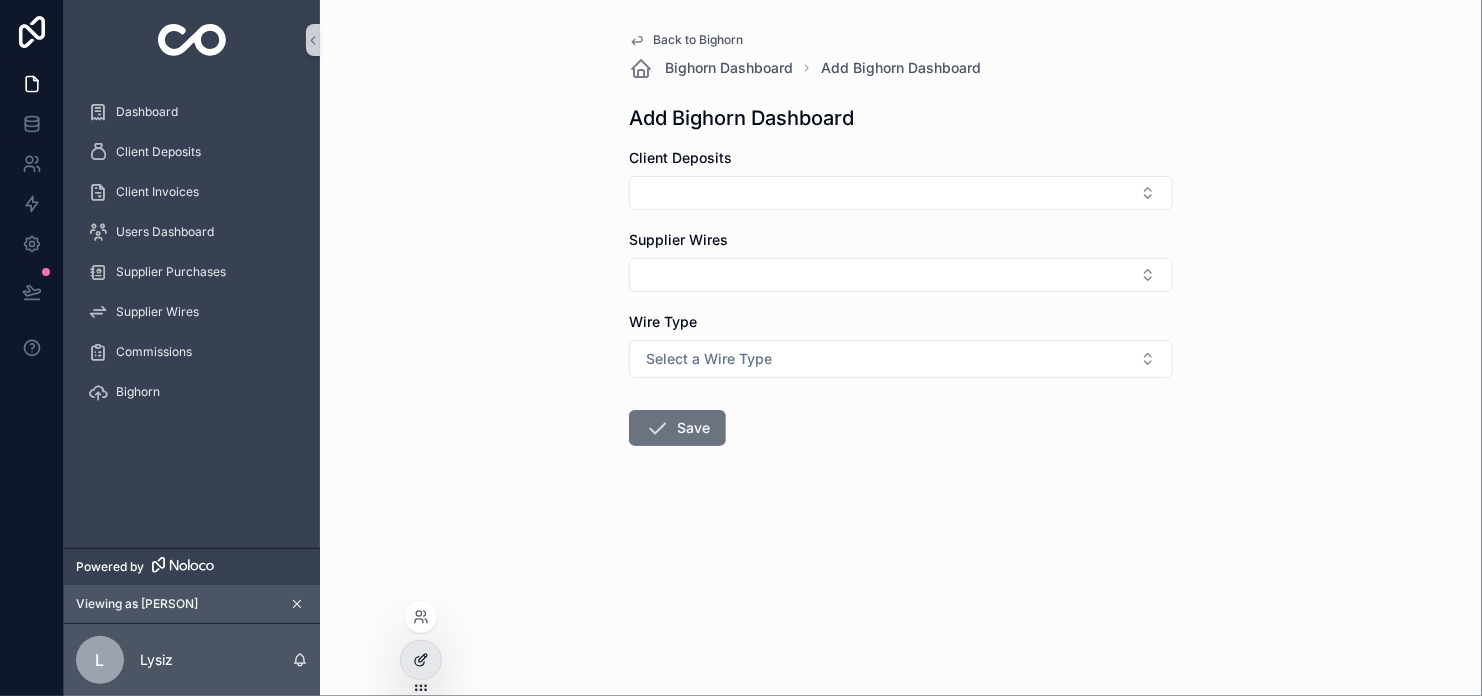 click at bounding box center (421, 660) 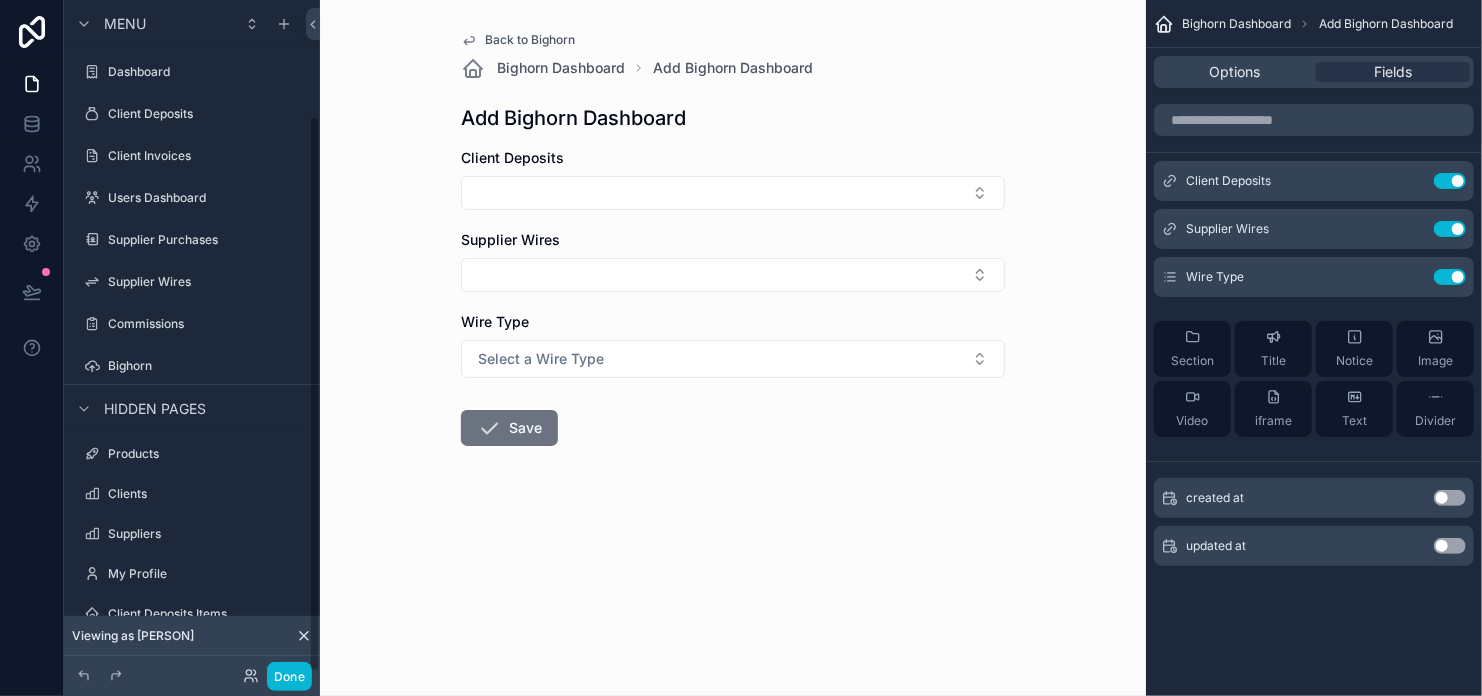 scroll, scrollTop: 140, scrollLeft: 0, axis: vertical 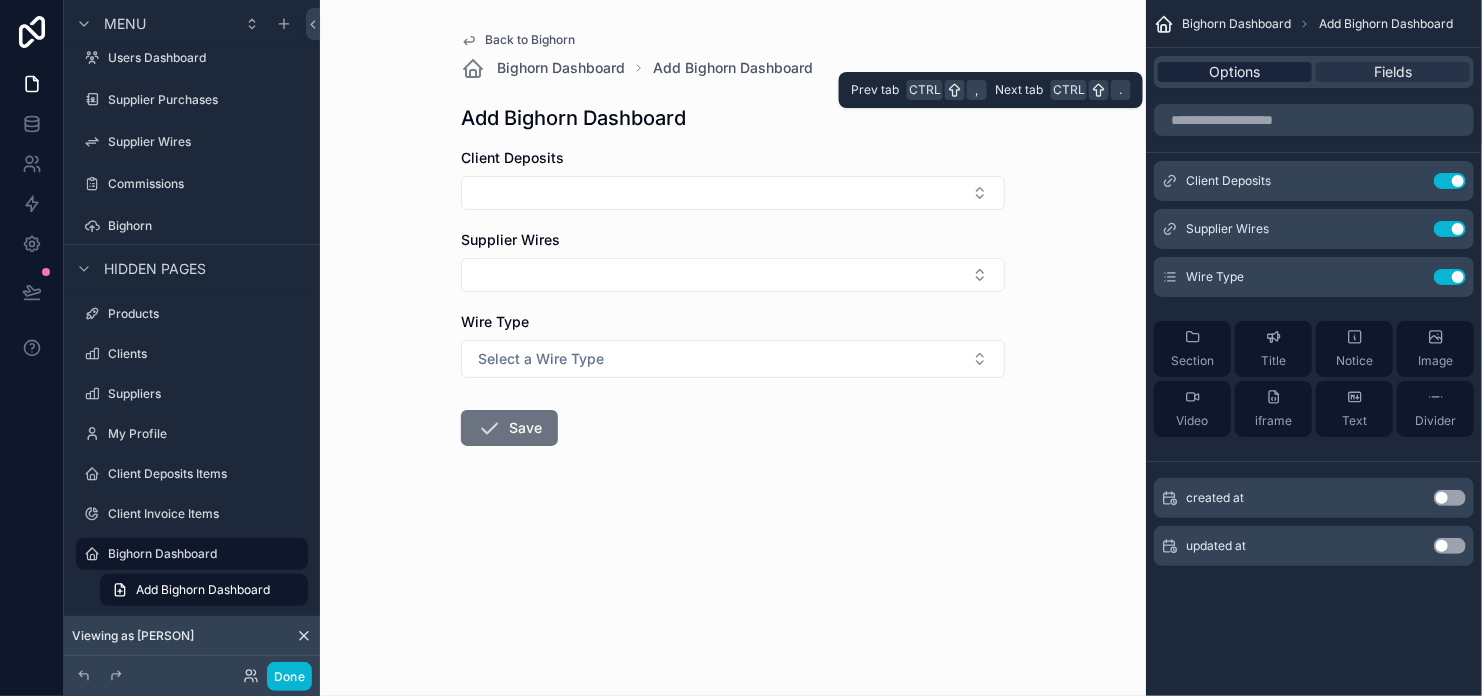 click on "Options" at bounding box center [1235, 72] 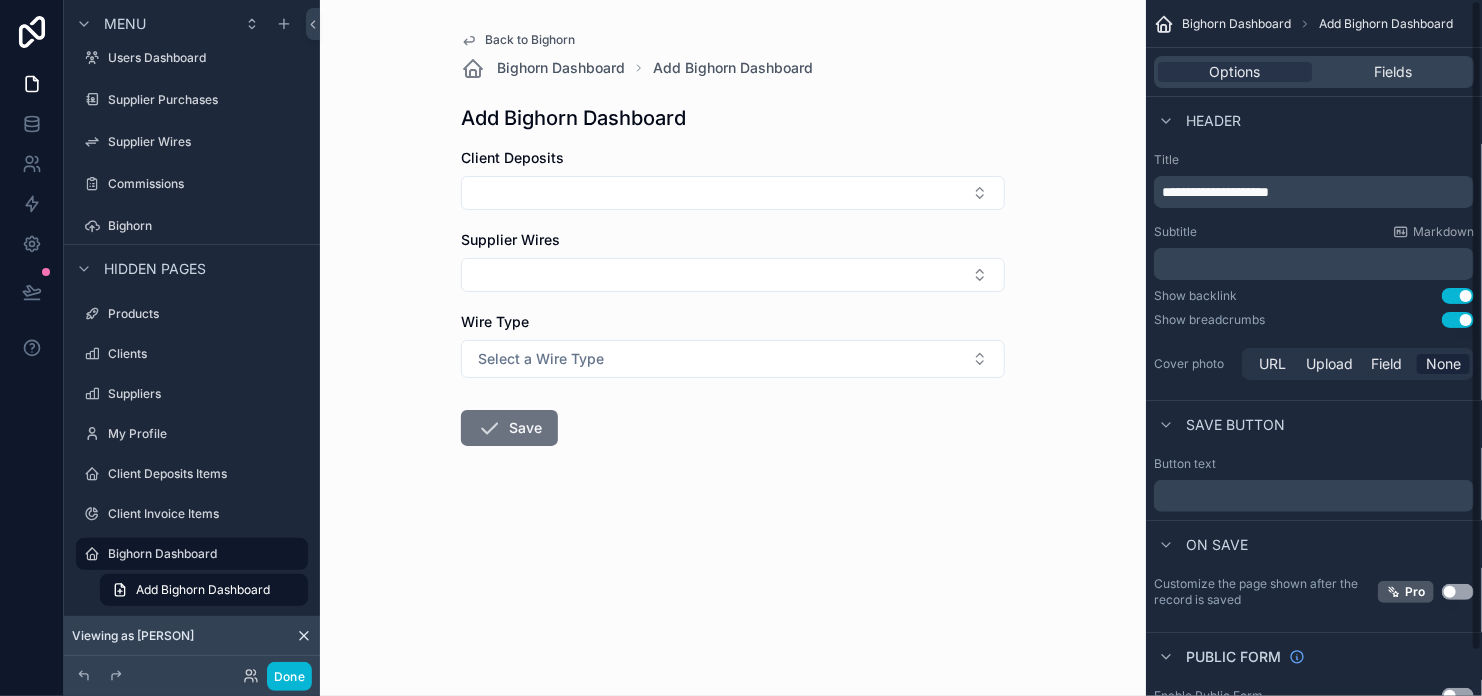 click on "Use setting" at bounding box center (1458, 296) 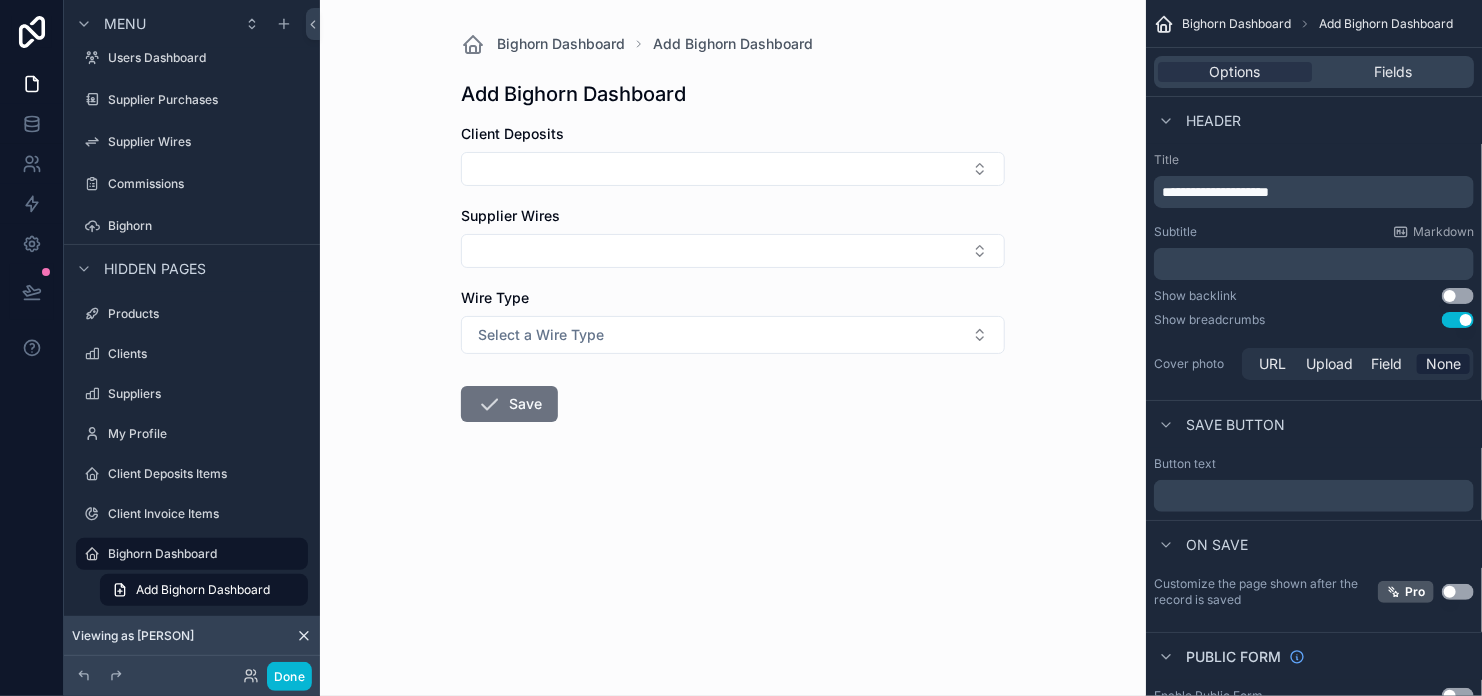click on "Use setting" at bounding box center (1458, 320) 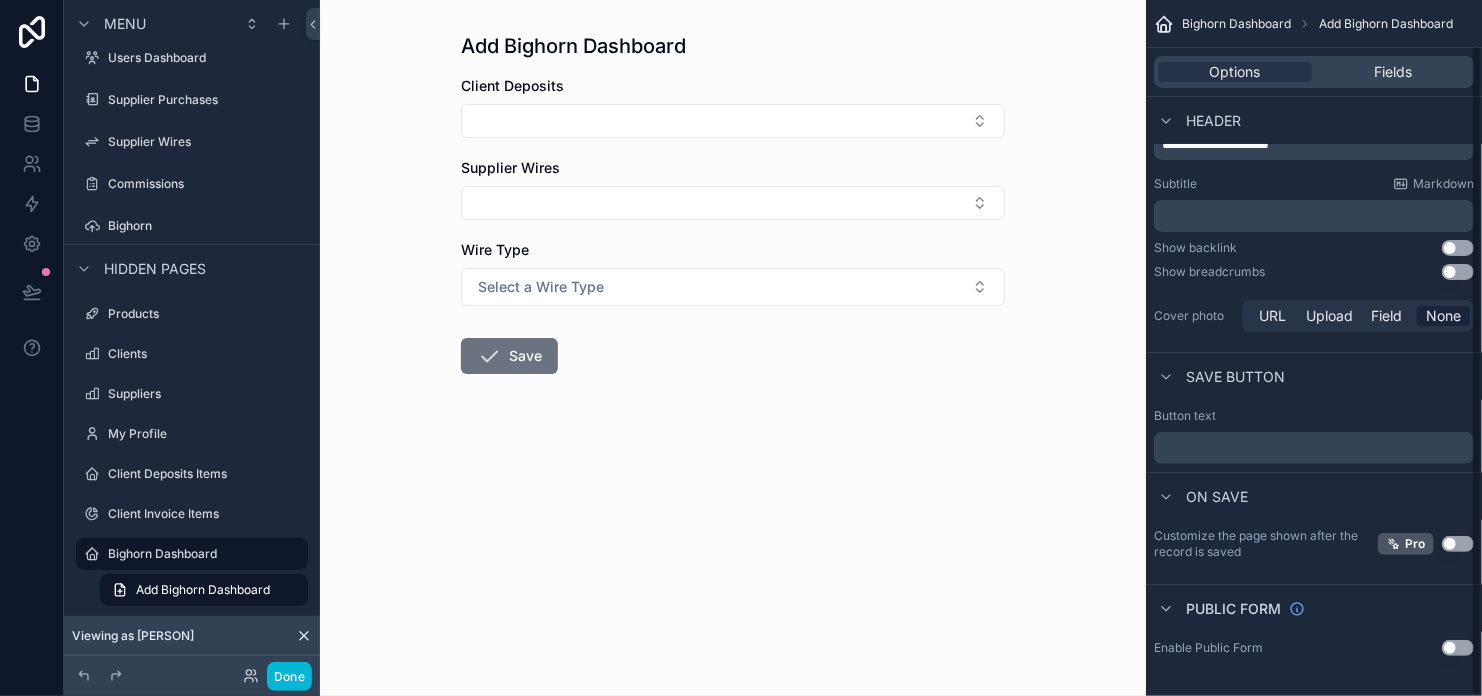 scroll, scrollTop: 0, scrollLeft: 0, axis: both 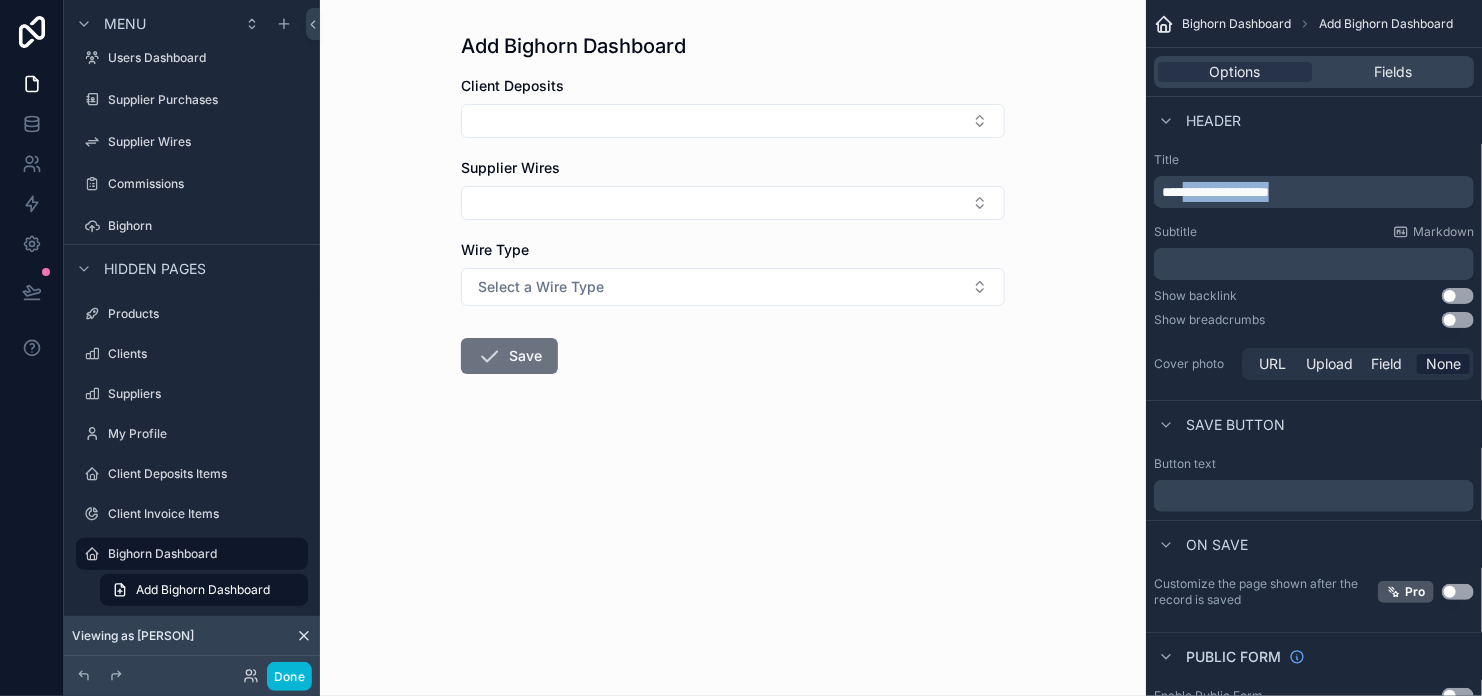drag, startPoint x: 1352, startPoint y: 191, endPoint x: 1191, endPoint y: 173, distance: 162.00308 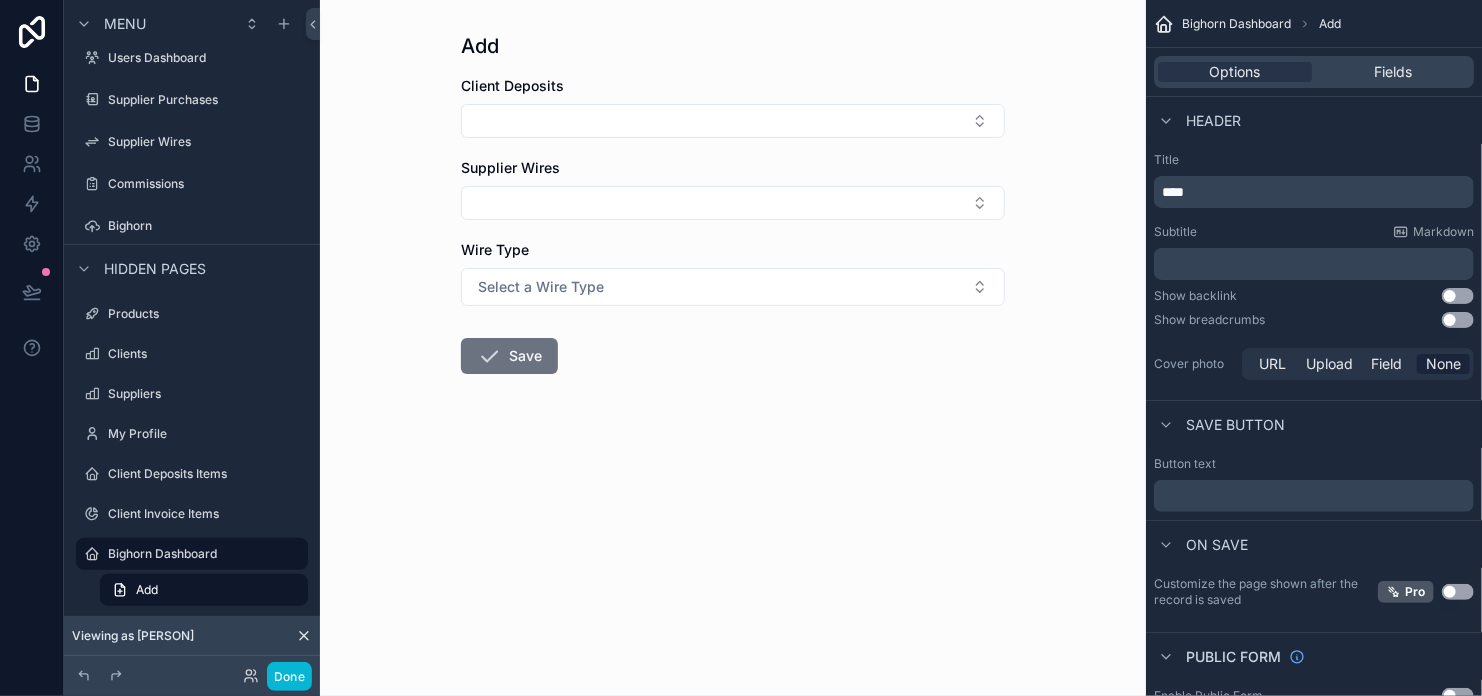 type 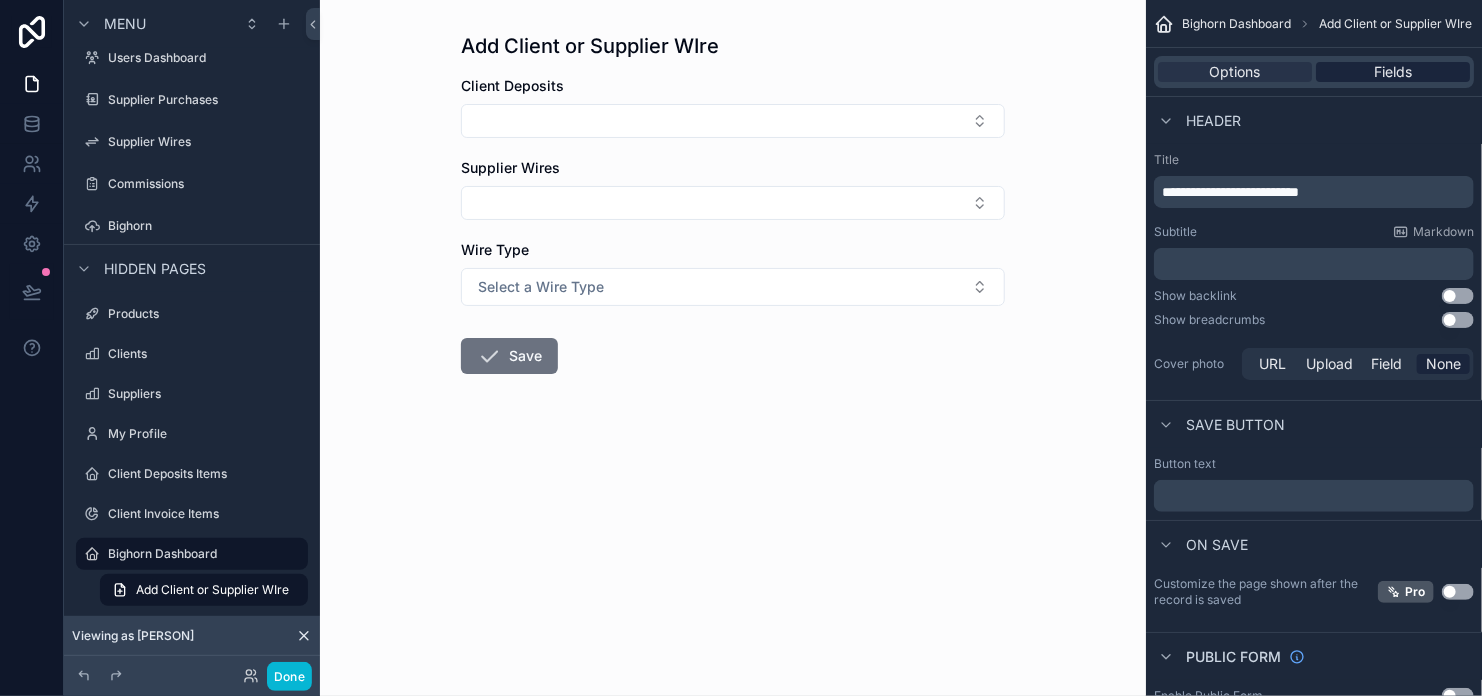 click on "Fields" at bounding box center [1393, 72] 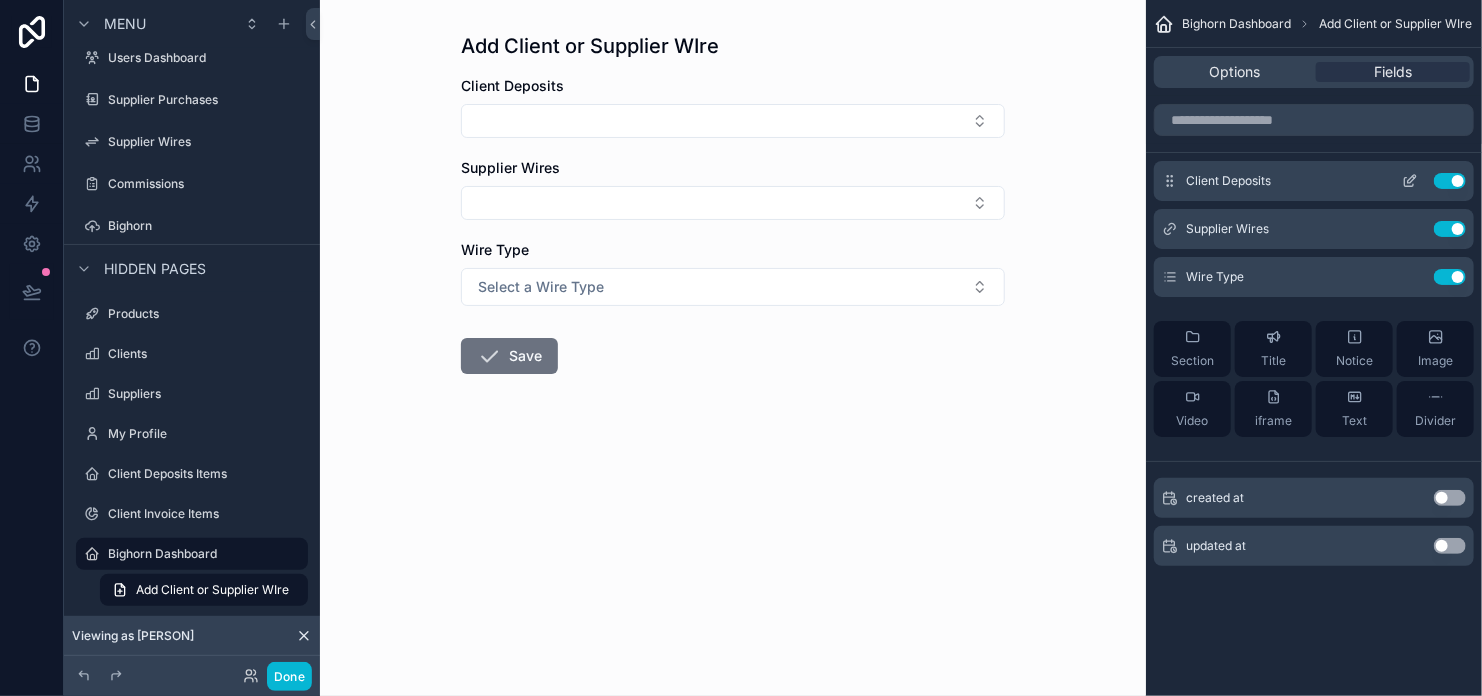 click 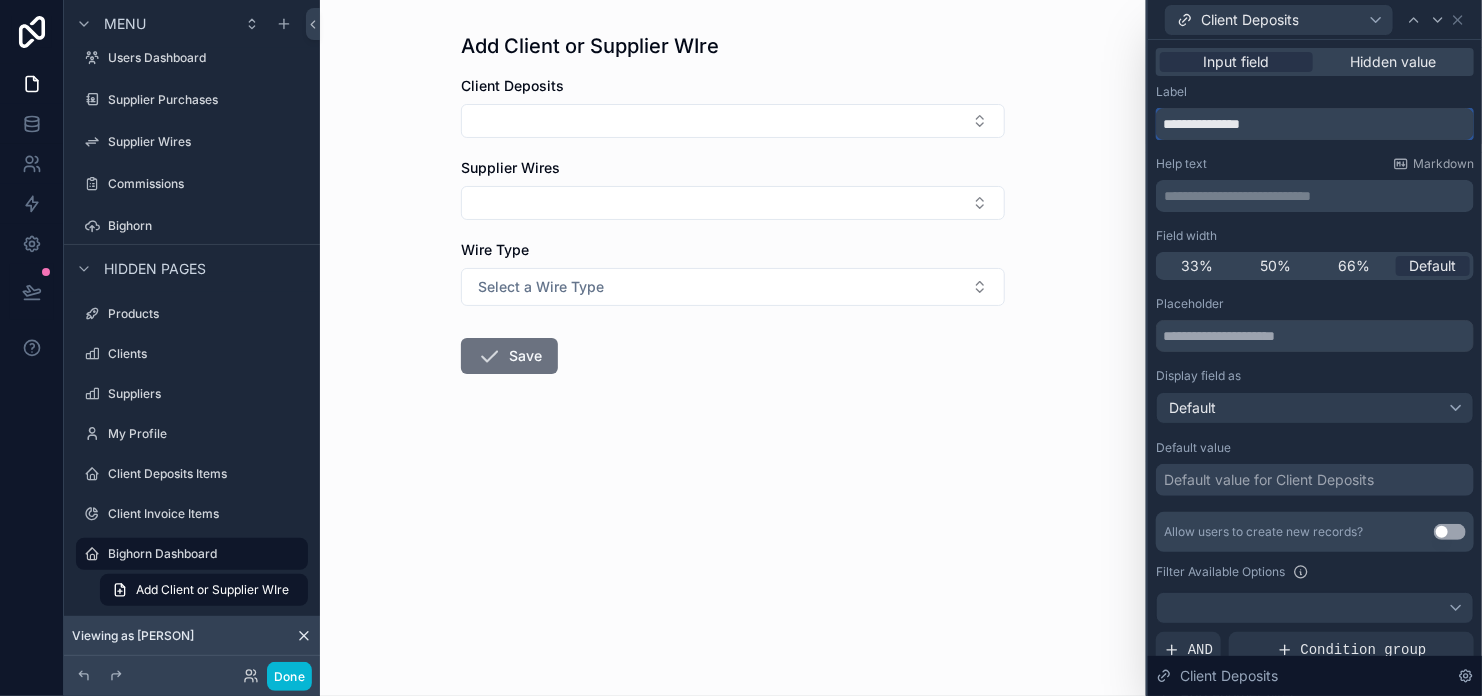 drag, startPoint x: 1275, startPoint y: 132, endPoint x: 1208, endPoint y: 117, distance: 68.65858 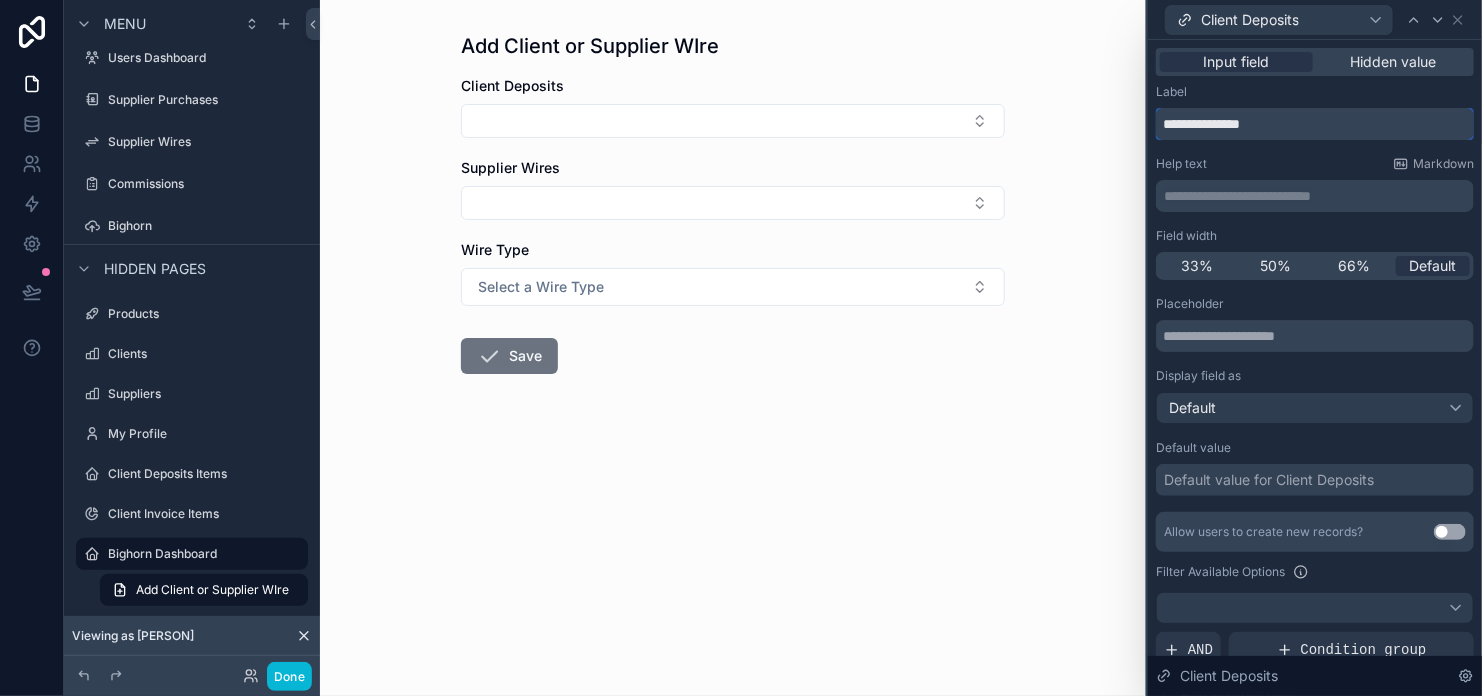 click on "**********" at bounding box center (1315, 124) 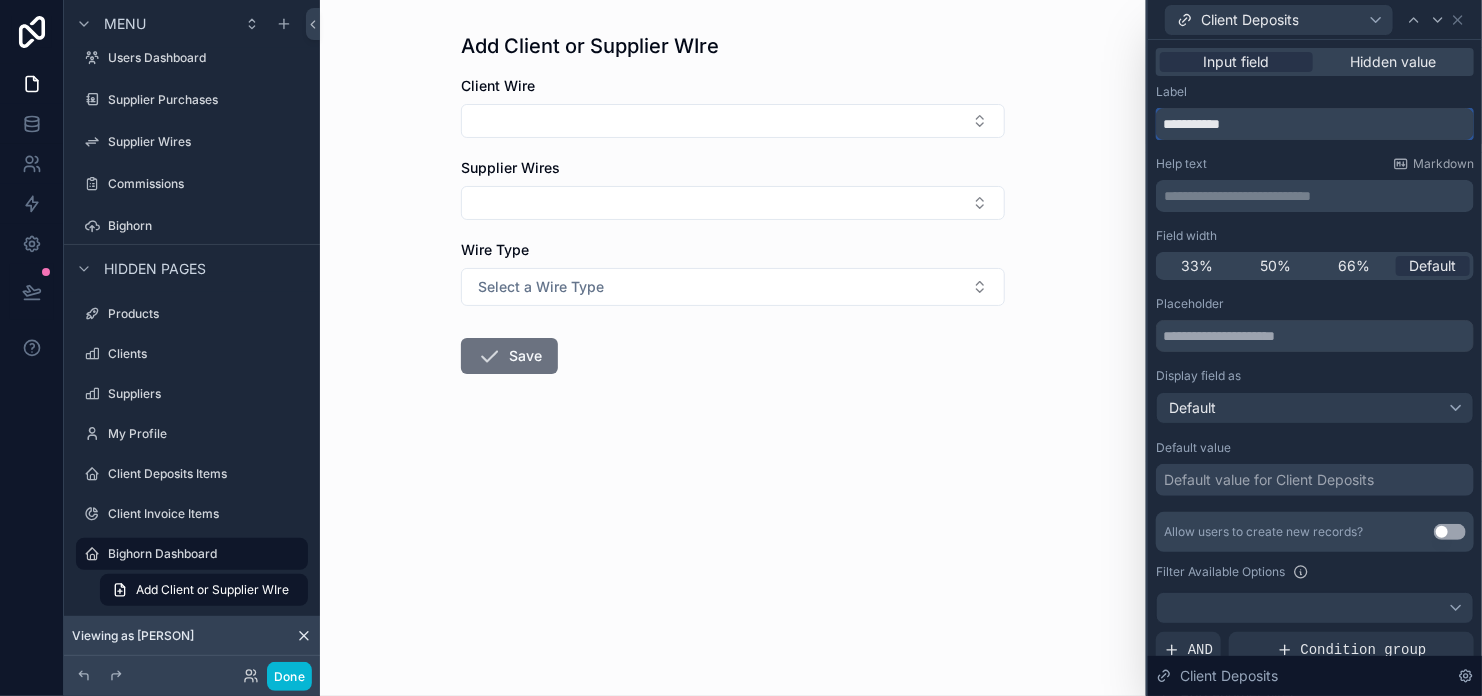 type on "**********" 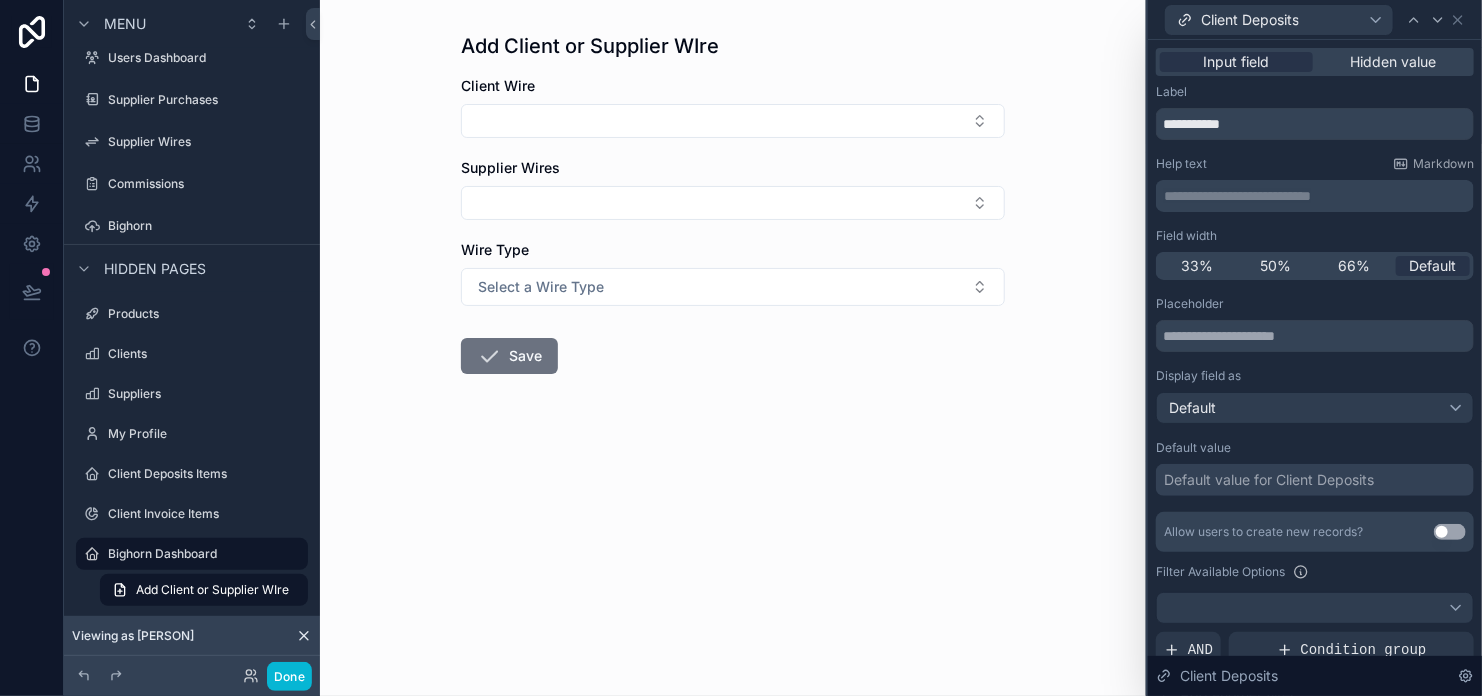 click on "Label" at bounding box center [1315, 92] 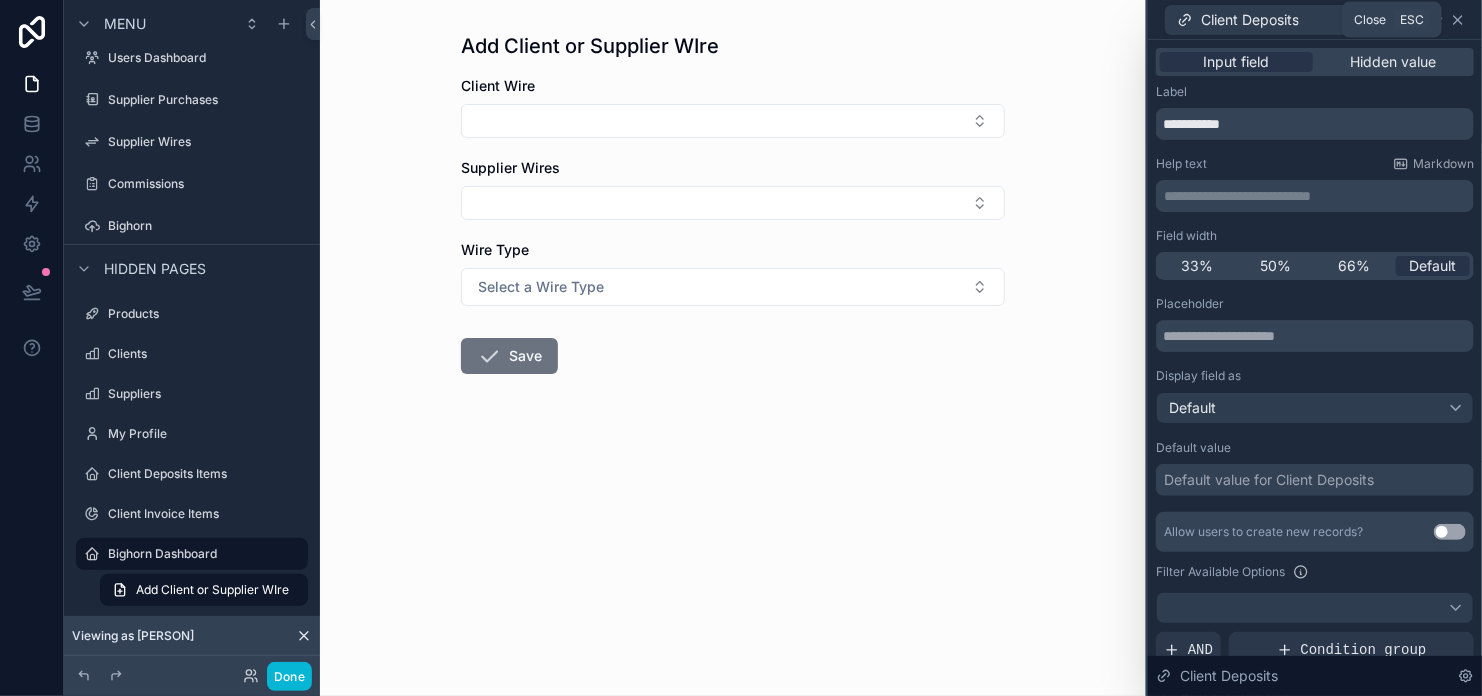 click 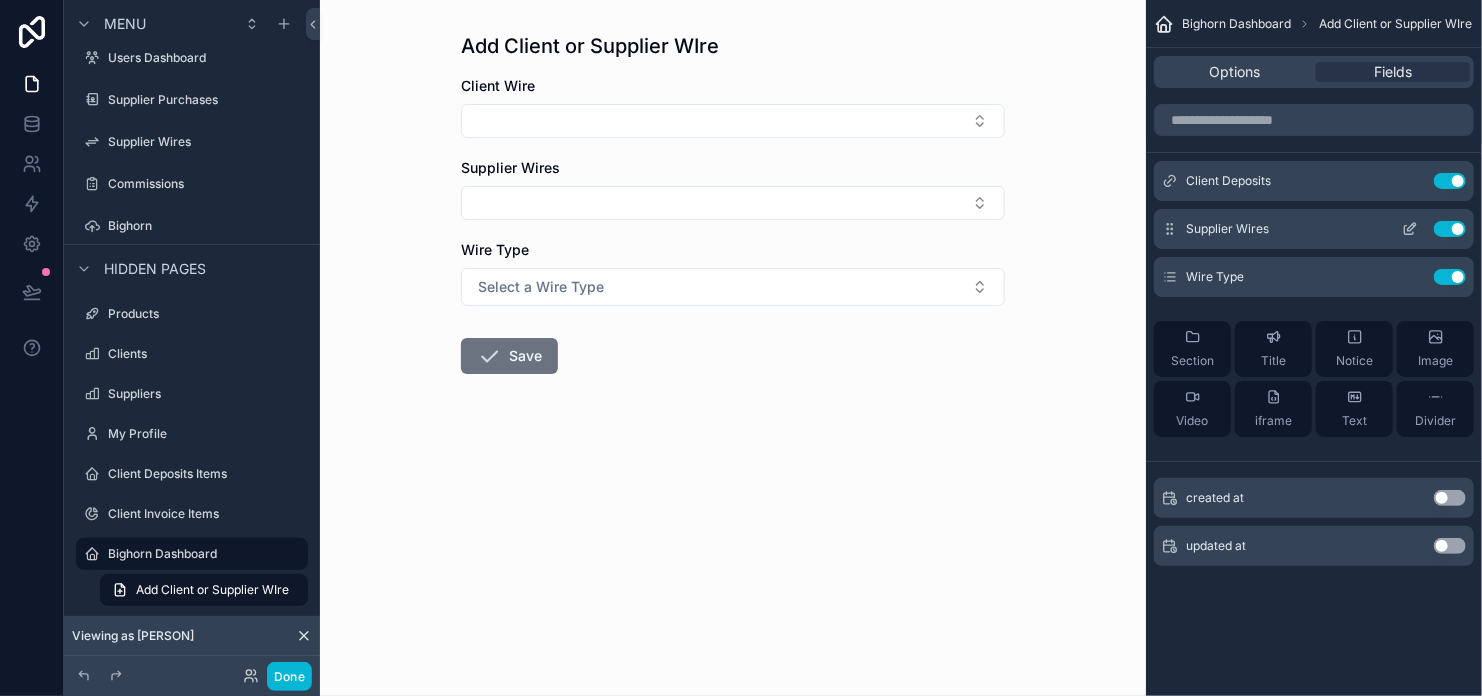 click 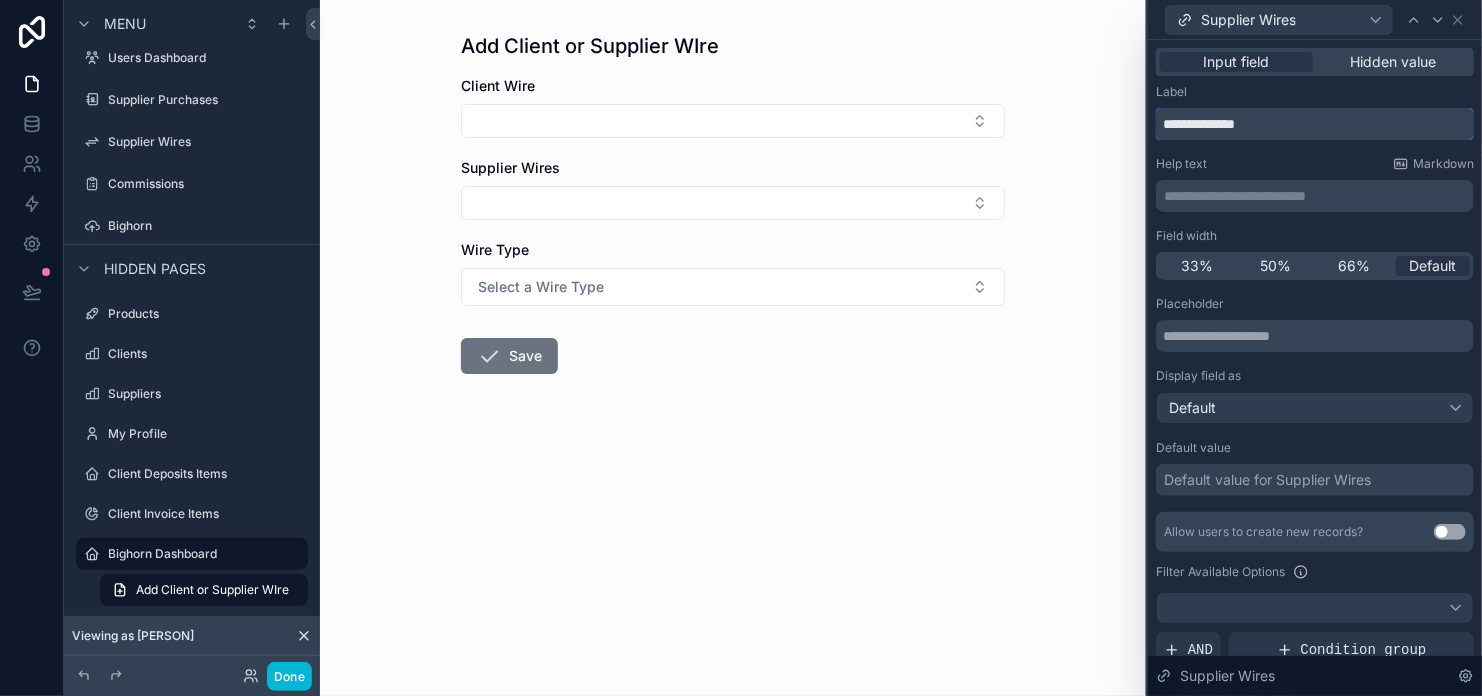 click on "**********" at bounding box center (1315, 124) 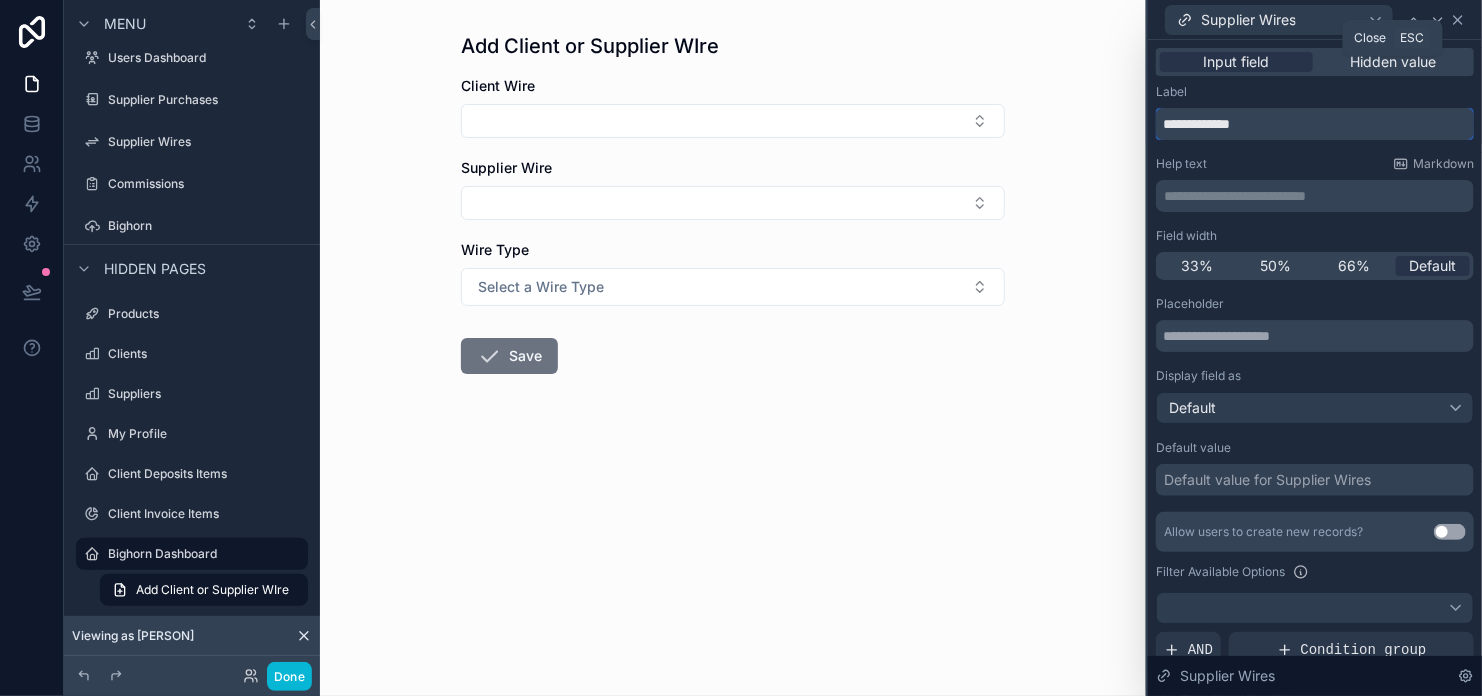 type on "**********" 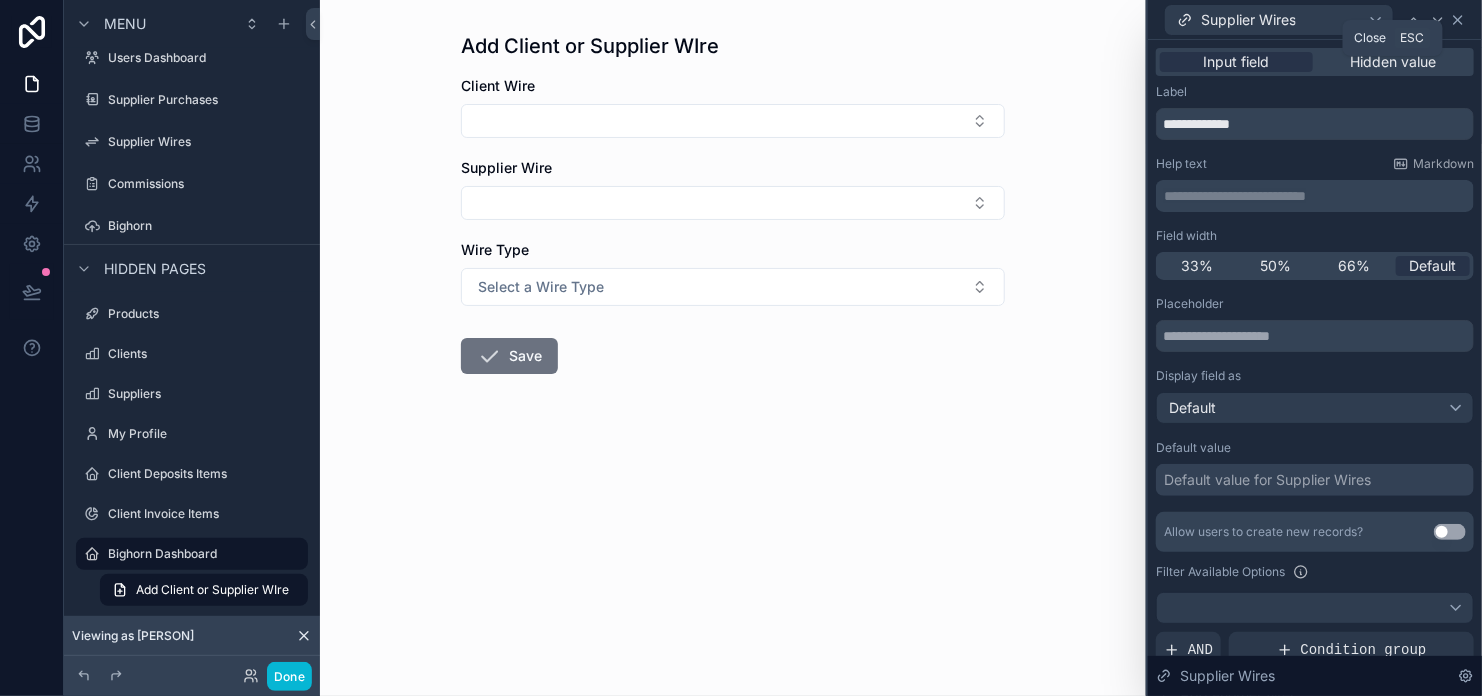 click 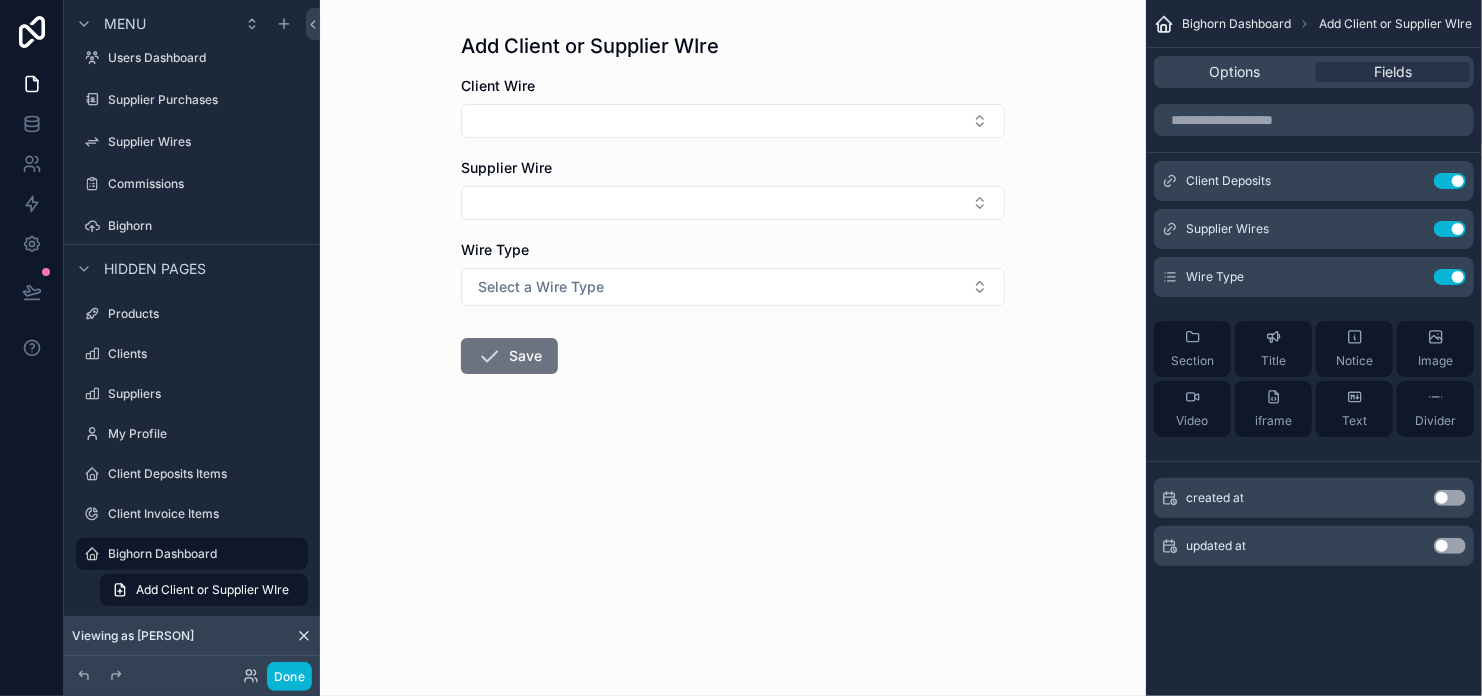 drag, startPoint x: 824, startPoint y: 501, endPoint x: 775, endPoint y: 463, distance: 62.008064 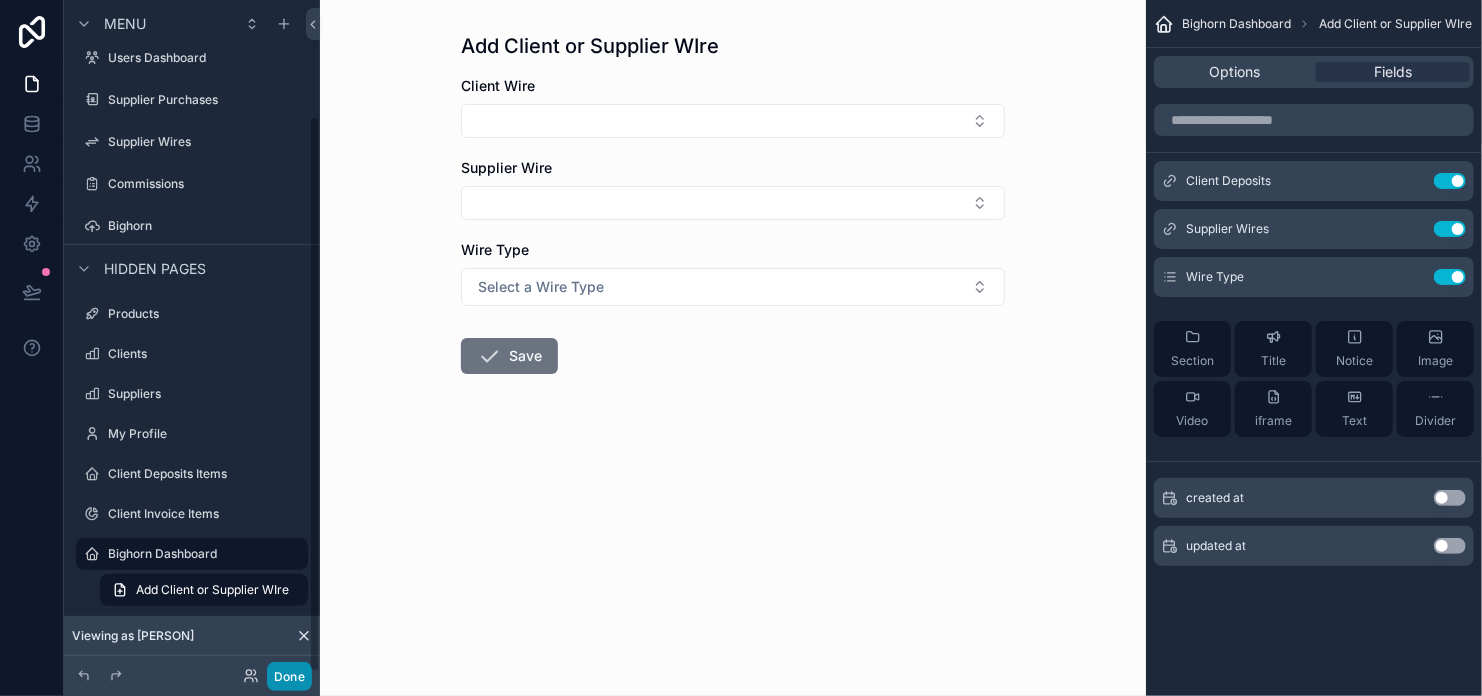 click on "Done" at bounding box center (289, 676) 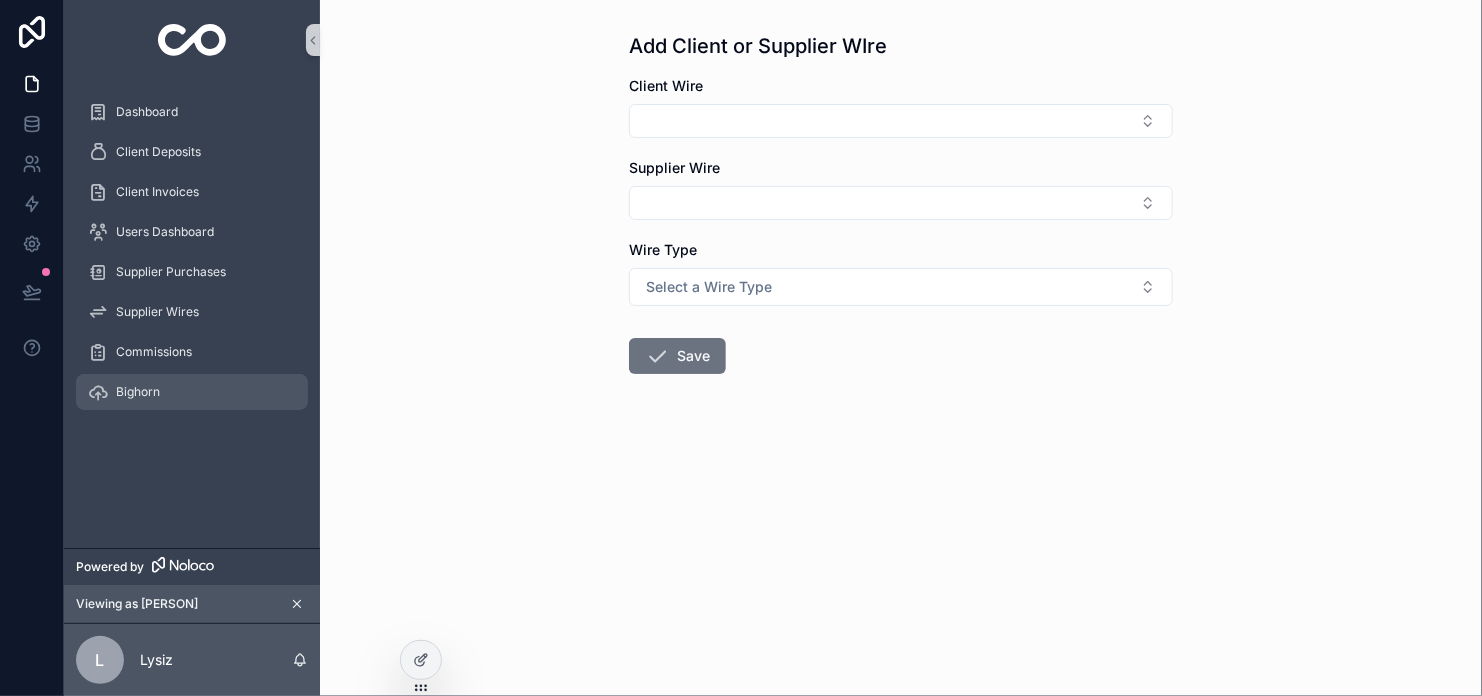 click on "Bighorn" at bounding box center [192, 392] 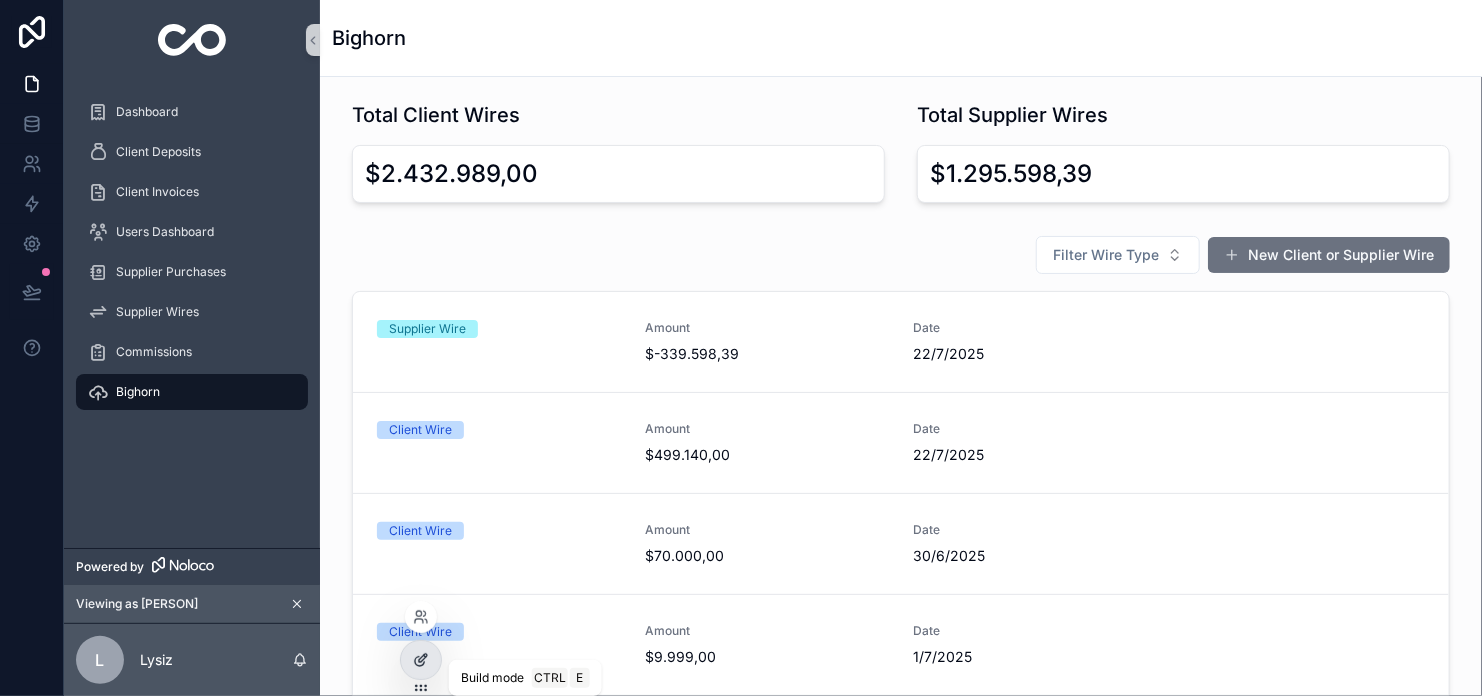 click 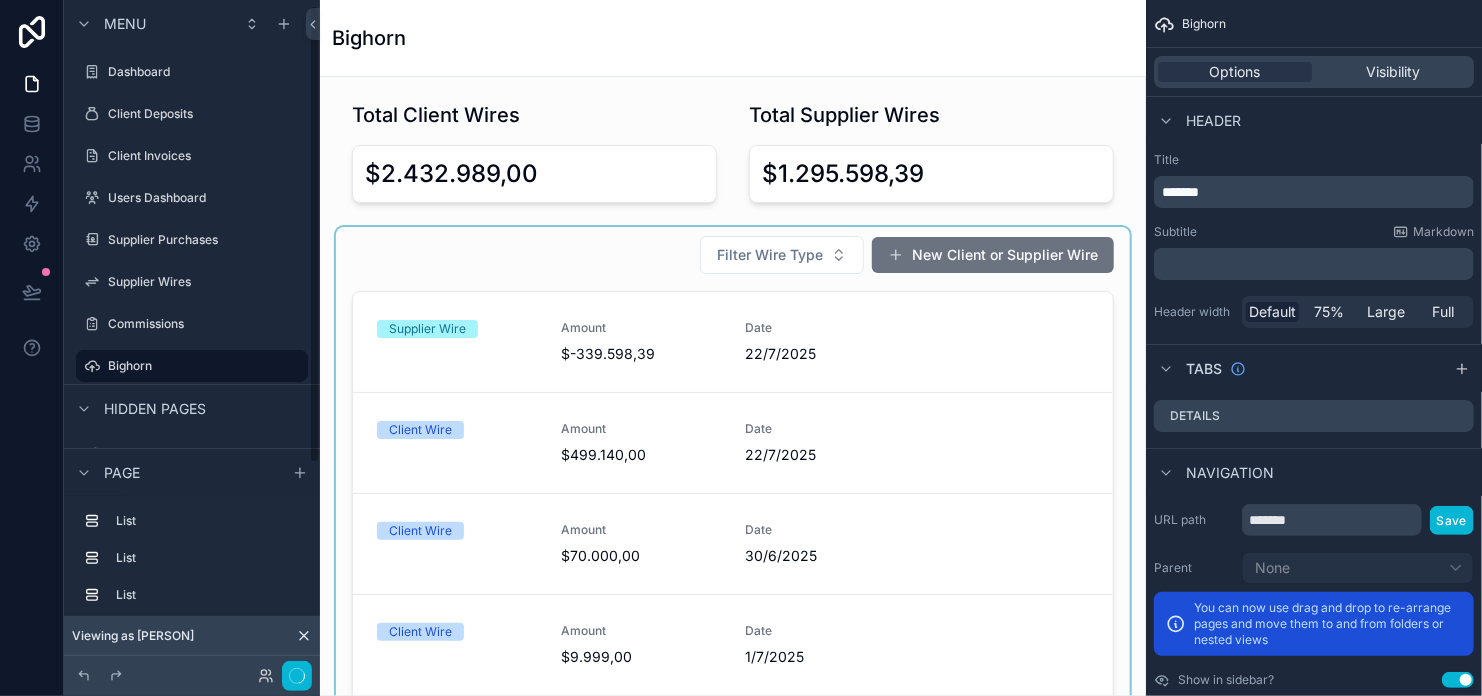 scroll, scrollTop: 8, scrollLeft: 0, axis: vertical 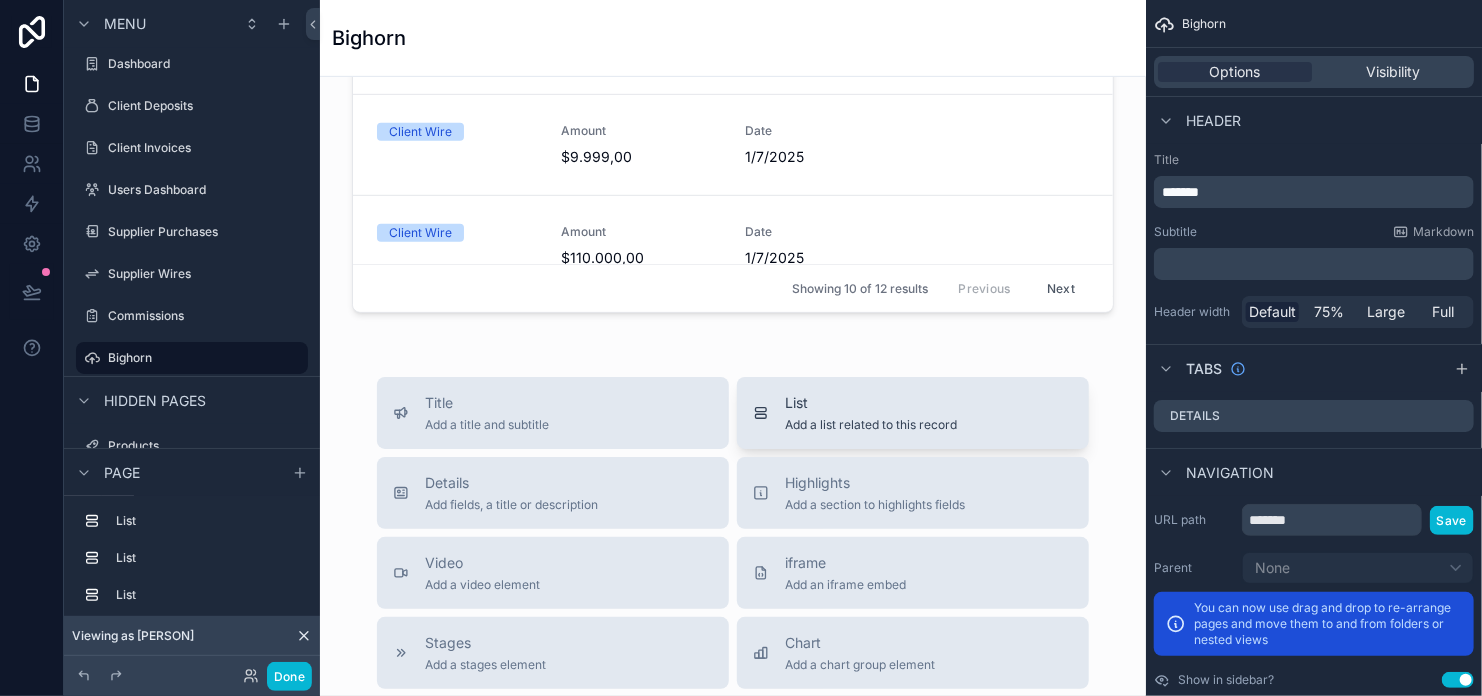 click on "Add a list related to this record" at bounding box center [871, 425] 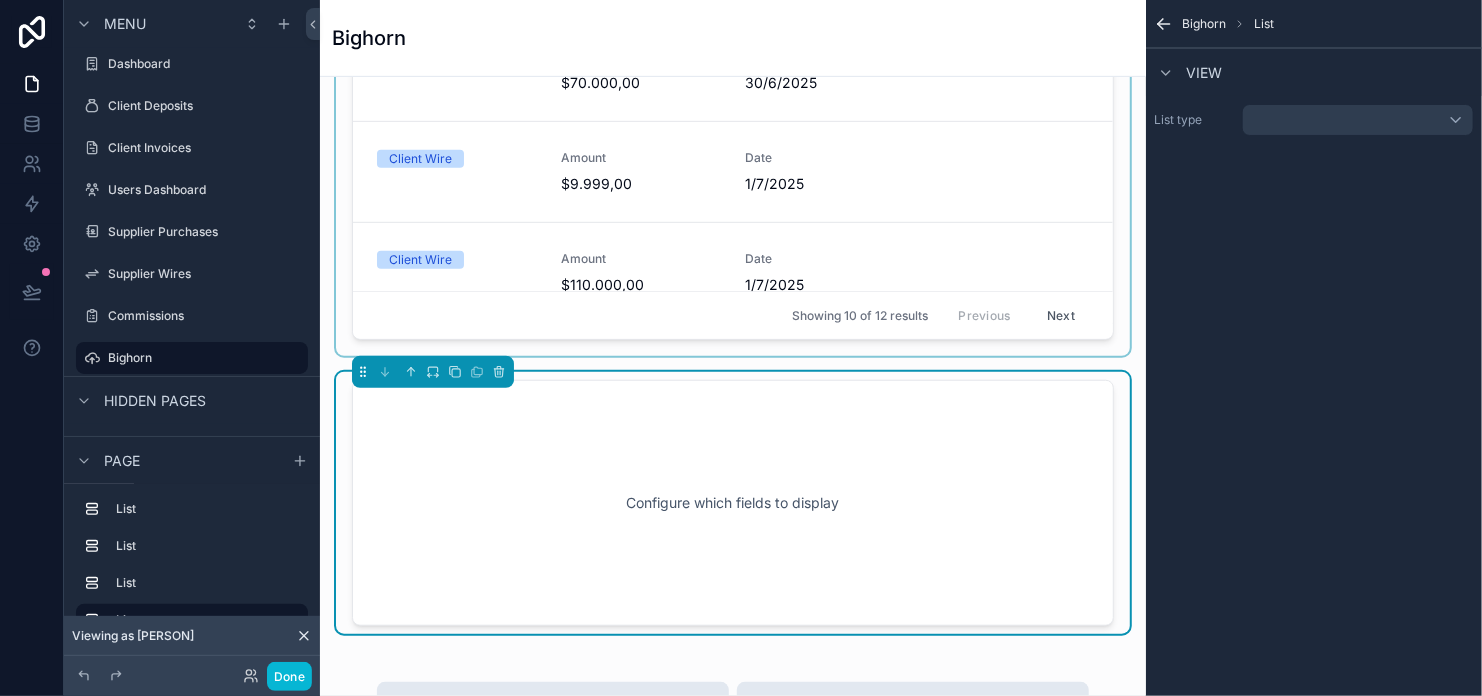 scroll, scrollTop: 127, scrollLeft: 0, axis: vertical 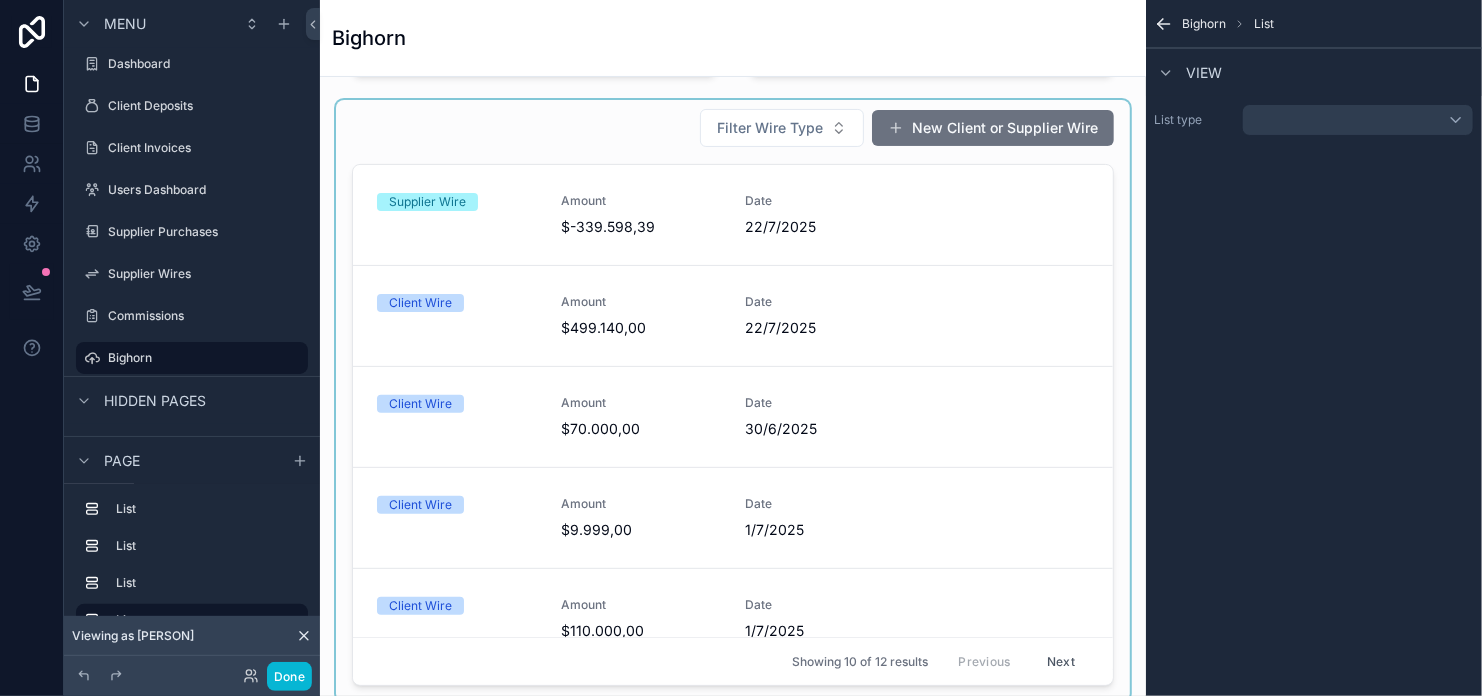click at bounding box center [733, 401] 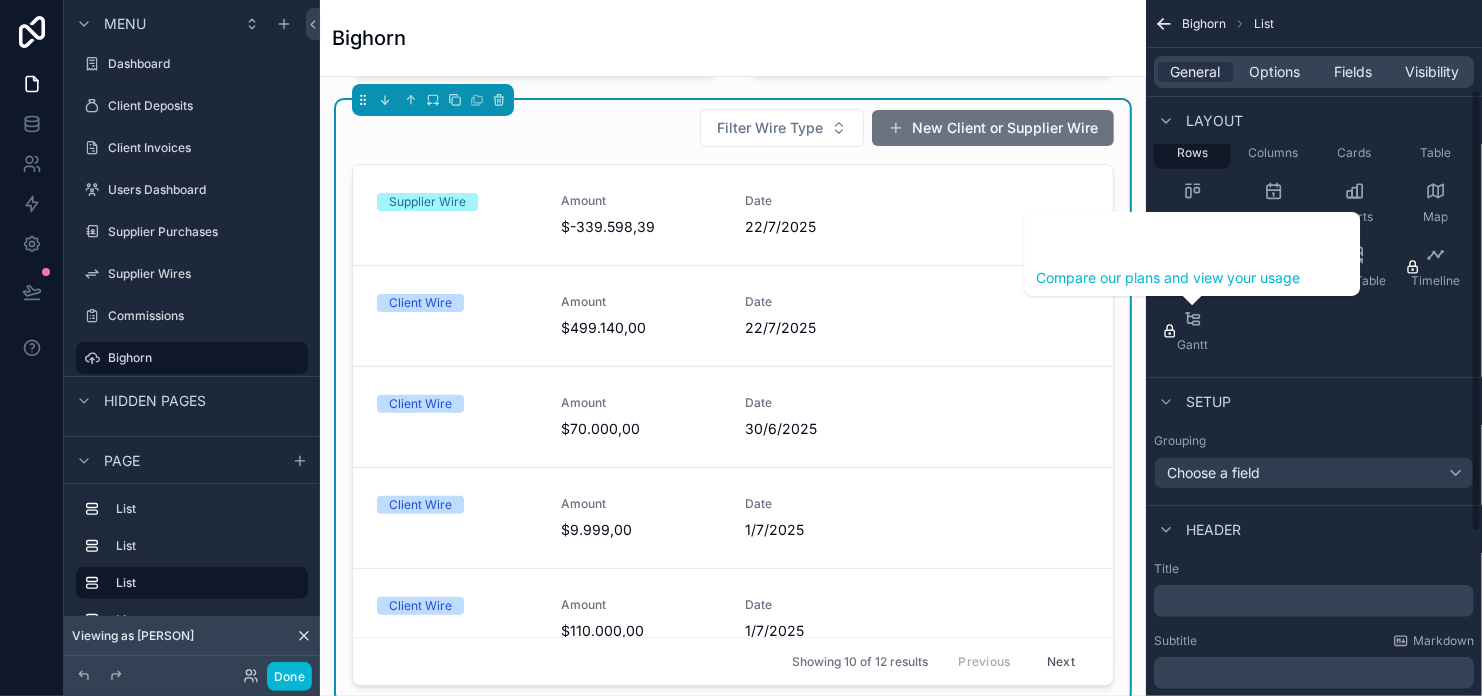 scroll, scrollTop: 396, scrollLeft: 0, axis: vertical 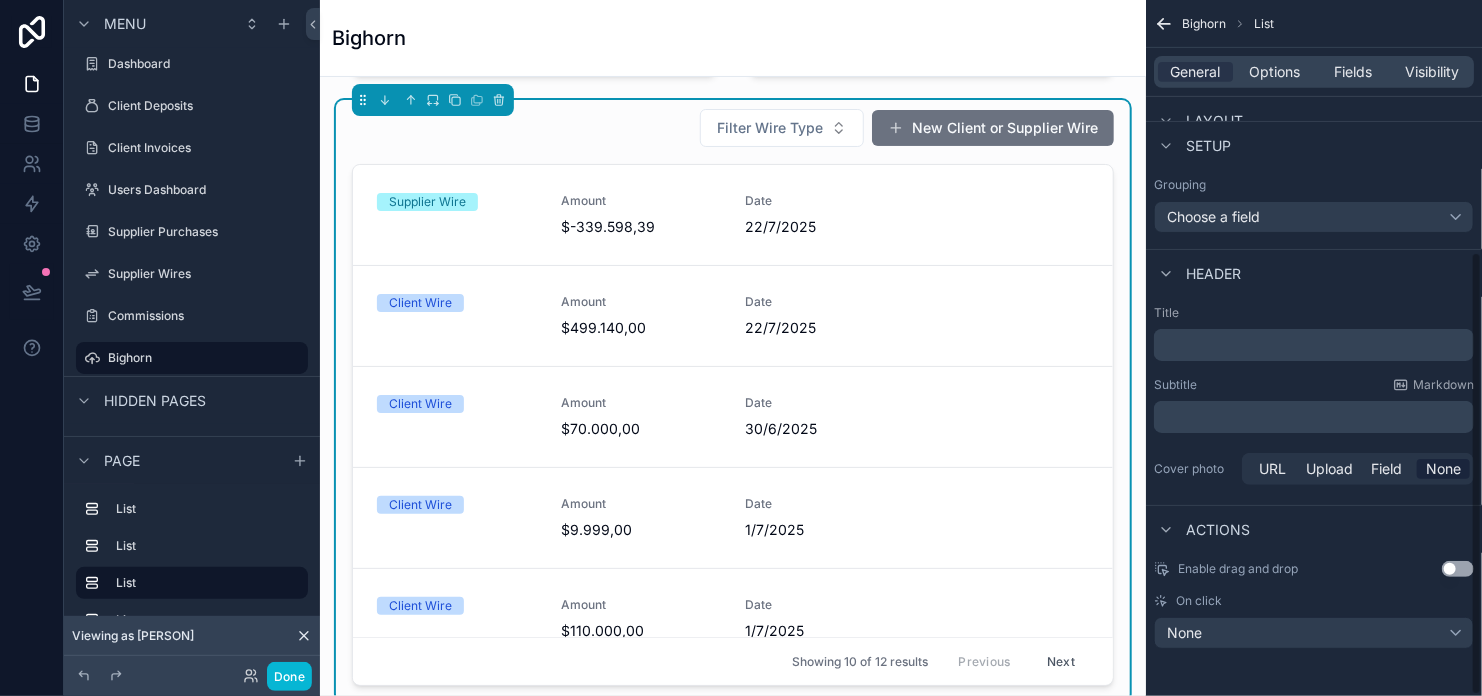 click on "﻿" at bounding box center (1316, 345) 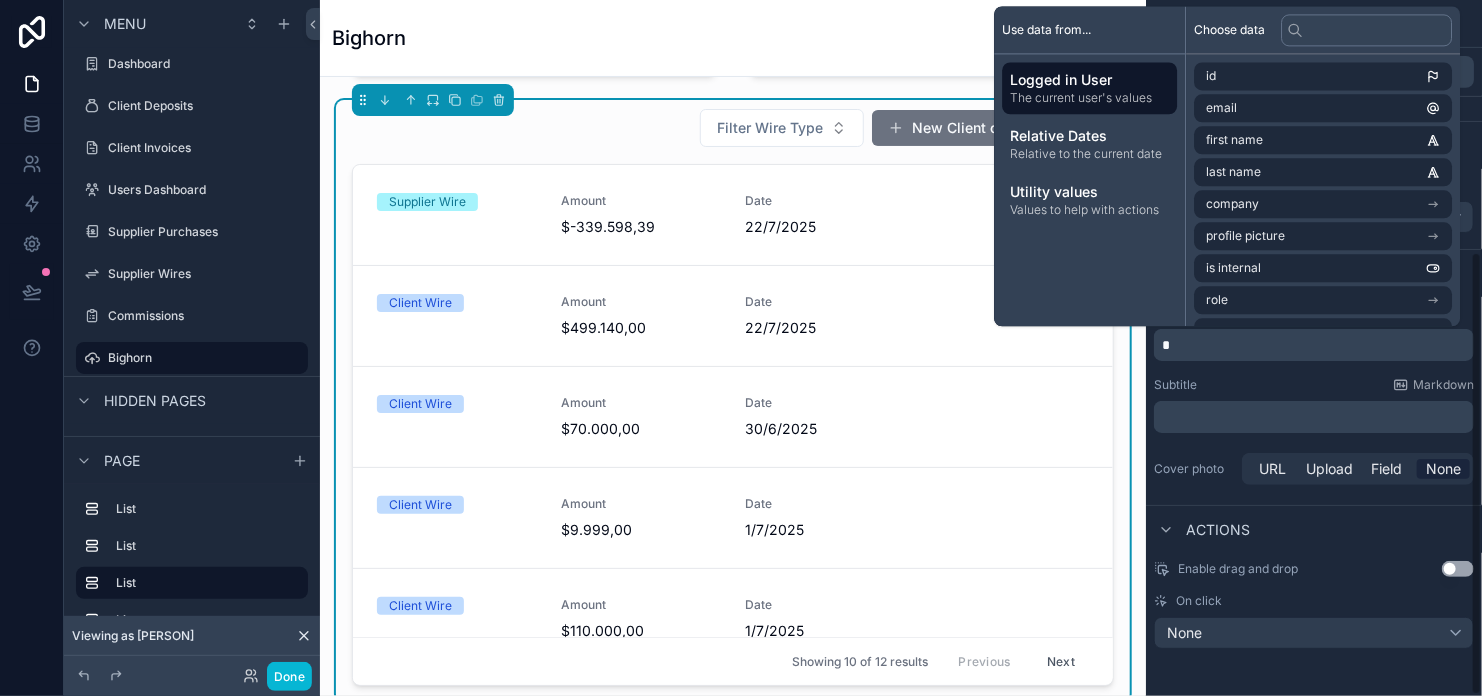type 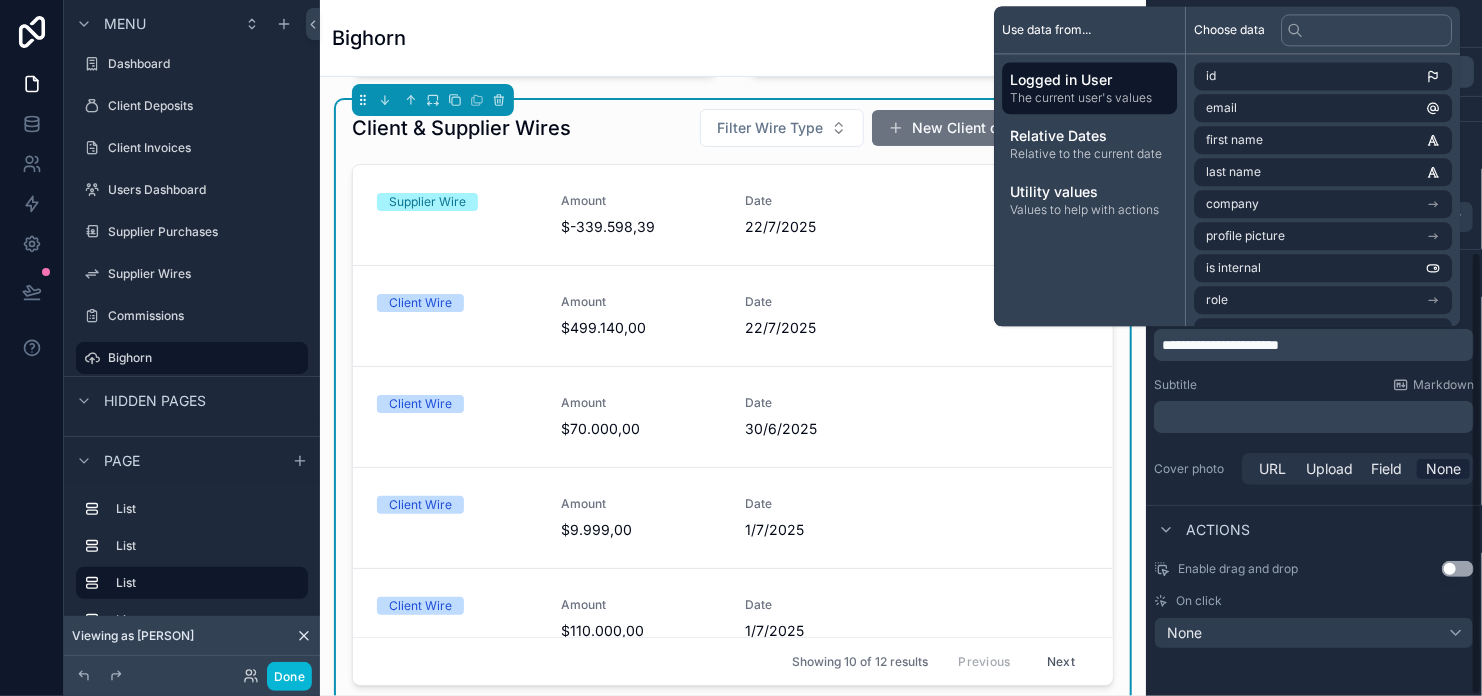 click on "Subtitle Markdown" at bounding box center [1314, 385] 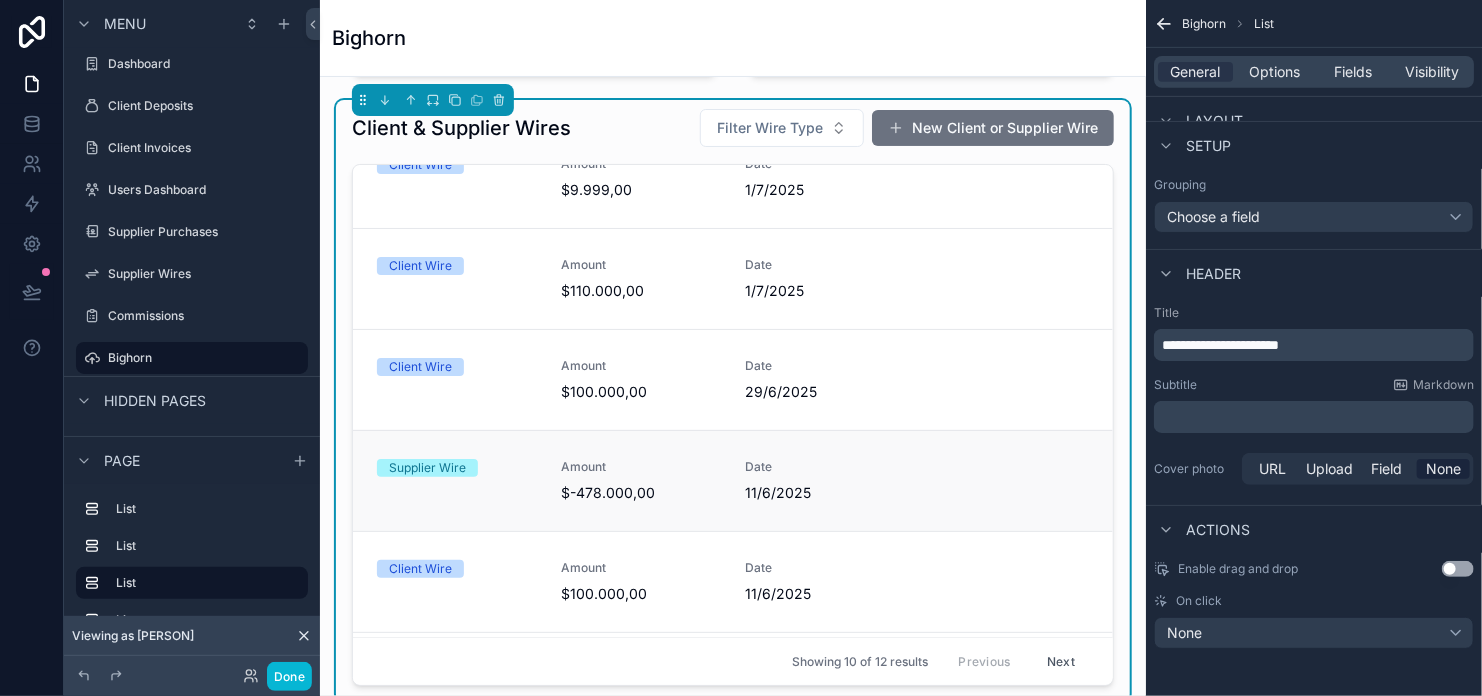 scroll, scrollTop: 500, scrollLeft: 0, axis: vertical 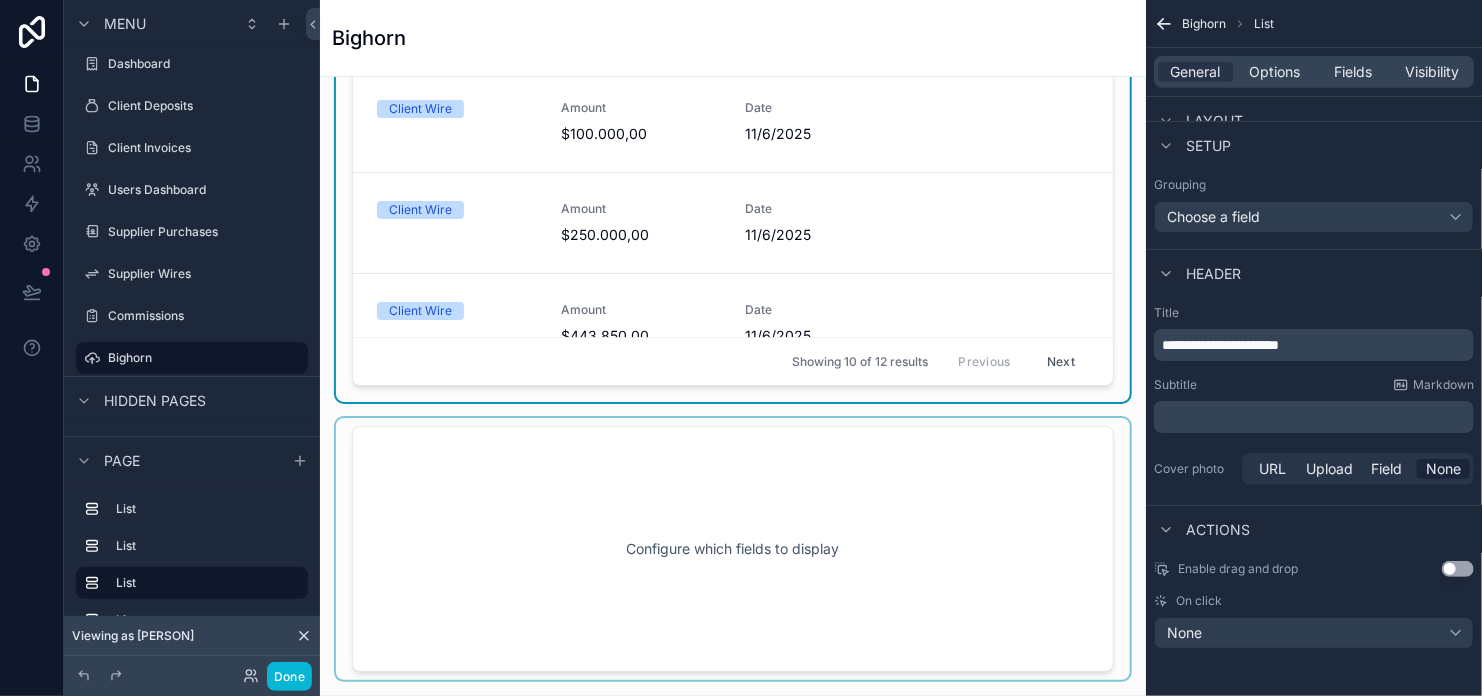 click at bounding box center (733, 549) 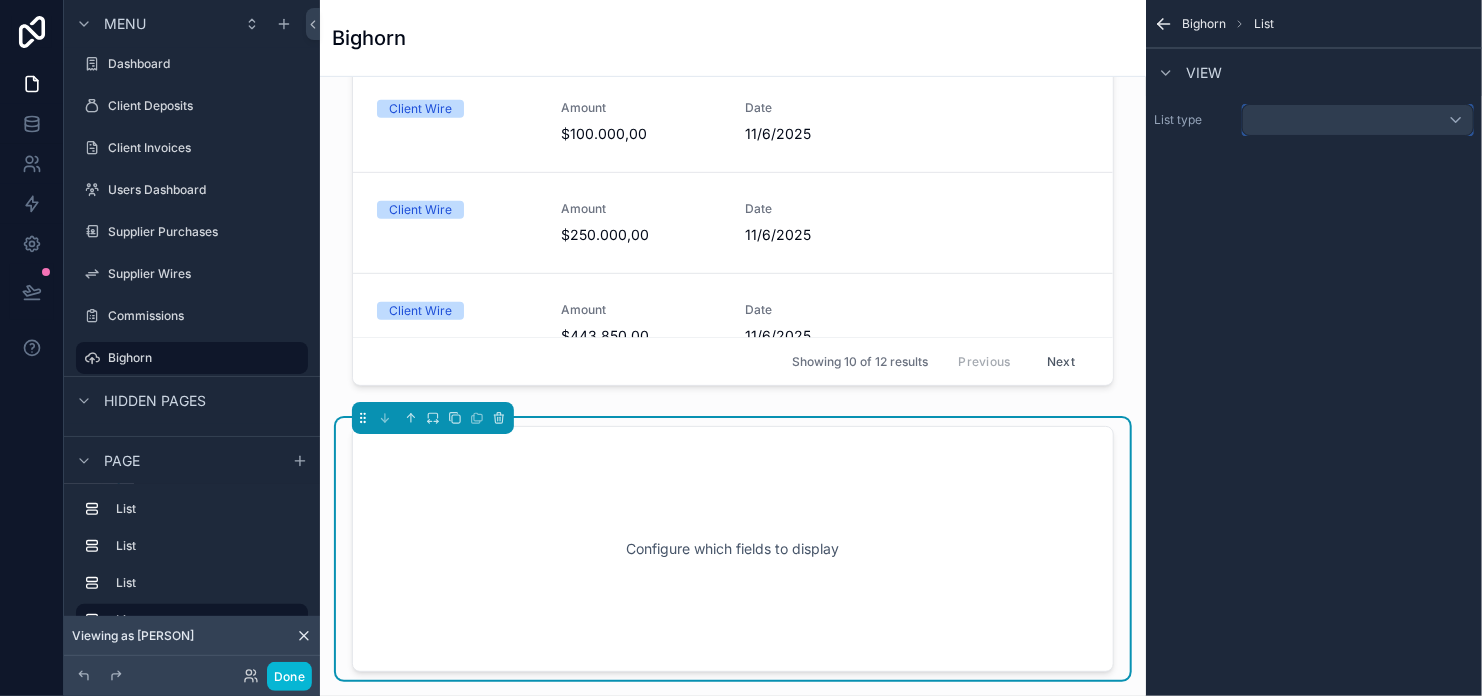 click at bounding box center (1358, 120) 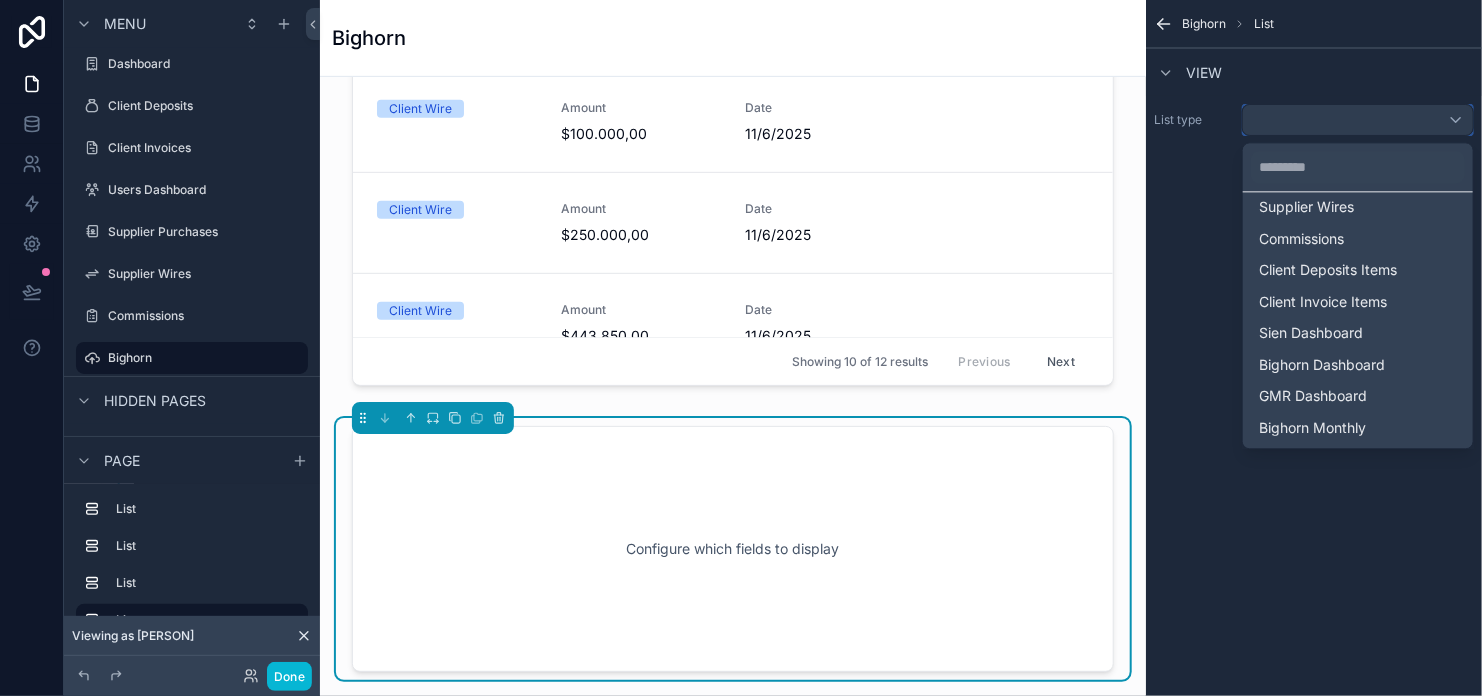 scroll, scrollTop: 294, scrollLeft: 0, axis: vertical 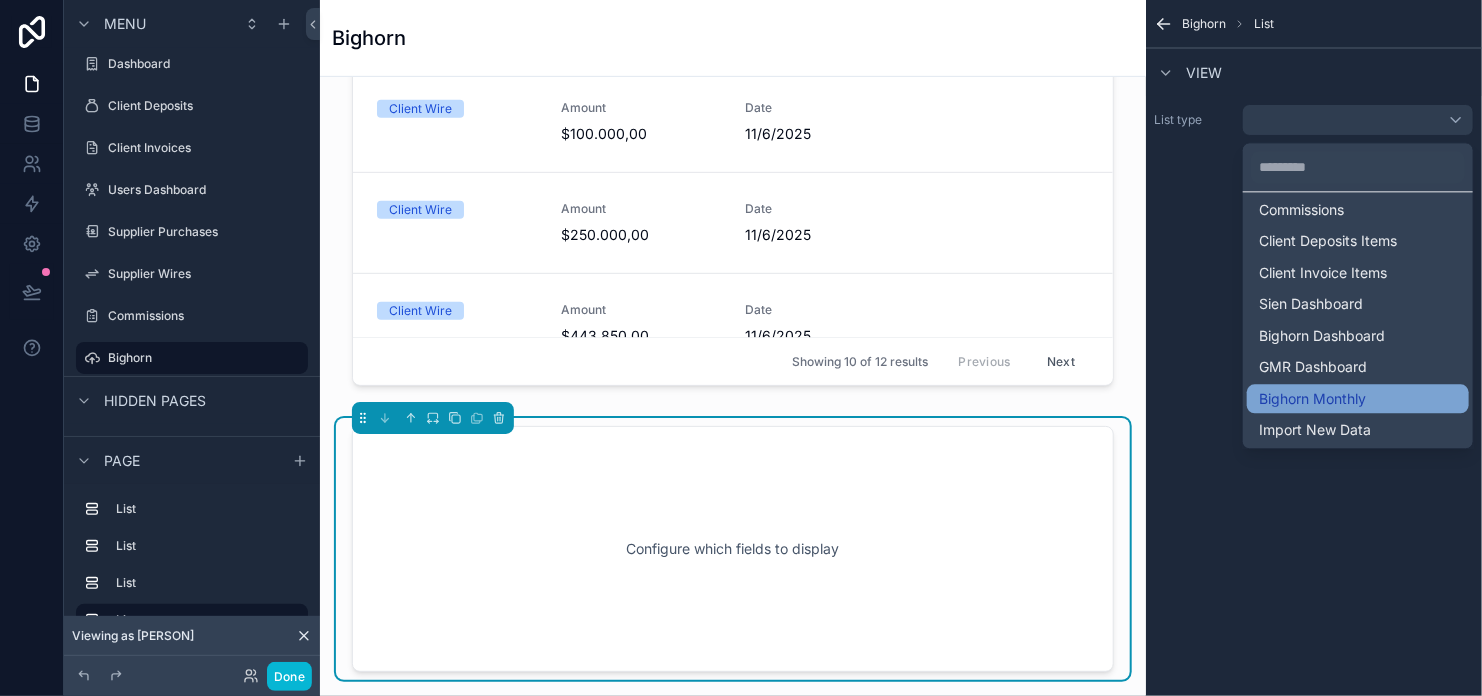 click on "Bighorn Monthly" at bounding box center (1312, 399) 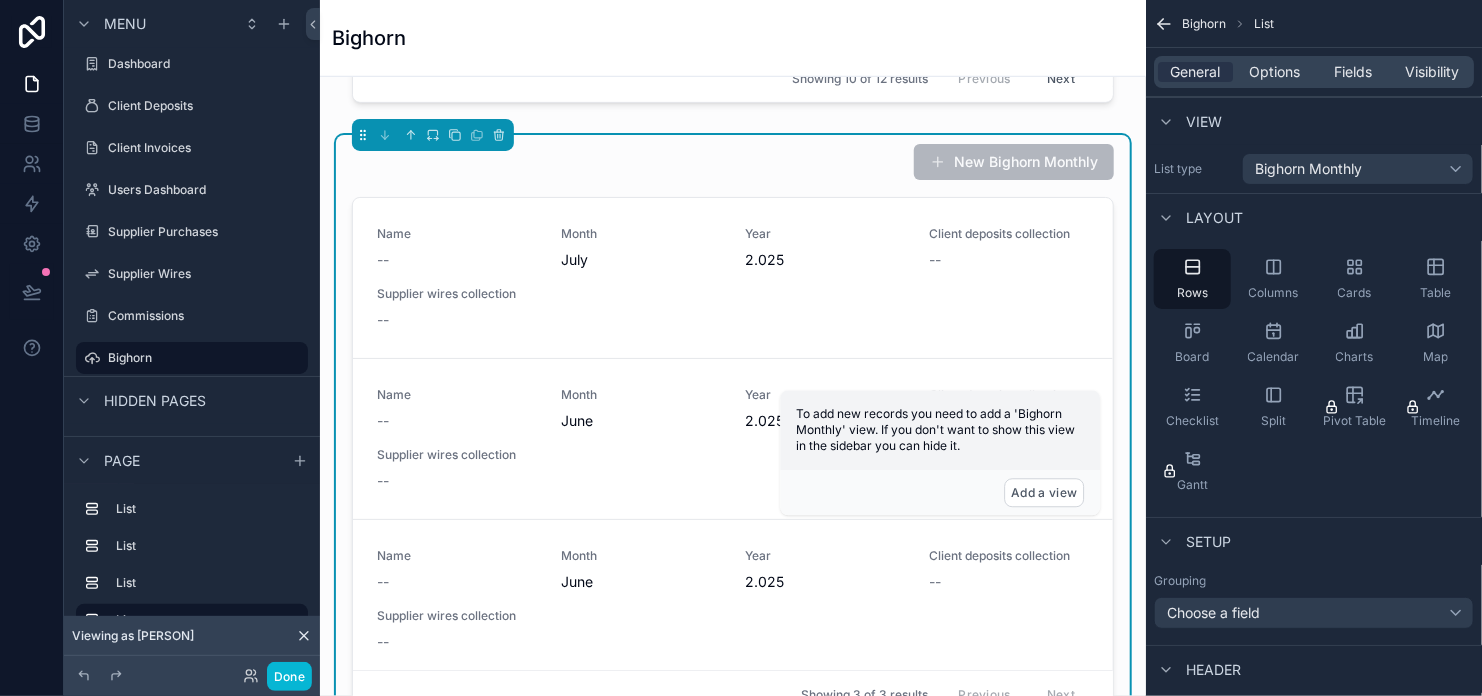 scroll, scrollTop: 727, scrollLeft: 0, axis: vertical 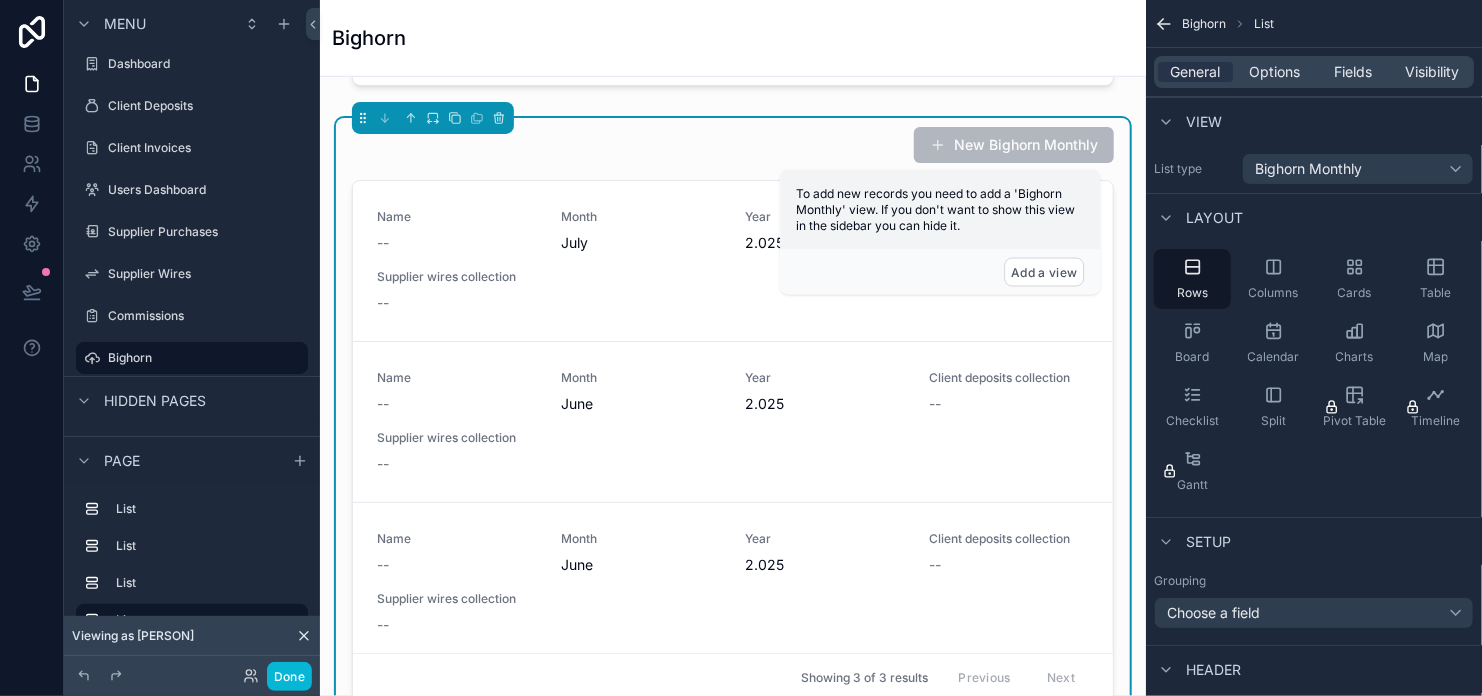click on "New Bighorn Monthly" at bounding box center [733, 145] 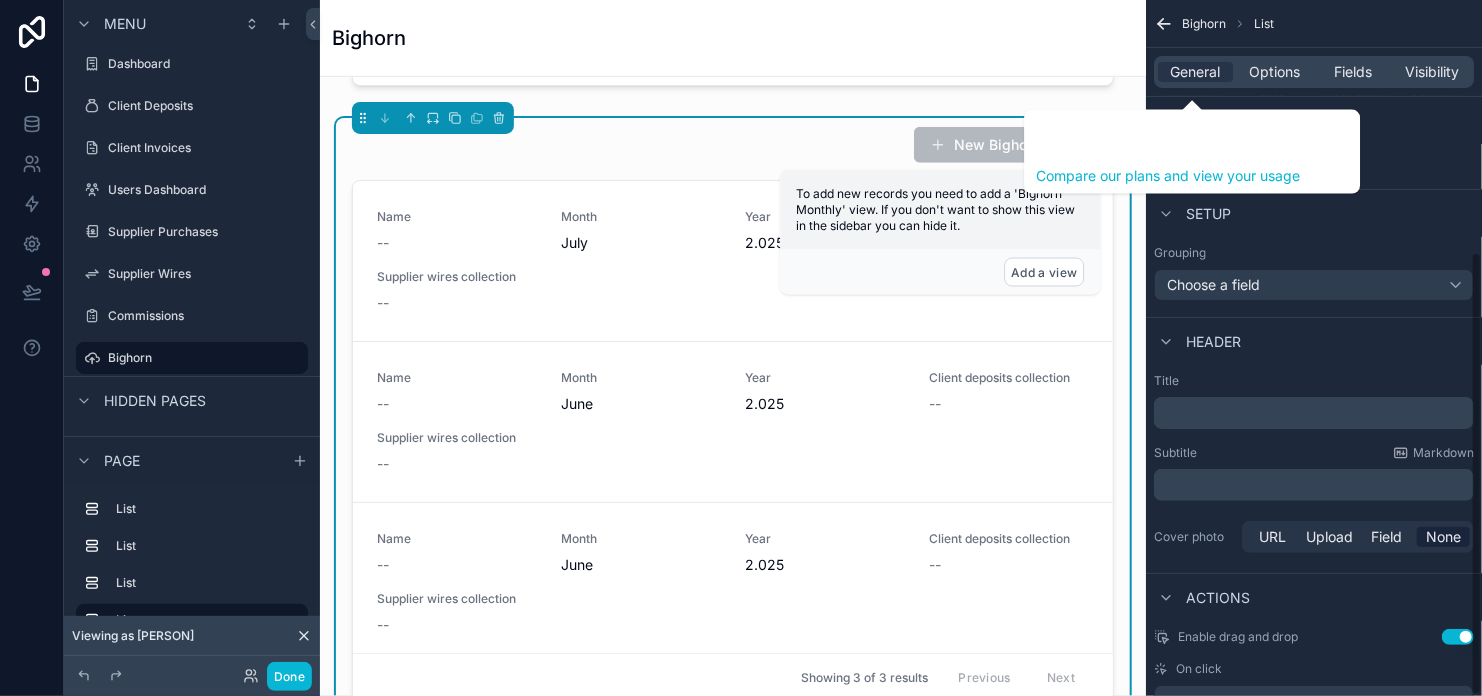 scroll, scrollTop: 396, scrollLeft: 0, axis: vertical 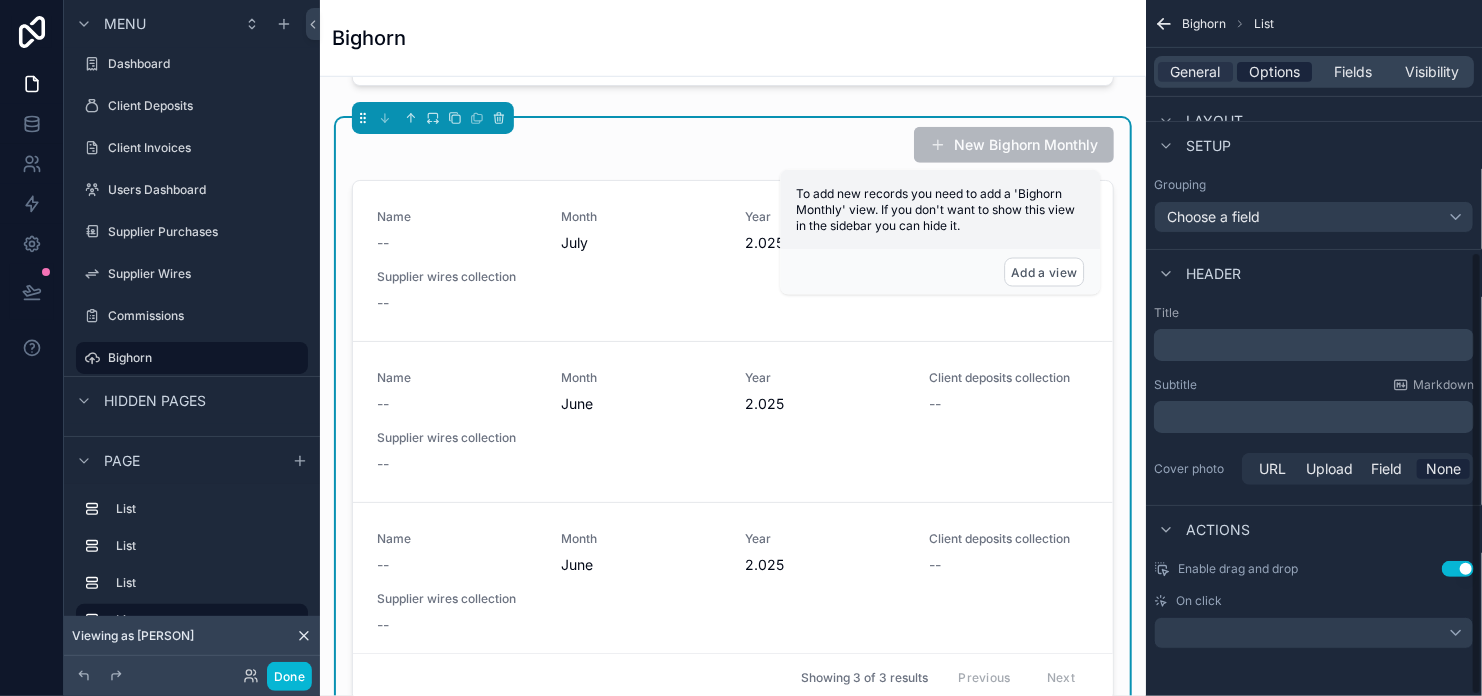 click on "Options" at bounding box center (1274, 72) 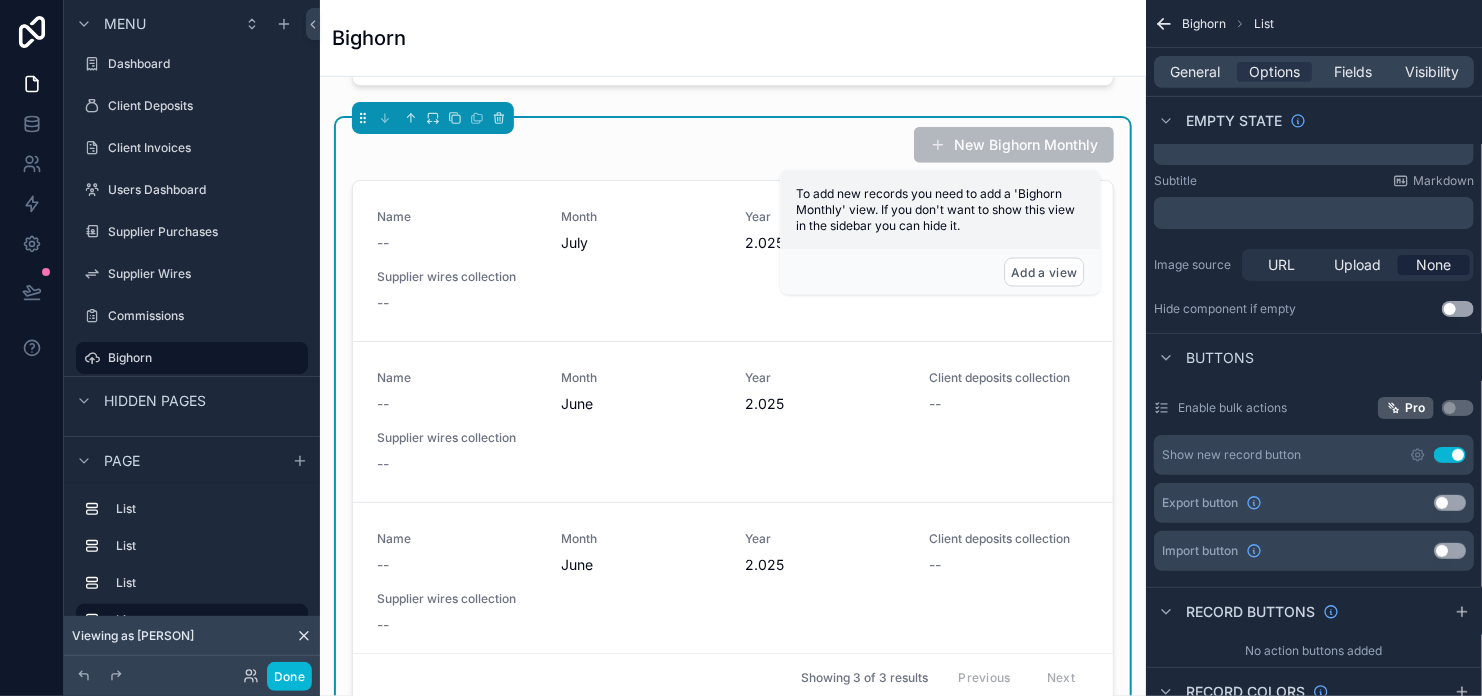 click on "Use setting" at bounding box center [1450, 455] 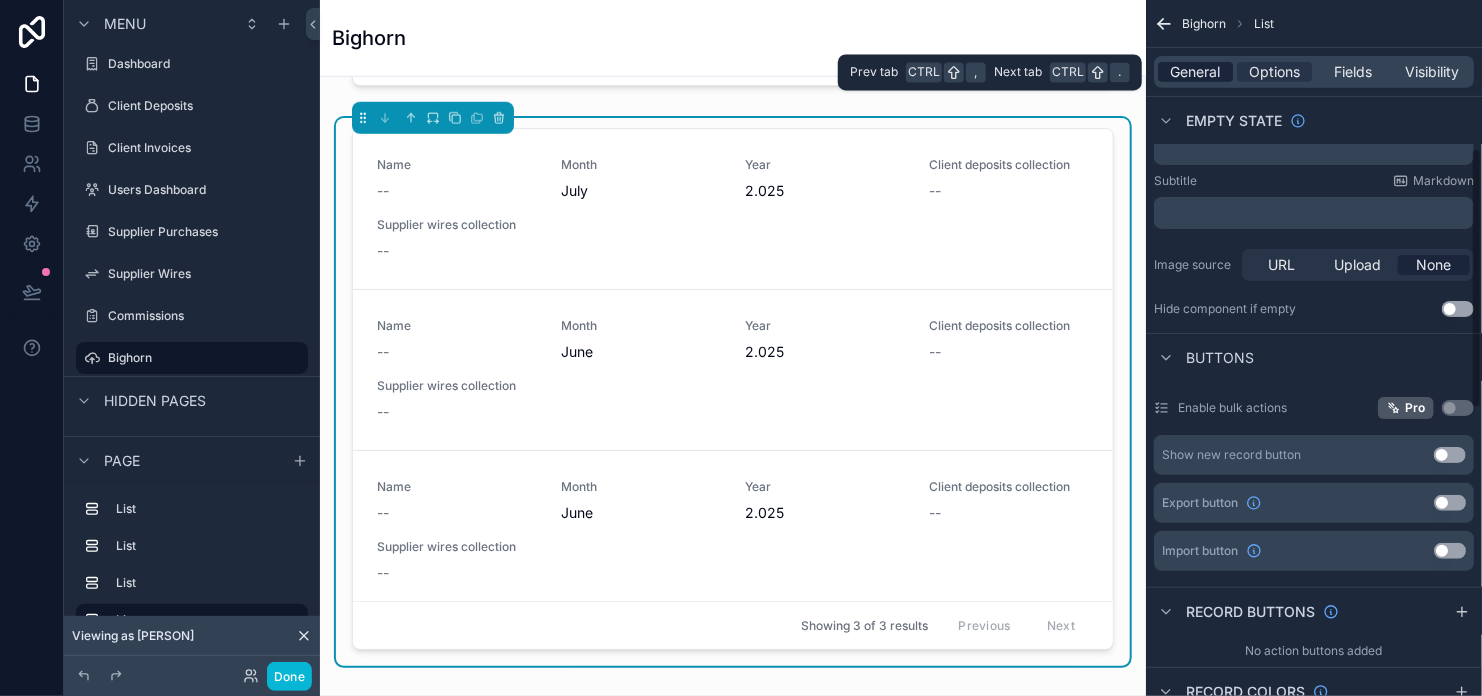 click on "General" at bounding box center (1196, 72) 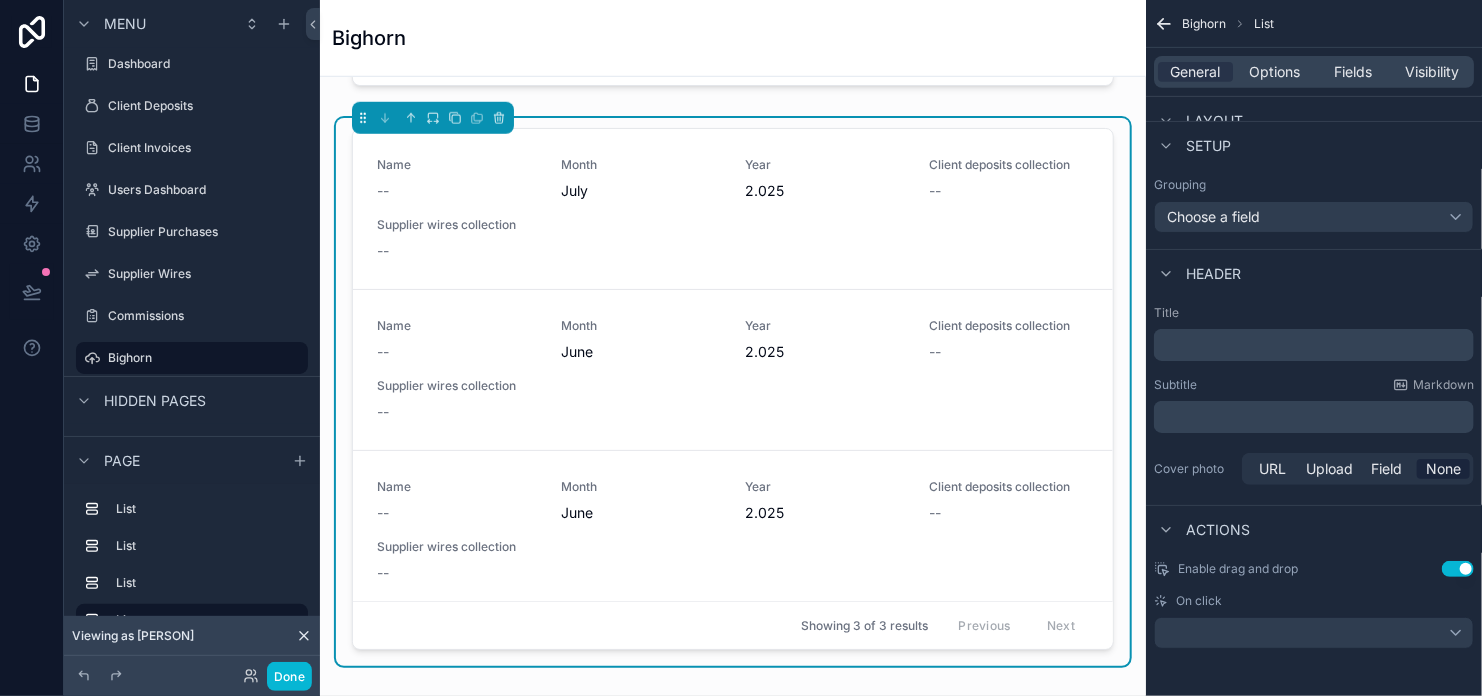 click on "﻿" at bounding box center [1316, 345] 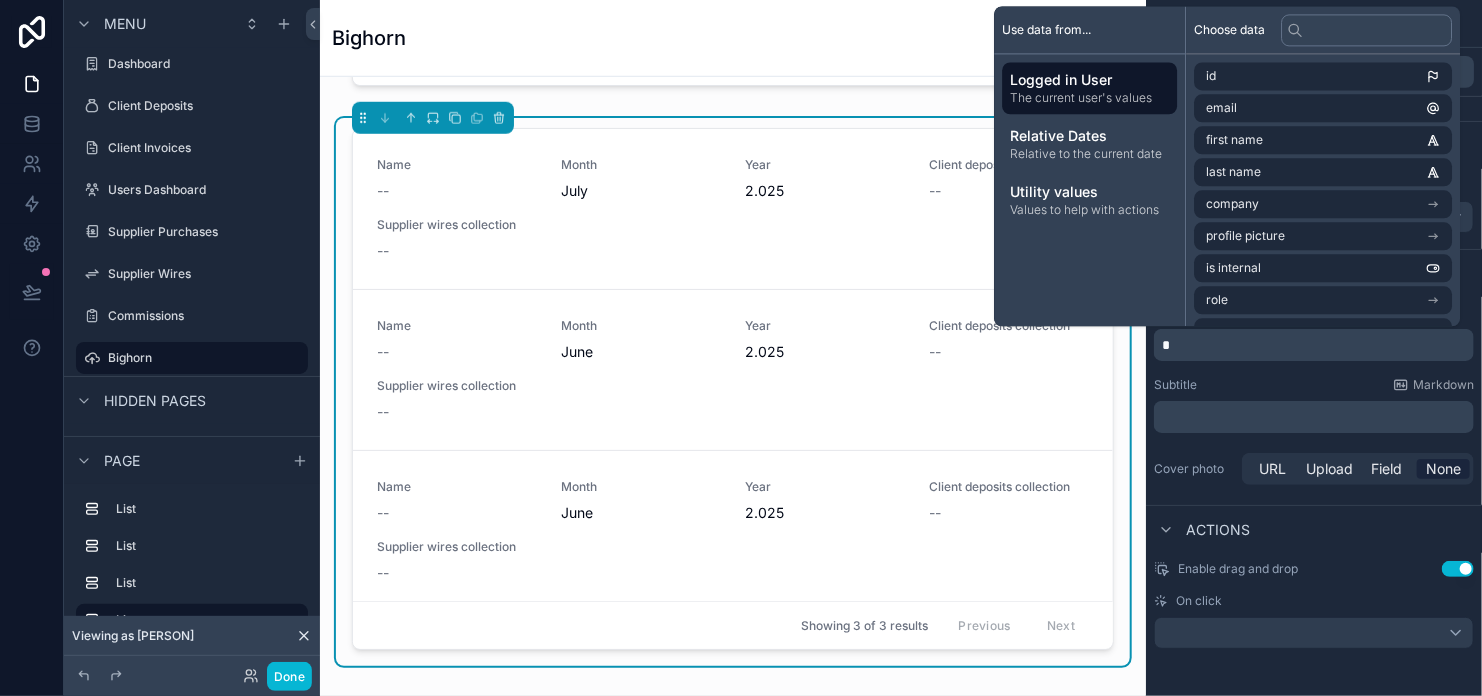 type 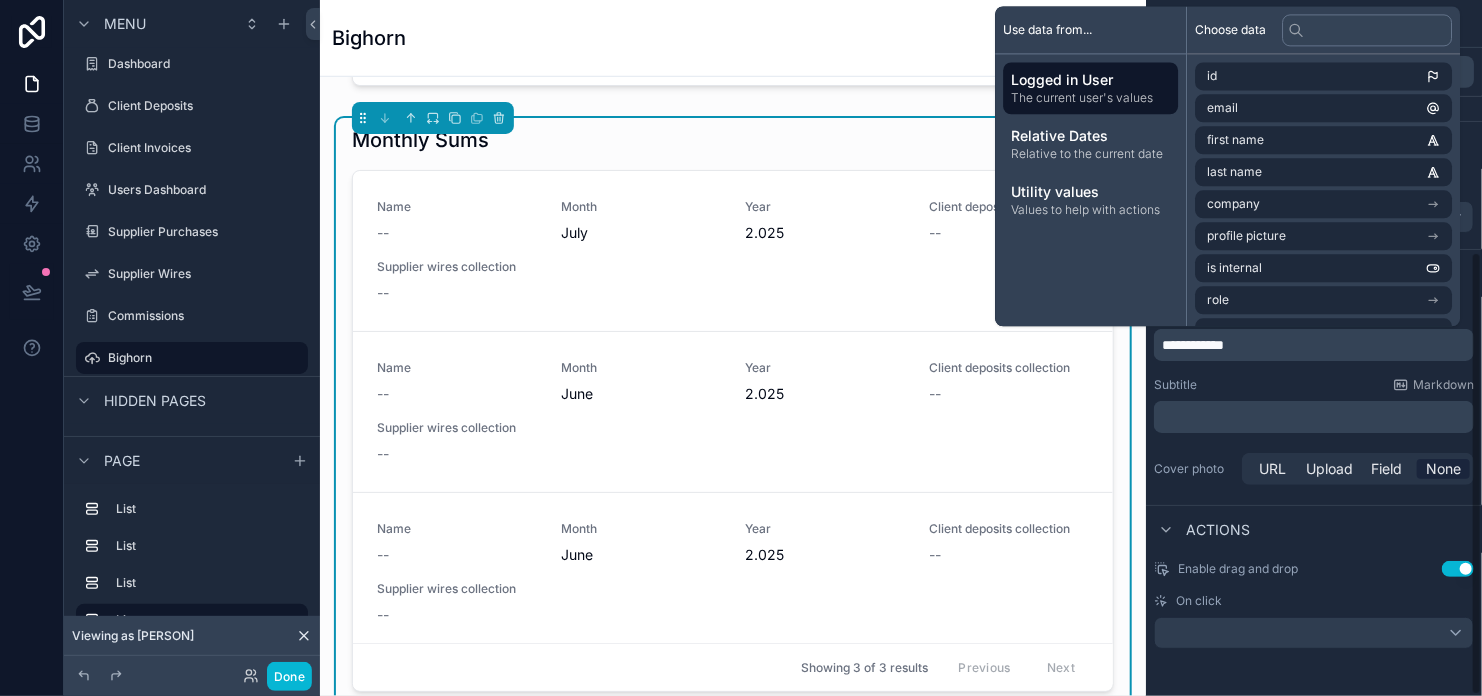 click on "Subtitle Markdown" at bounding box center (1314, 385) 